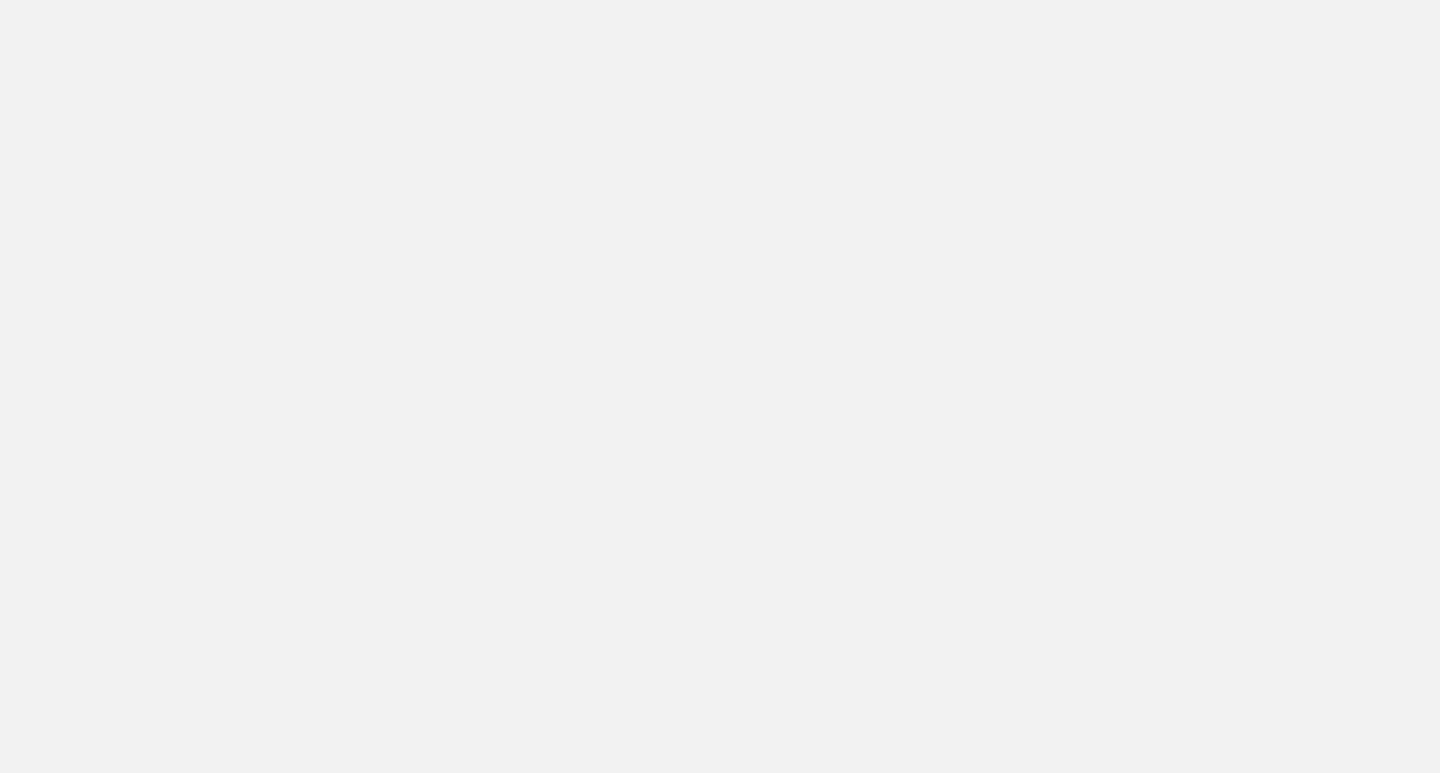 scroll, scrollTop: 0, scrollLeft: 0, axis: both 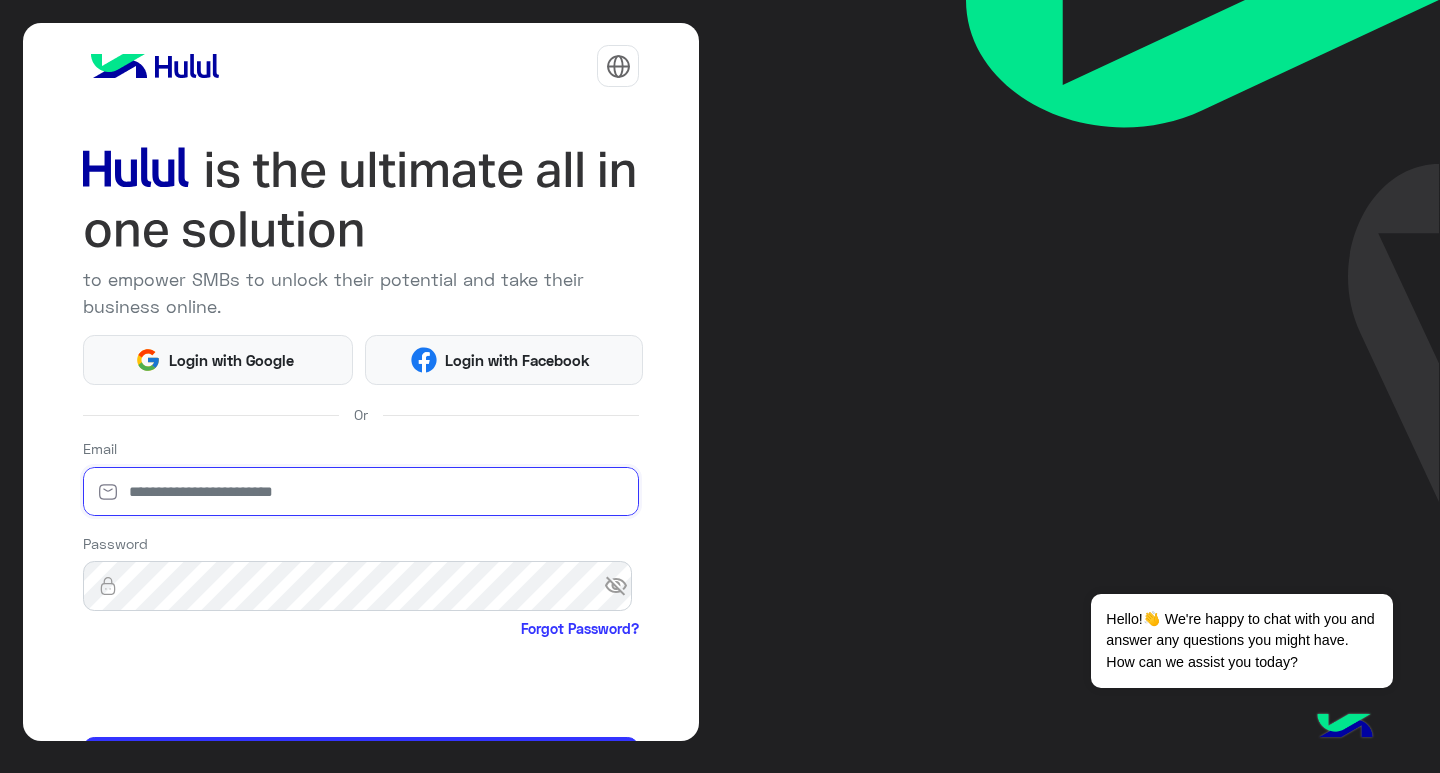 click at bounding box center [361, 492] 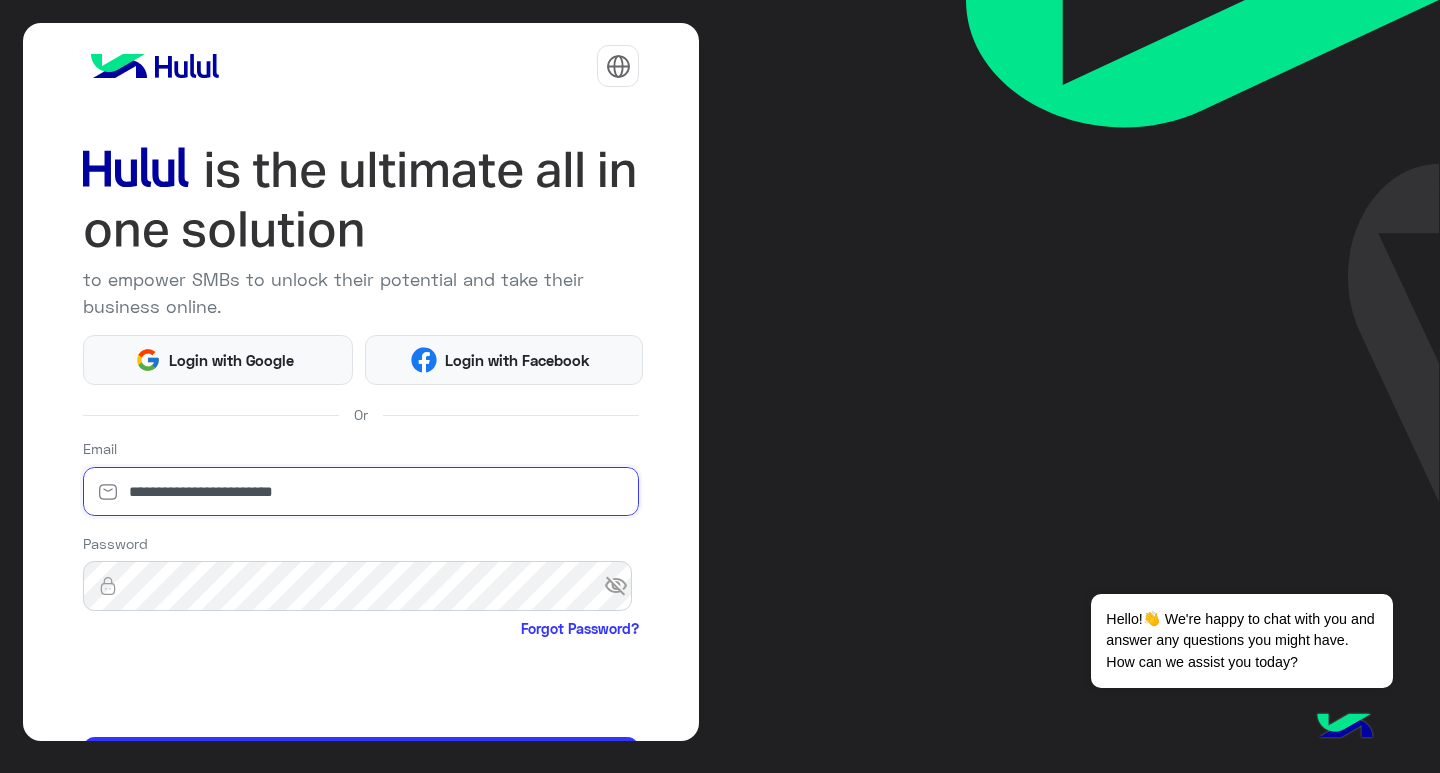 type on "**********" 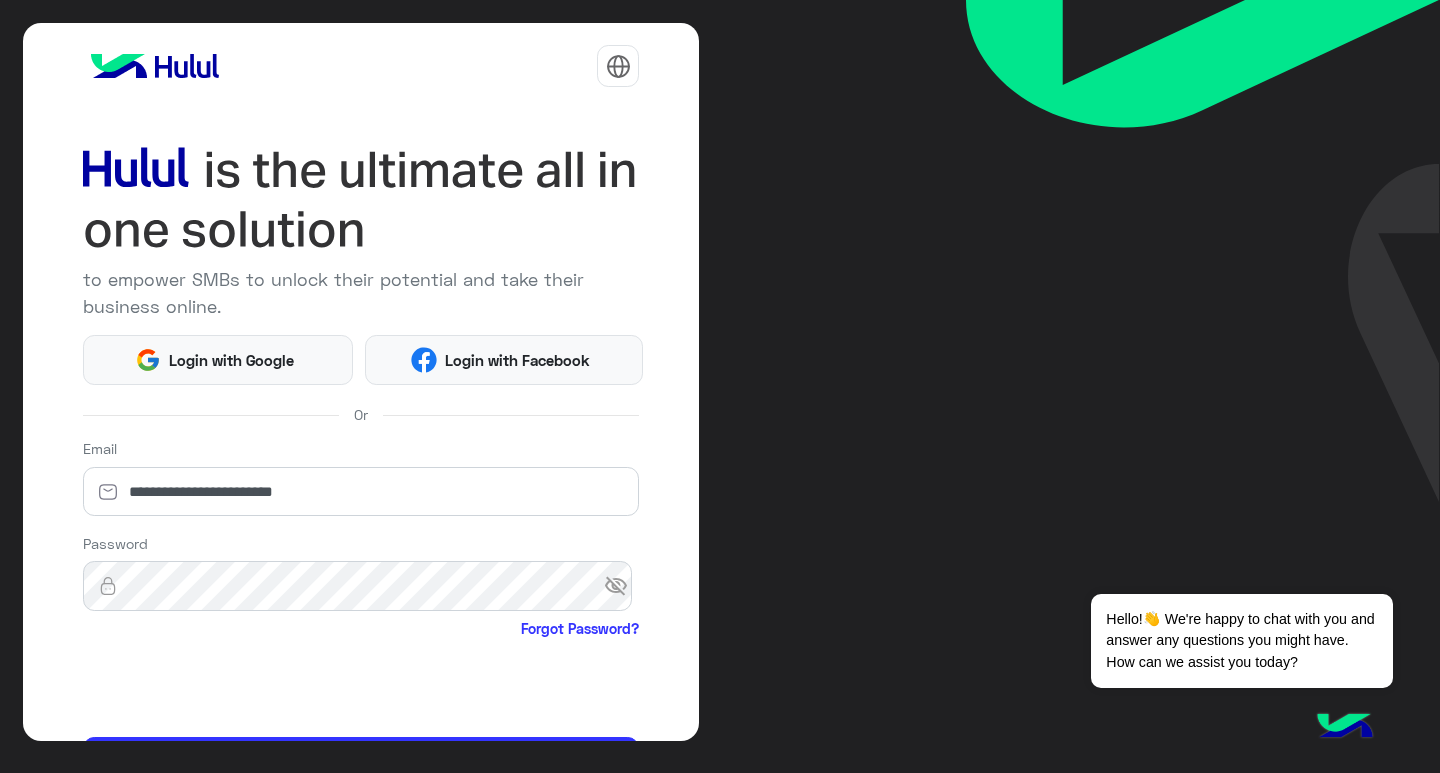 scroll, scrollTop: 122, scrollLeft: 0, axis: vertical 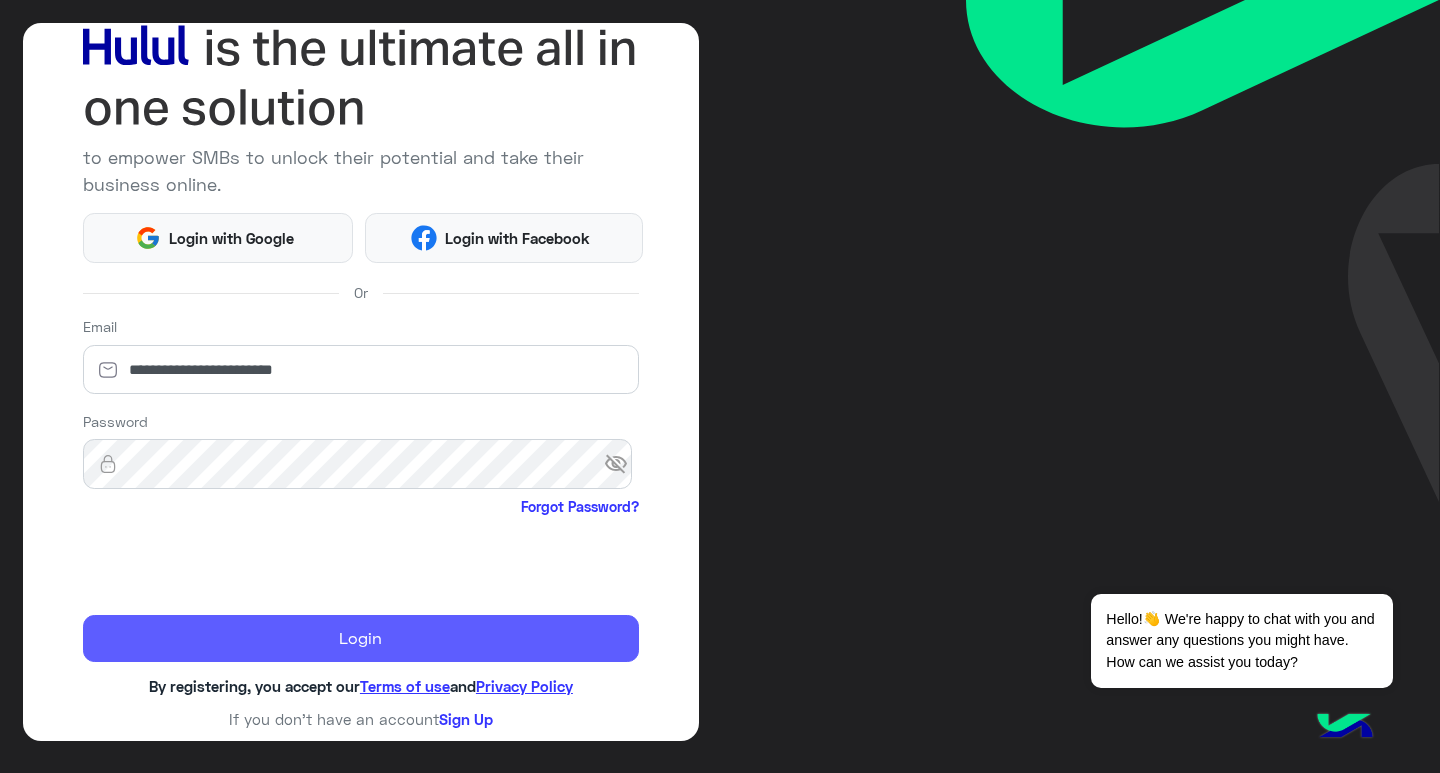 click on "Login" 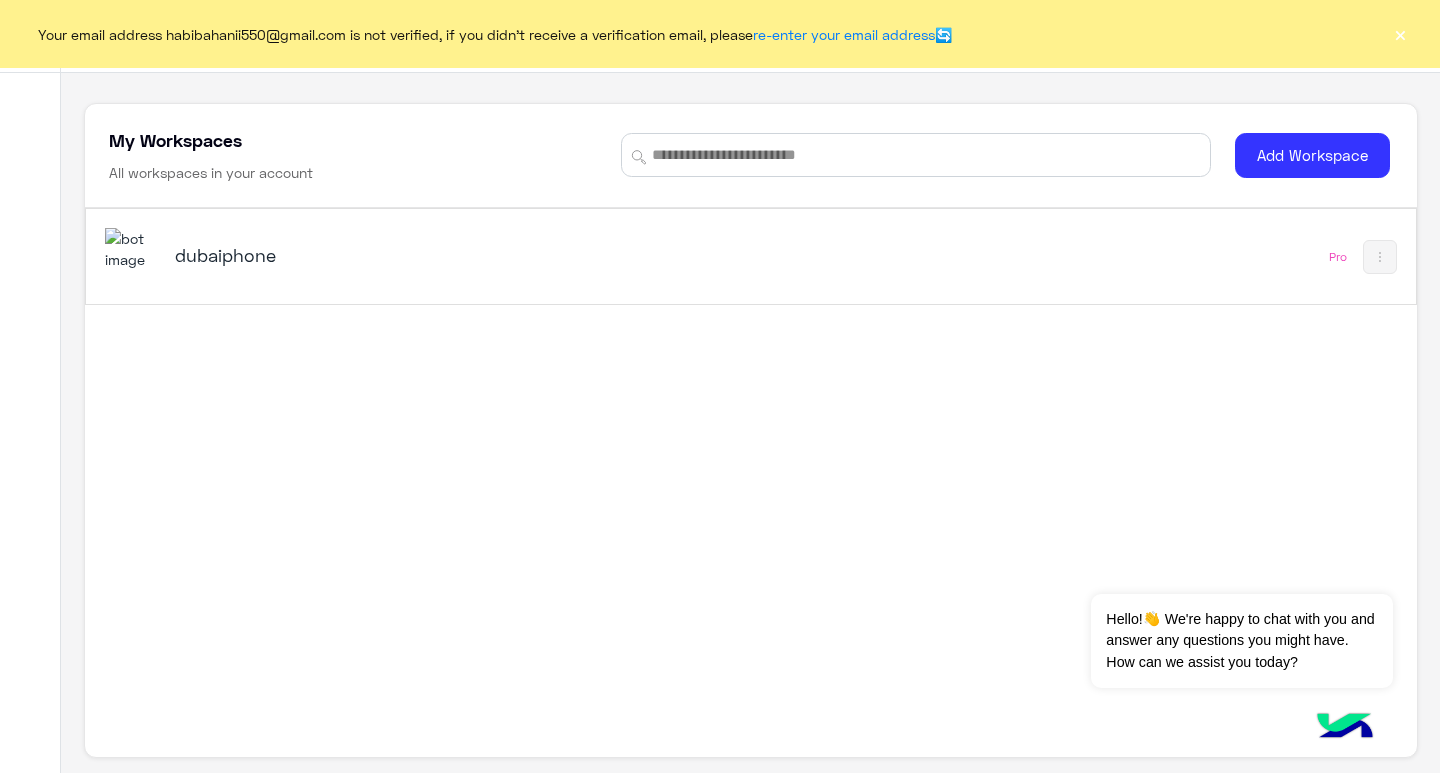 drag, startPoint x: 1399, startPoint y: 35, endPoint x: 1353, endPoint y: 56, distance: 50.566788 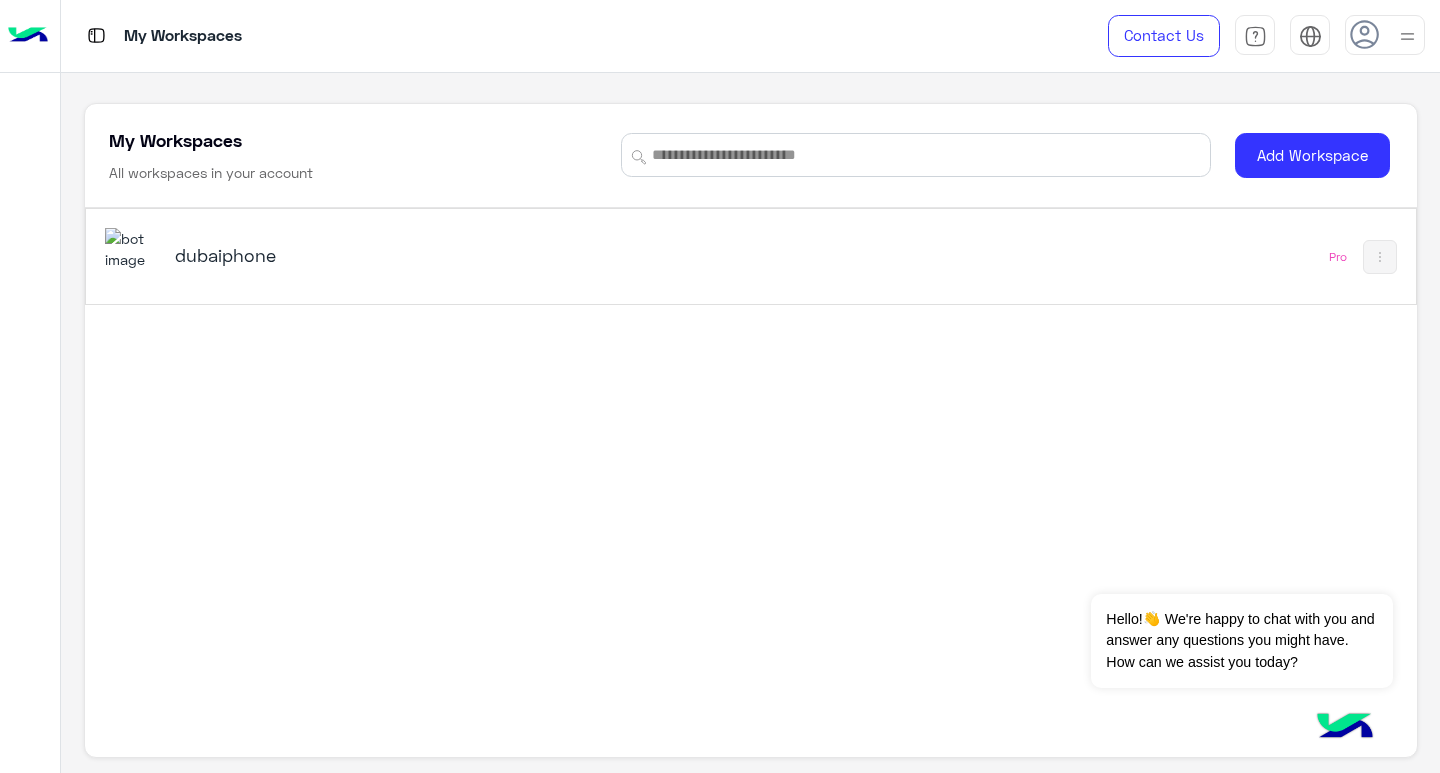 click on "dubaiphone   Pro" at bounding box center [751, 256] 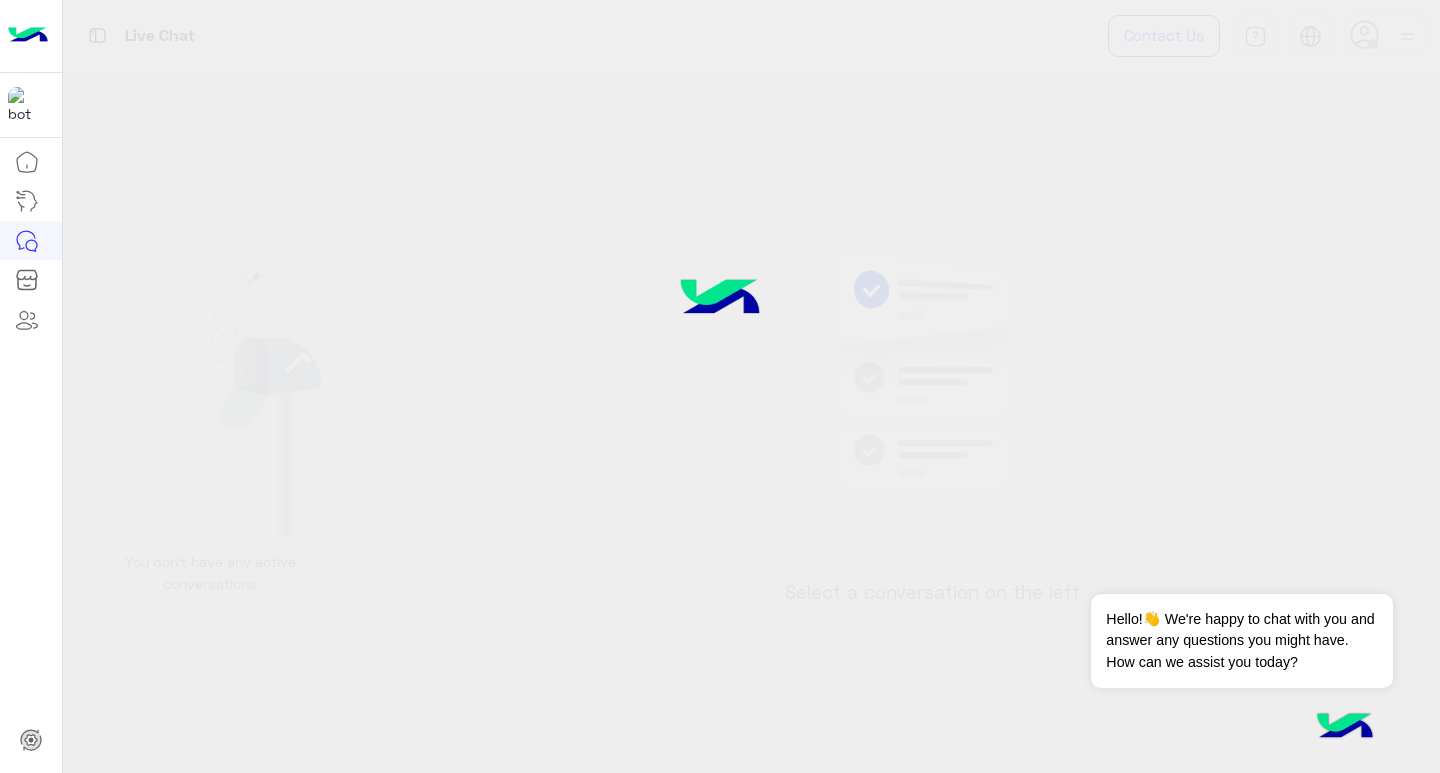 click 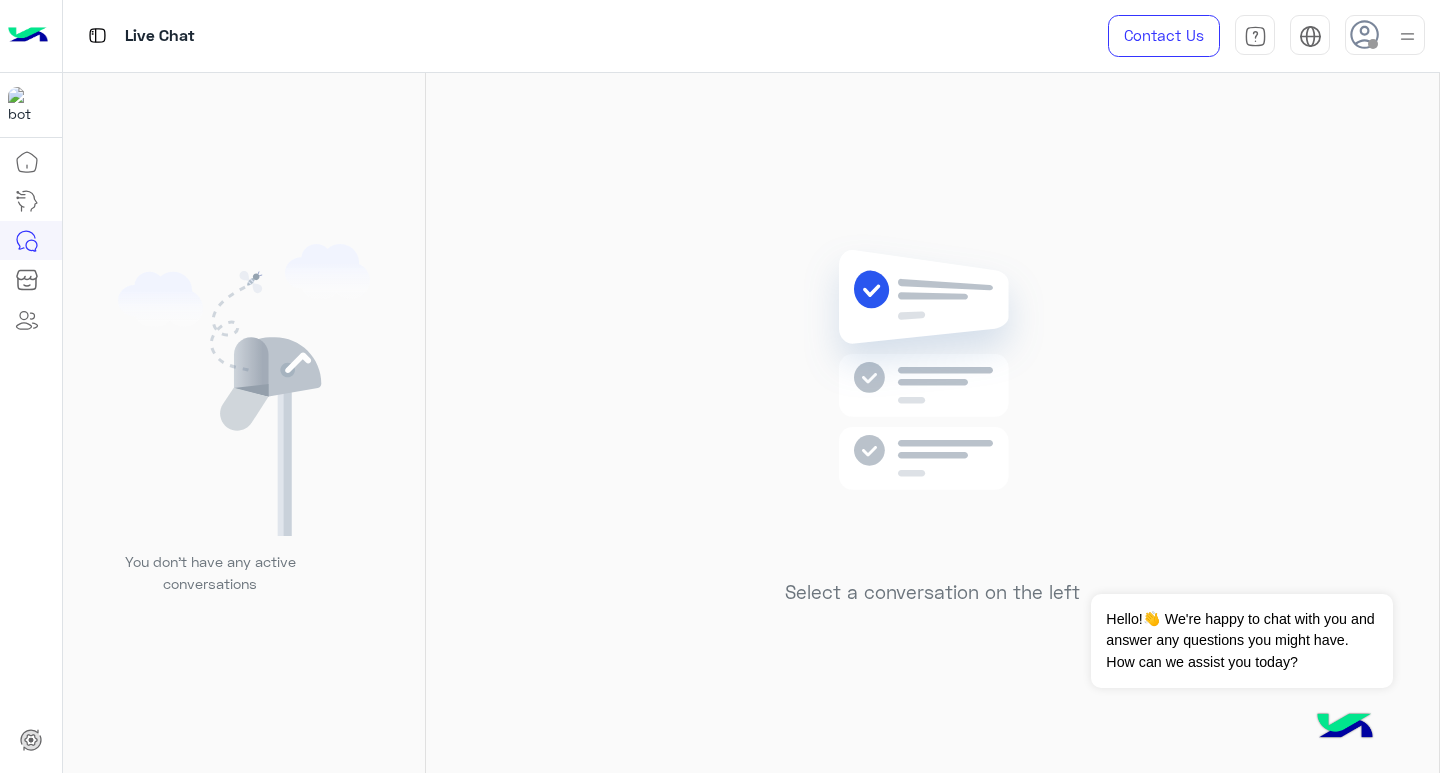 click at bounding box center (1385, 35) 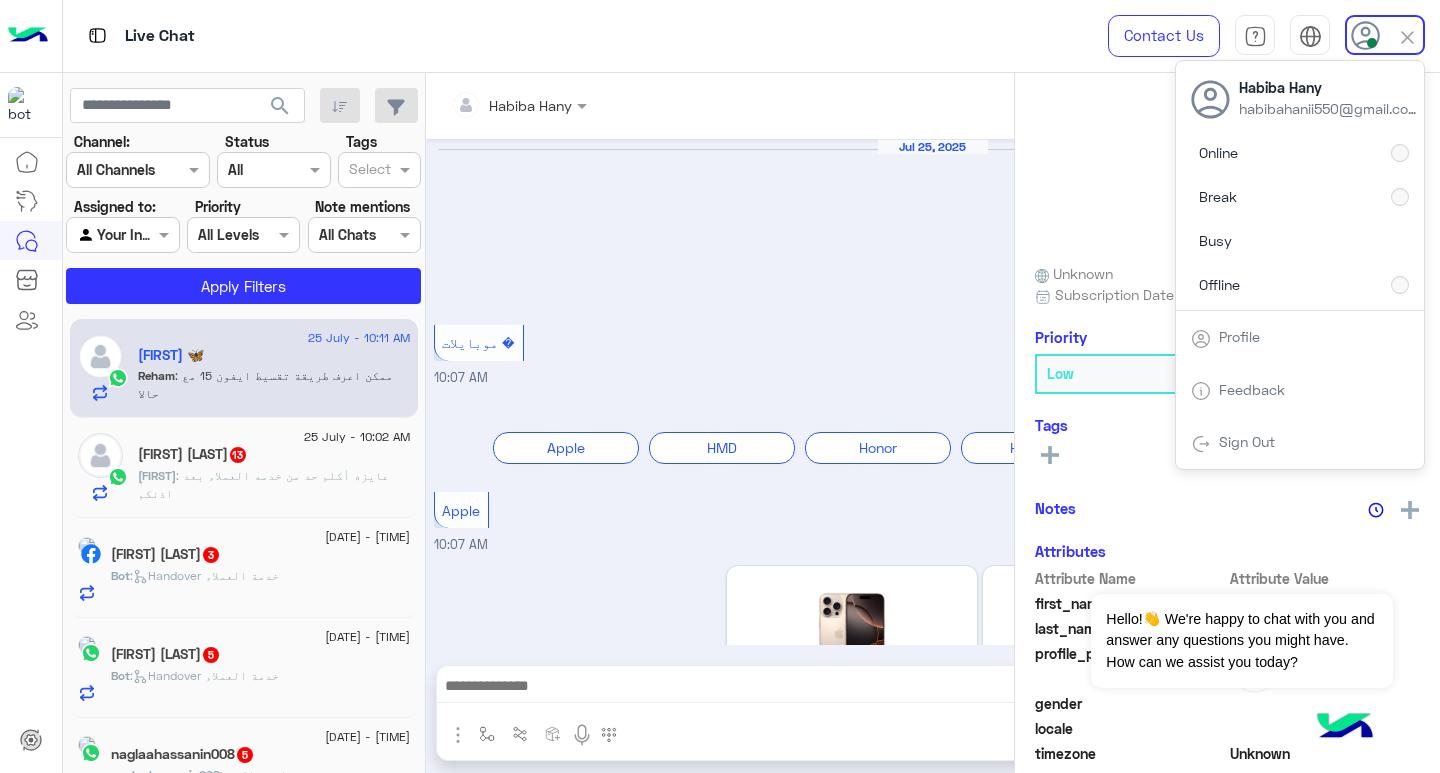 scroll, scrollTop: 1832, scrollLeft: 0, axis: vertical 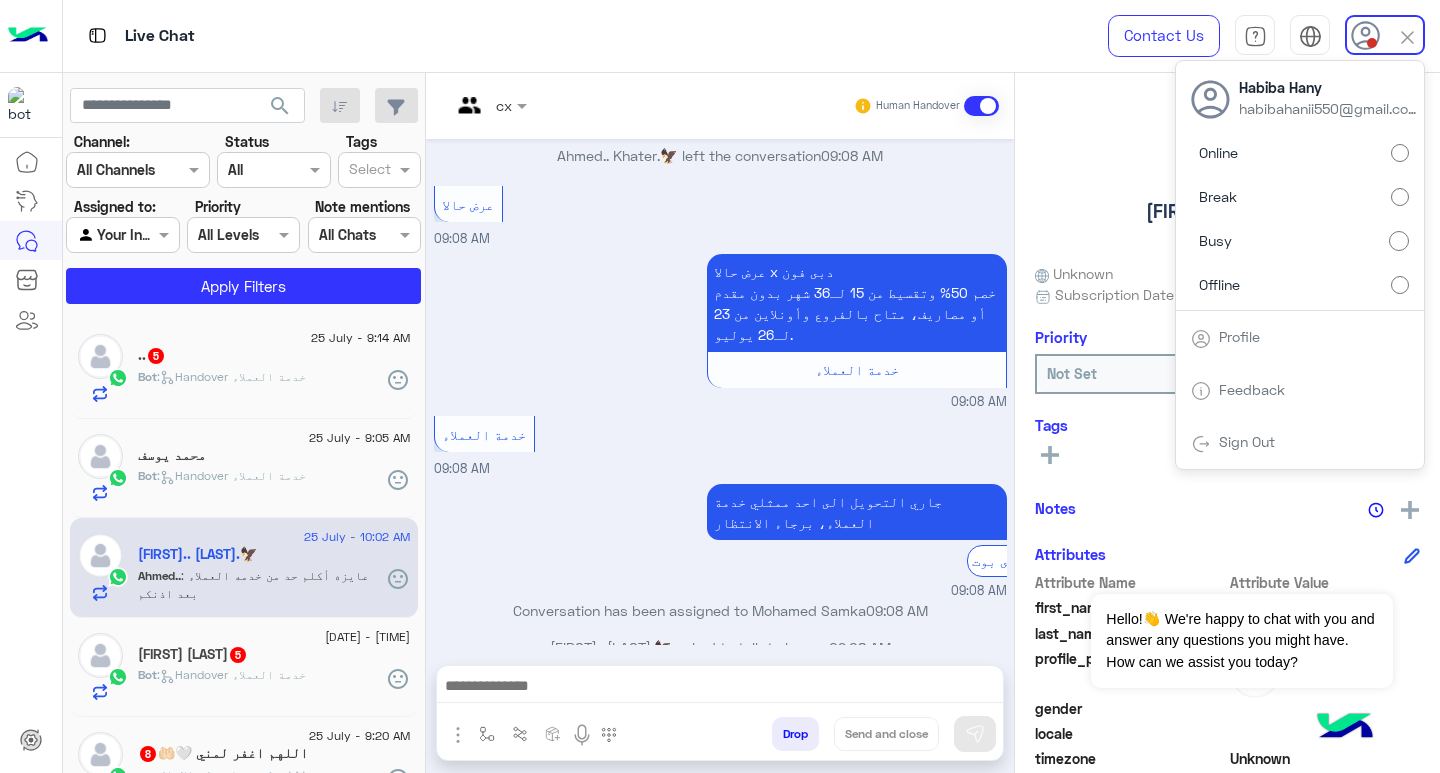 click on "search" 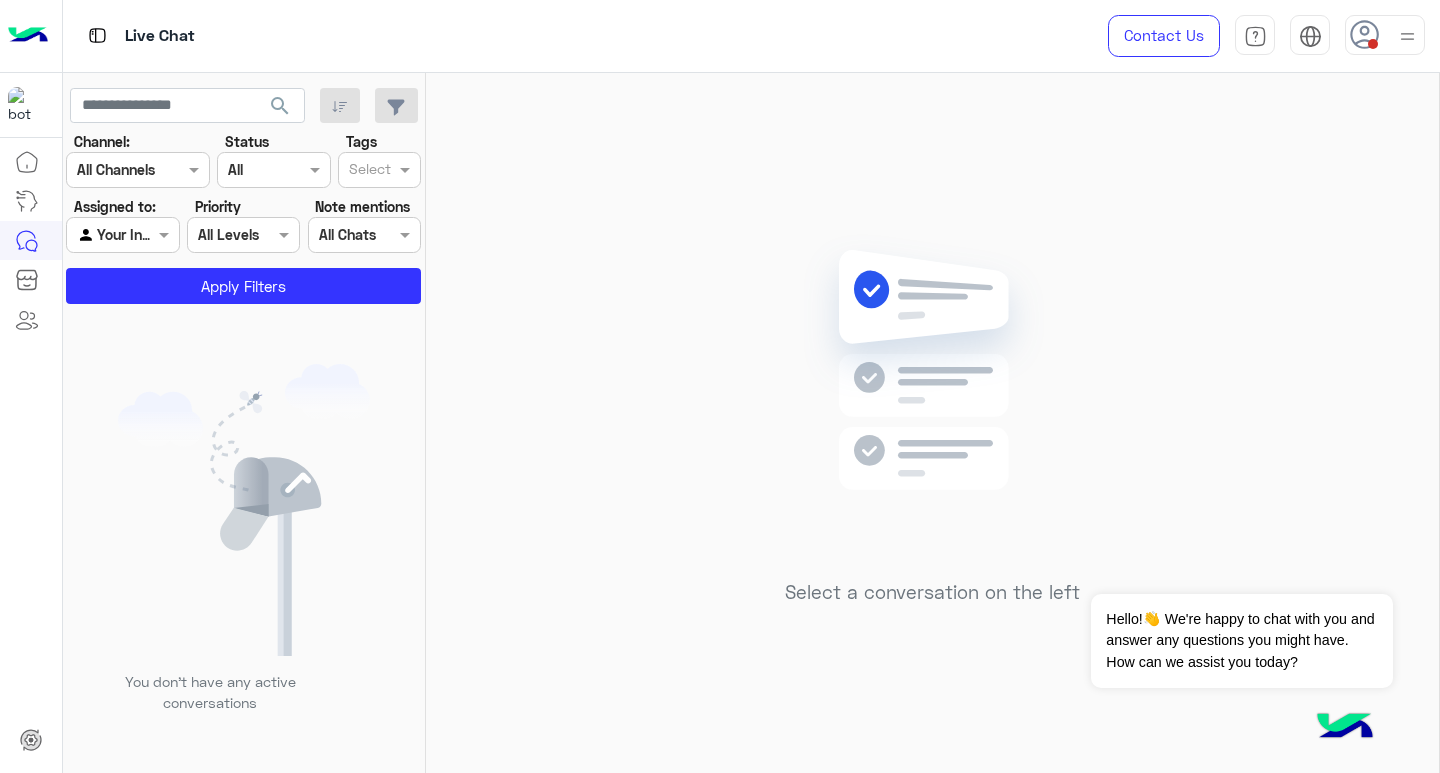 click 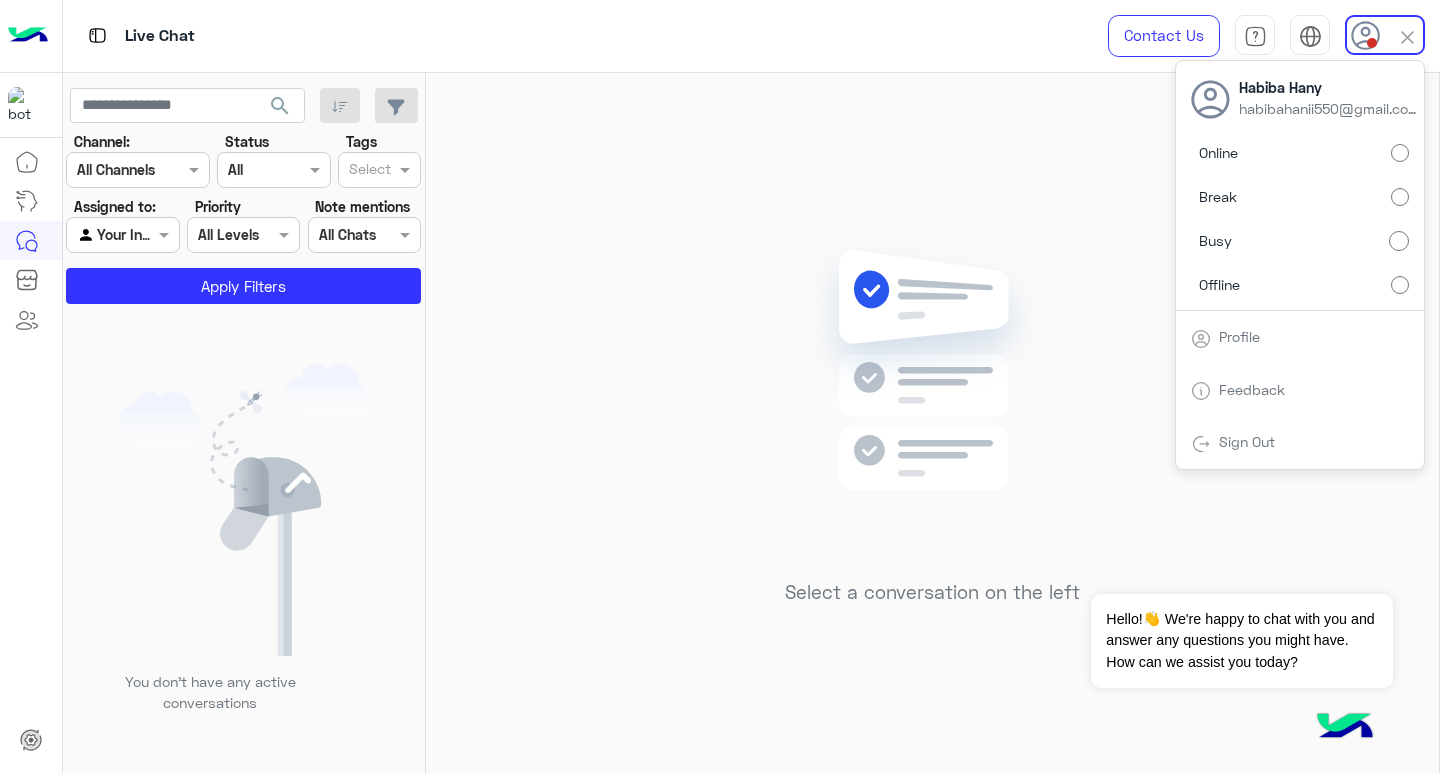 click on "Select a conversation on the left" 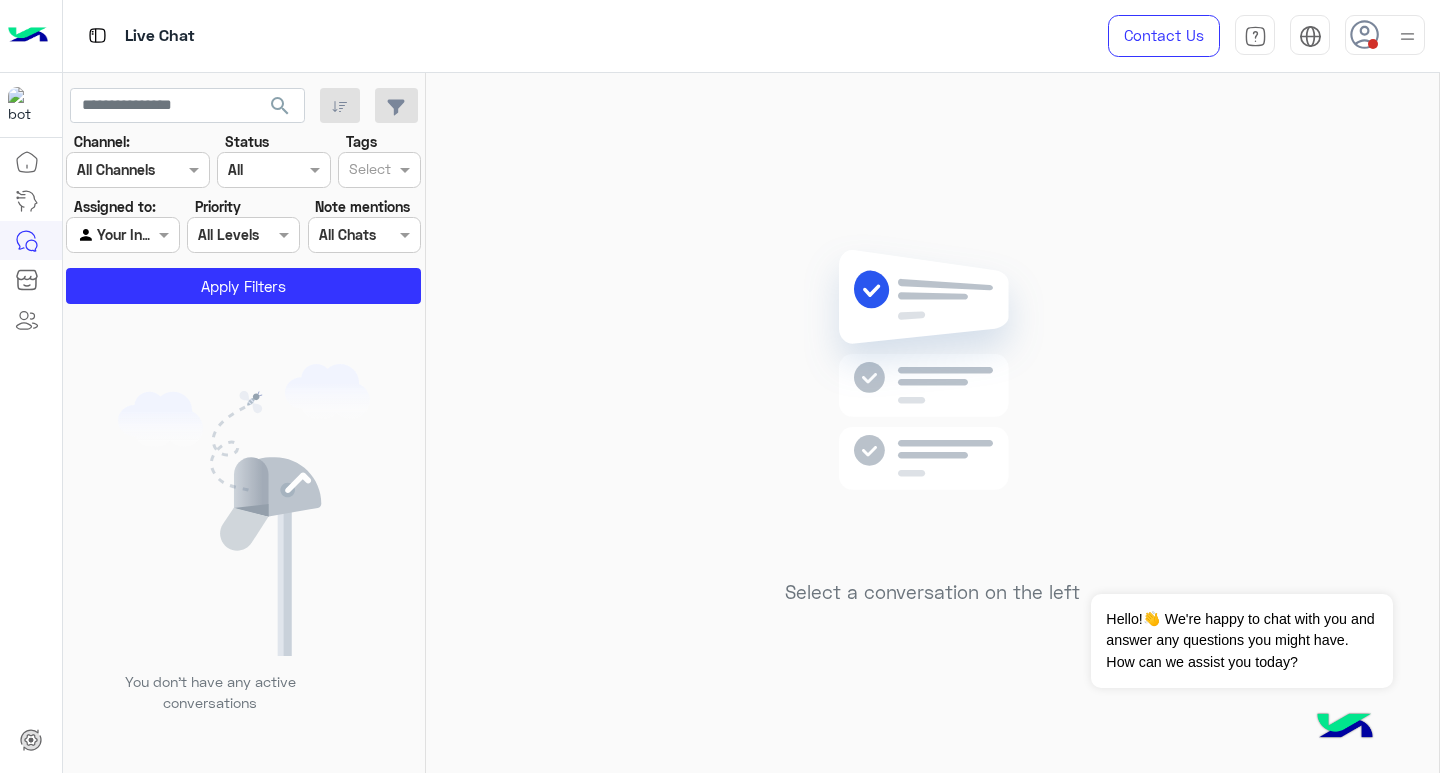 click at bounding box center (1407, 36) 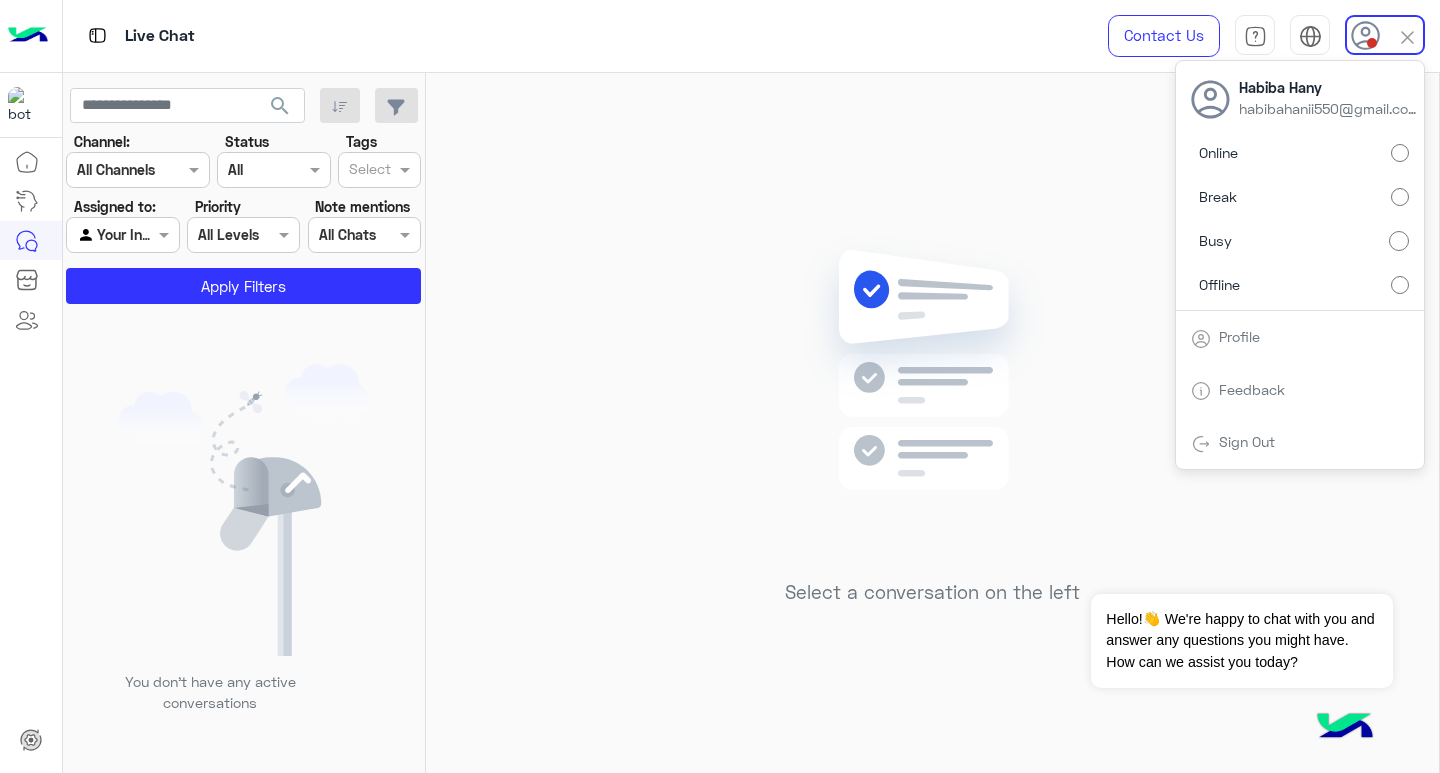 click on "Online" at bounding box center (1300, 153) 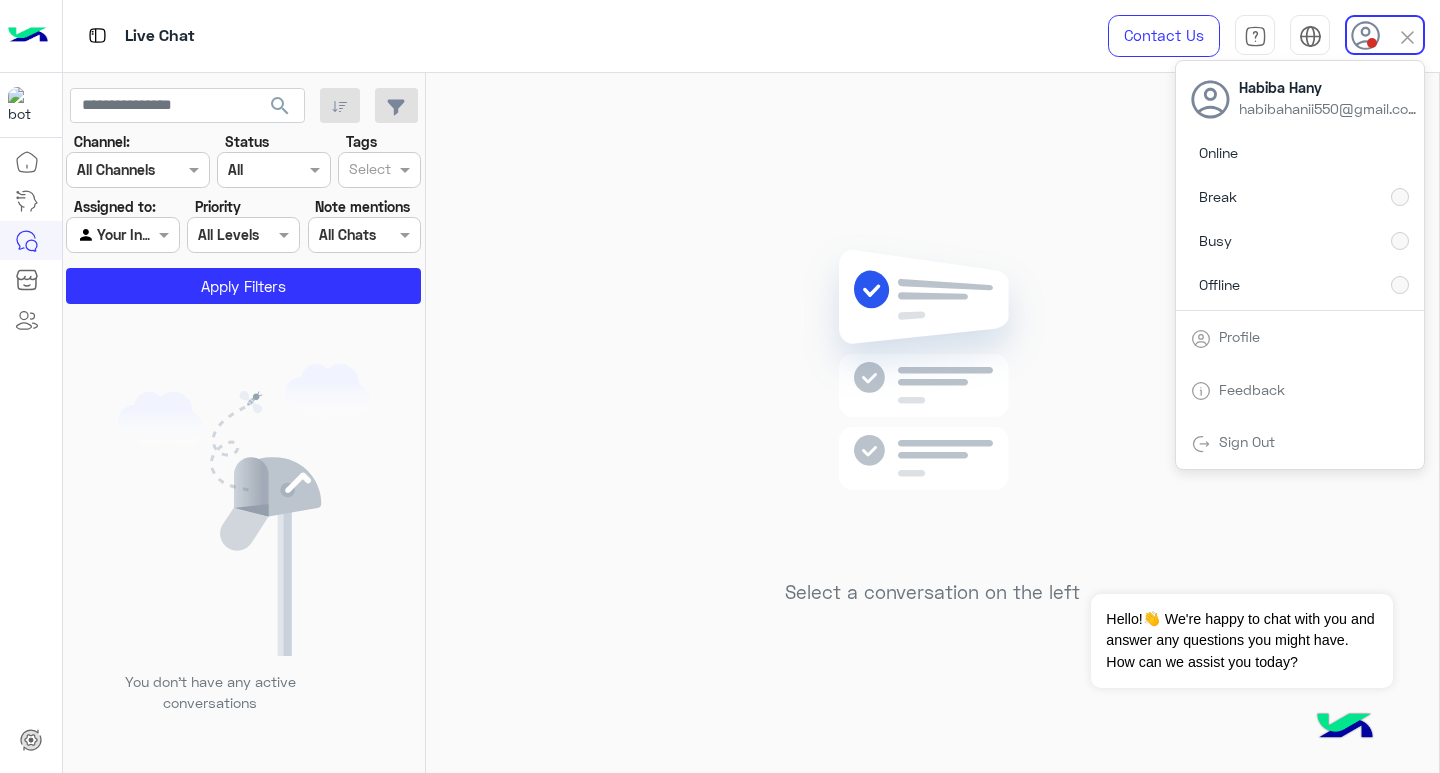 click on "Select a conversation on the left" 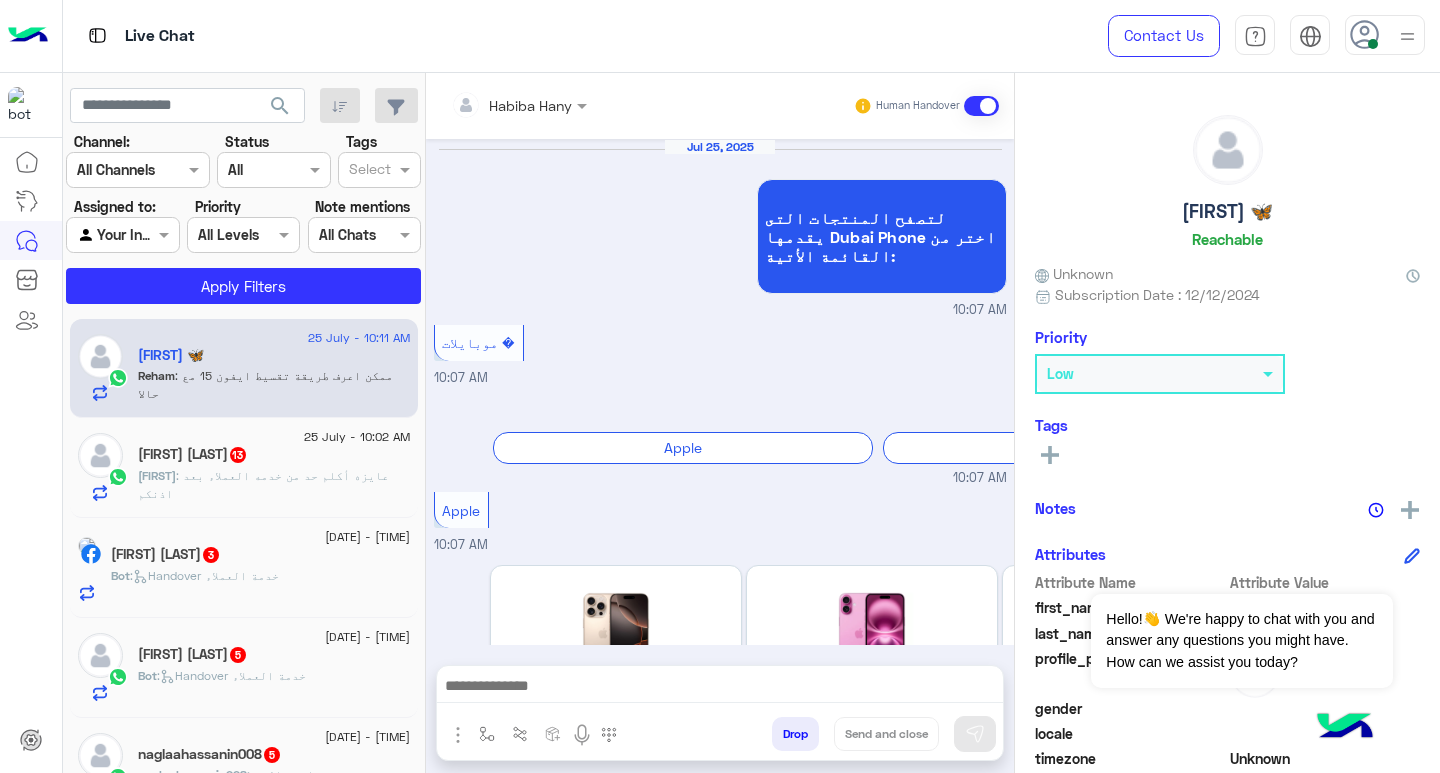 scroll, scrollTop: 1832, scrollLeft: 0, axis: vertical 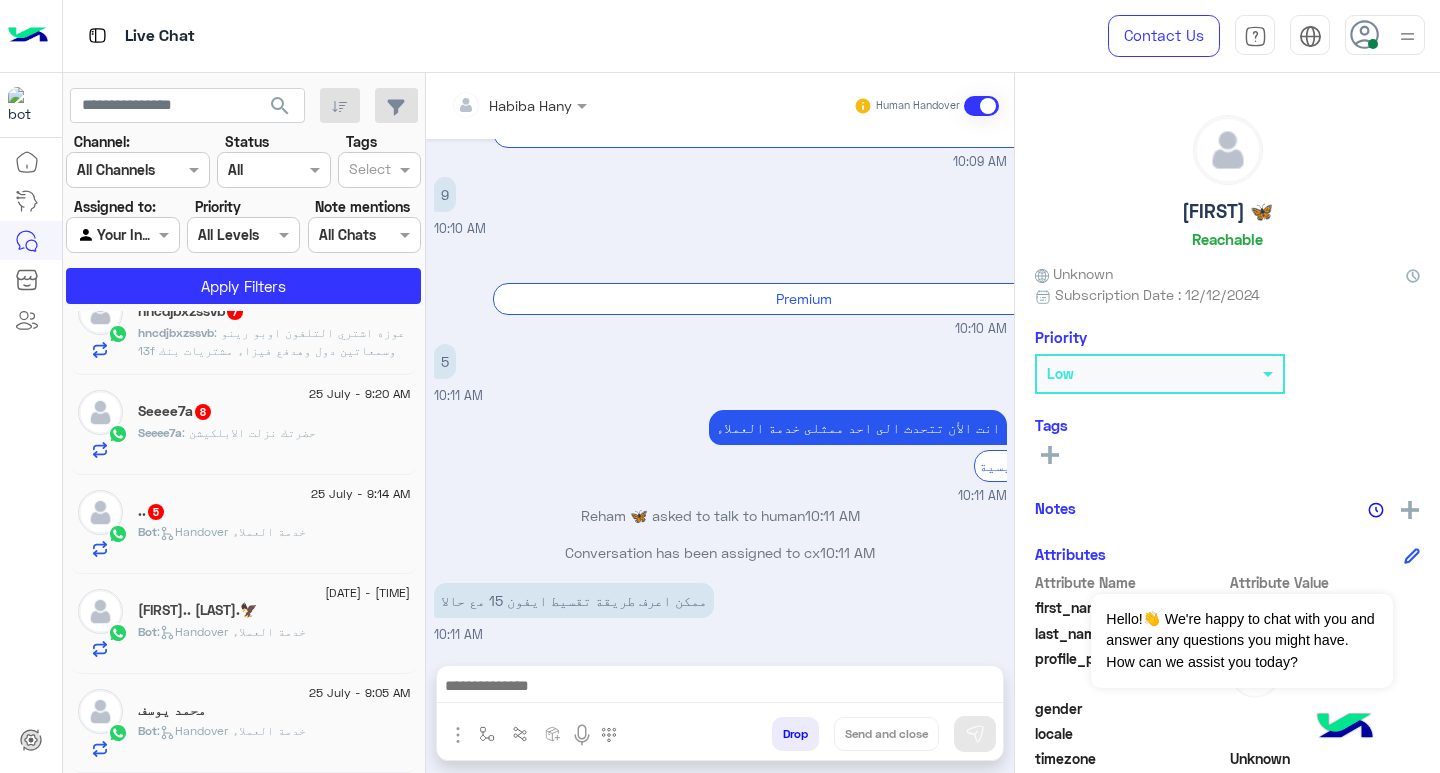 click on "محمد يوسف" 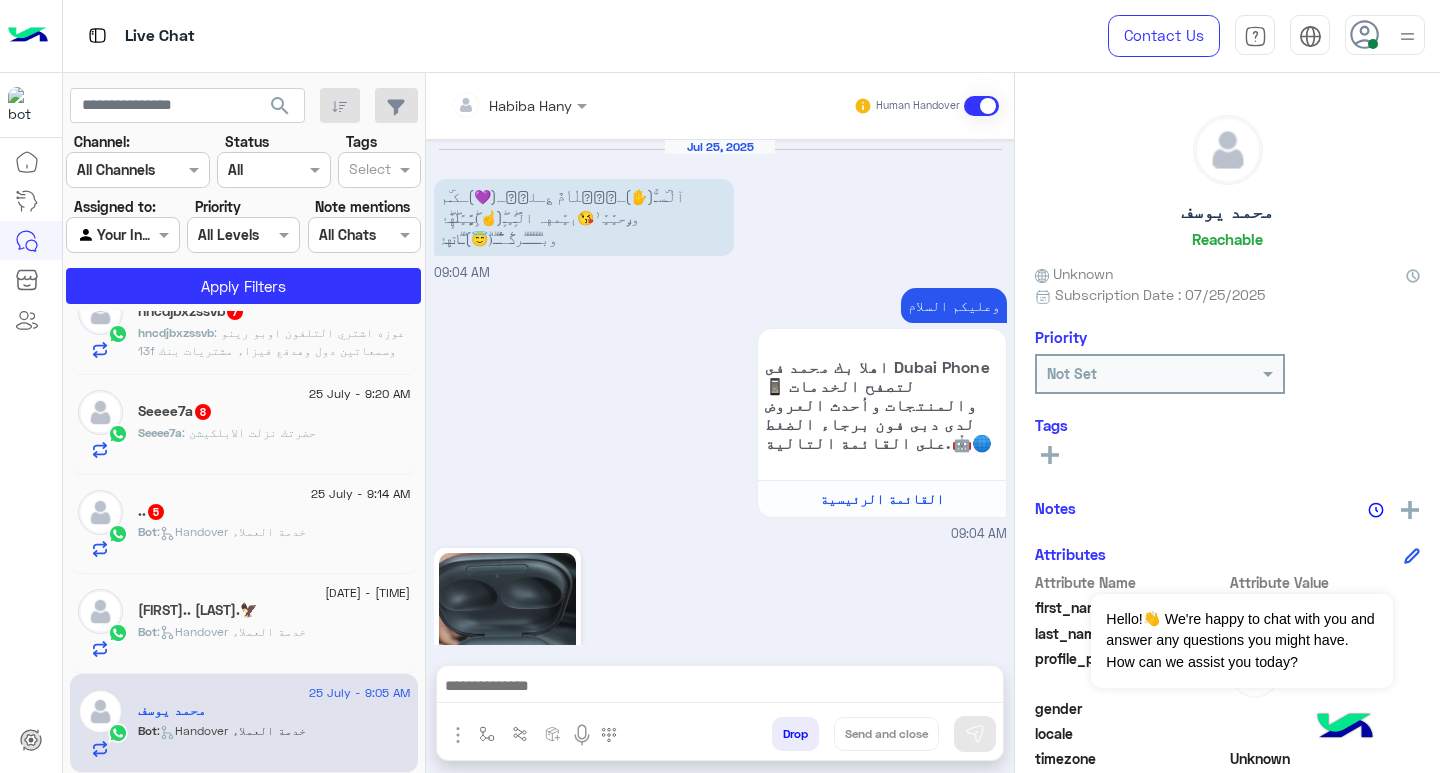 scroll, scrollTop: 1094, scrollLeft: 0, axis: vertical 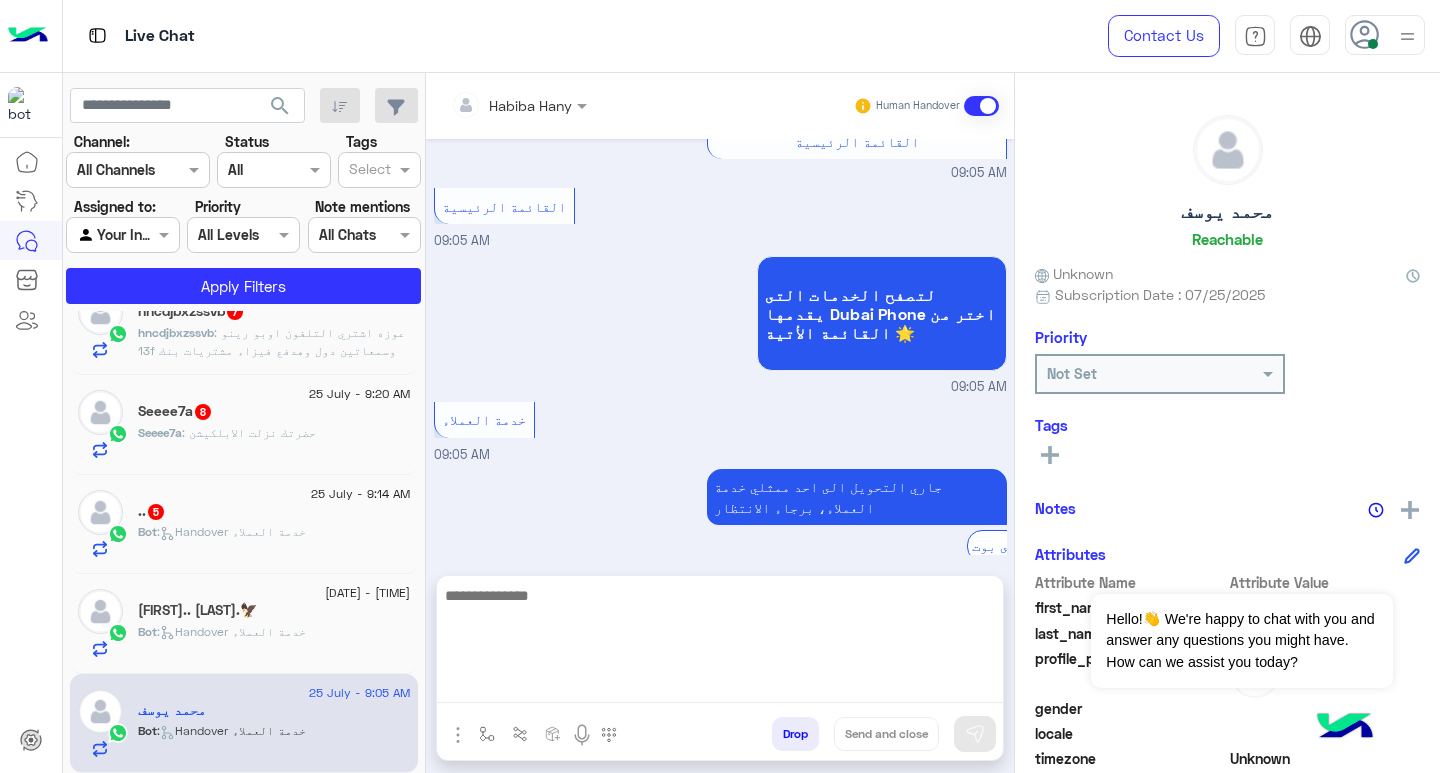 drag, startPoint x: 632, startPoint y: 681, endPoint x: 658, endPoint y: 691, distance: 27.856777 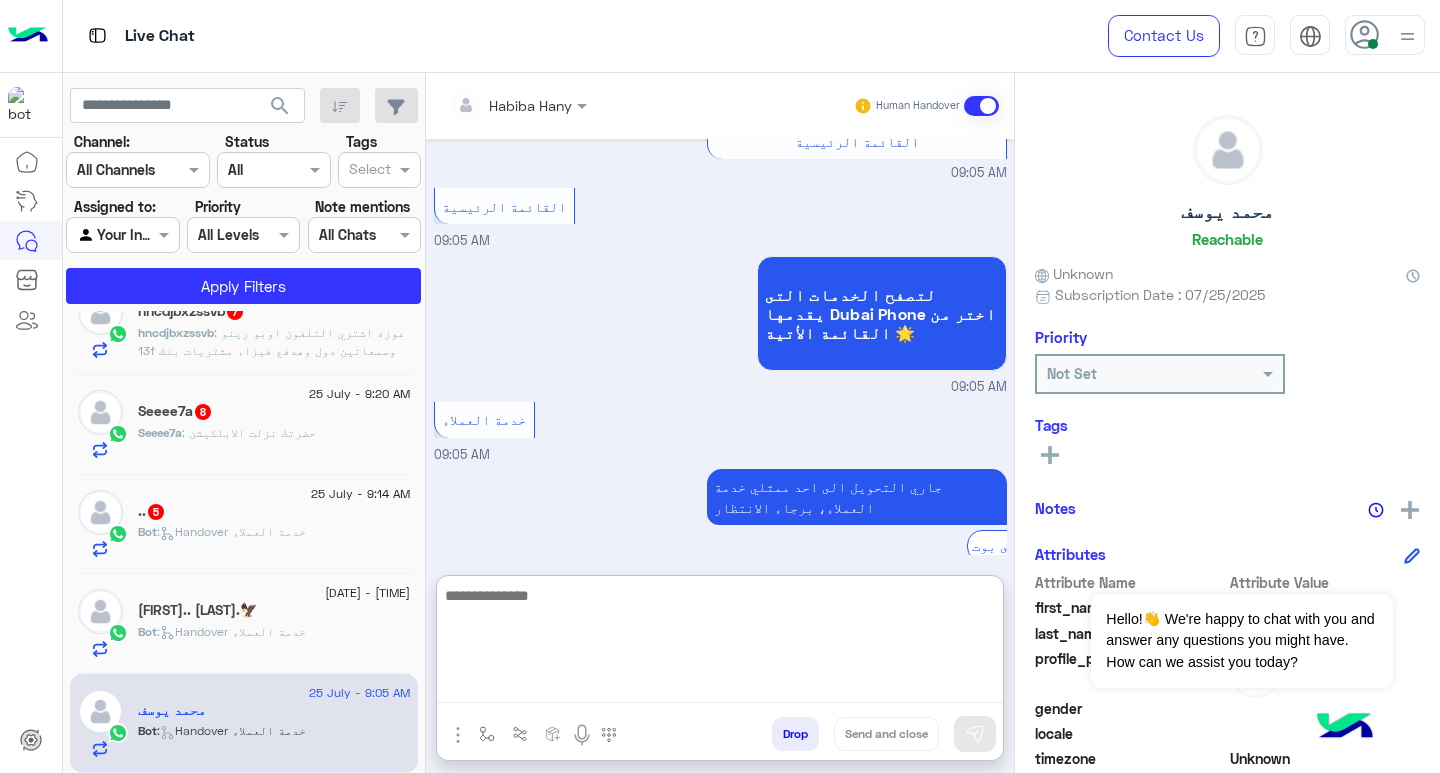 paste on "**********" 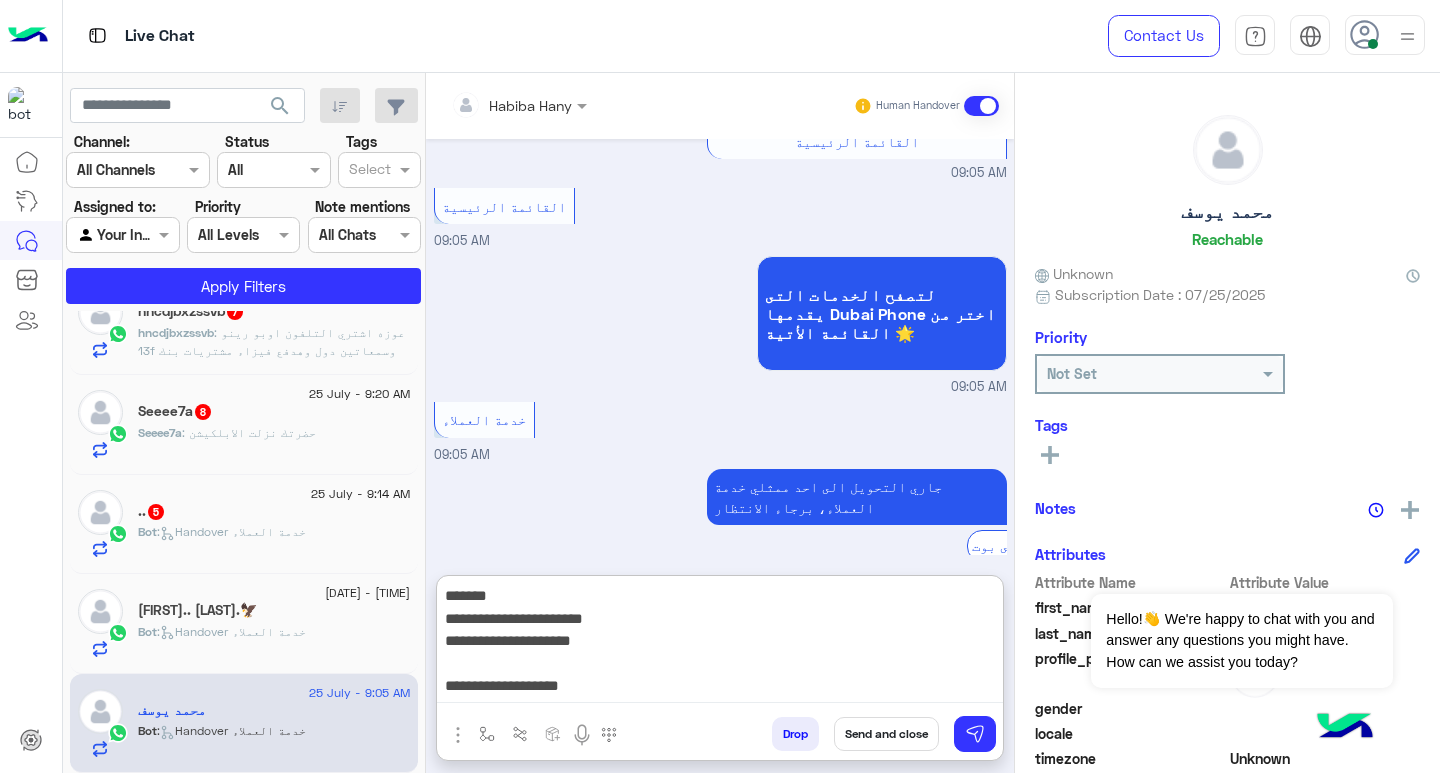 scroll, scrollTop: 39, scrollLeft: 0, axis: vertical 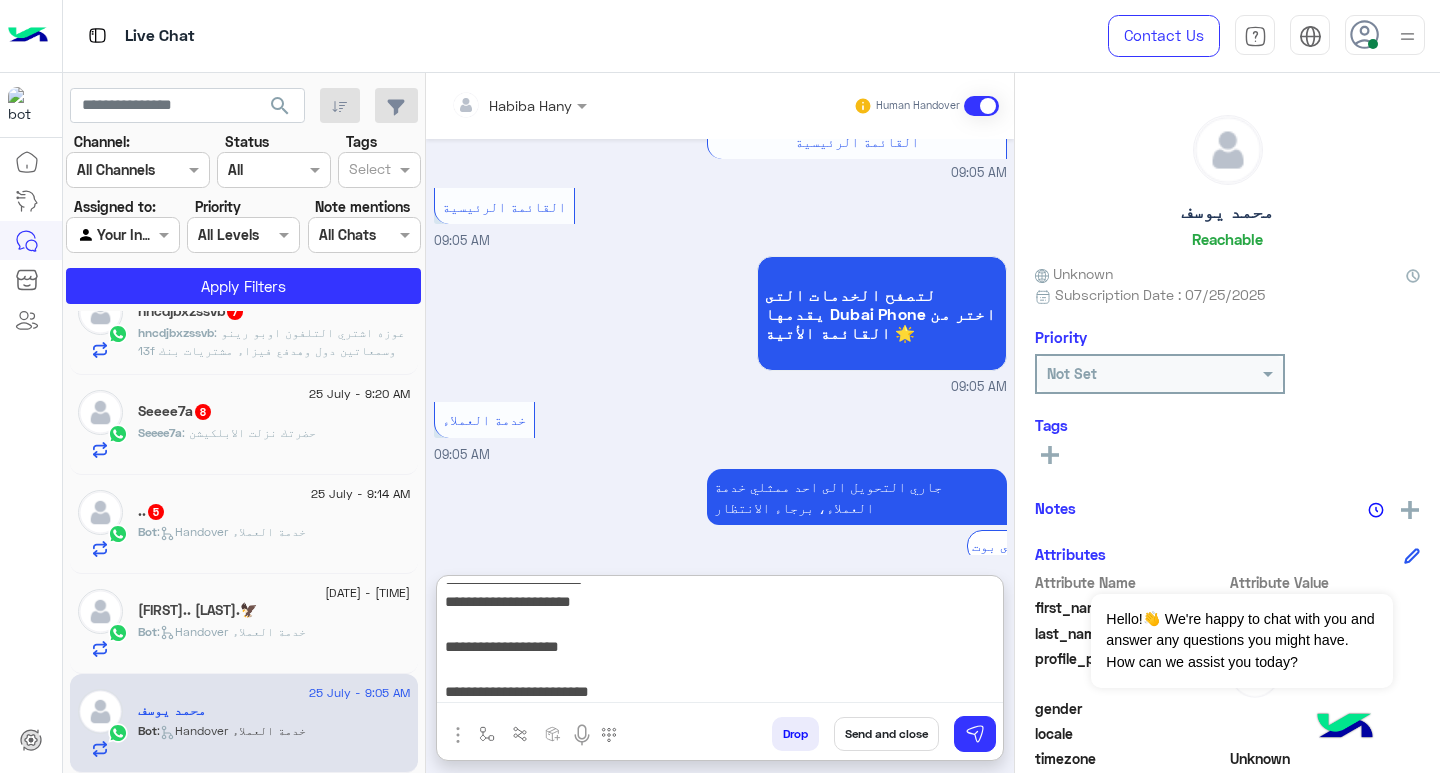 click on "**********" at bounding box center [720, 643] 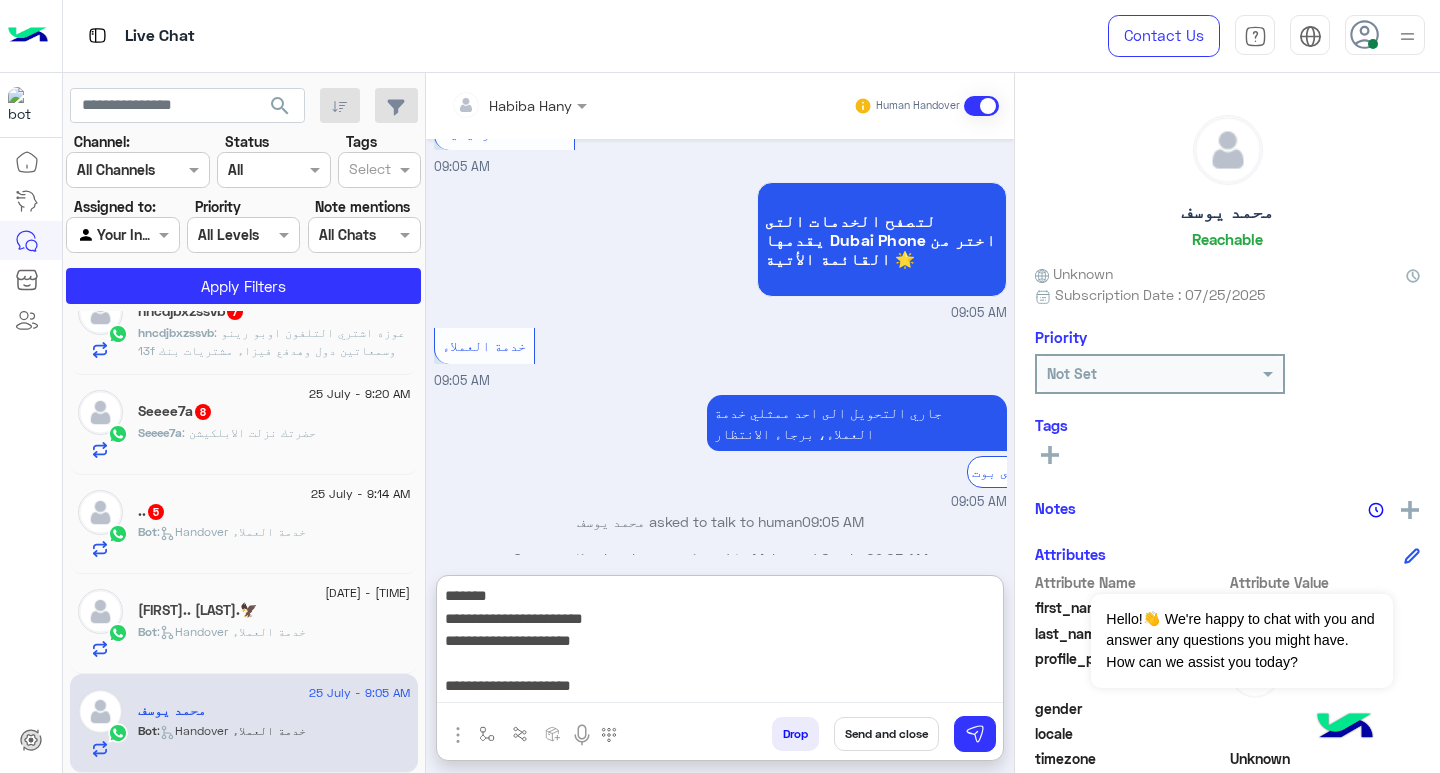 scroll, scrollTop: 1183, scrollLeft: 0, axis: vertical 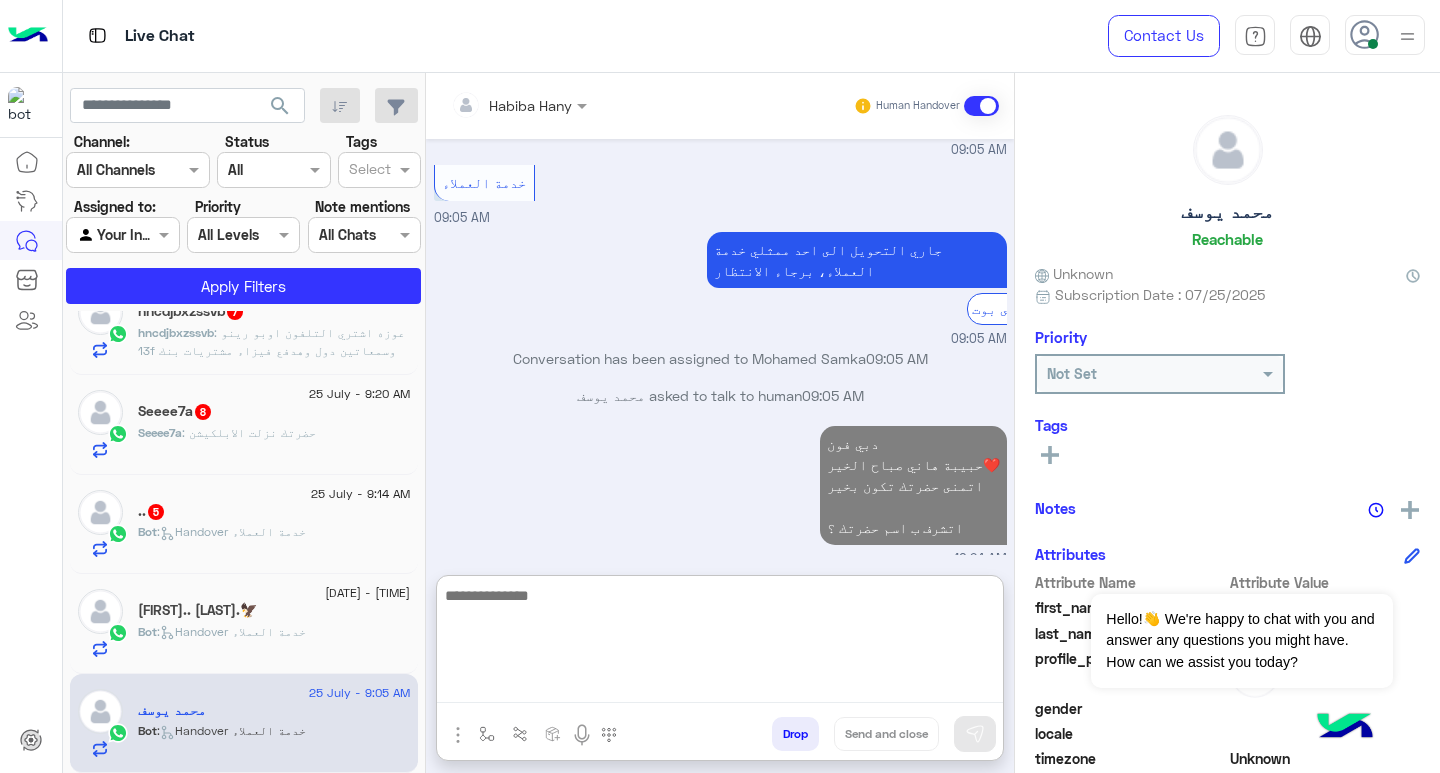paste on "**********" 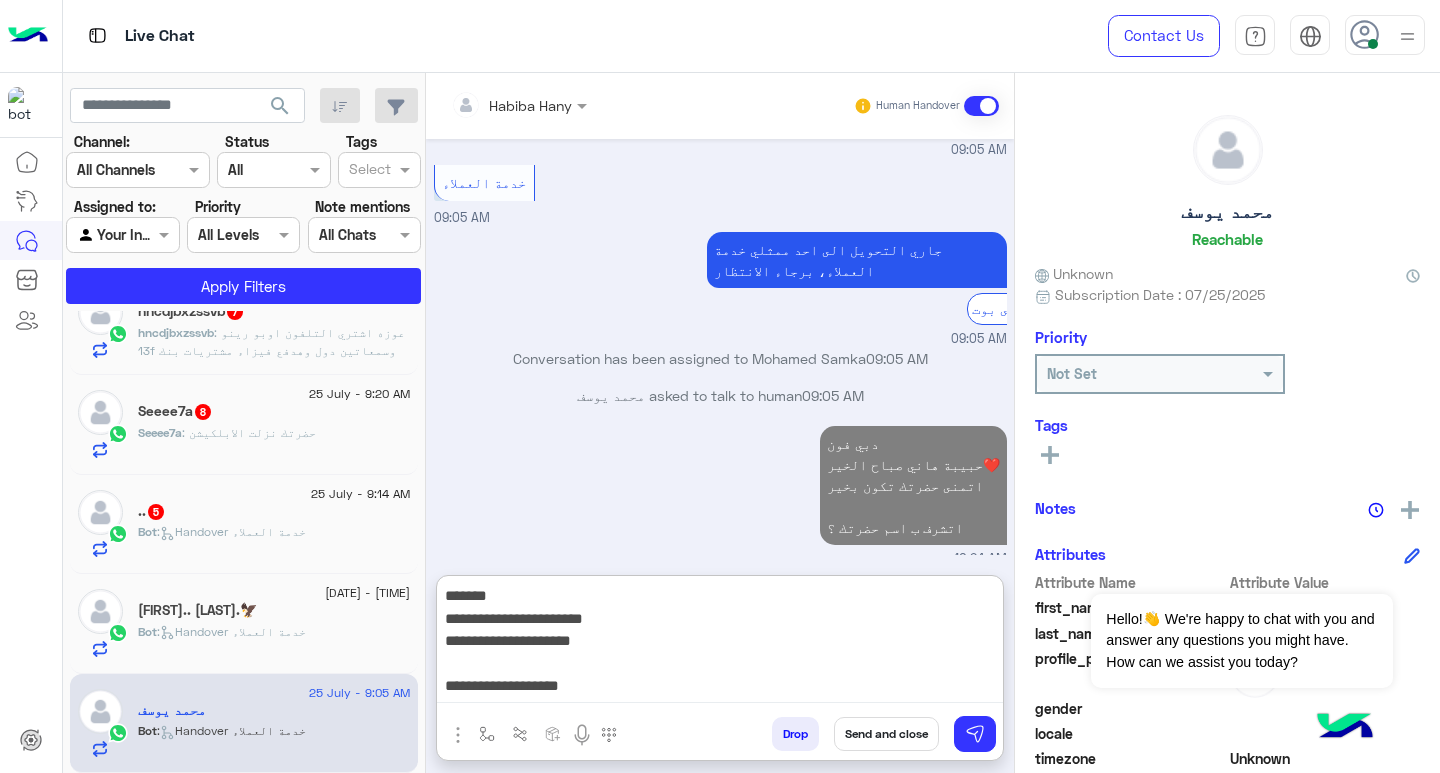 scroll, scrollTop: 39, scrollLeft: 0, axis: vertical 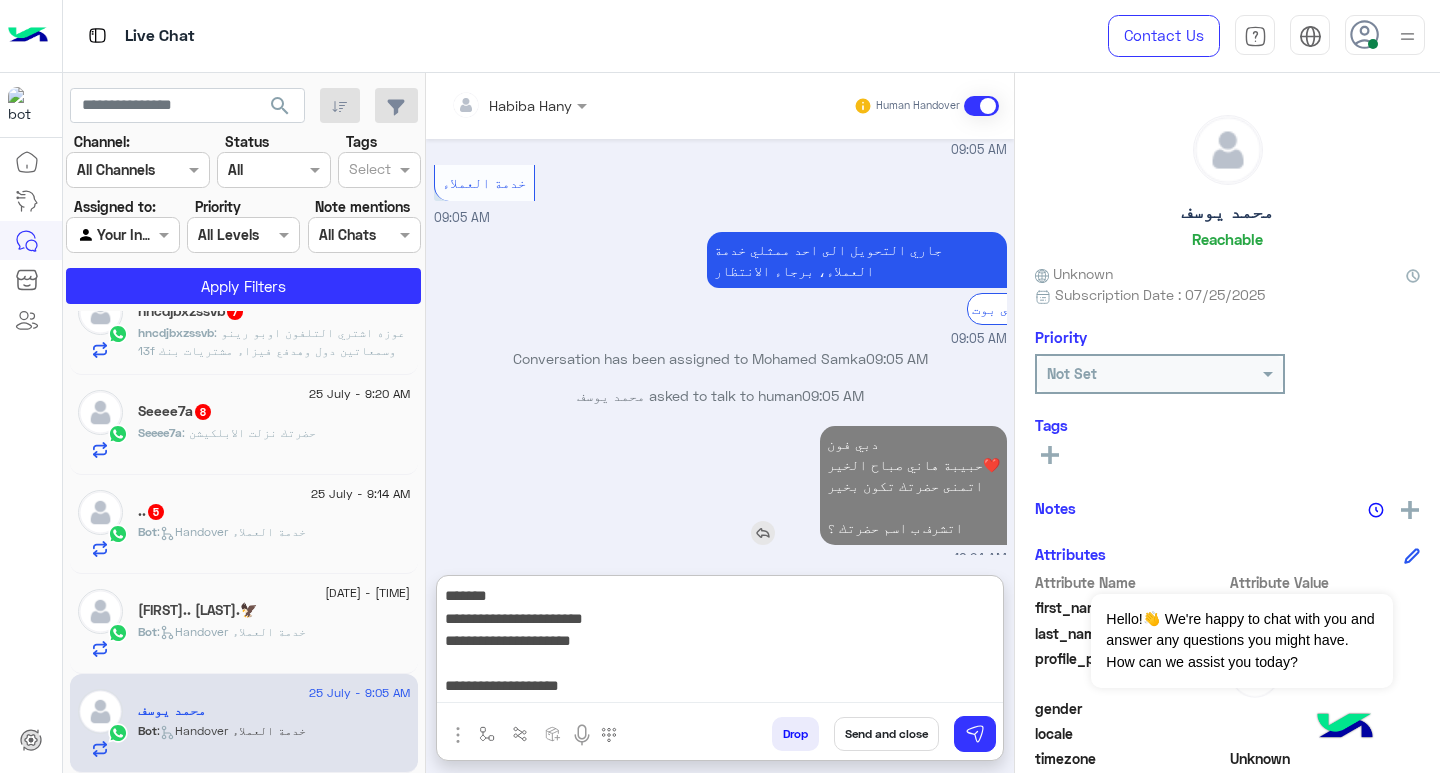 drag, startPoint x: 834, startPoint y: 660, endPoint x: 967, endPoint y: 514, distance: 197.49684 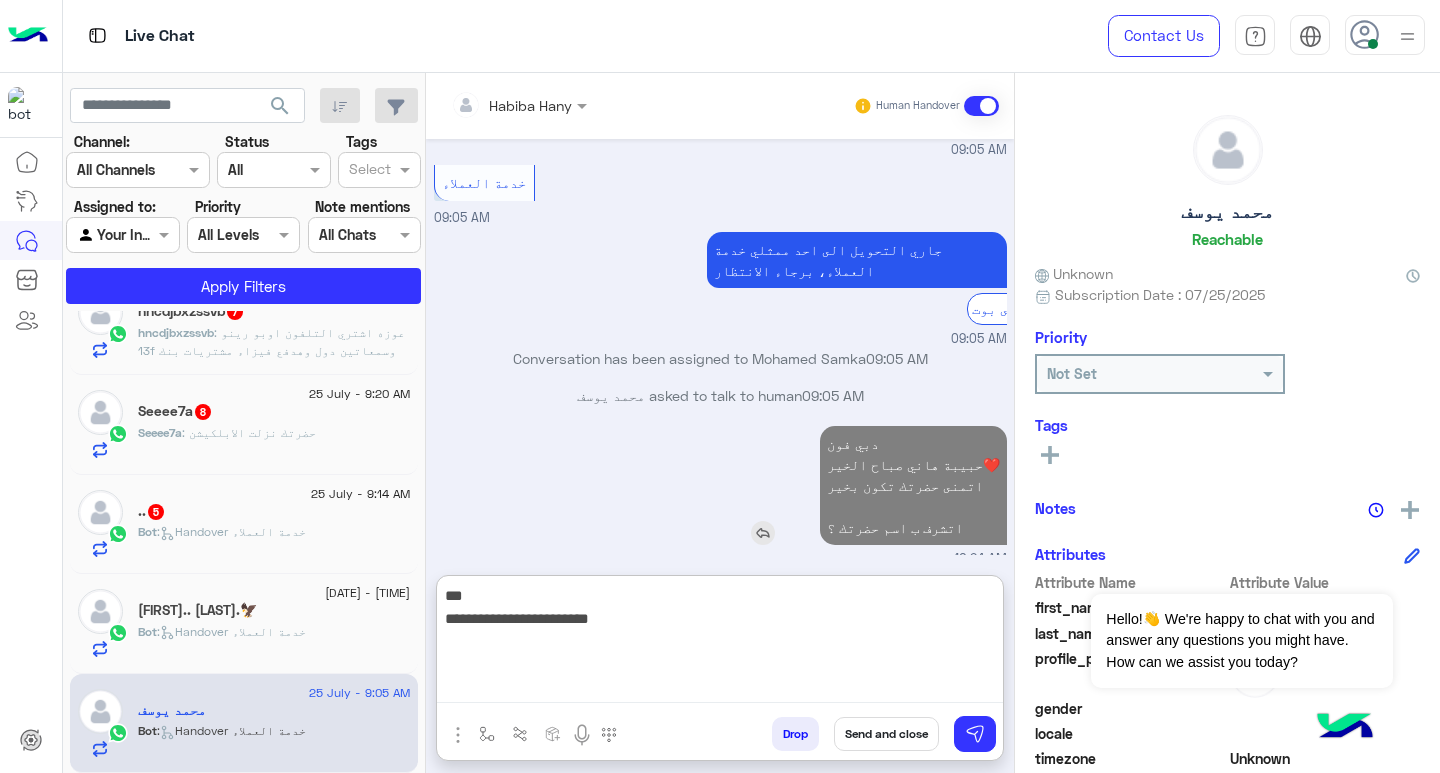 scroll, scrollTop: 1368, scrollLeft: 0, axis: vertical 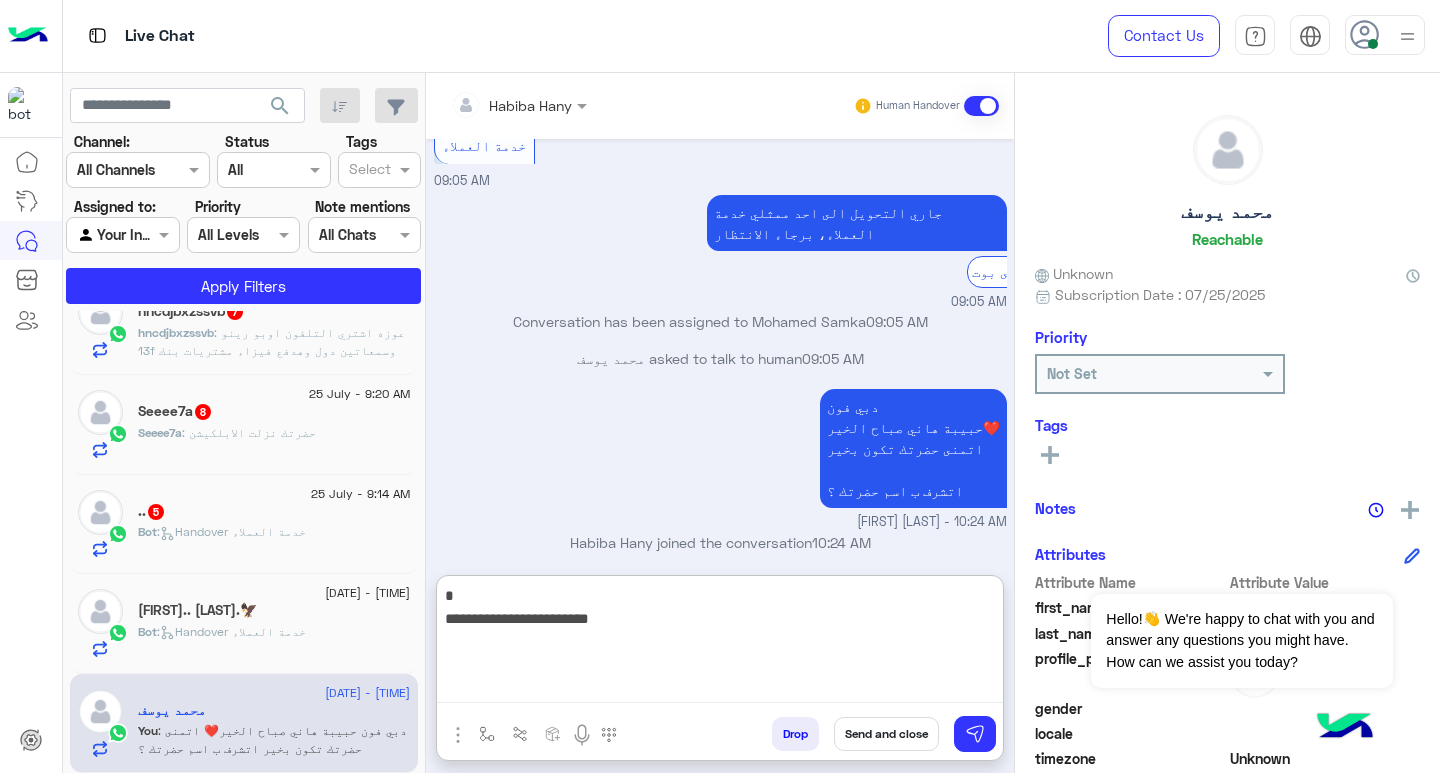 type on "**********" 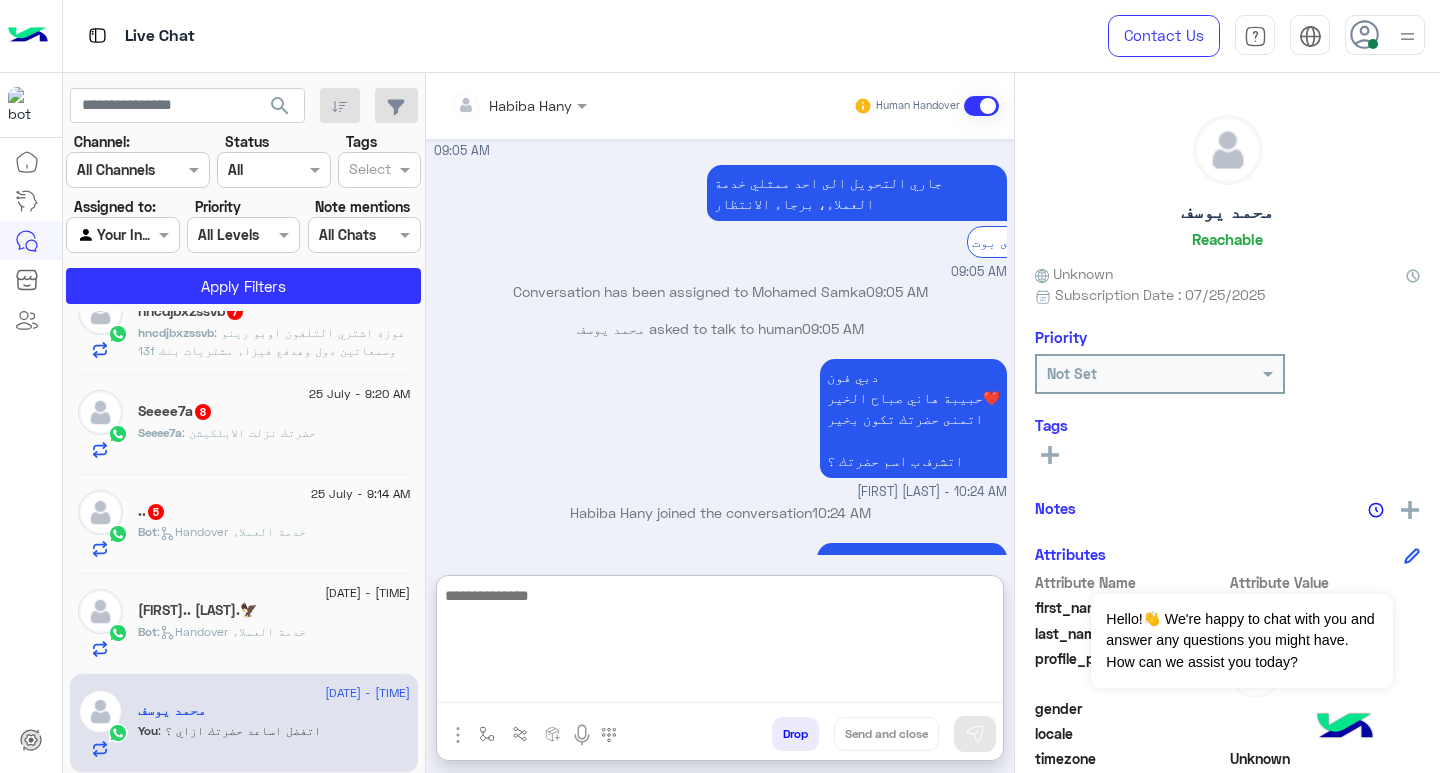 scroll, scrollTop: 1431, scrollLeft: 0, axis: vertical 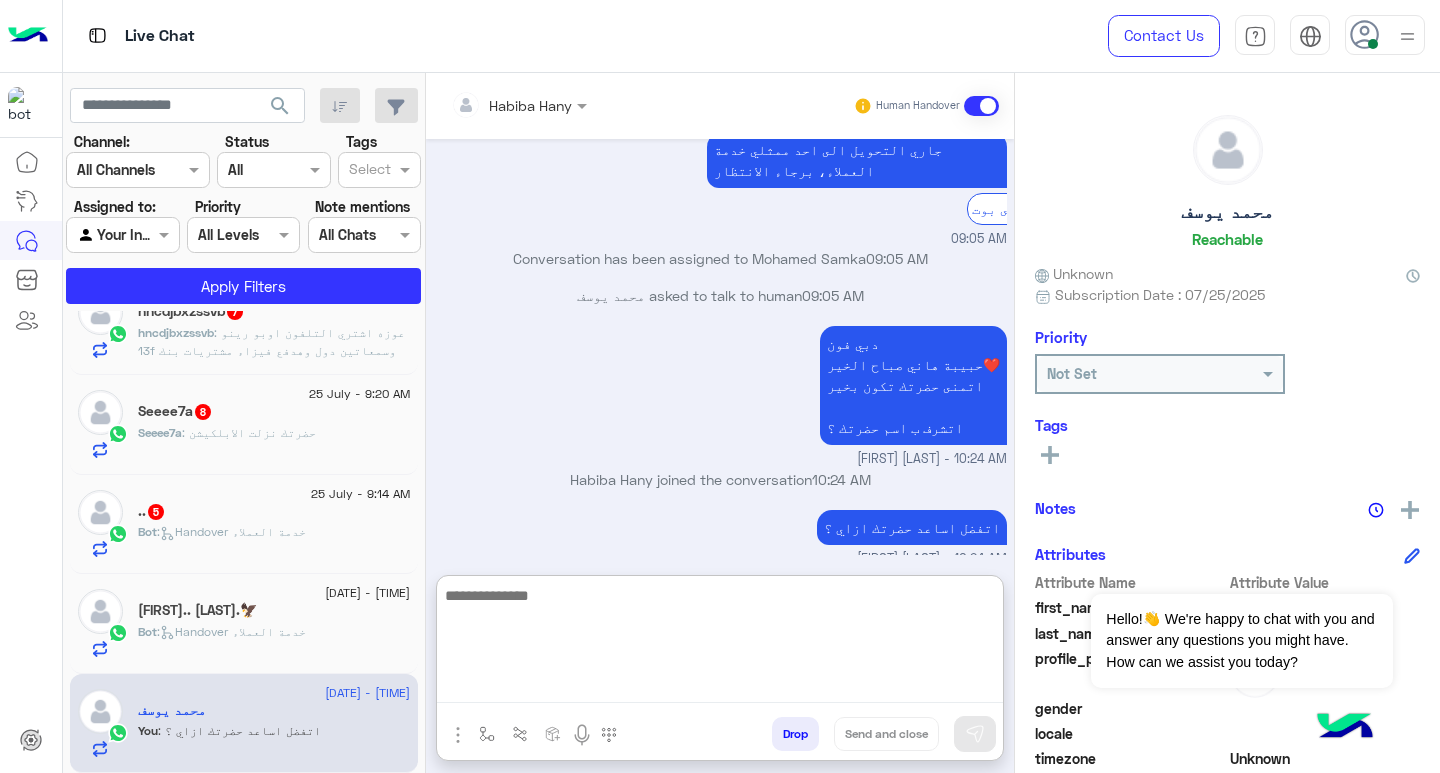 click on "Bot :   Handover خدمة العملاء" 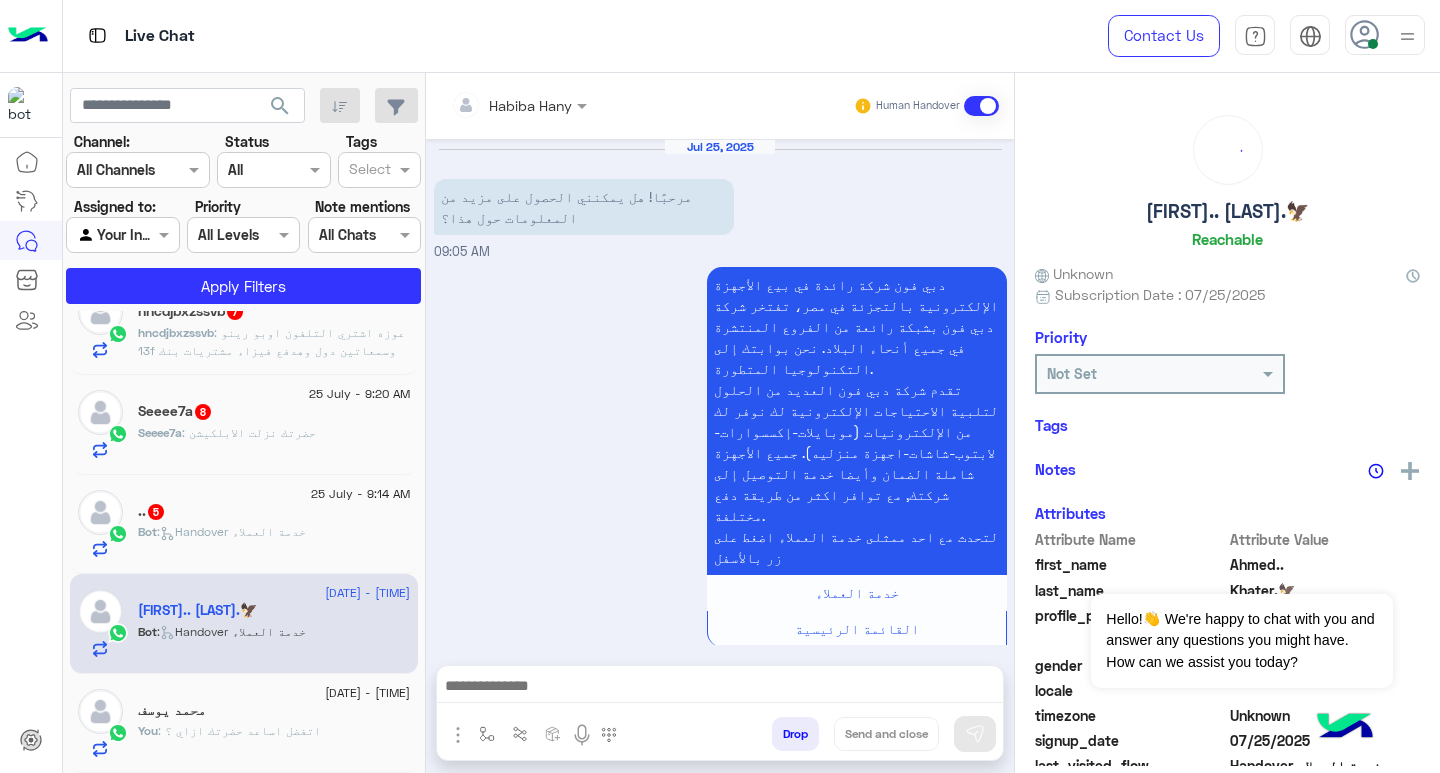 scroll, scrollTop: 1153, scrollLeft: 0, axis: vertical 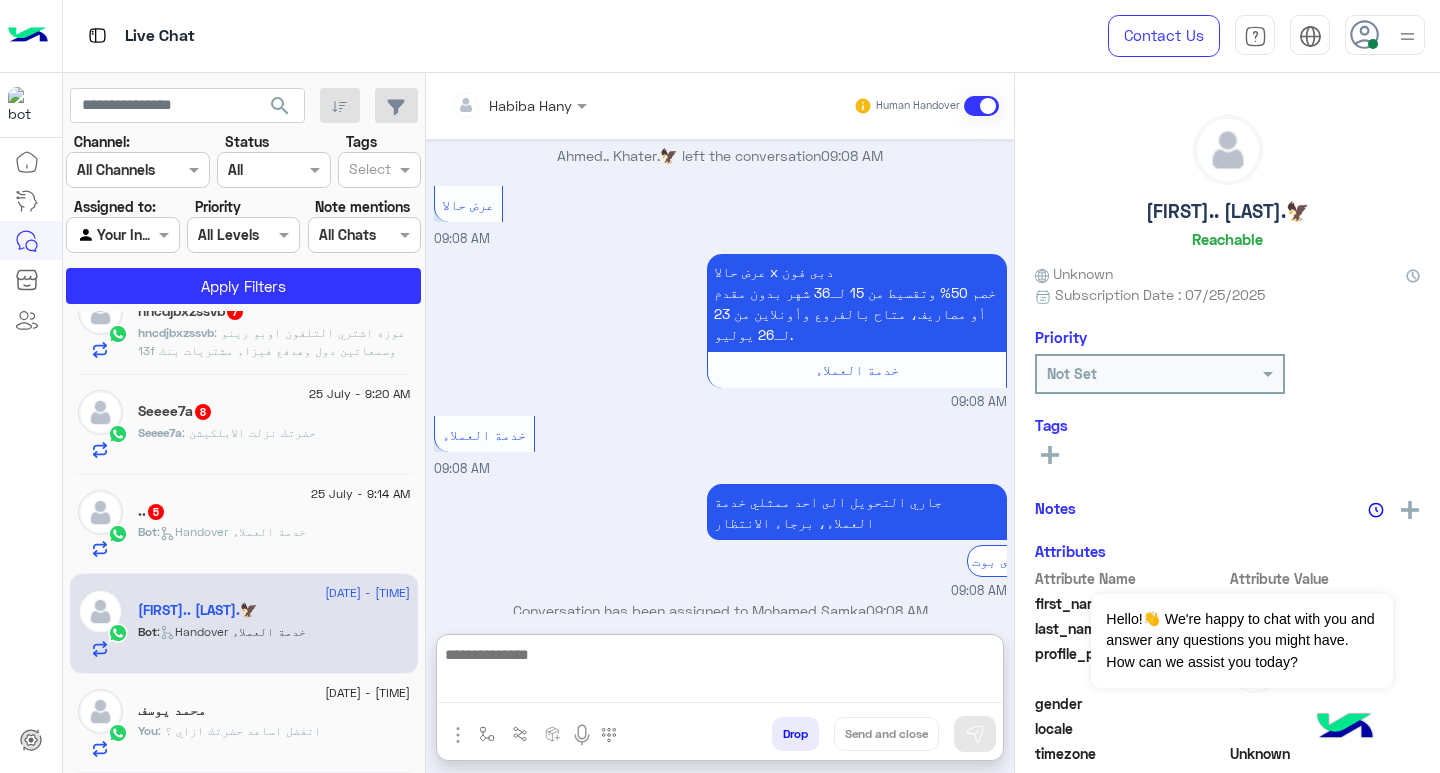 click at bounding box center [720, 672] 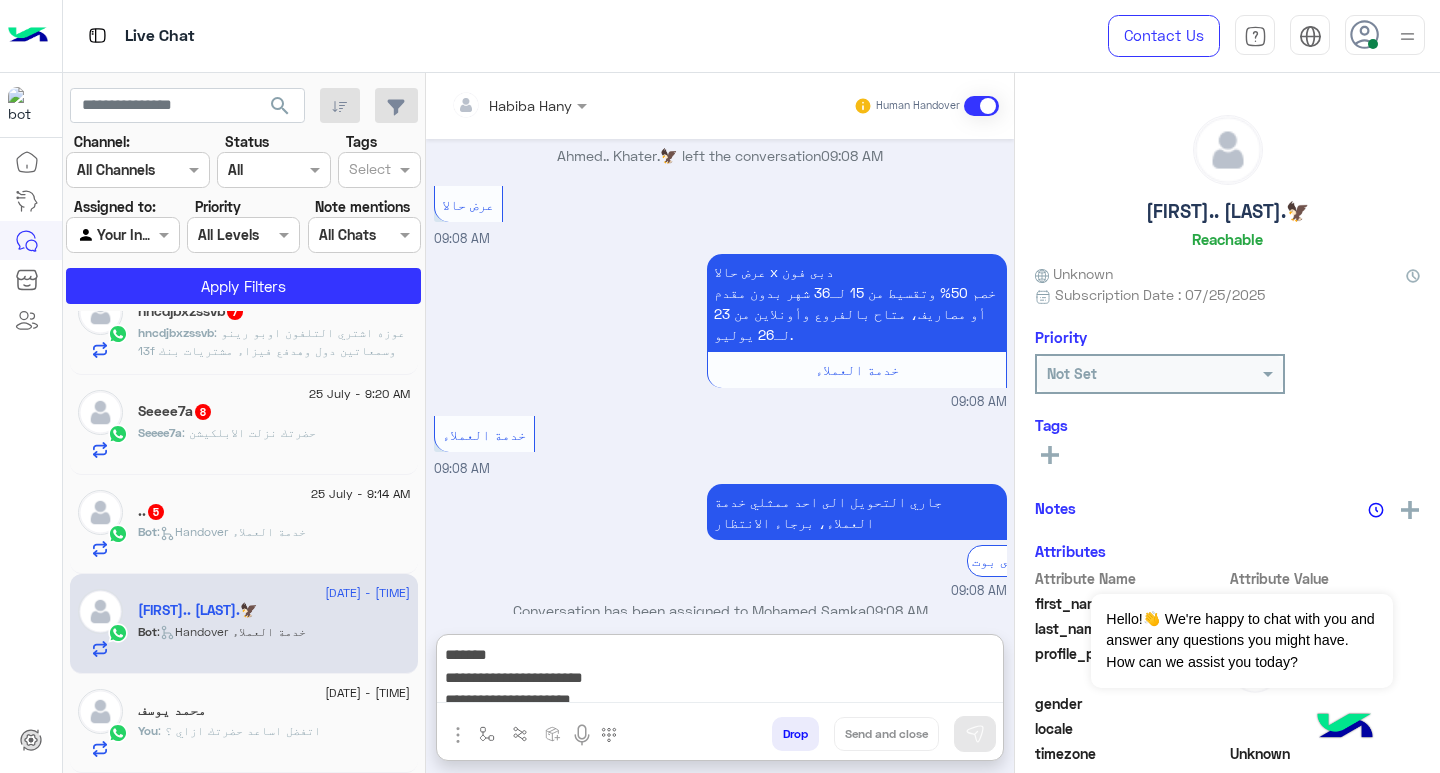 click on "**********" at bounding box center (720, 672) 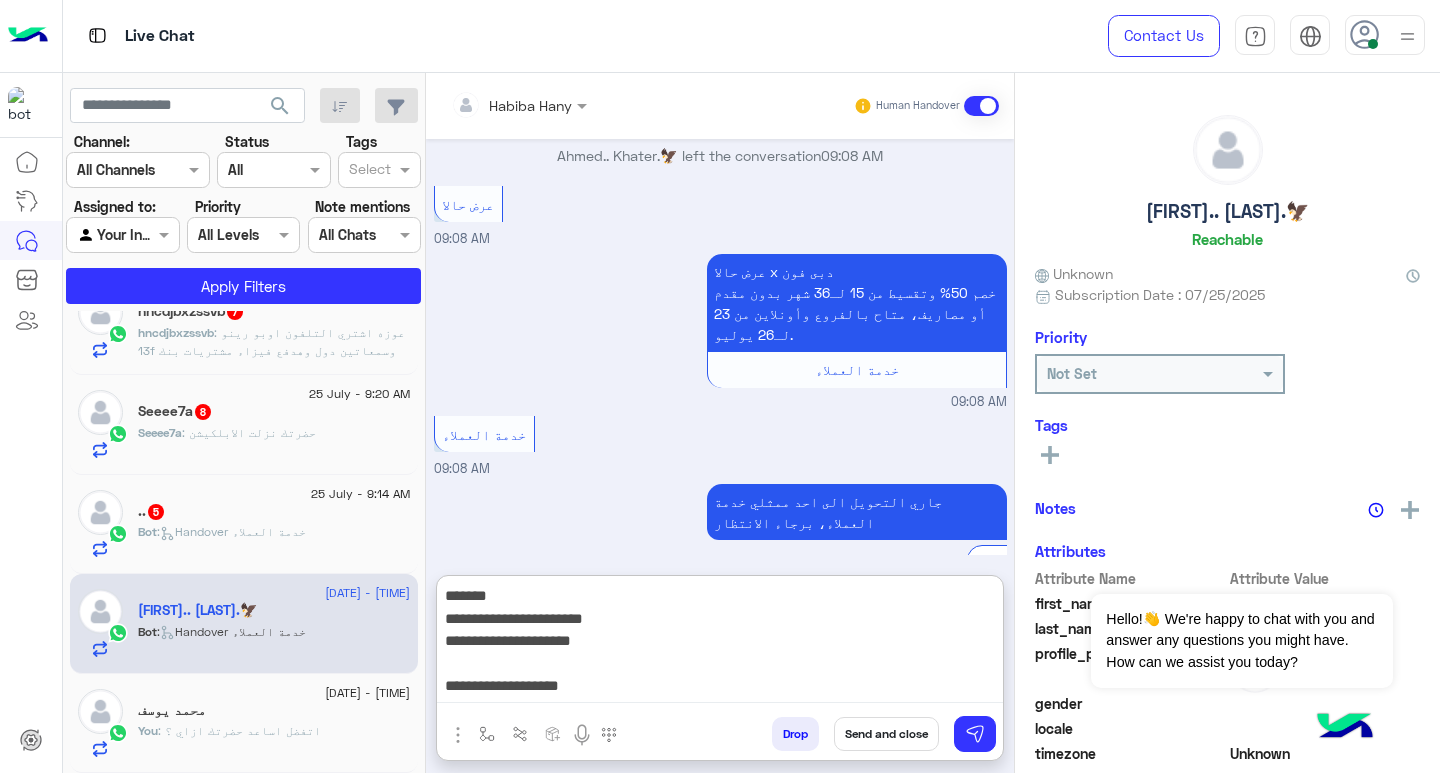 scroll, scrollTop: 43, scrollLeft: 0, axis: vertical 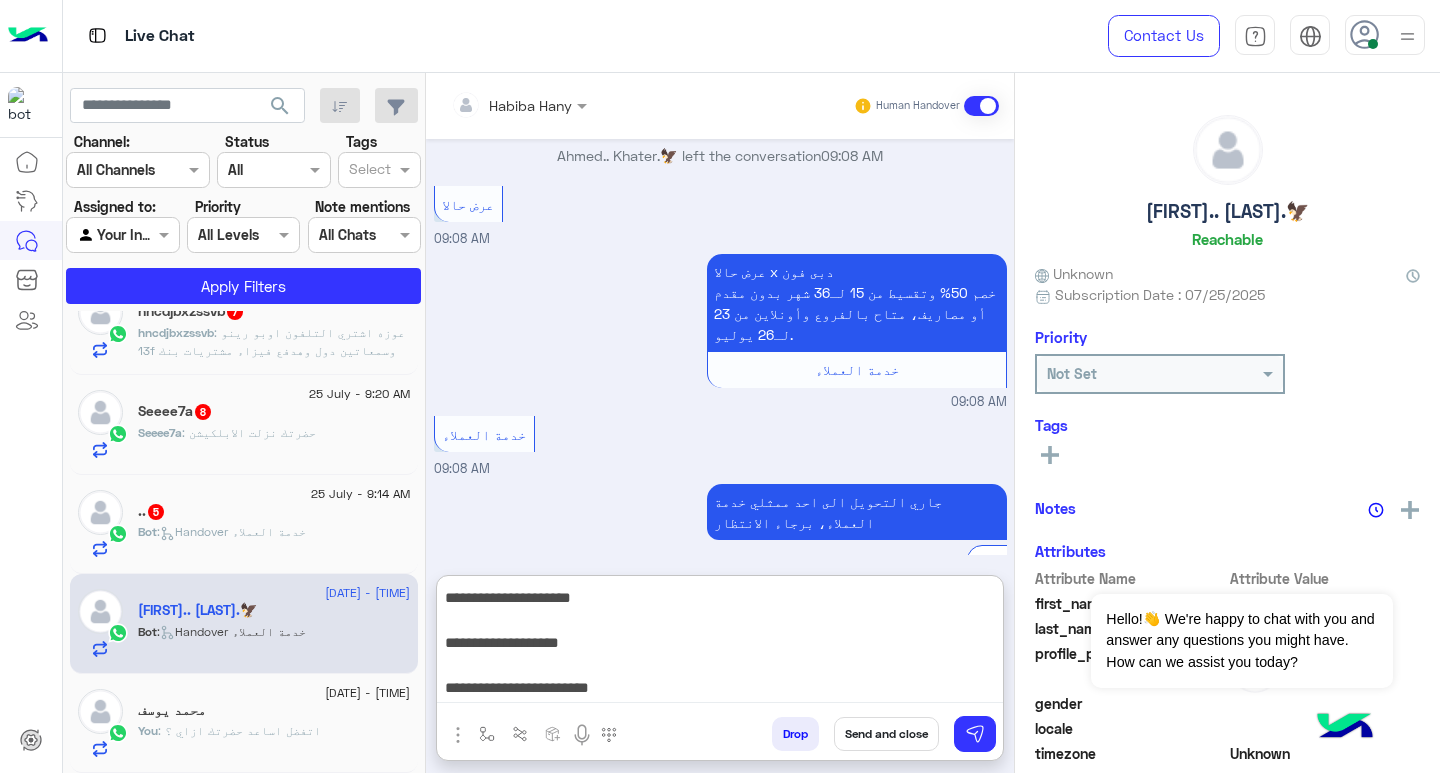 click on "**********" at bounding box center (720, 643) 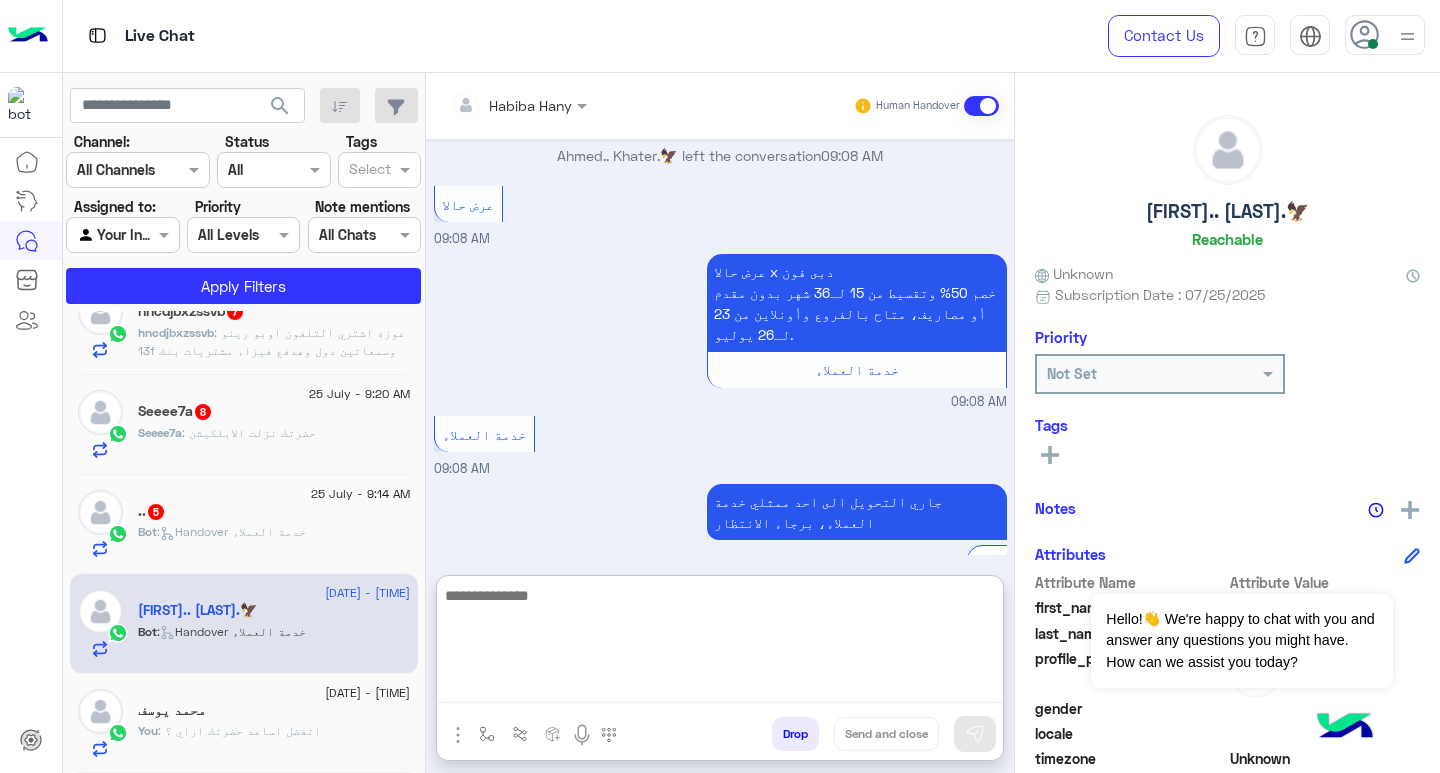 scroll, scrollTop: 0, scrollLeft: 0, axis: both 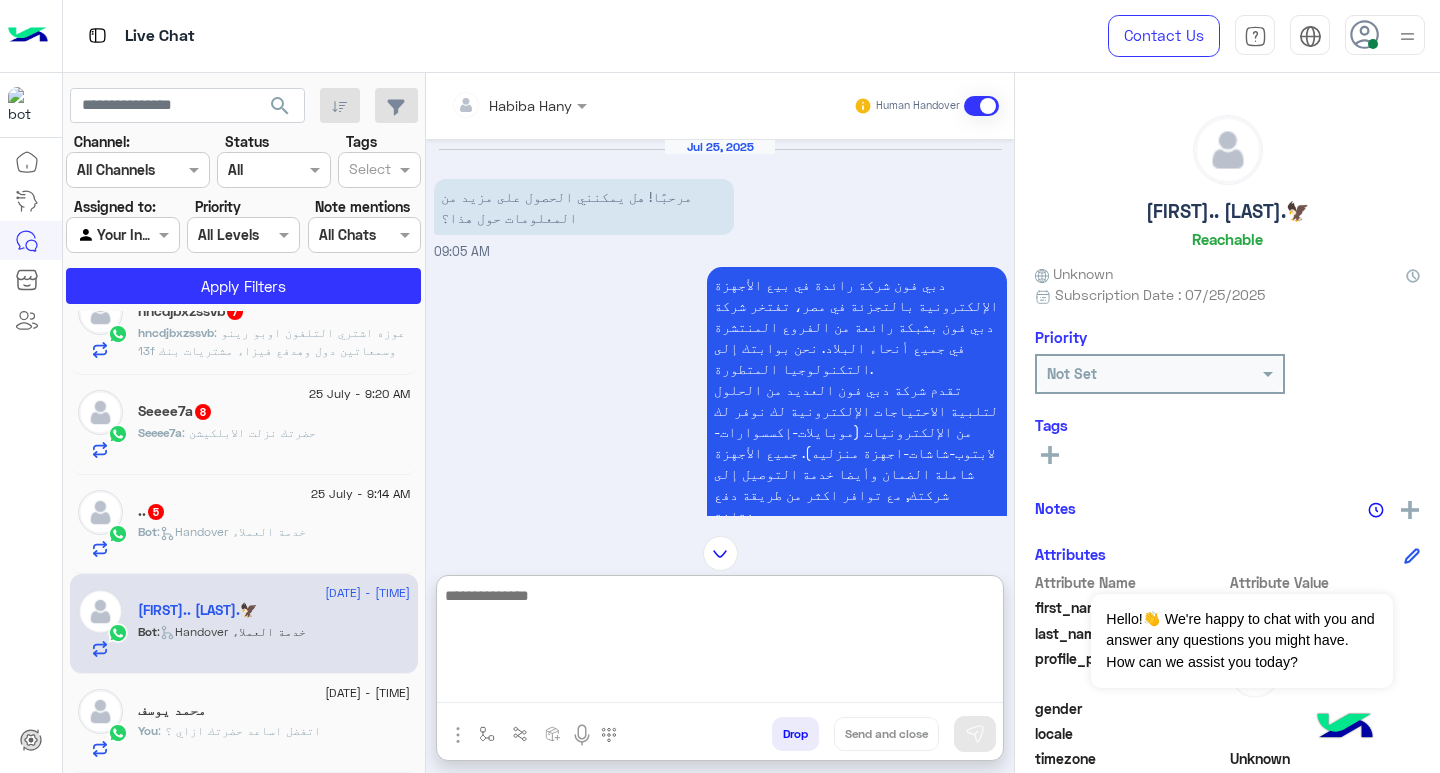 paste on "**********" 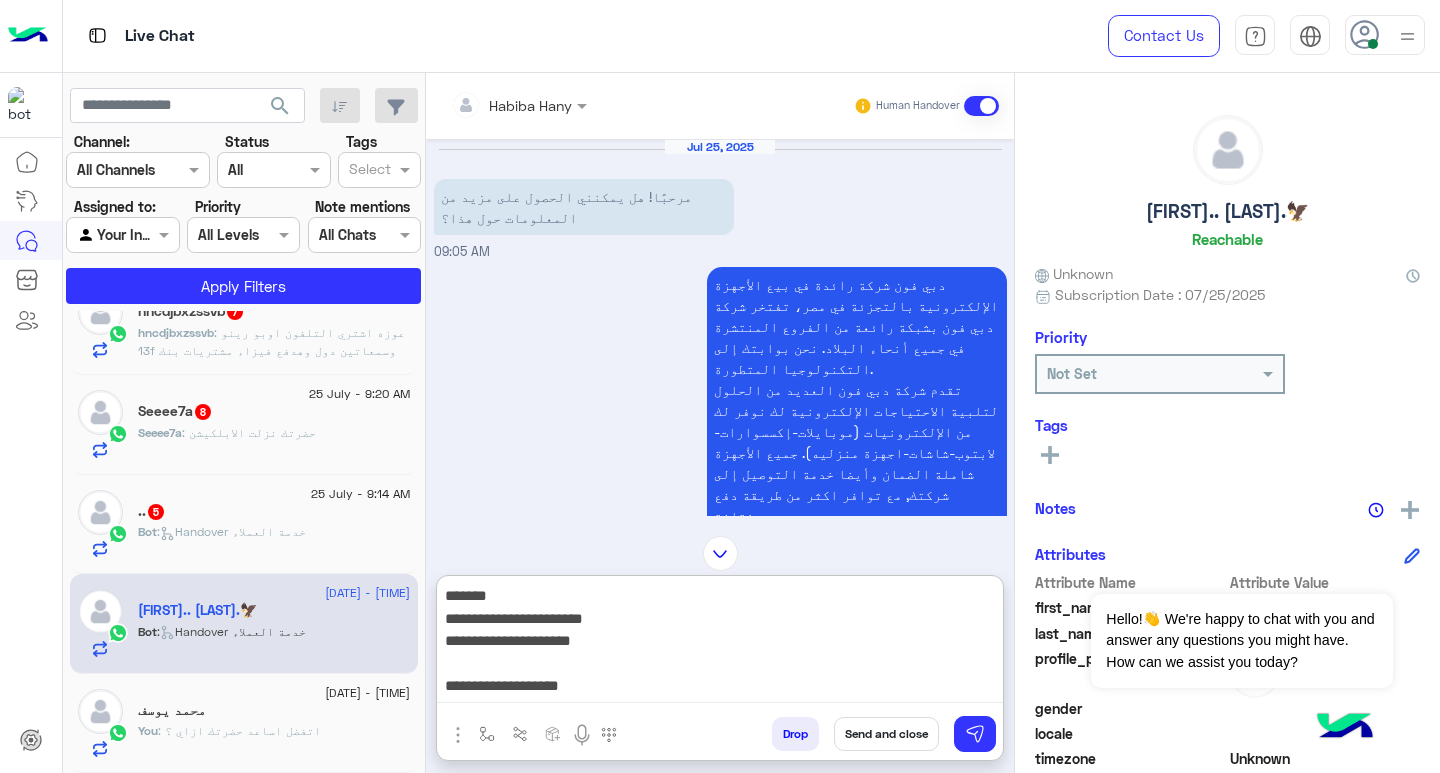 scroll, scrollTop: 39, scrollLeft: 0, axis: vertical 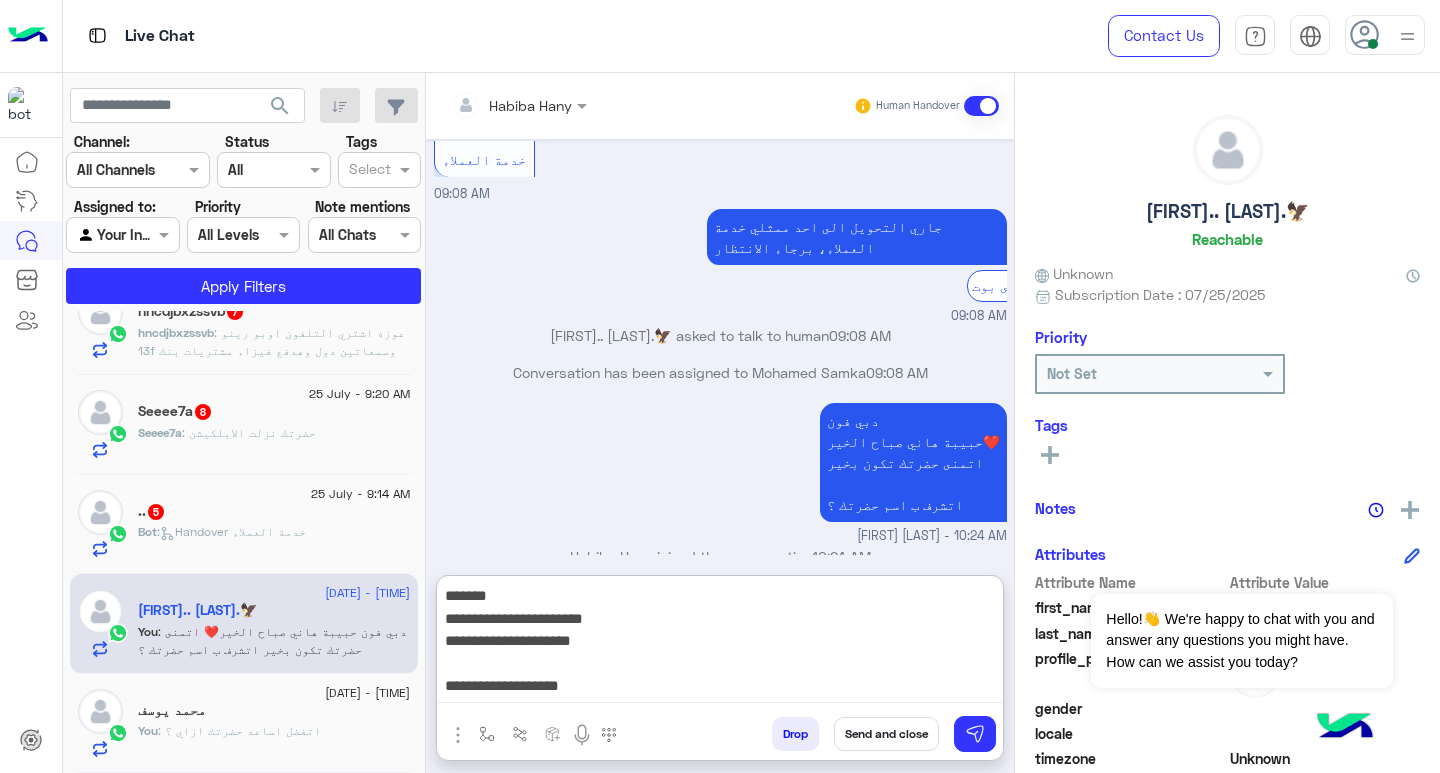 drag, startPoint x: 782, startPoint y: 650, endPoint x: 1074, endPoint y: 435, distance: 362.6141 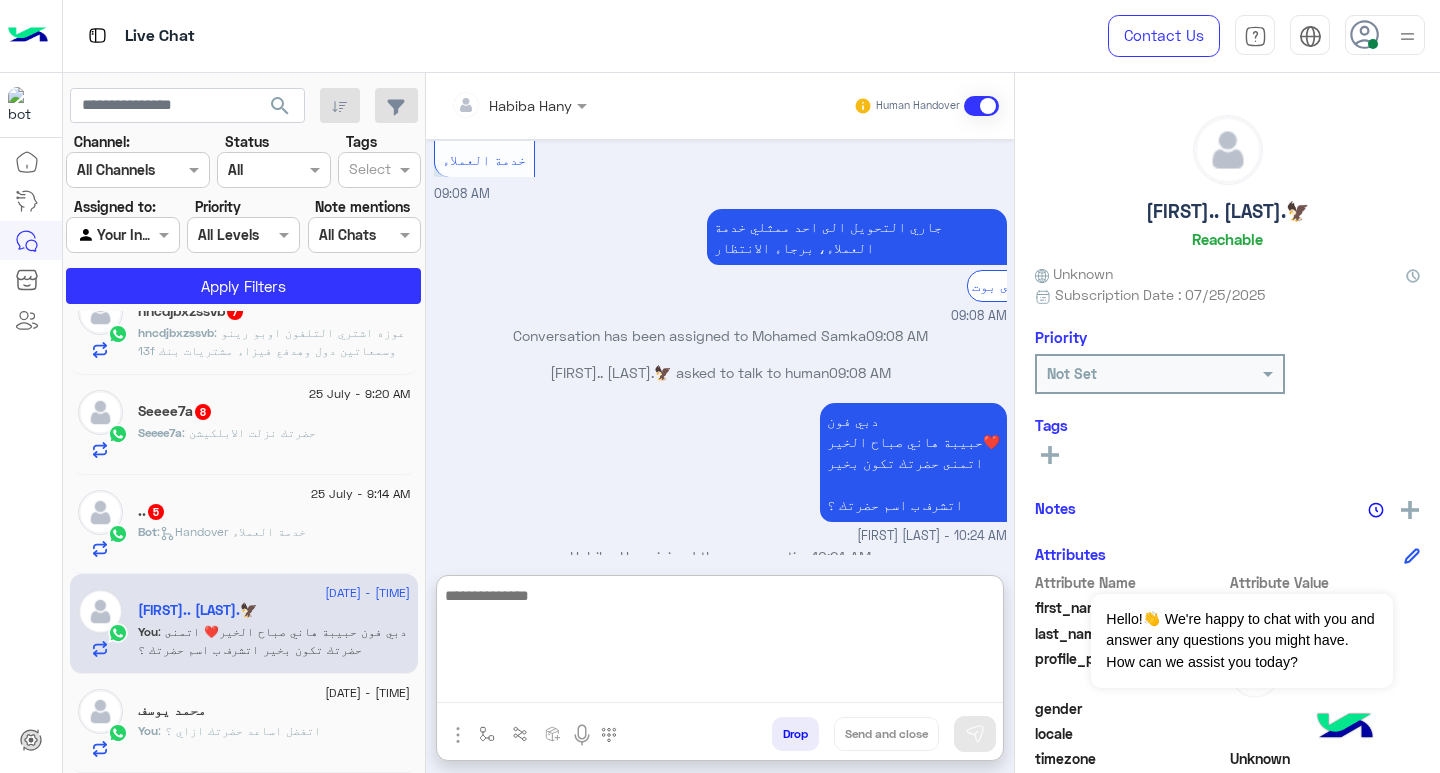 scroll, scrollTop: 1491, scrollLeft: 0, axis: vertical 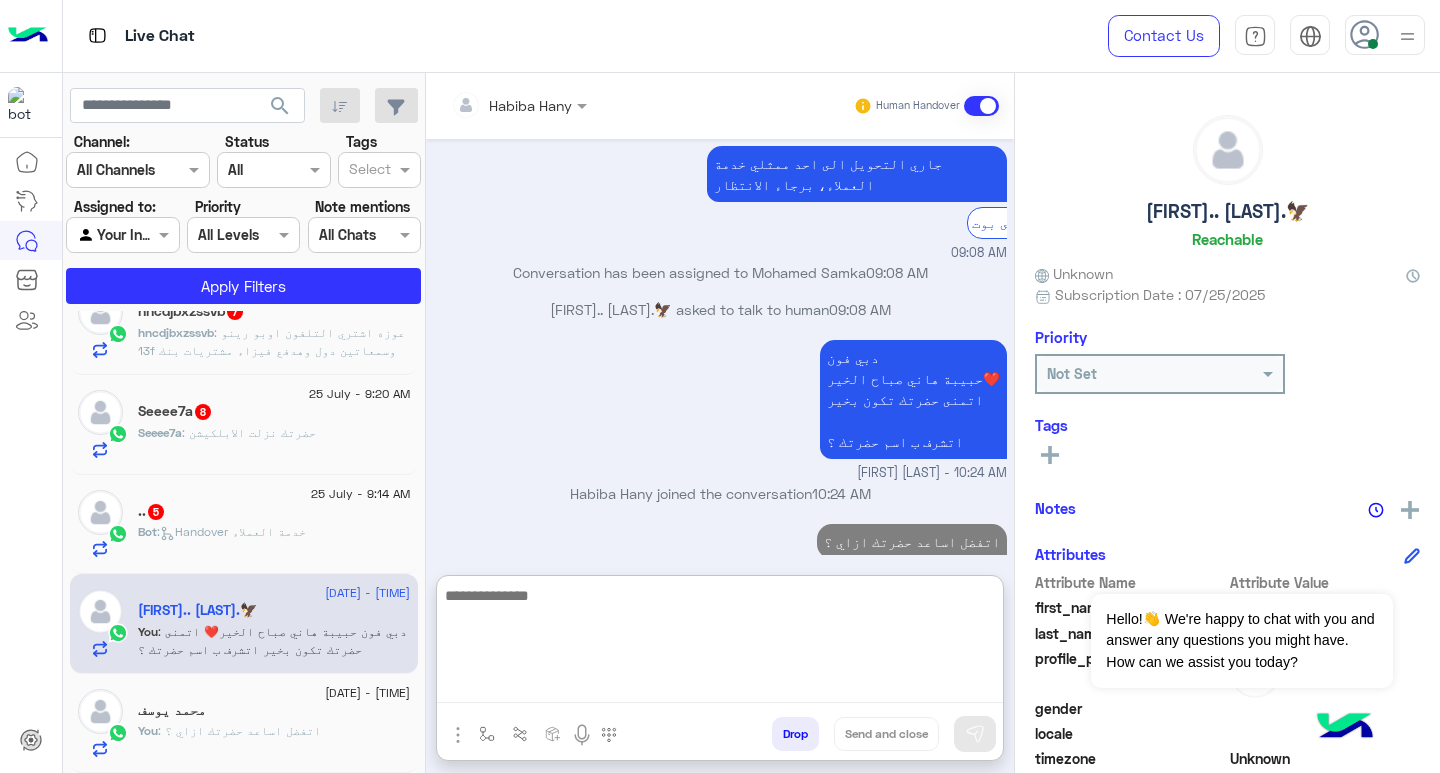 click on "Bot :   Handover خدمة العملاء" 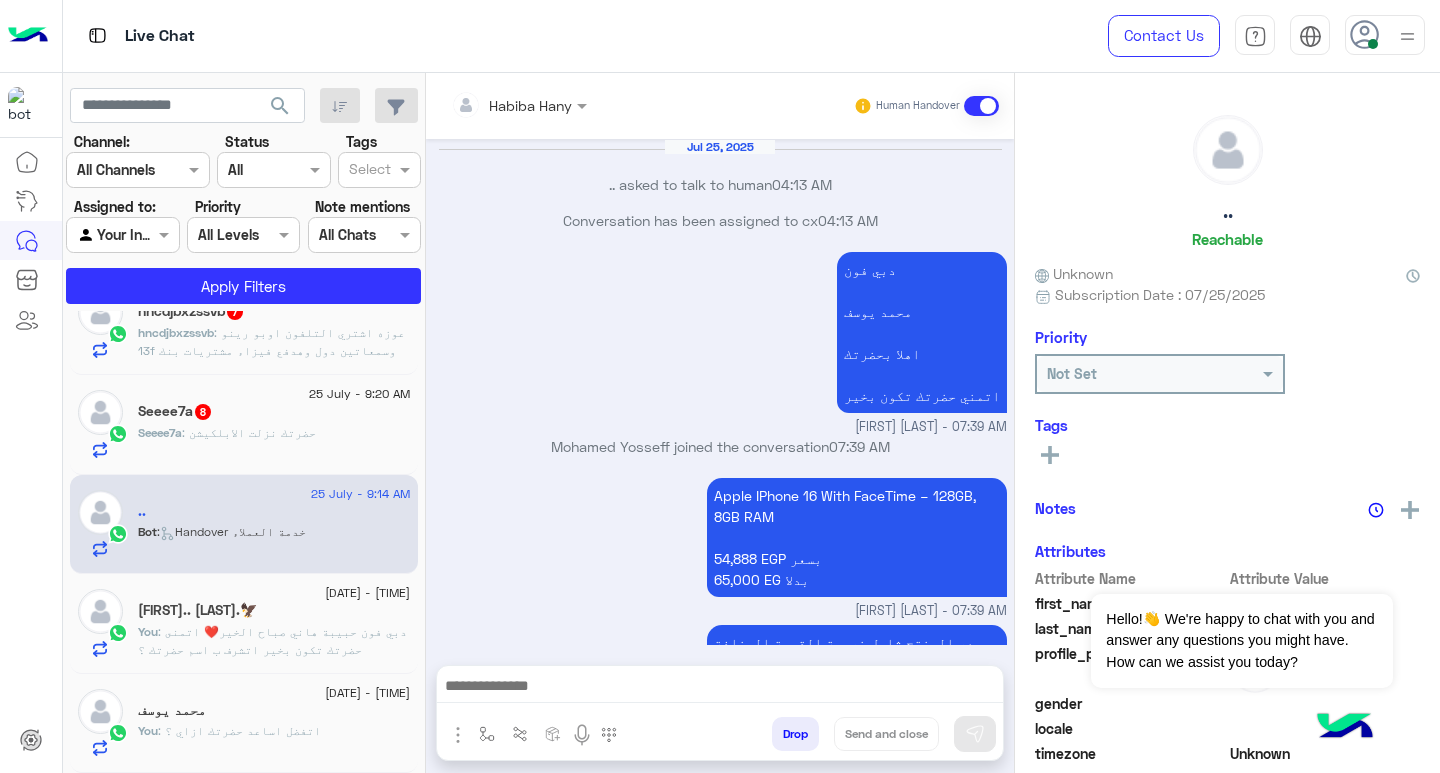 scroll, scrollTop: 2057, scrollLeft: 0, axis: vertical 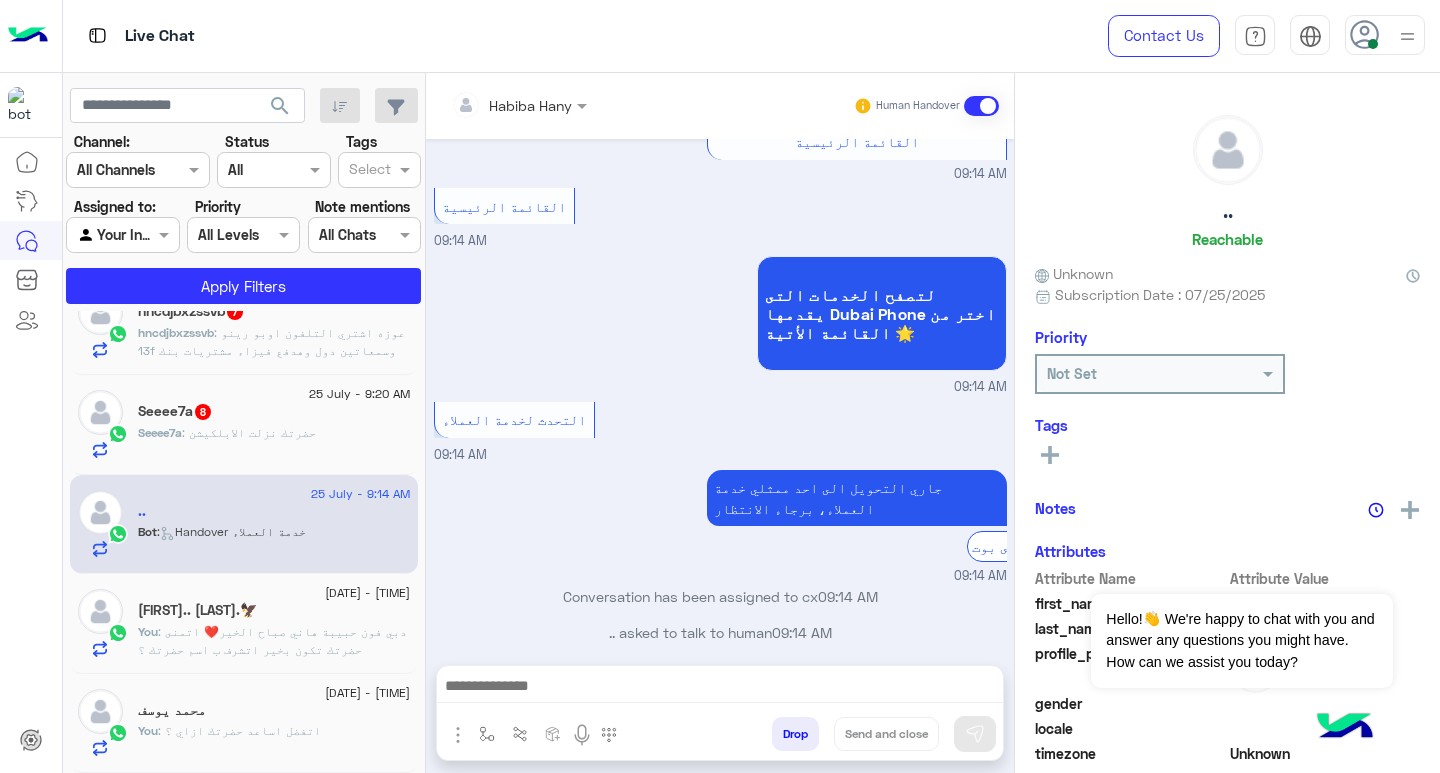 click at bounding box center [720, 688] 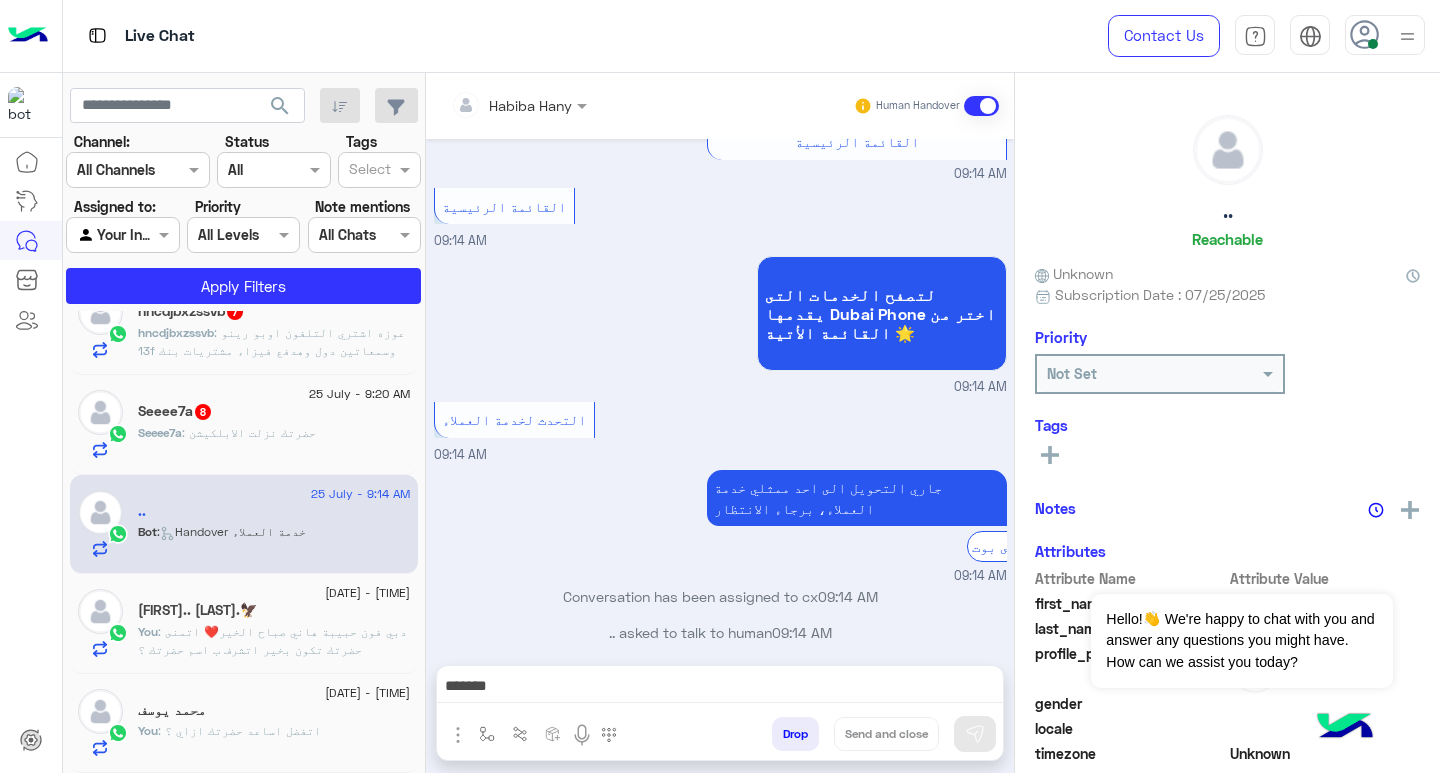 click on "**********" at bounding box center (720, 688) 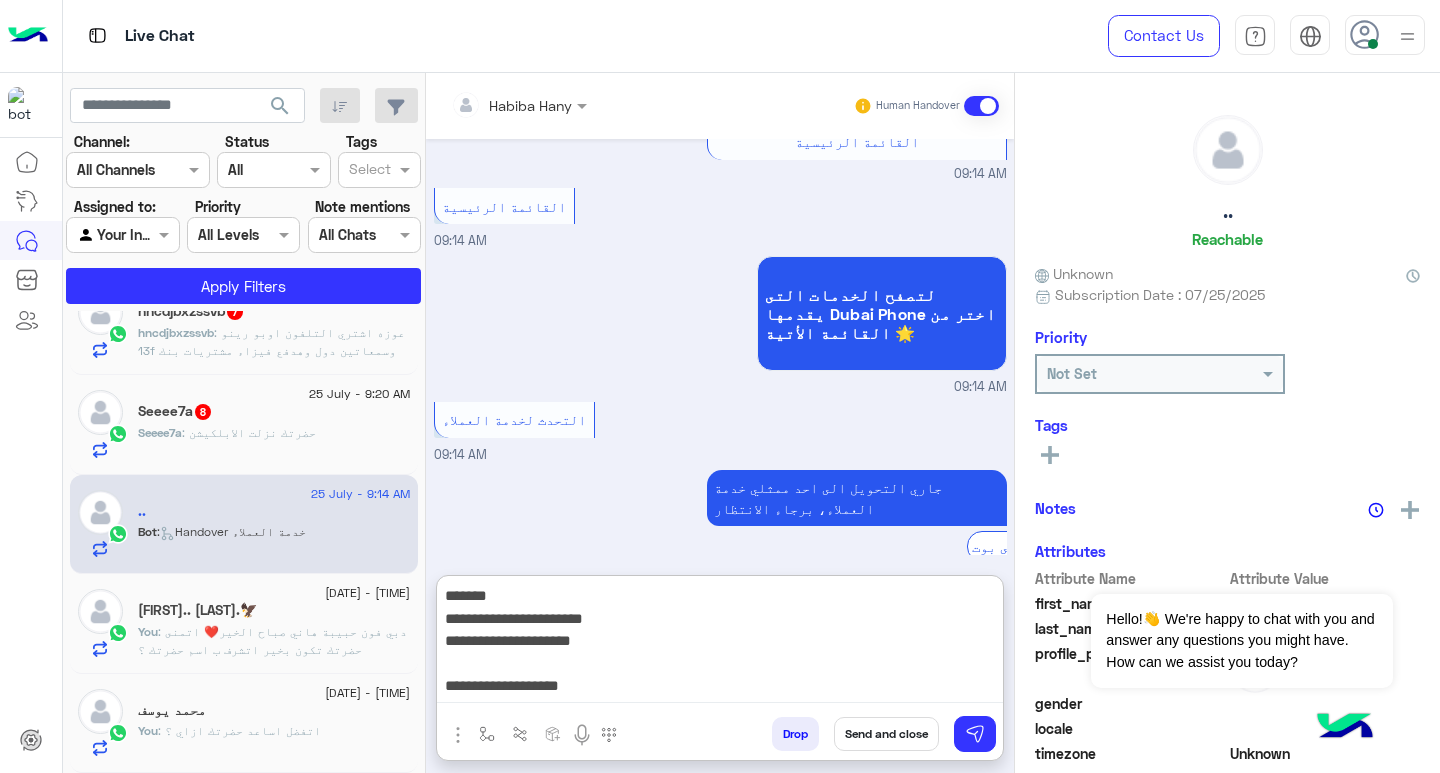 scroll, scrollTop: 43, scrollLeft: 0, axis: vertical 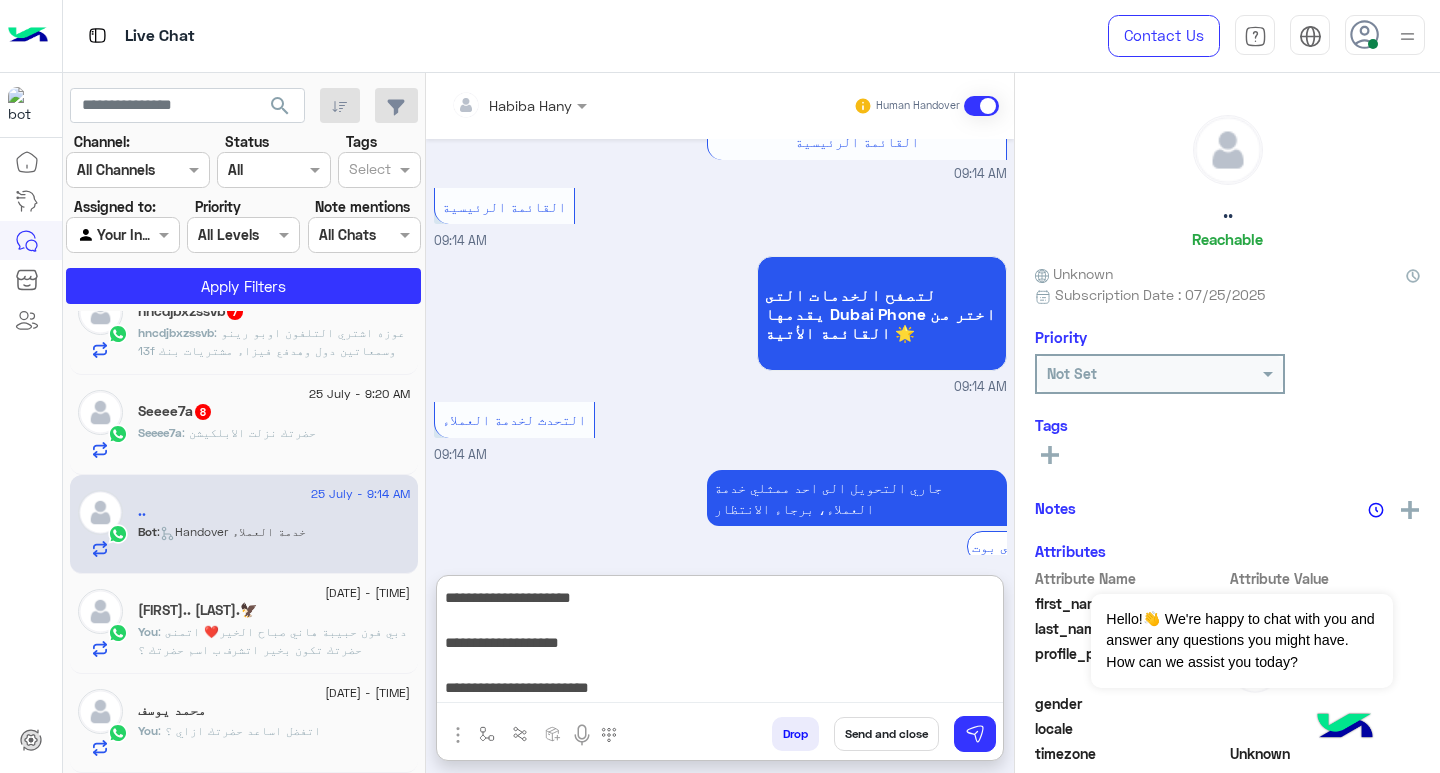 click on "**********" at bounding box center (720, 643) 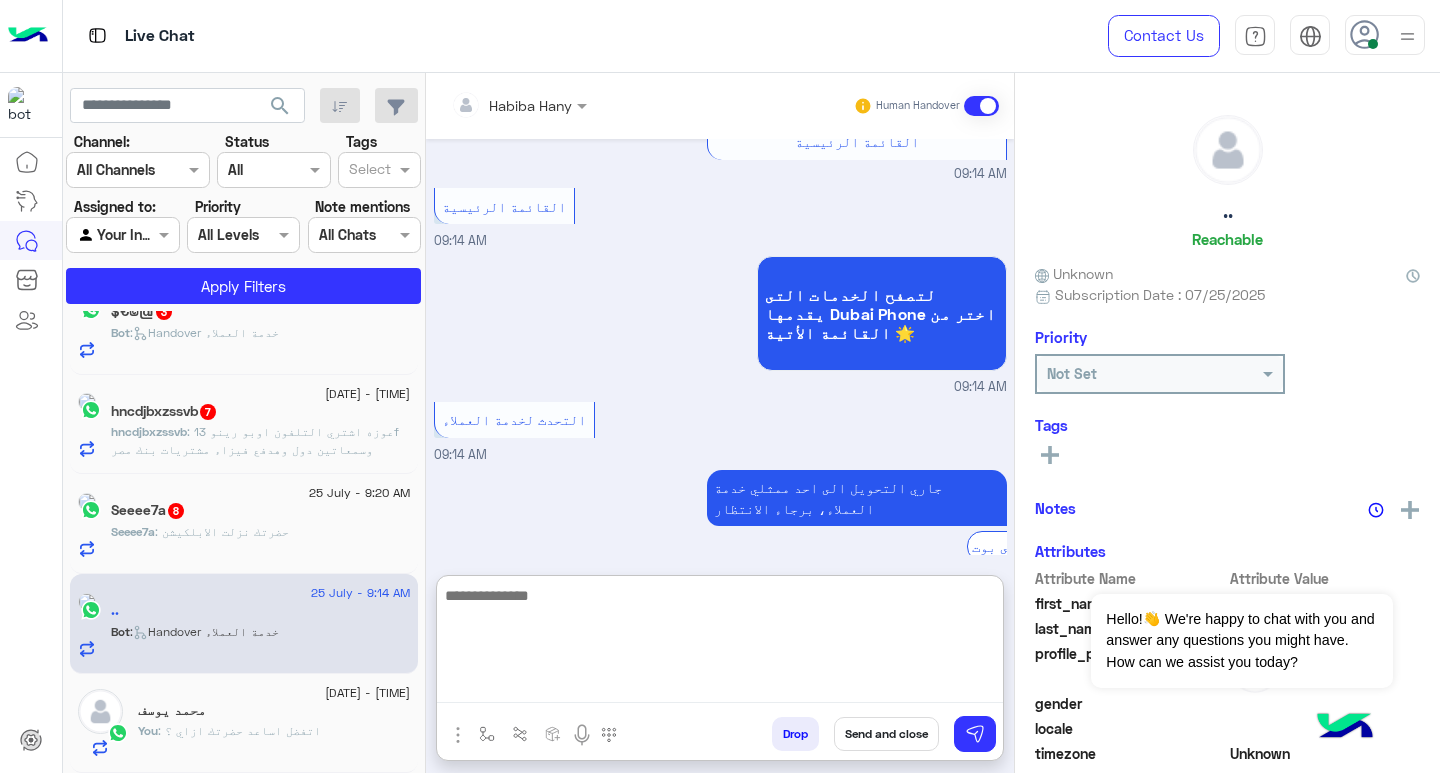 scroll, scrollTop: 0, scrollLeft: 0, axis: both 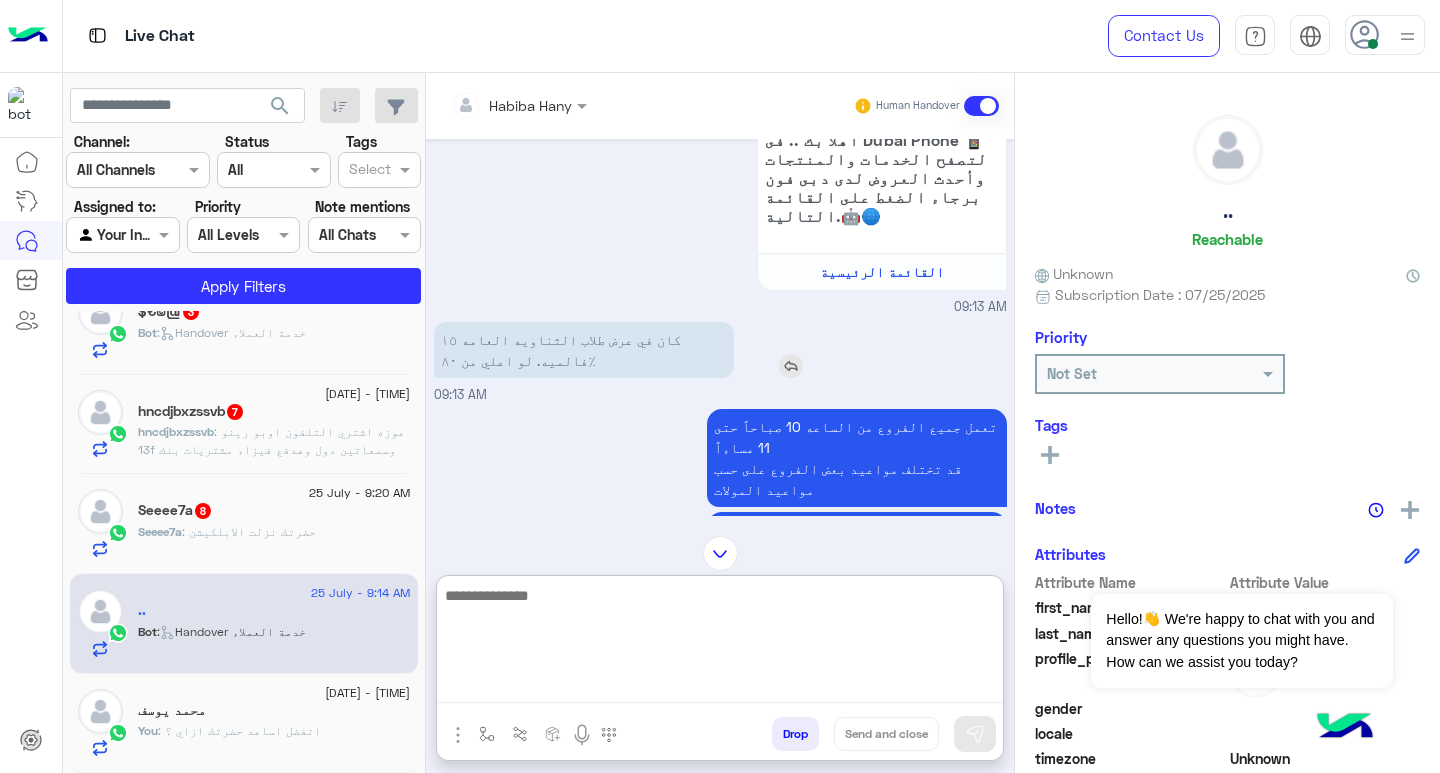 click on "**********" at bounding box center [720, 327] 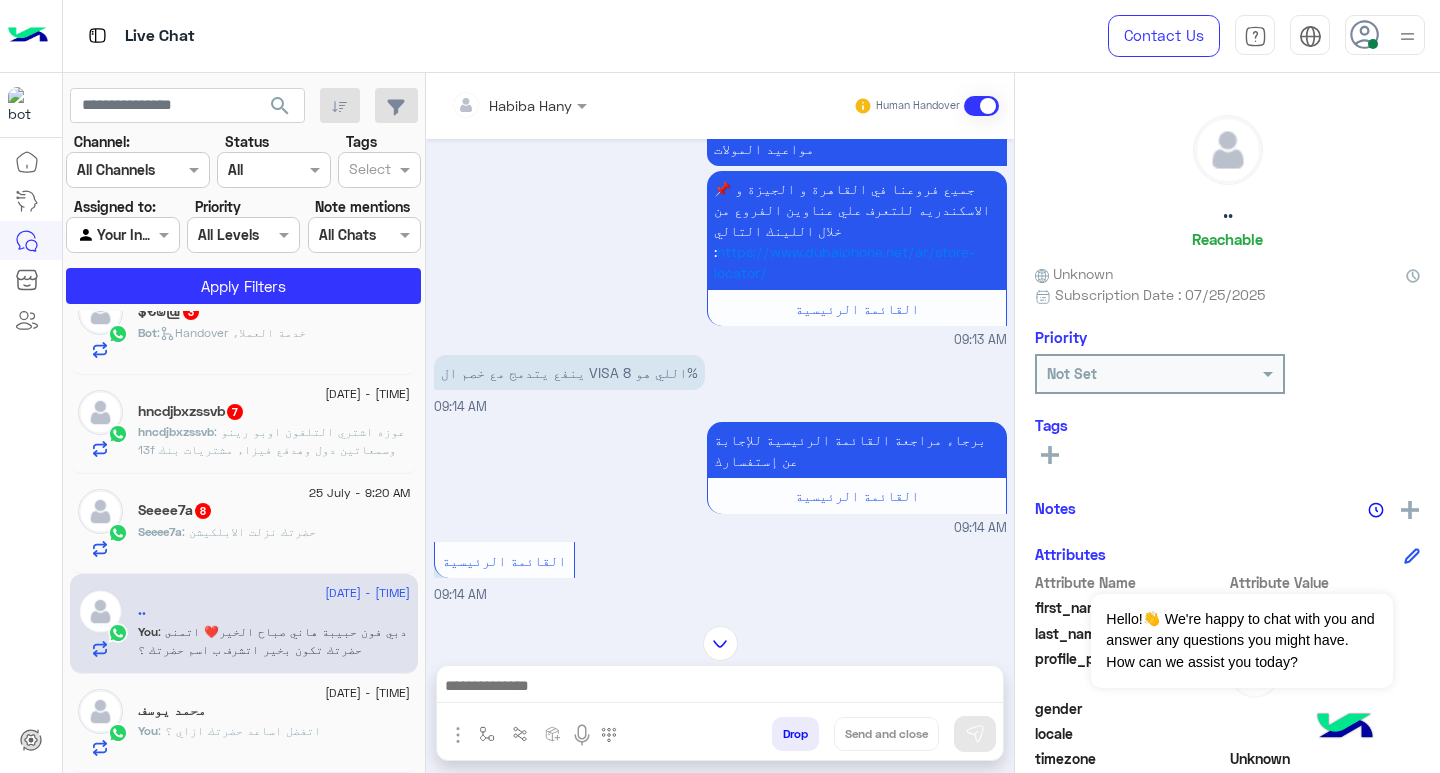 scroll, scrollTop: 1541, scrollLeft: 0, axis: vertical 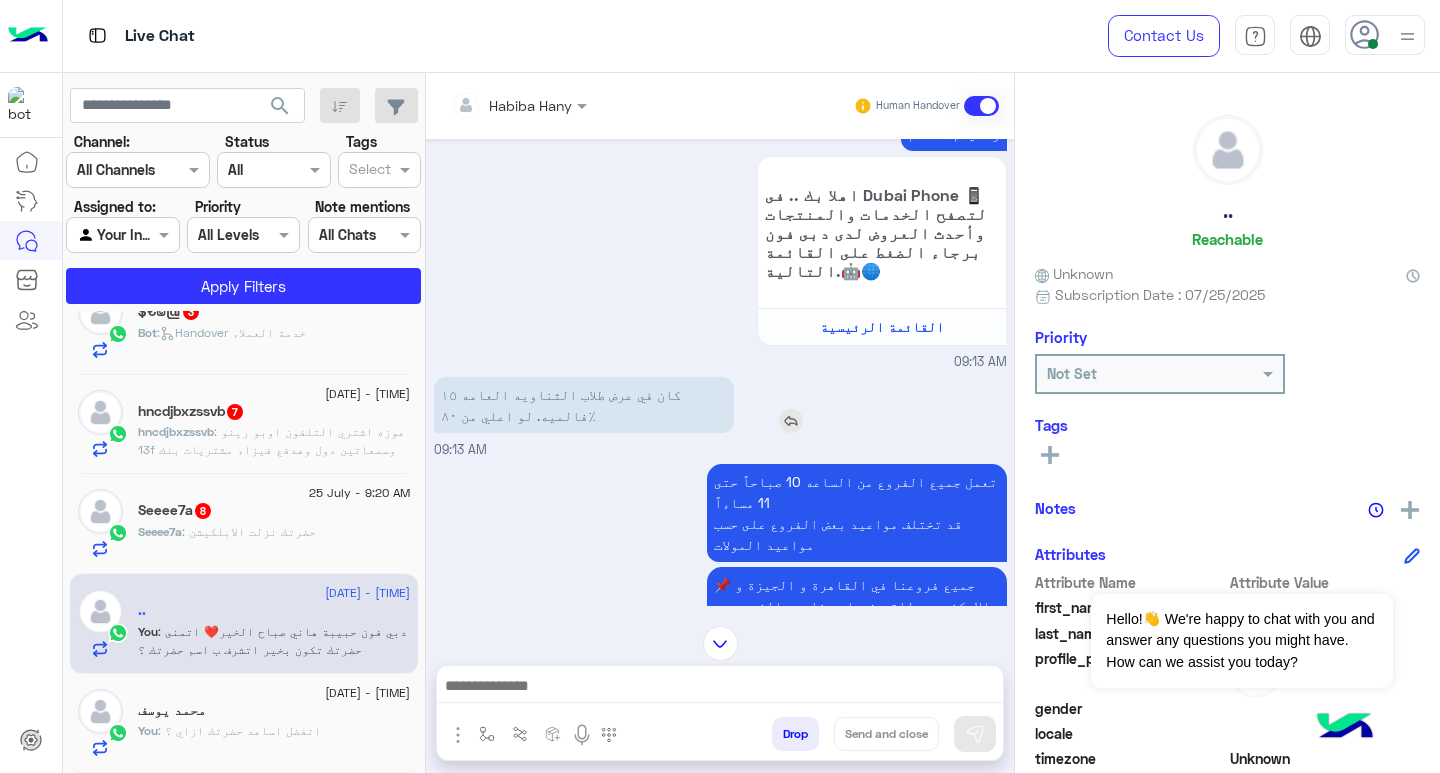 click at bounding box center (791, 421) 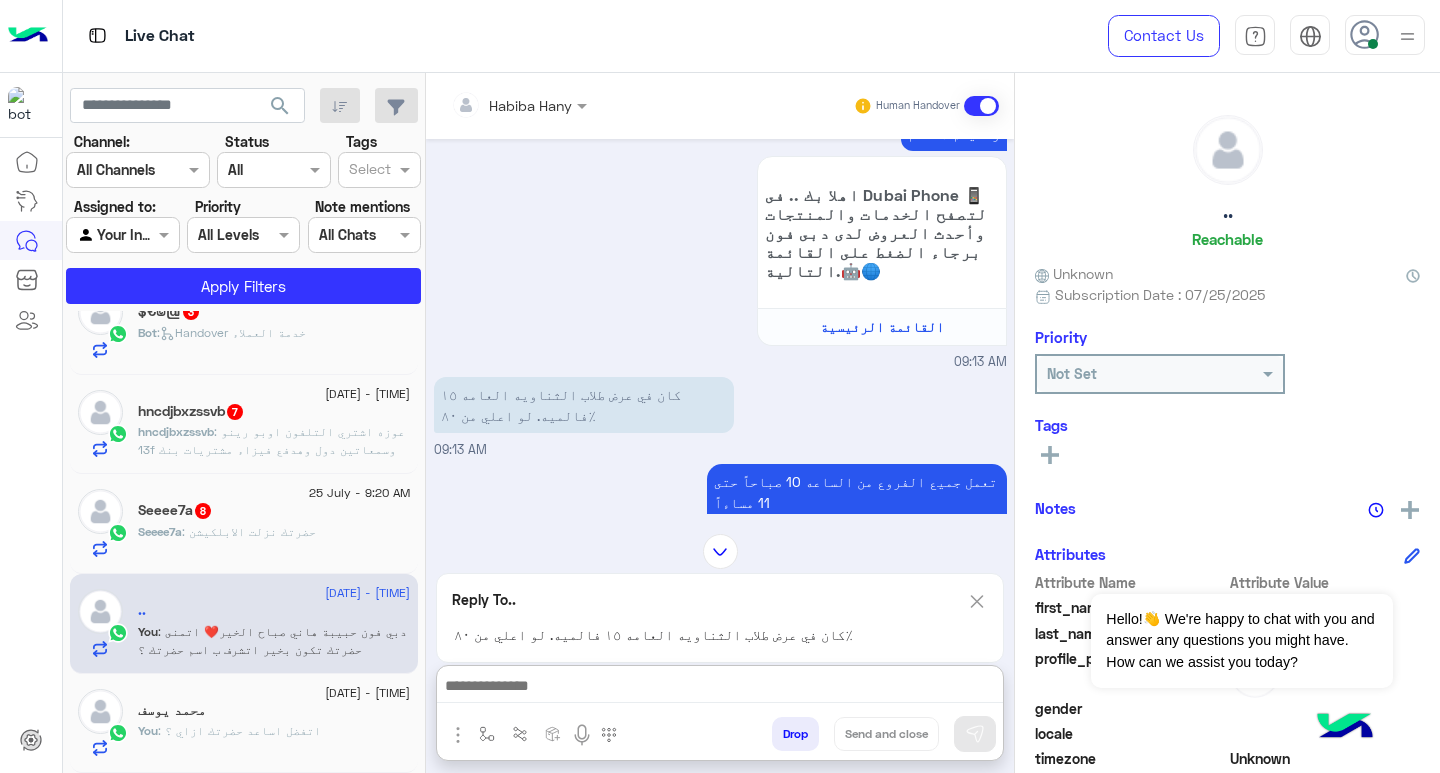 click at bounding box center [720, 688] 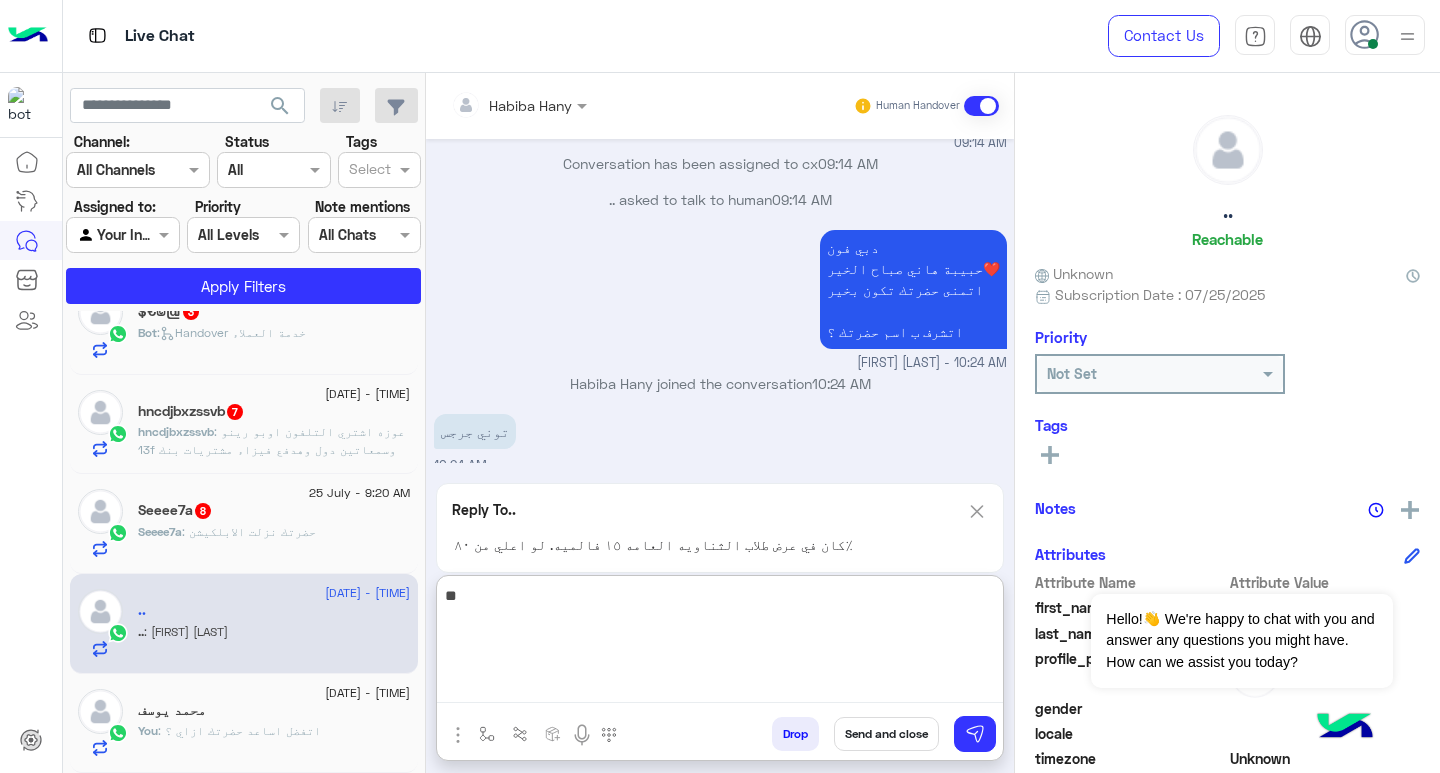 type on "*" 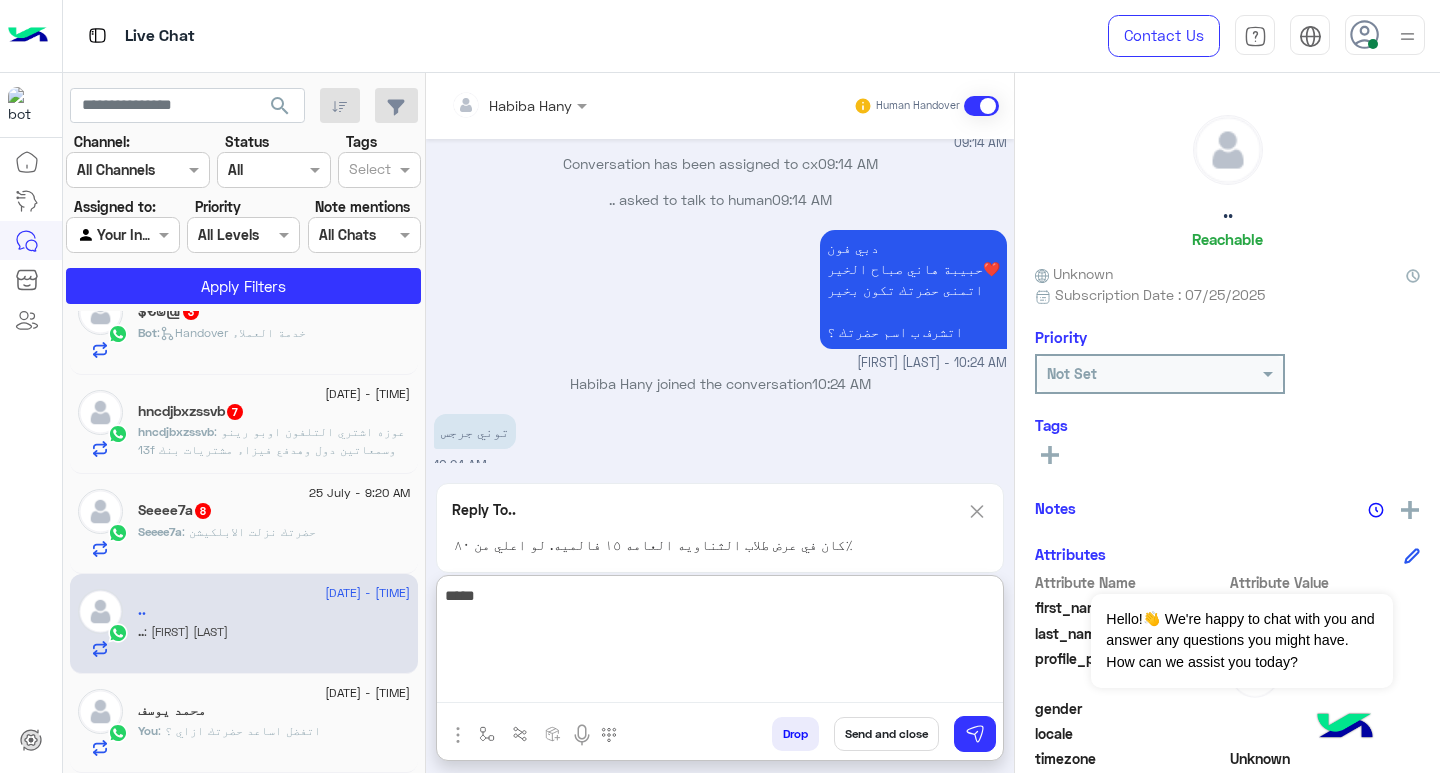 type on "*****" 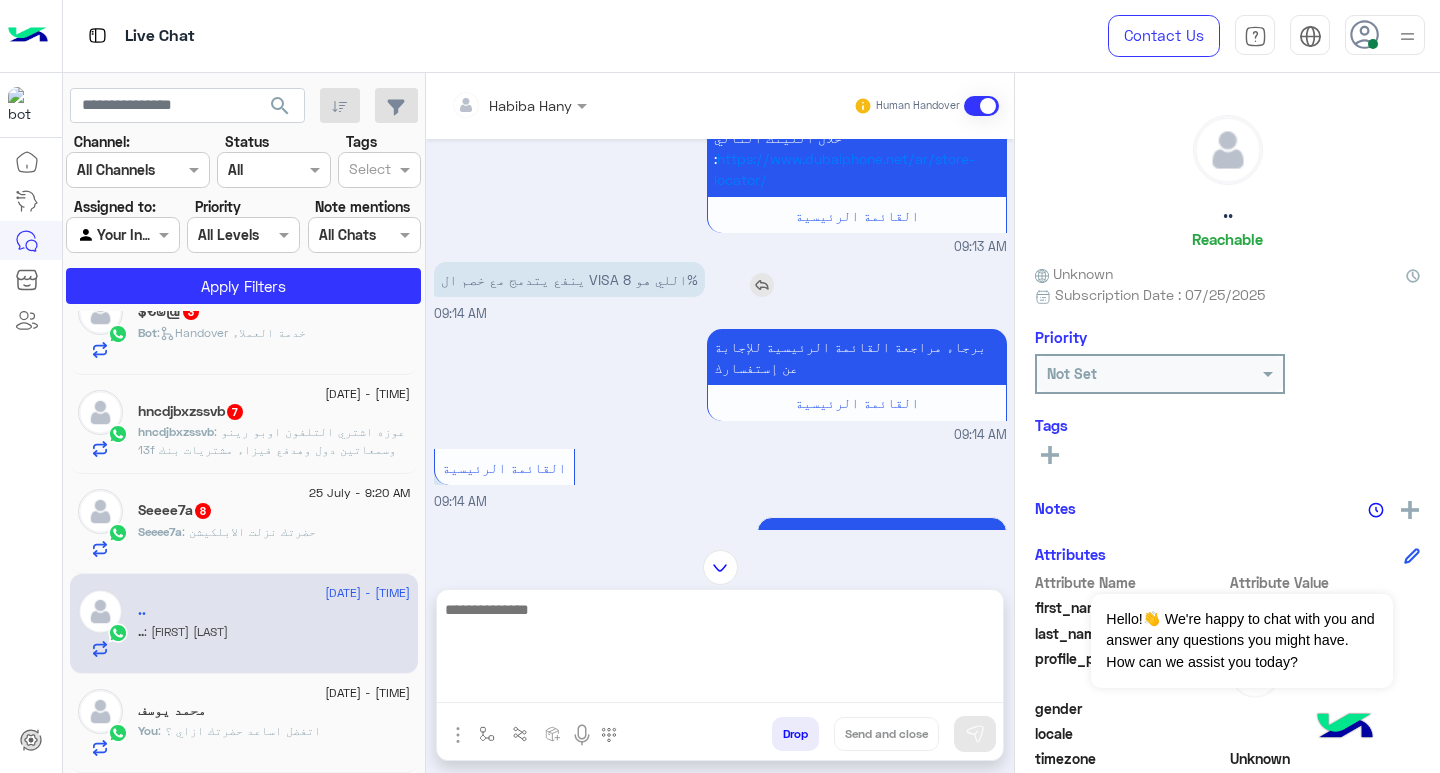 click at bounding box center (762, 285) 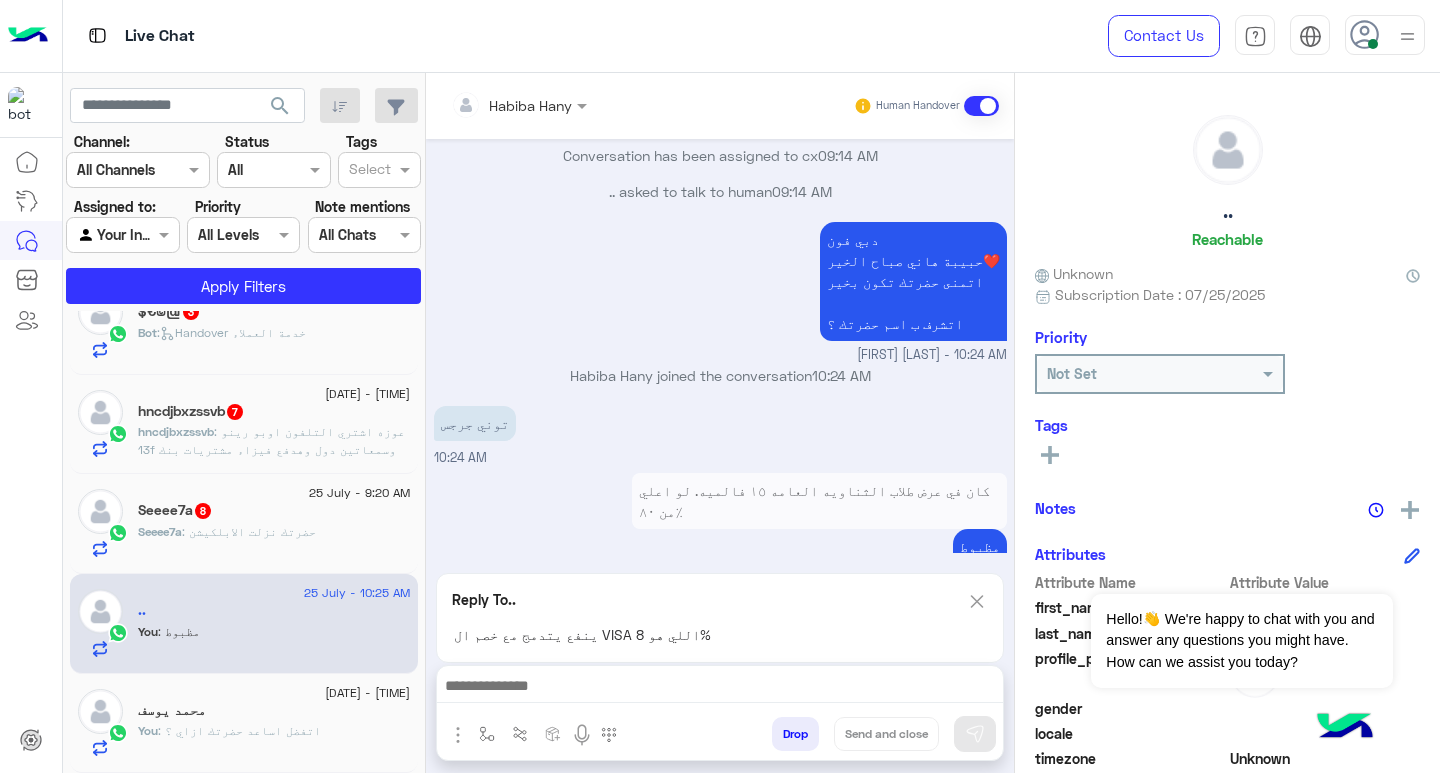 click at bounding box center [720, 688] 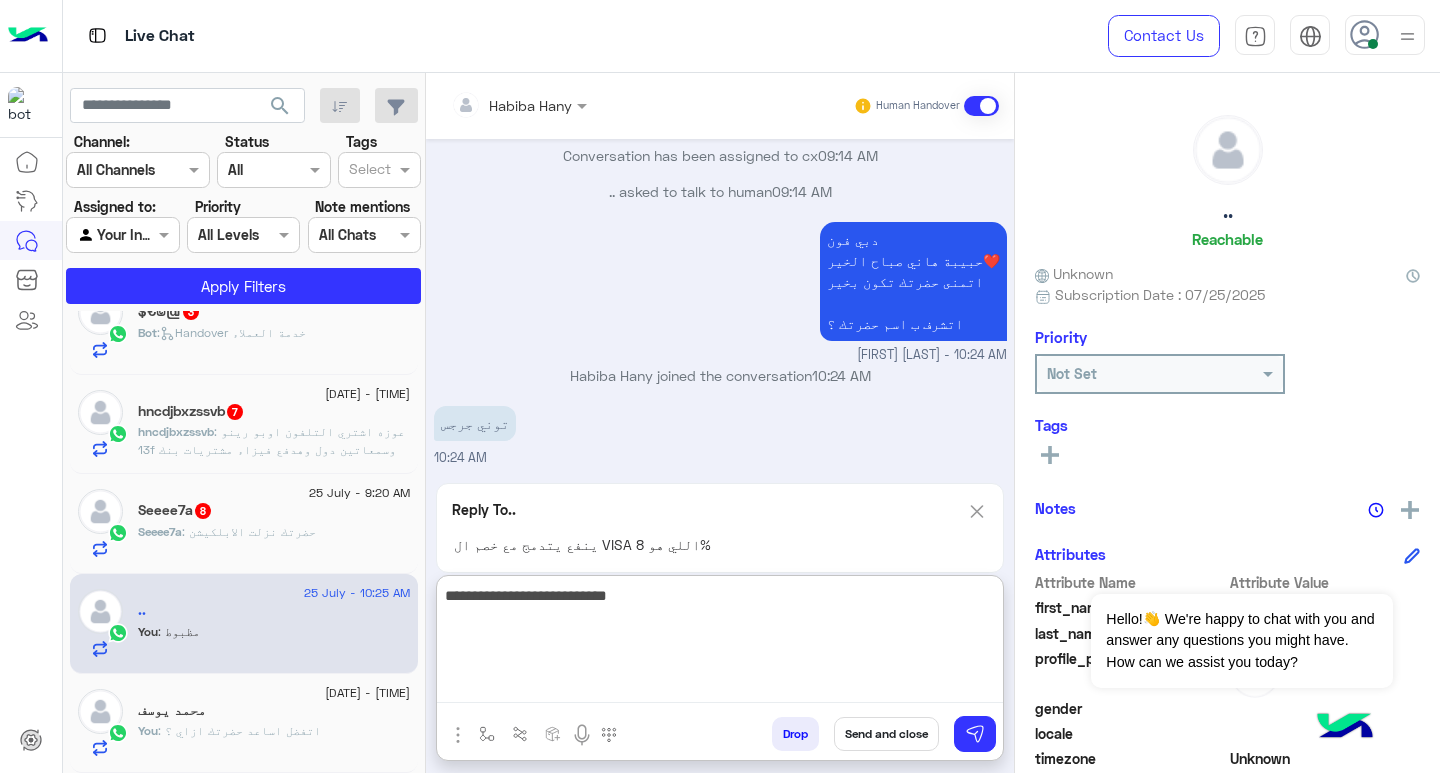 type on "**********" 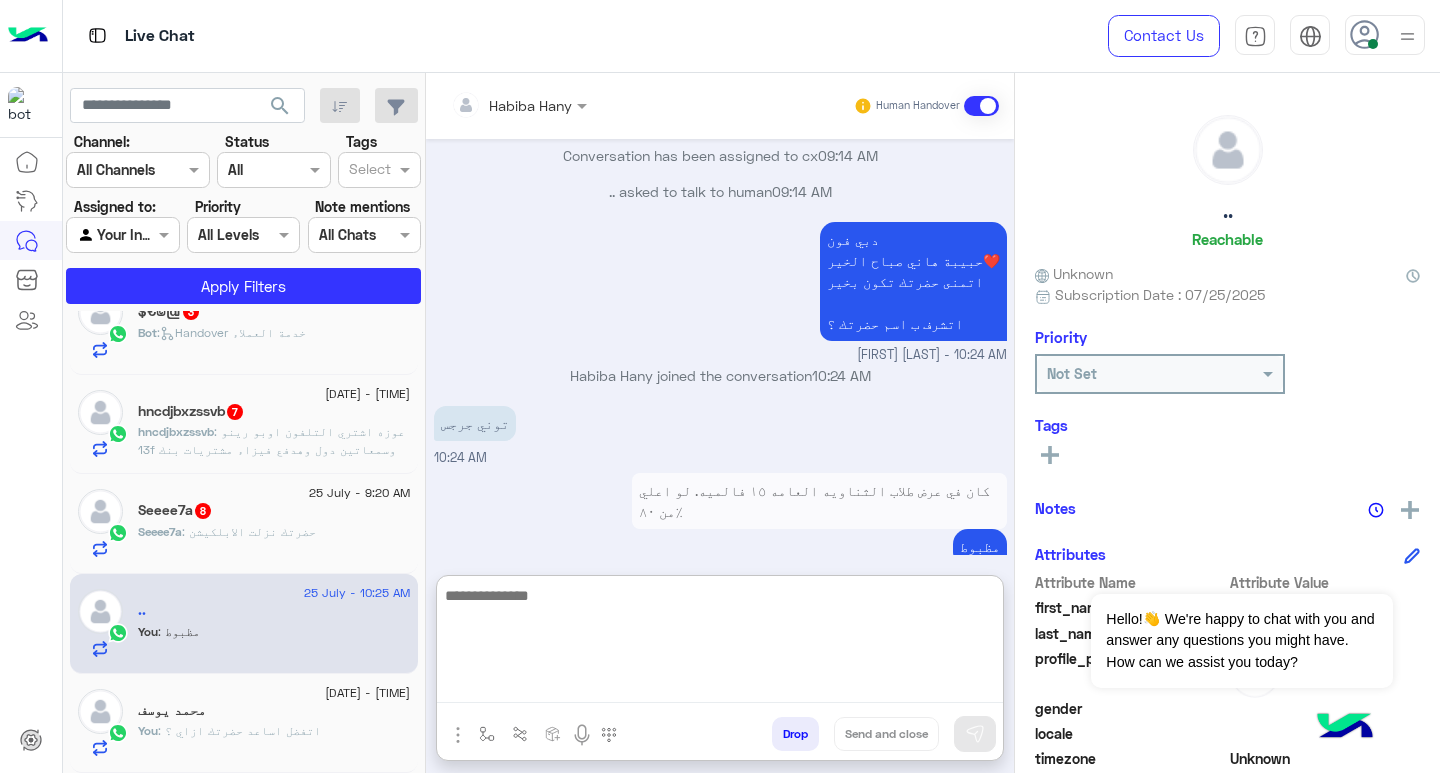 scroll, scrollTop: 2595, scrollLeft: 0, axis: vertical 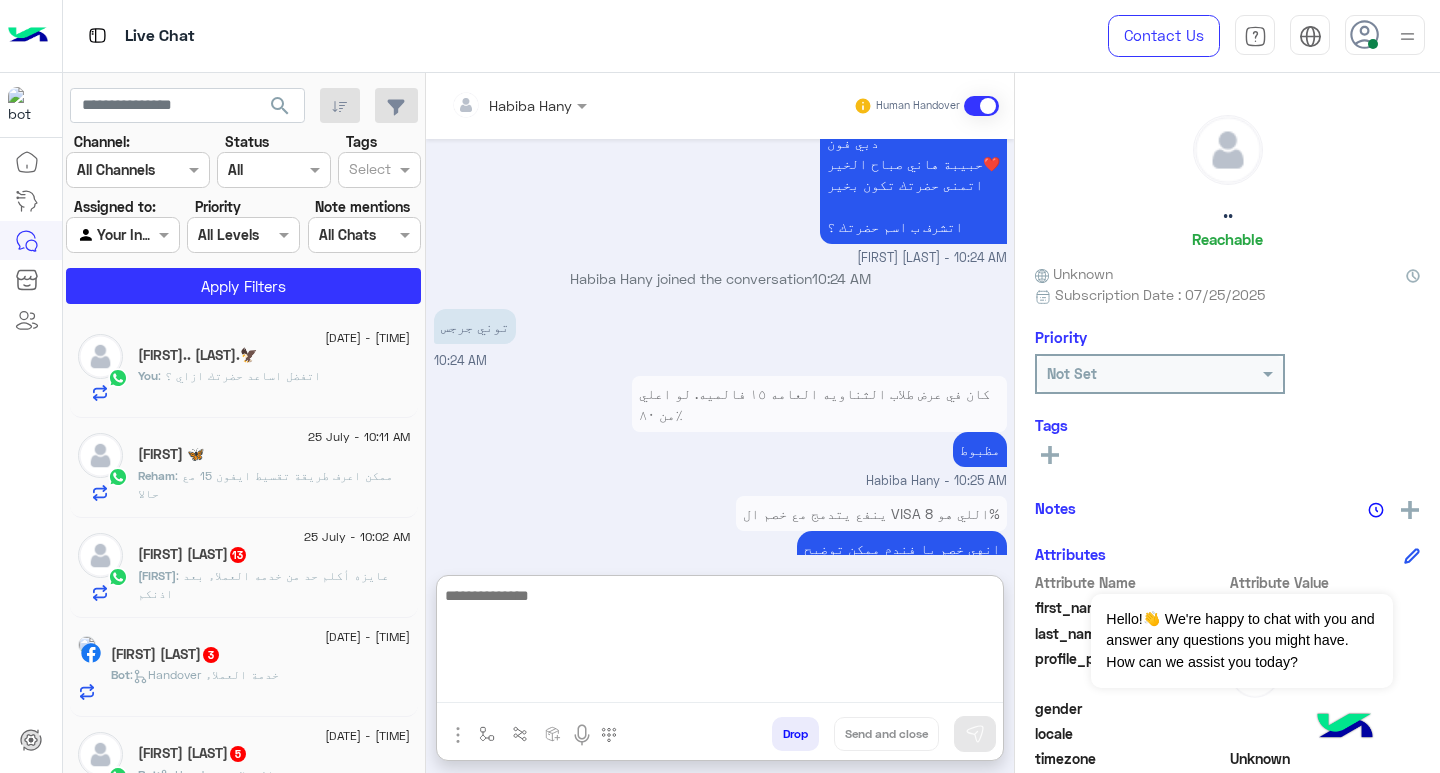 click on ": ممكن اعرف طريقة تقسيط ايفون 15 مع حالا" 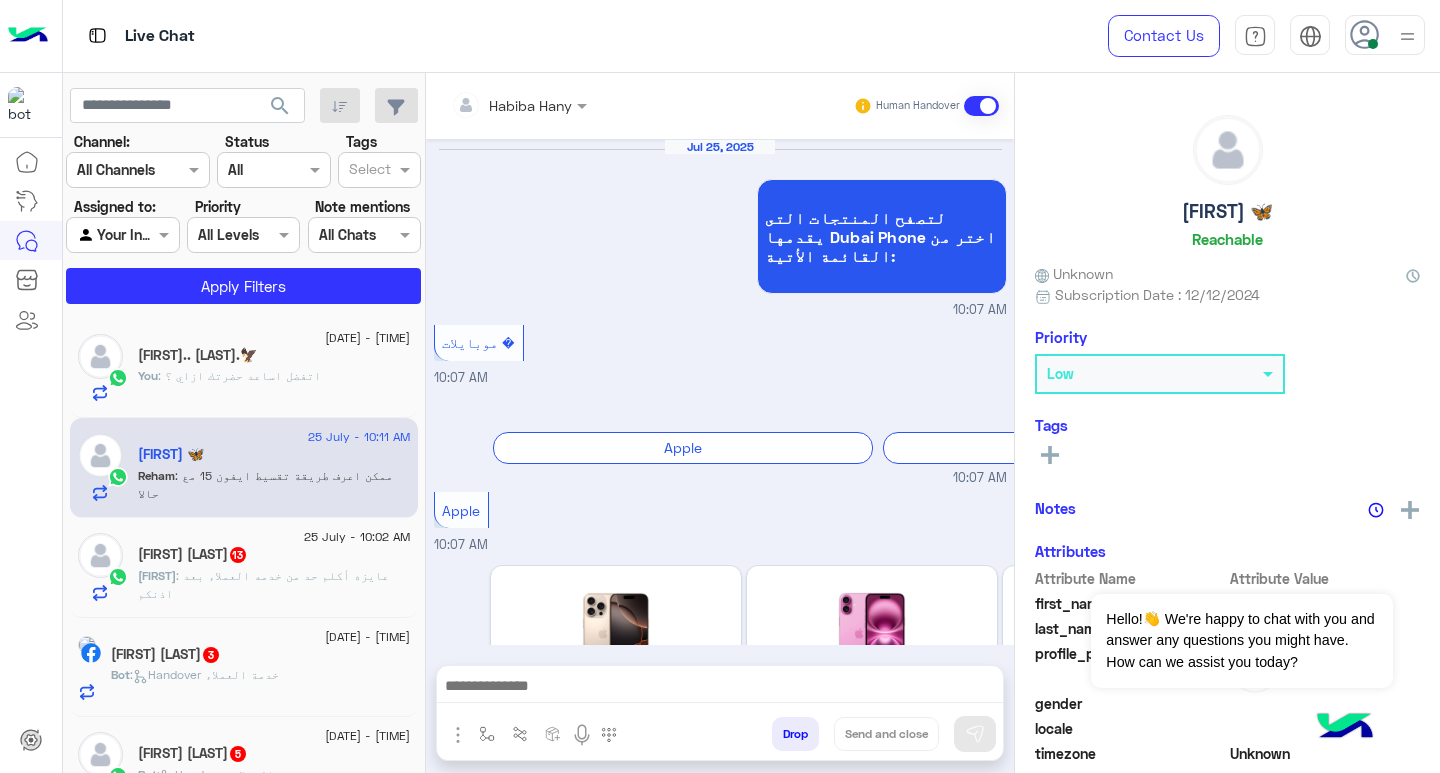 scroll, scrollTop: 1832, scrollLeft: 0, axis: vertical 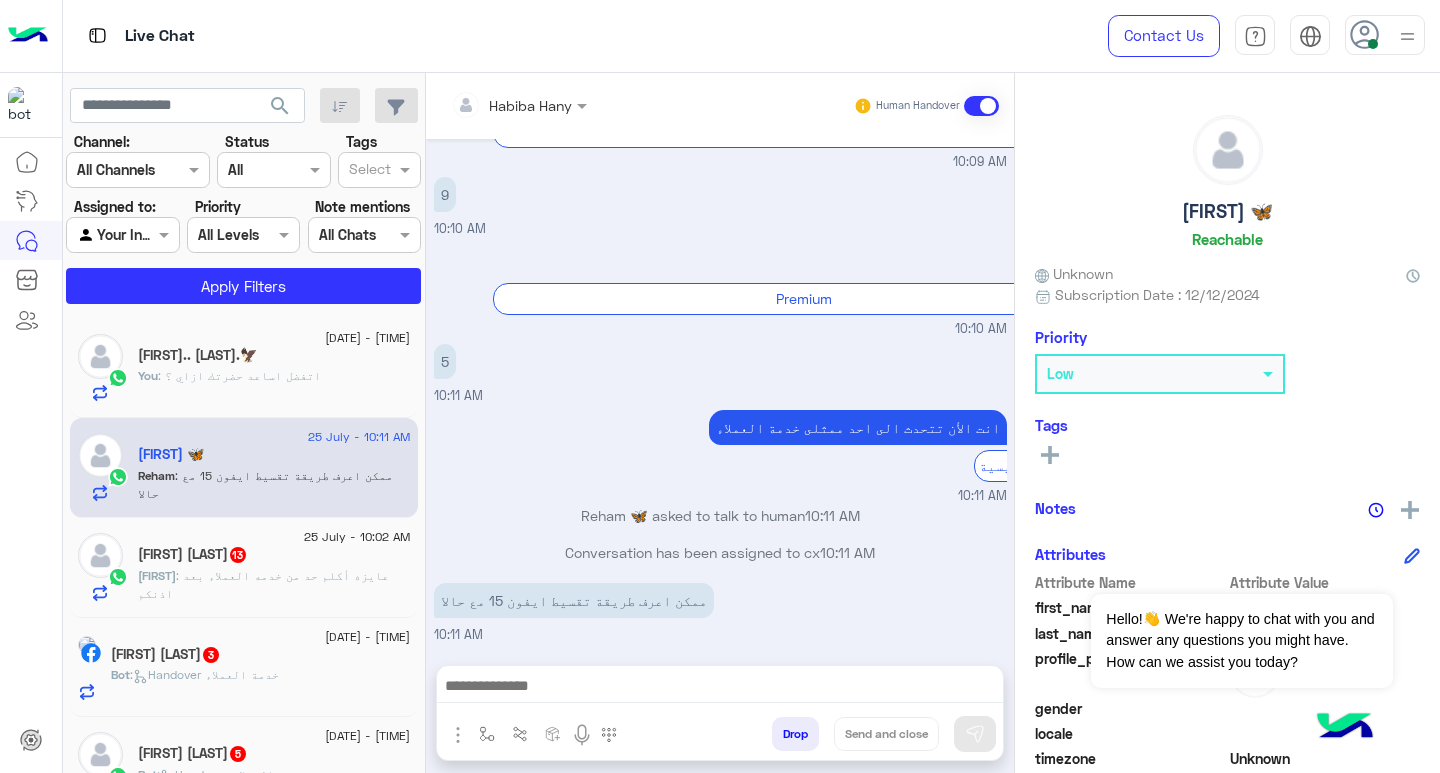 click at bounding box center (720, 688) 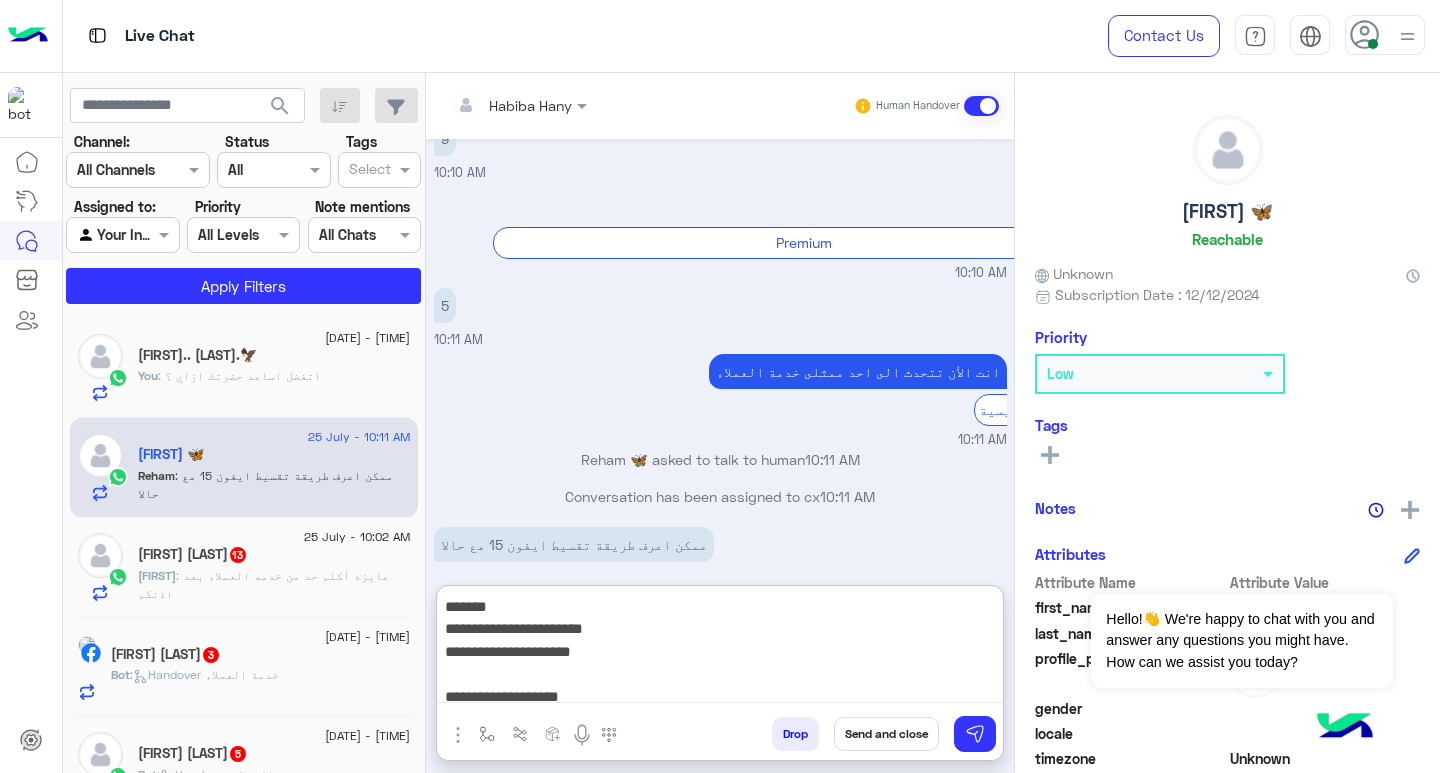 scroll, scrollTop: 43, scrollLeft: 0, axis: vertical 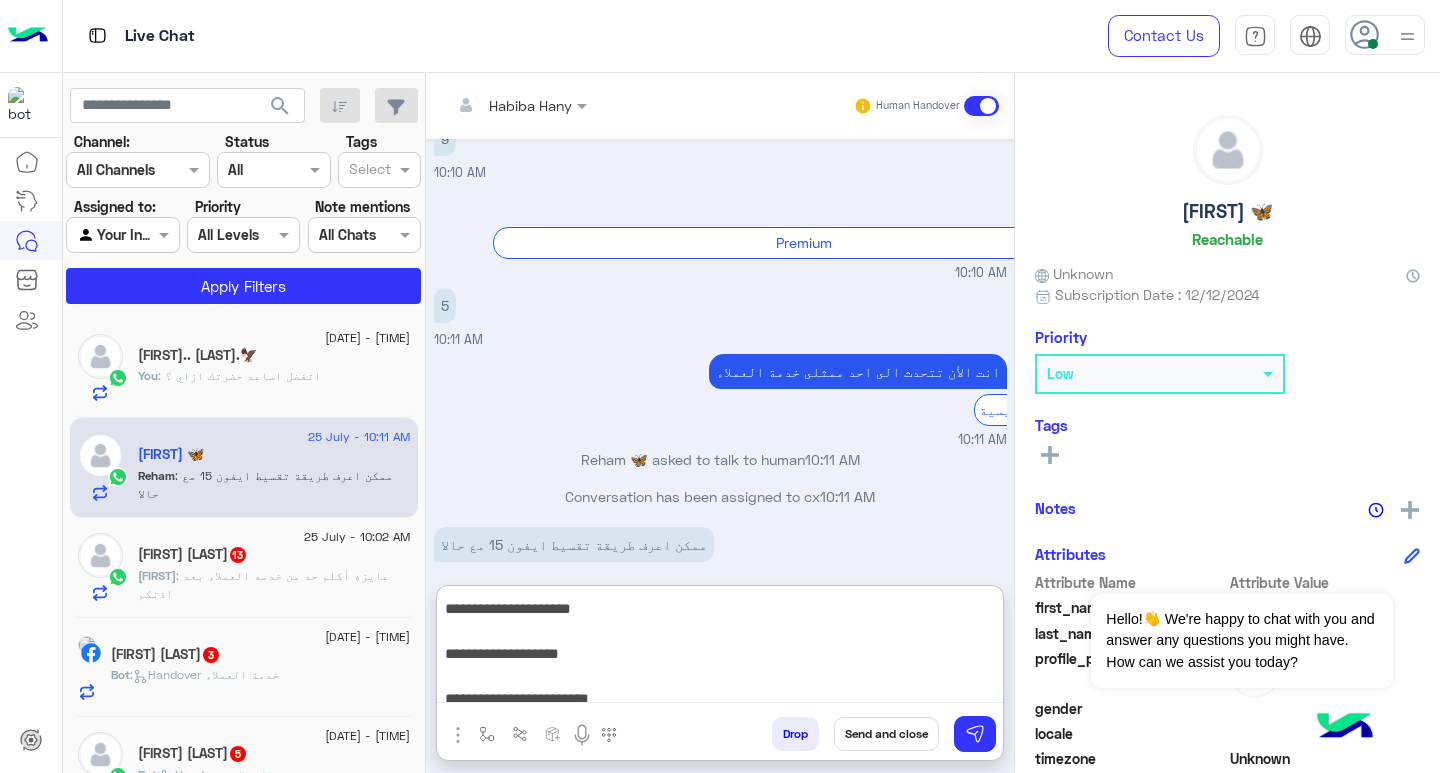 click on "**********" at bounding box center [720, 648] 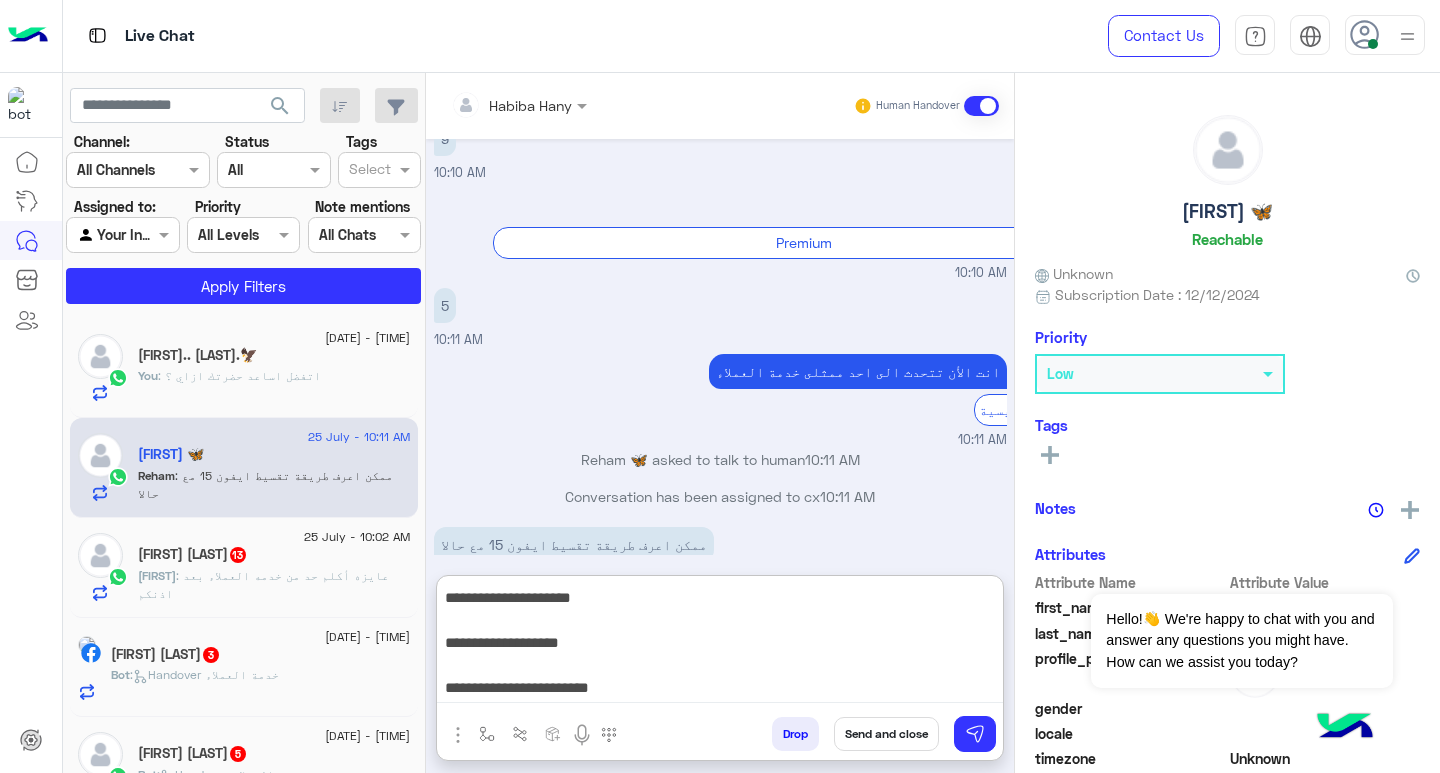 click on "**********" at bounding box center (720, 643) 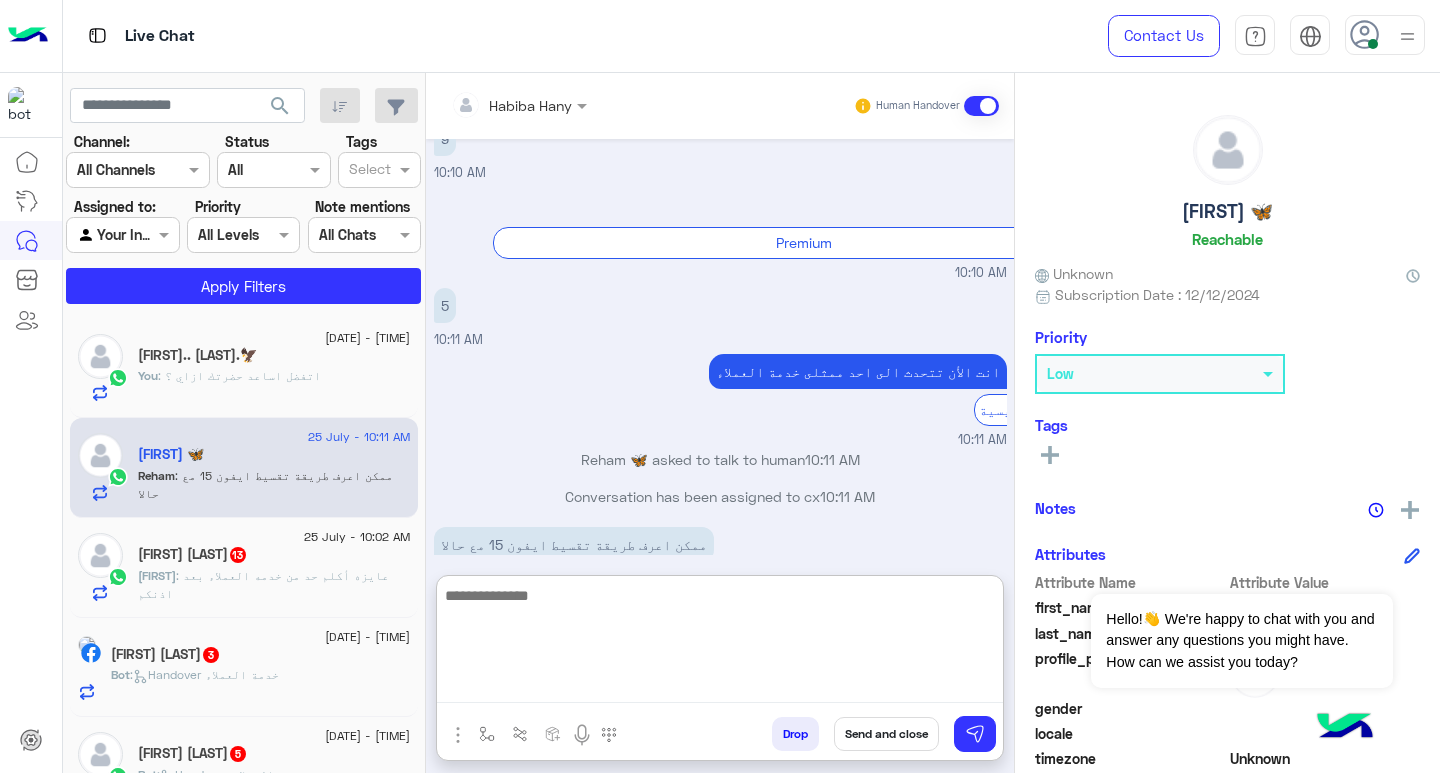 scroll, scrollTop: 0, scrollLeft: 0, axis: both 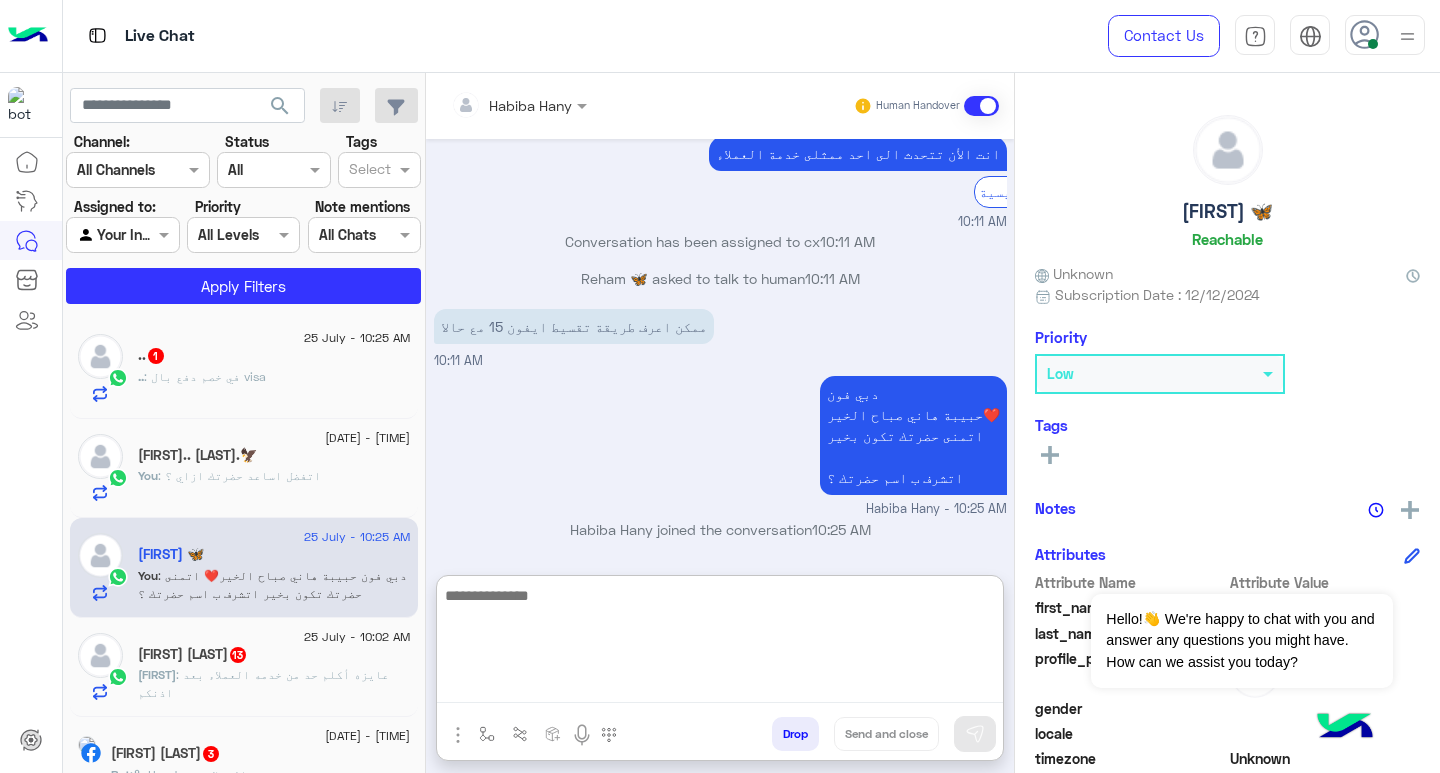 paste on "**********" 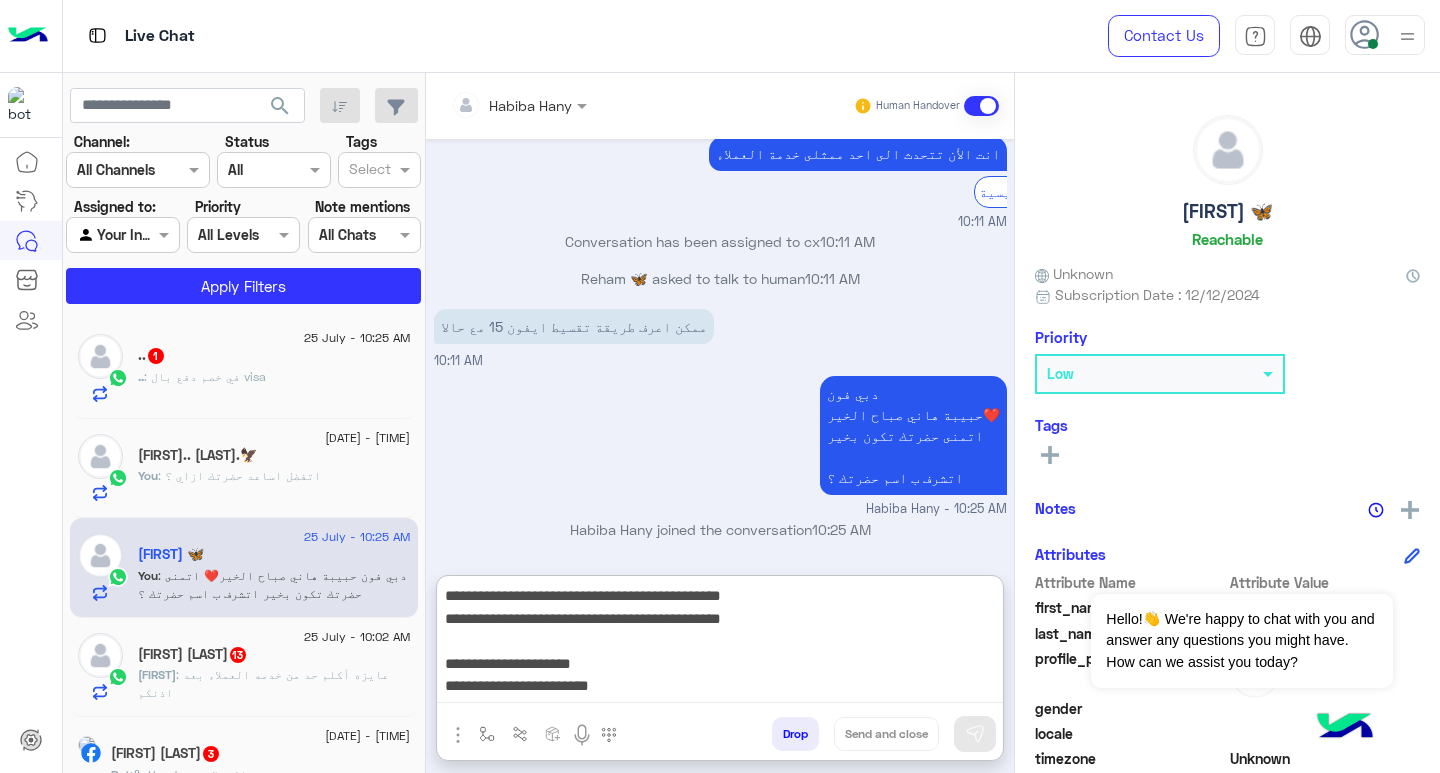 scroll, scrollTop: 16, scrollLeft: 0, axis: vertical 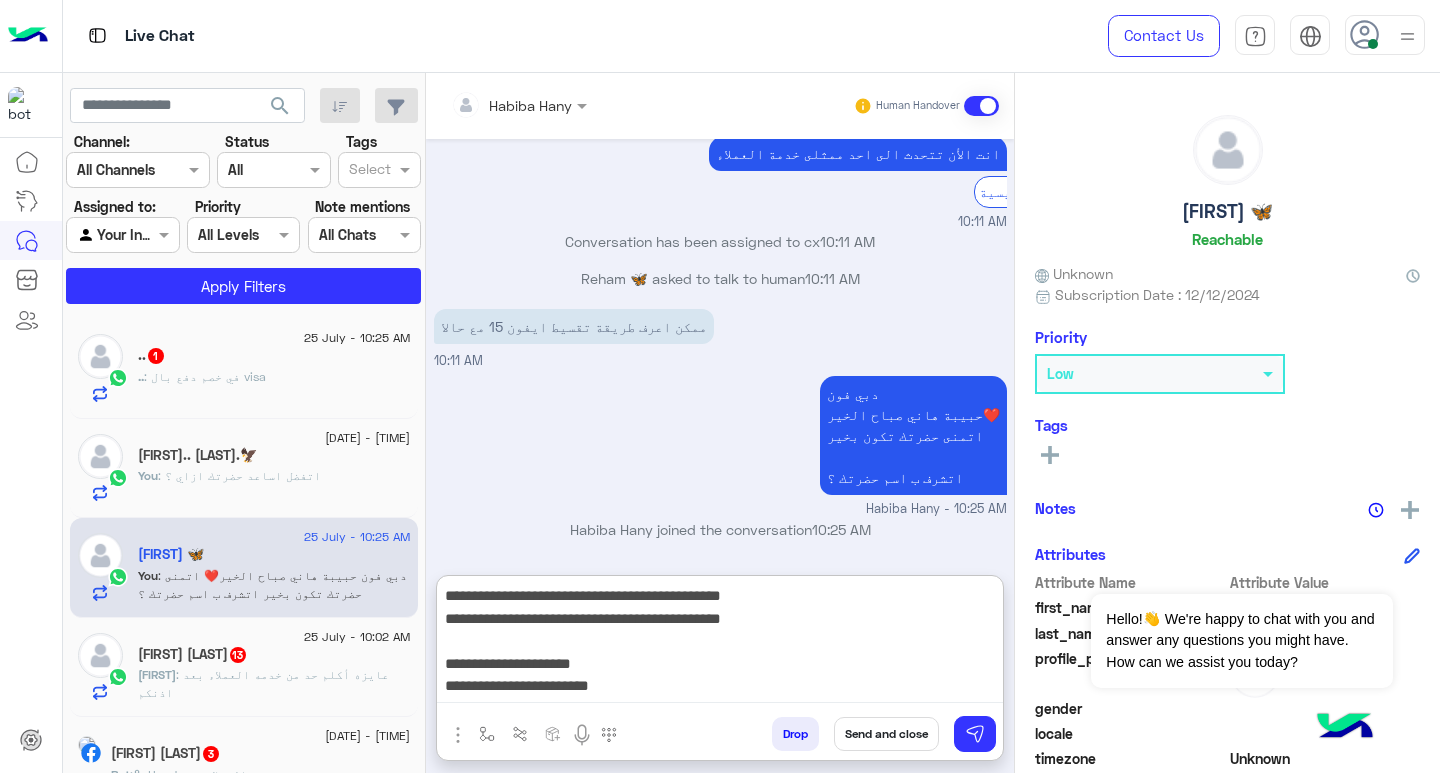 click on "**********" at bounding box center (720, 643) 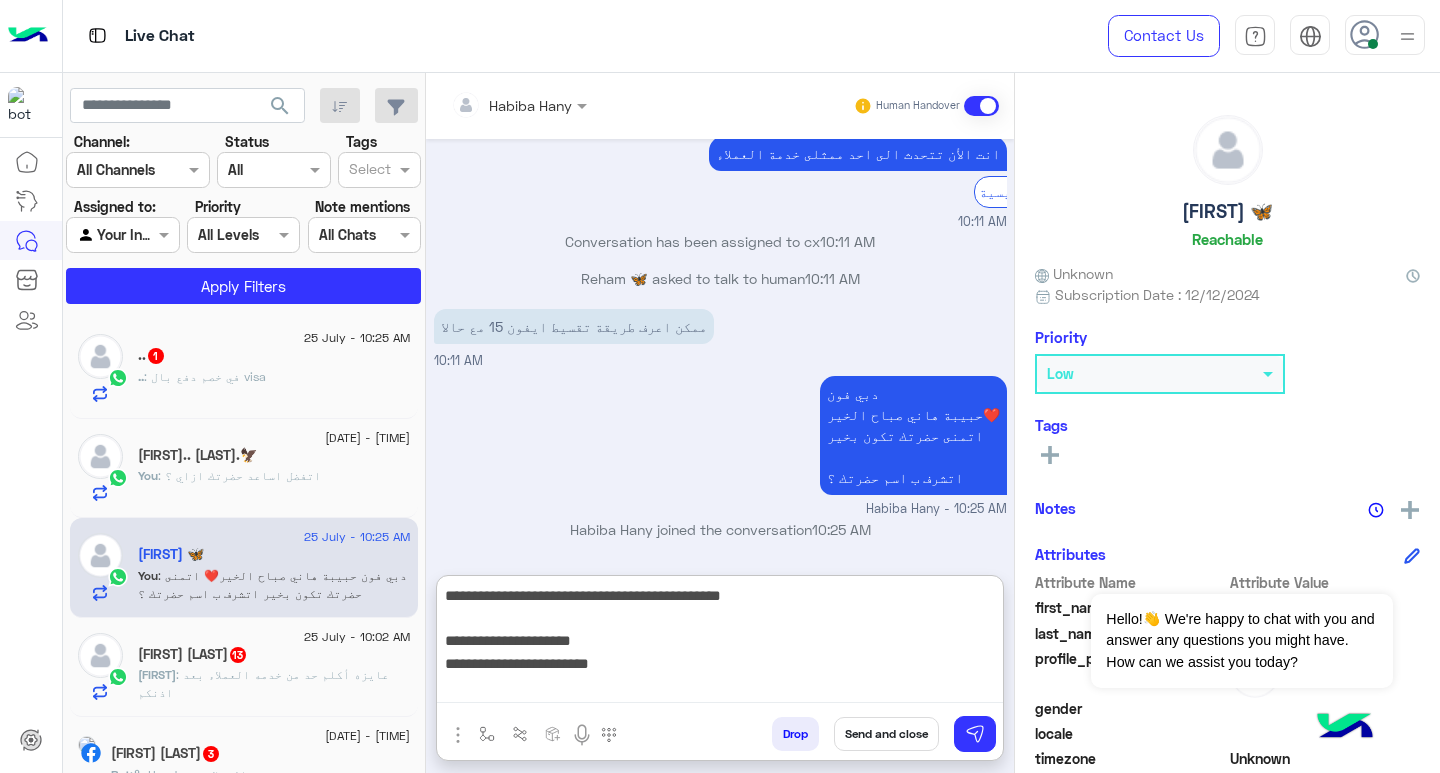 scroll, scrollTop: 0, scrollLeft: 0, axis: both 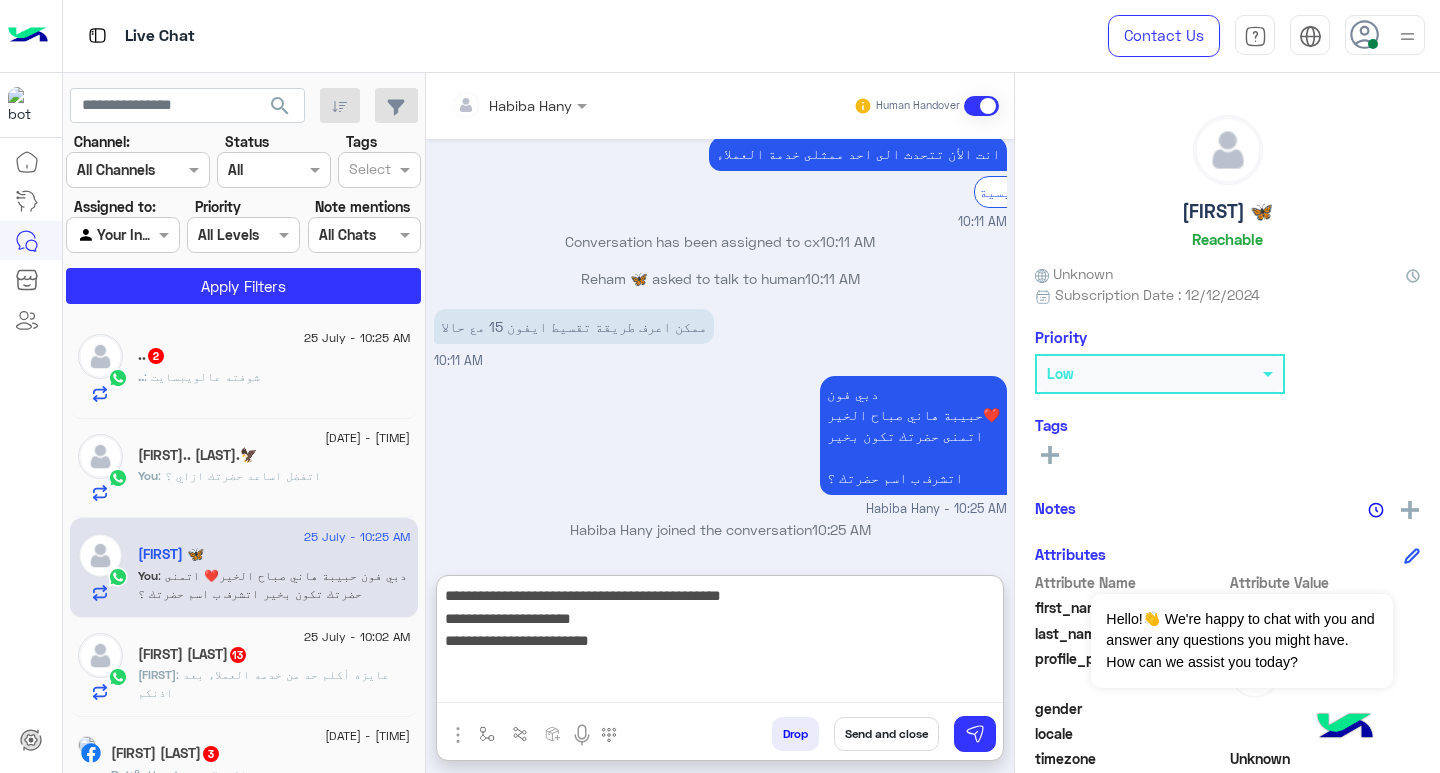 drag, startPoint x: 490, startPoint y: 622, endPoint x: 628, endPoint y: 615, distance: 138.17743 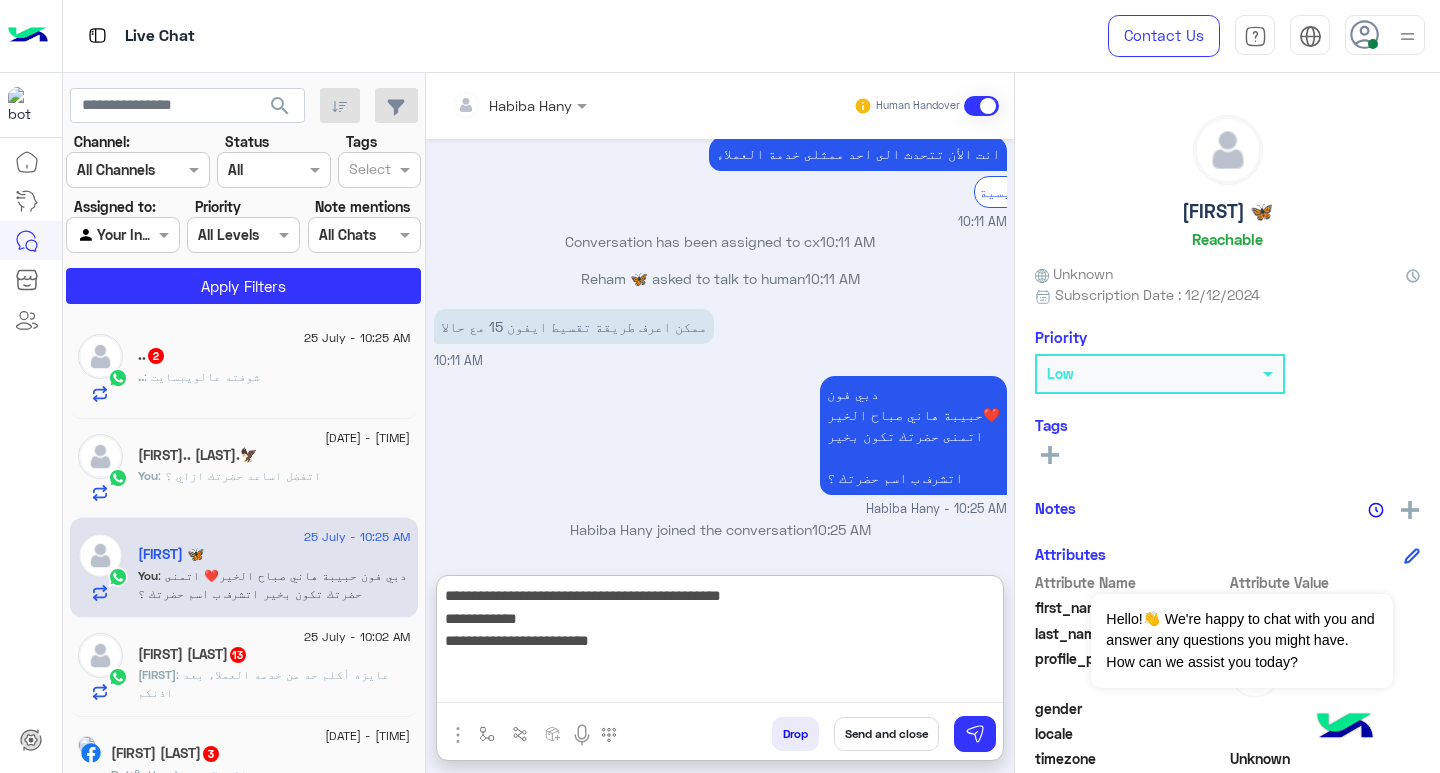 drag, startPoint x: 496, startPoint y: 641, endPoint x: 735, endPoint y: 647, distance: 239.0753 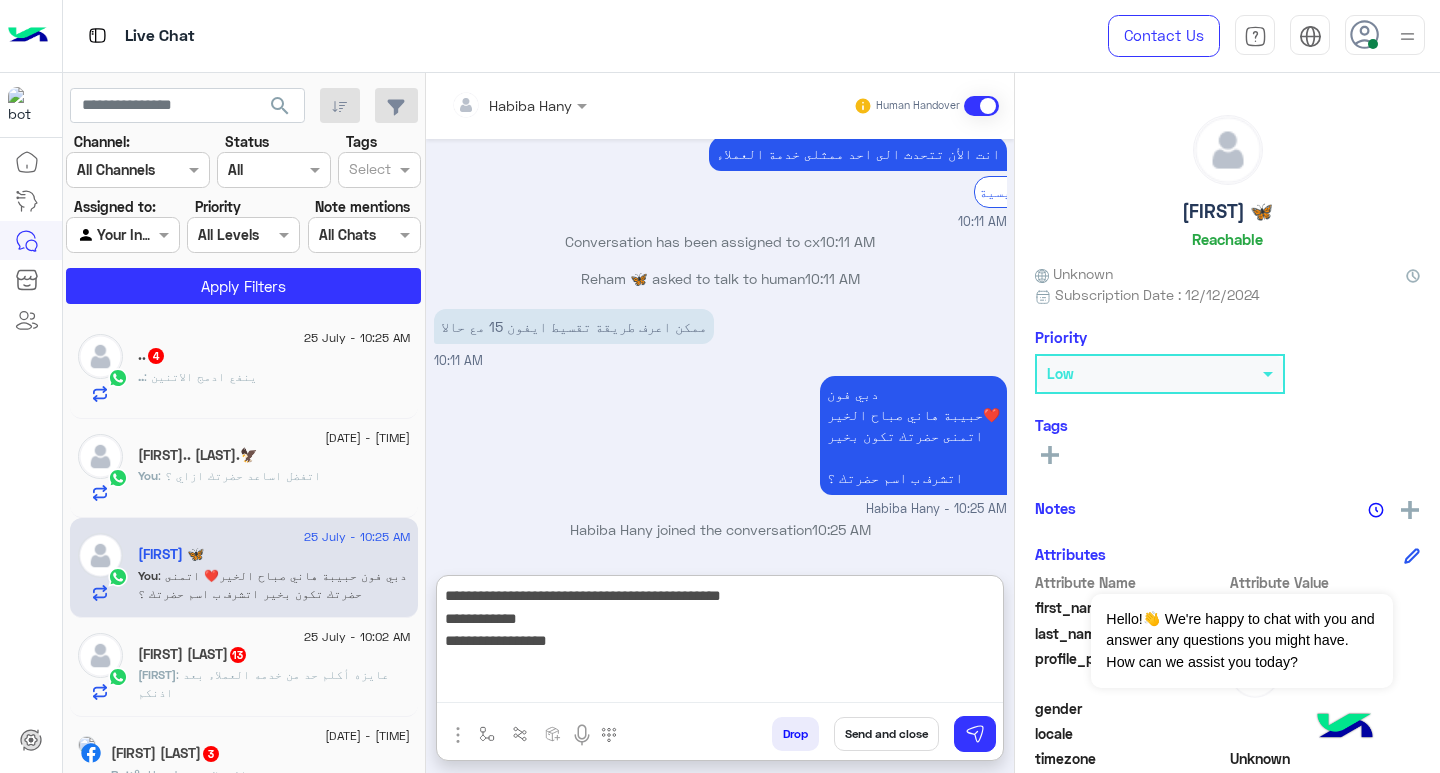 paste on "**********" 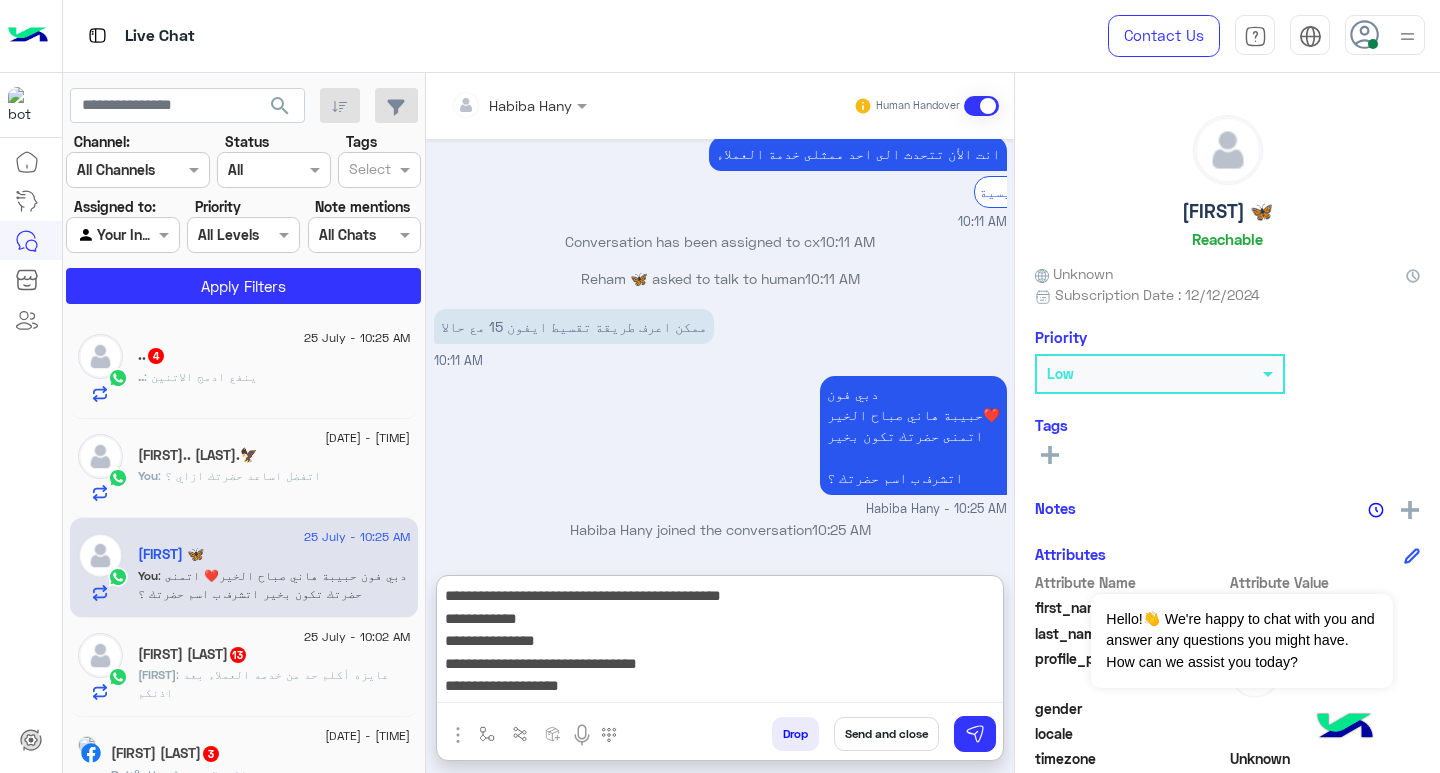 scroll, scrollTop: 39, scrollLeft: 0, axis: vertical 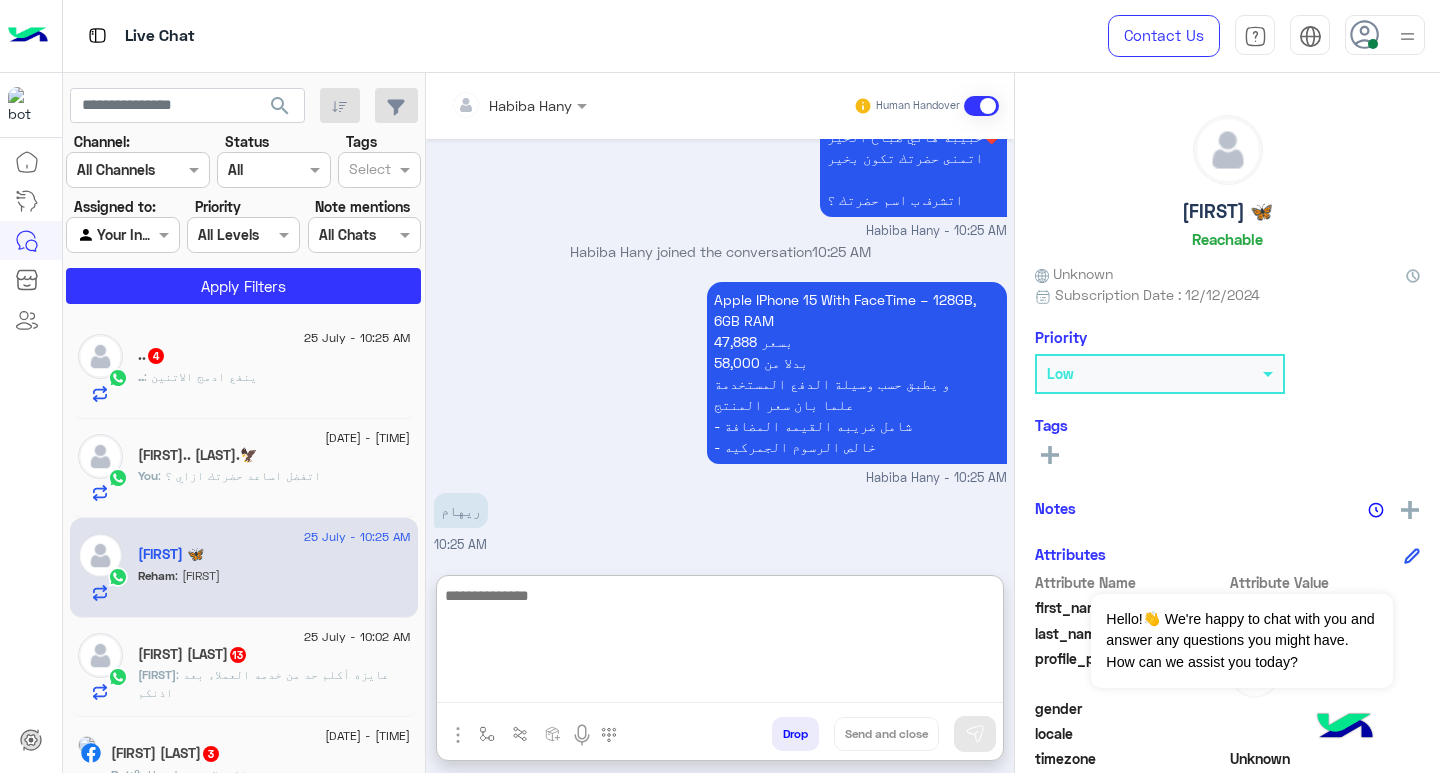 paste on "**********" 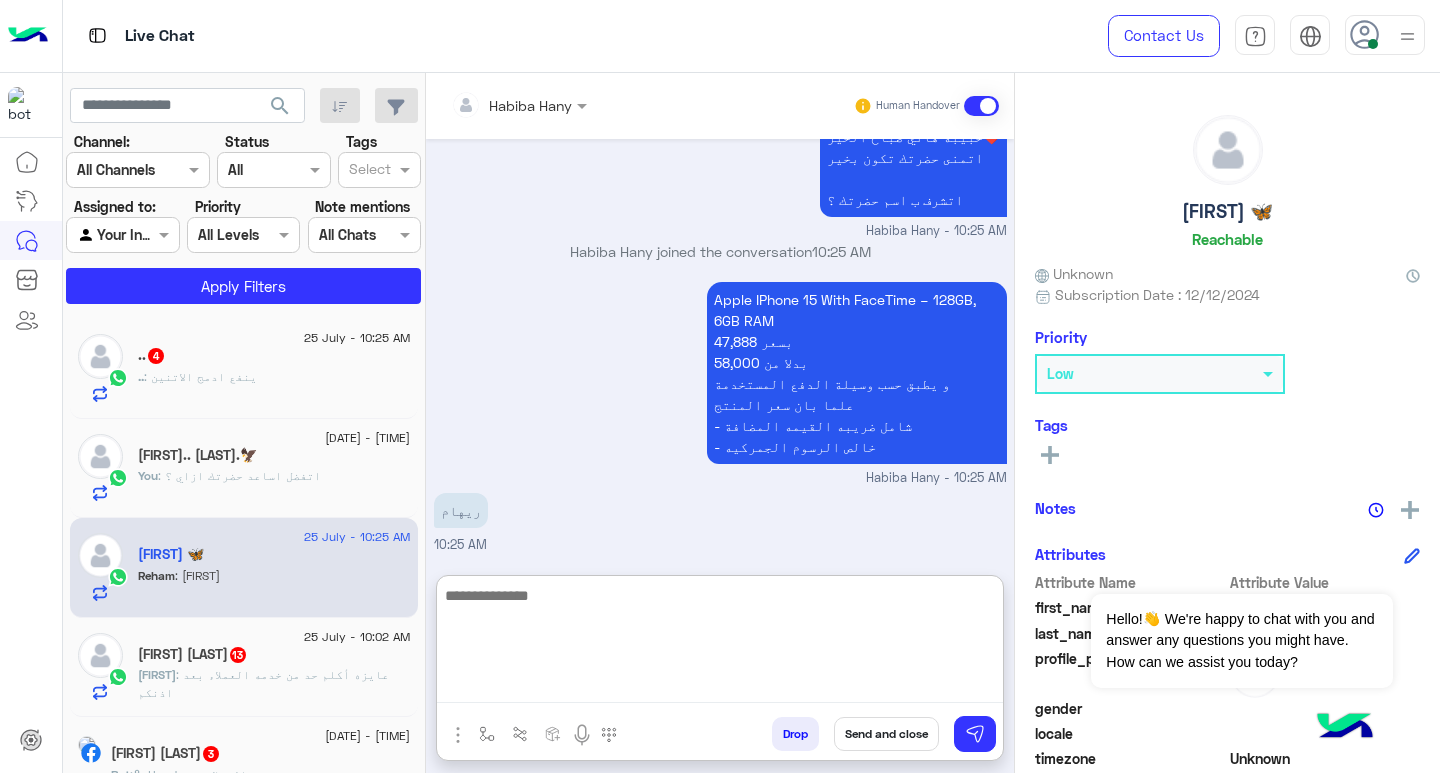 scroll, scrollTop: 0, scrollLeft: 0, axis: both 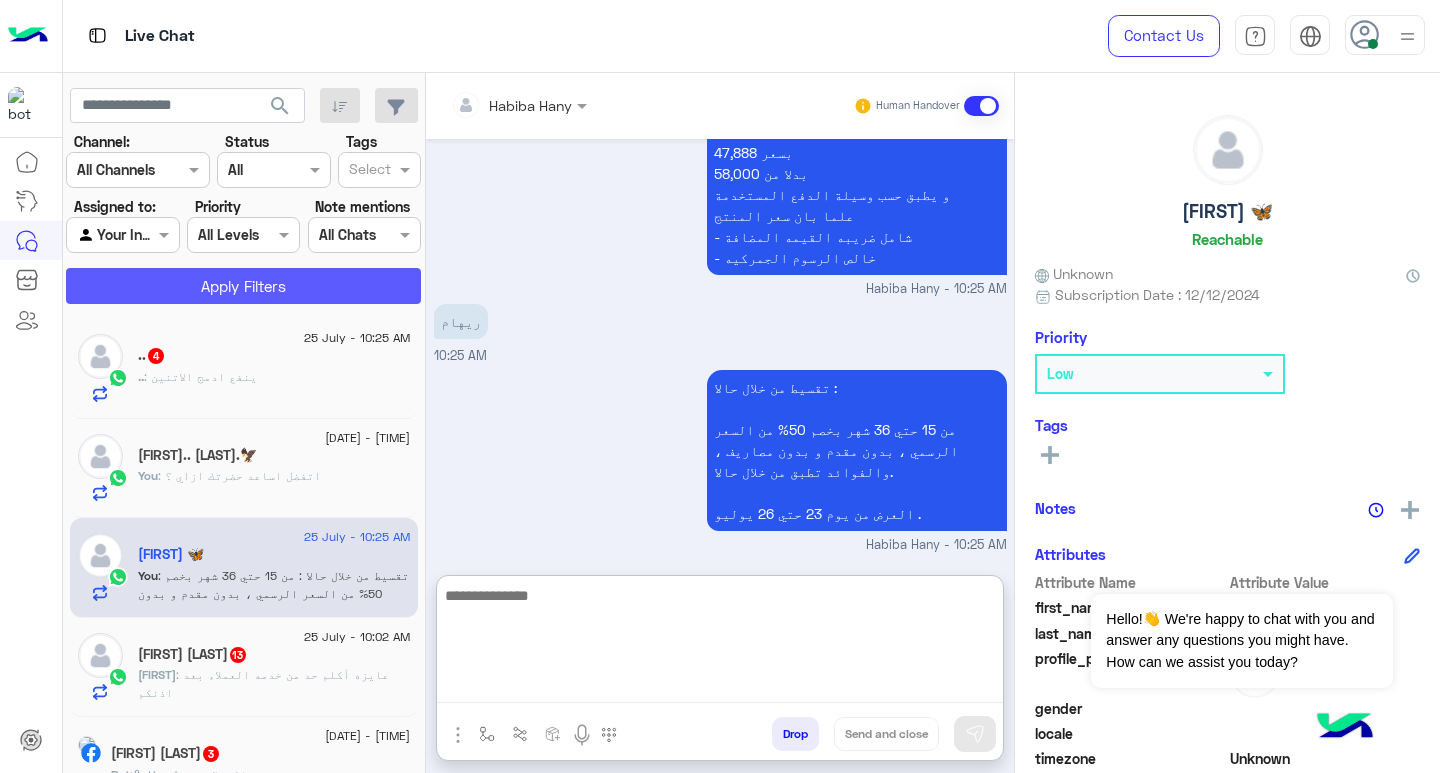 click on "Apply Filters" 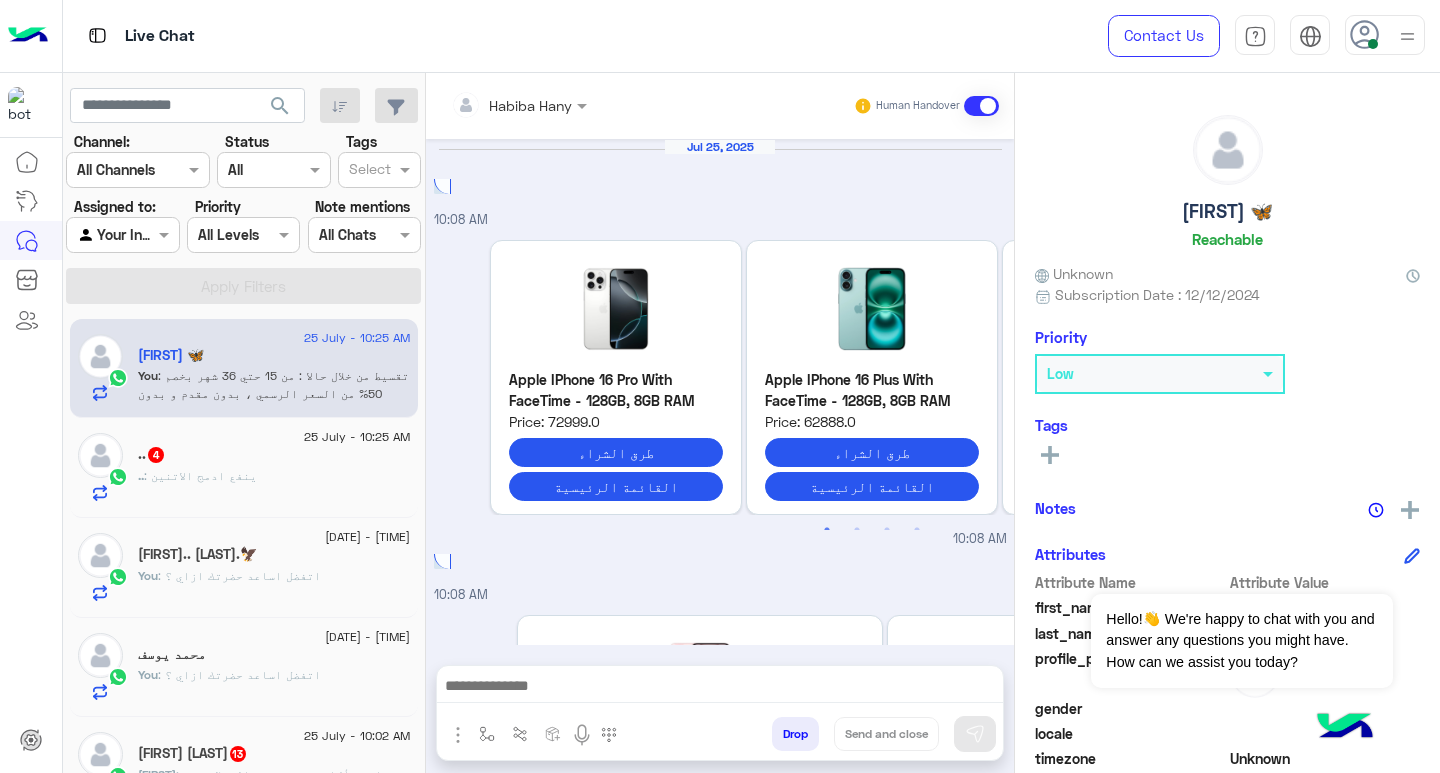 scroll, scrollTop: 1769, scrollLeft: 0, axis: vertical 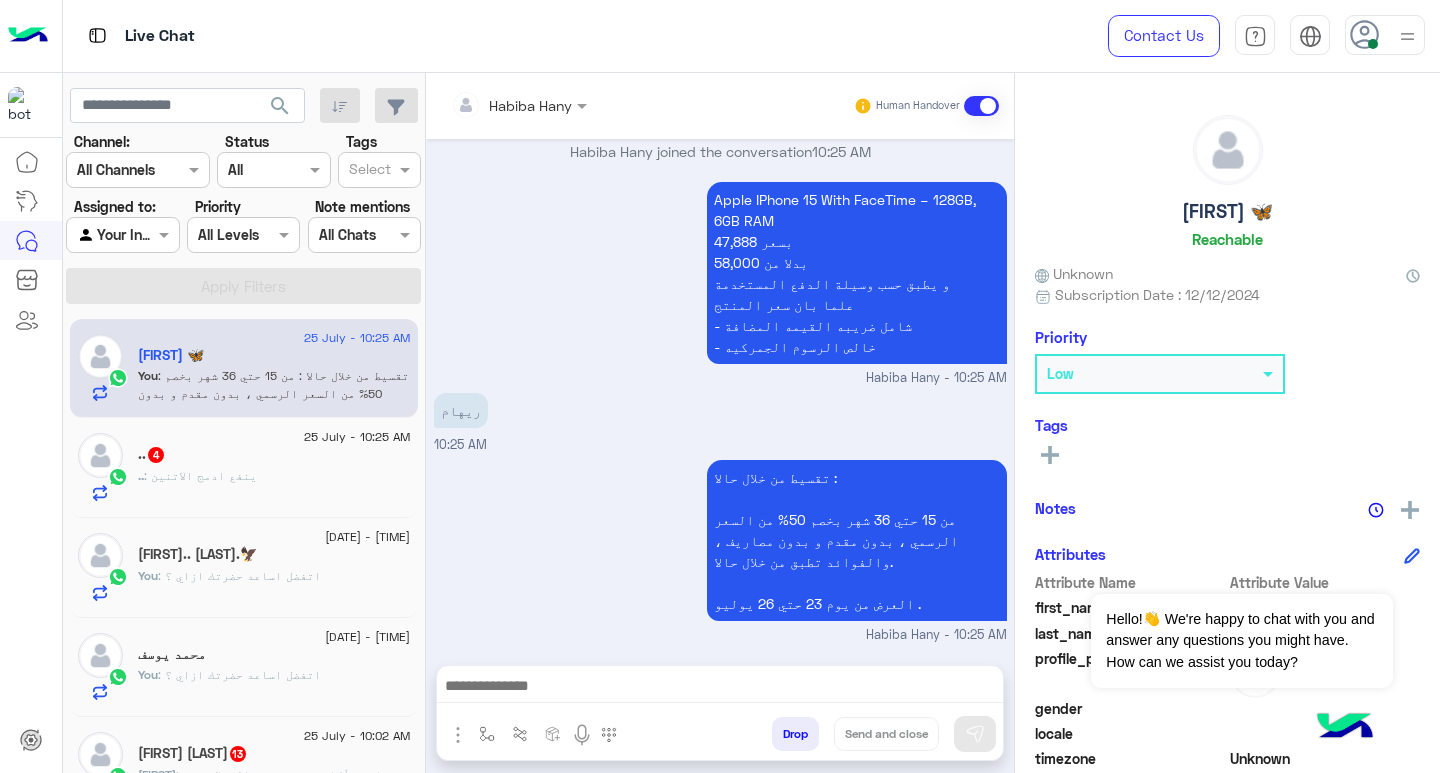 click on "[FIRST].. [LAST].🦅" 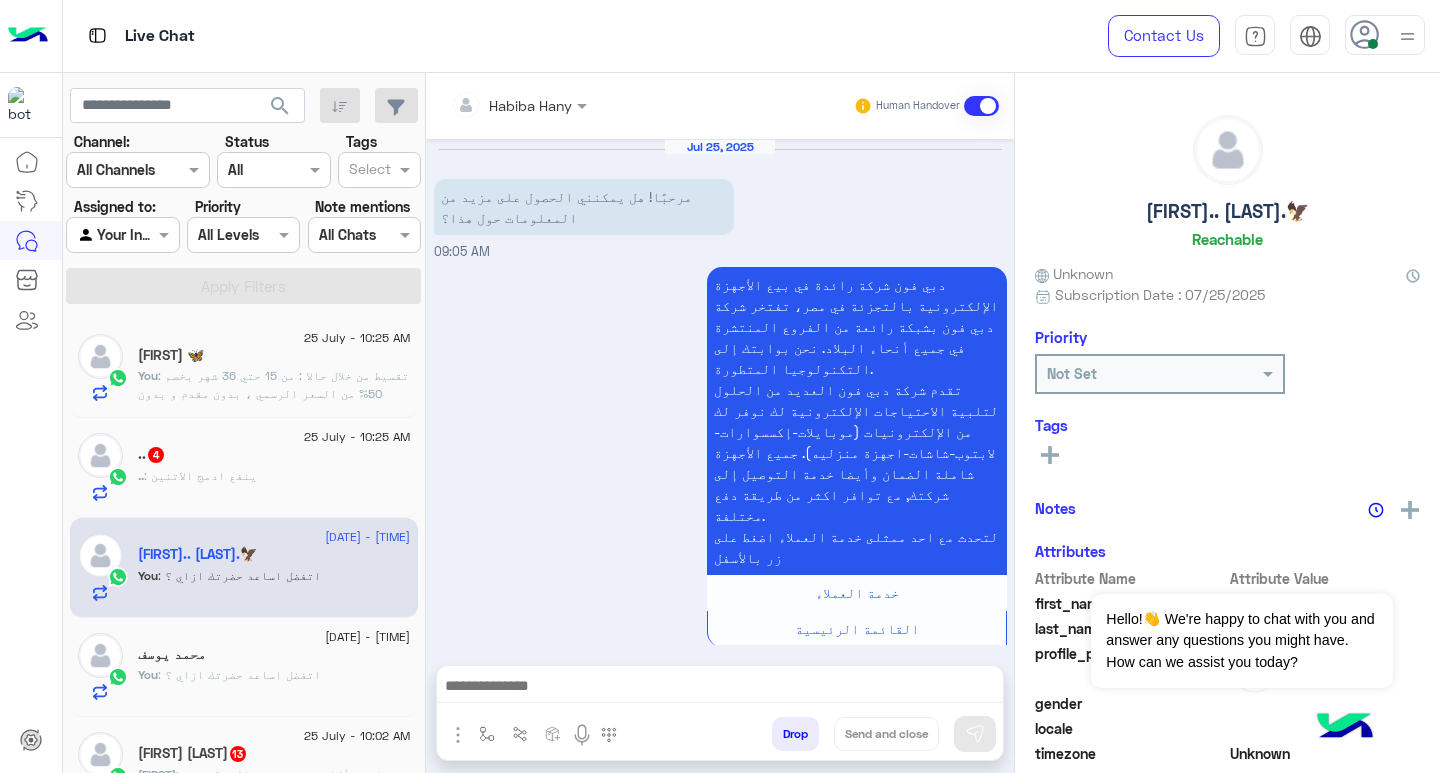 scroll, scrollTop: 1401, scrollLeft: 0, axis: vertical 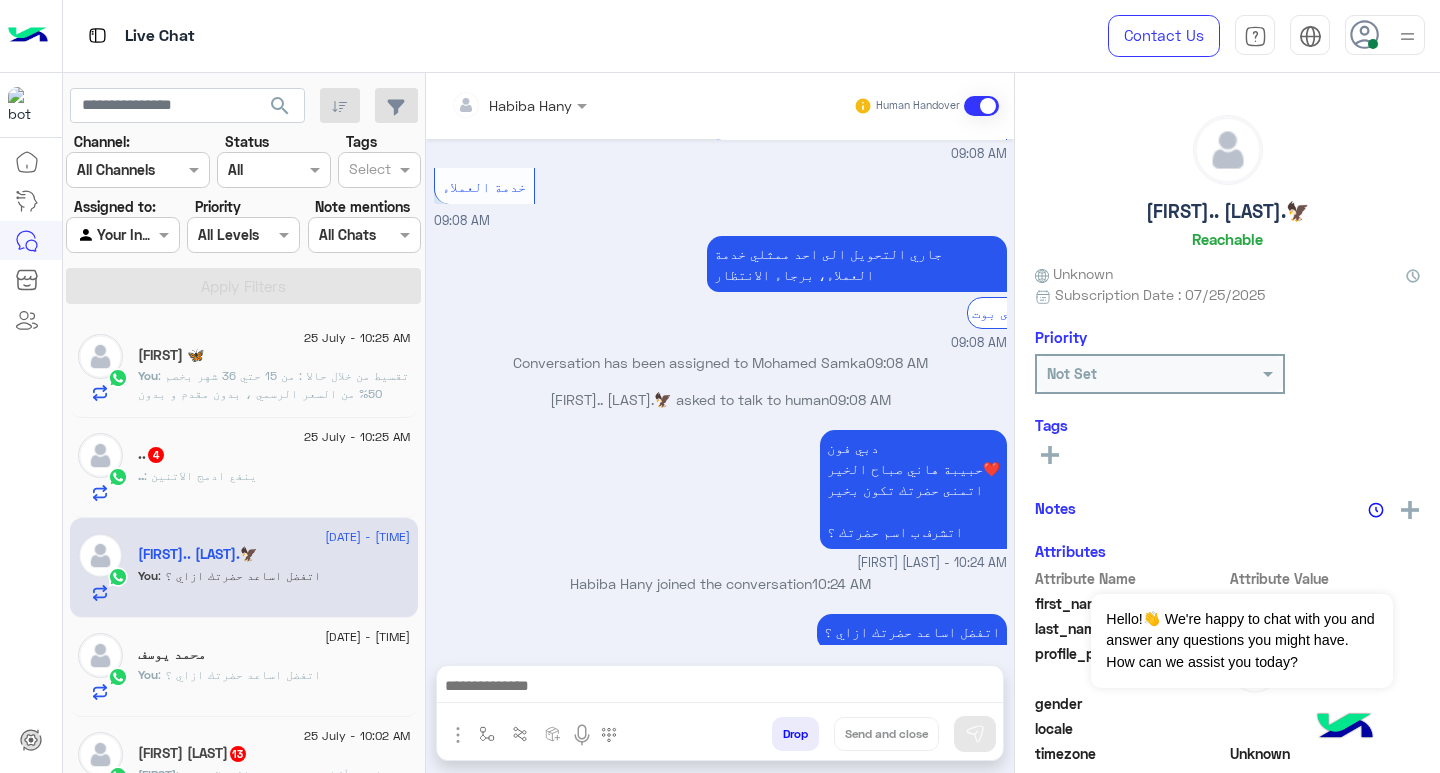 click at bounding box center [720, 688] 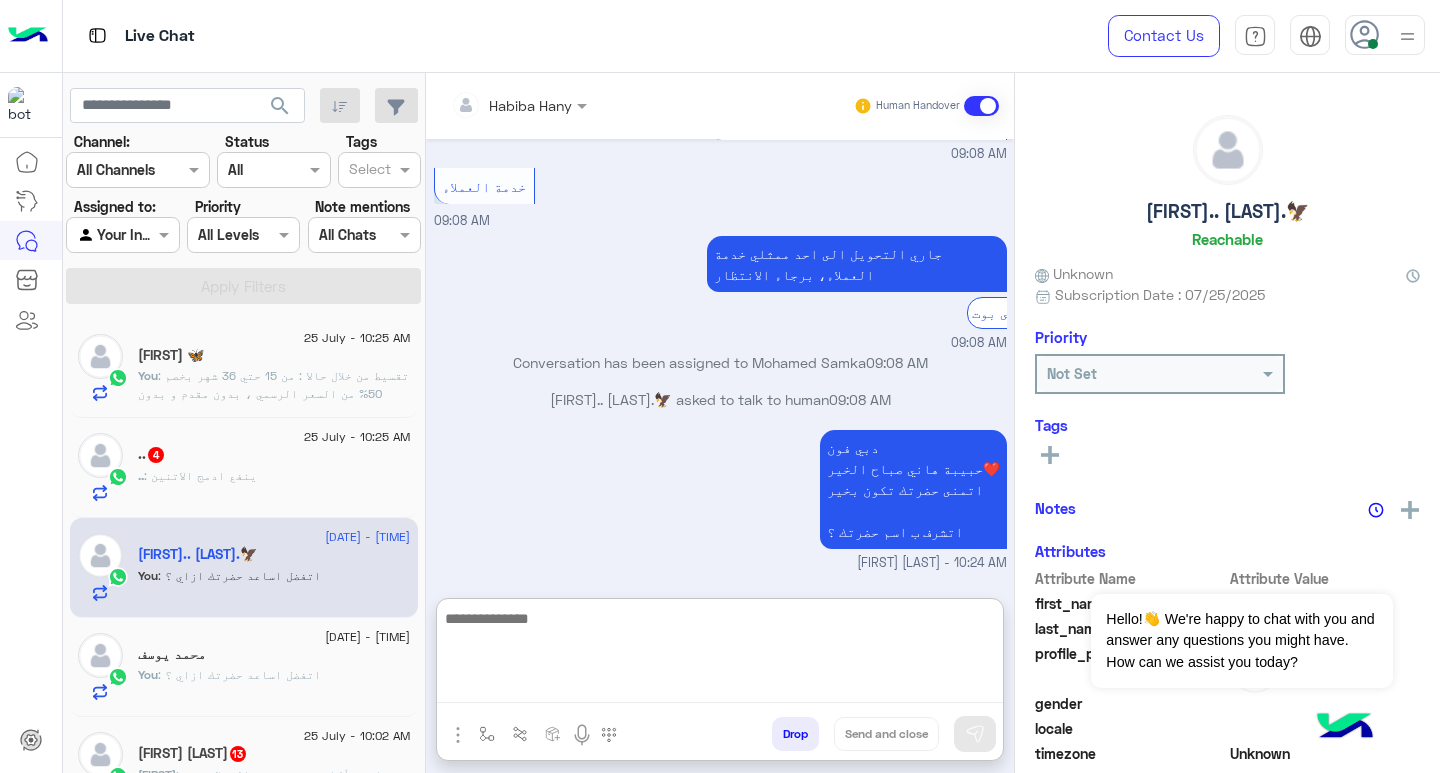 paste on "**********" 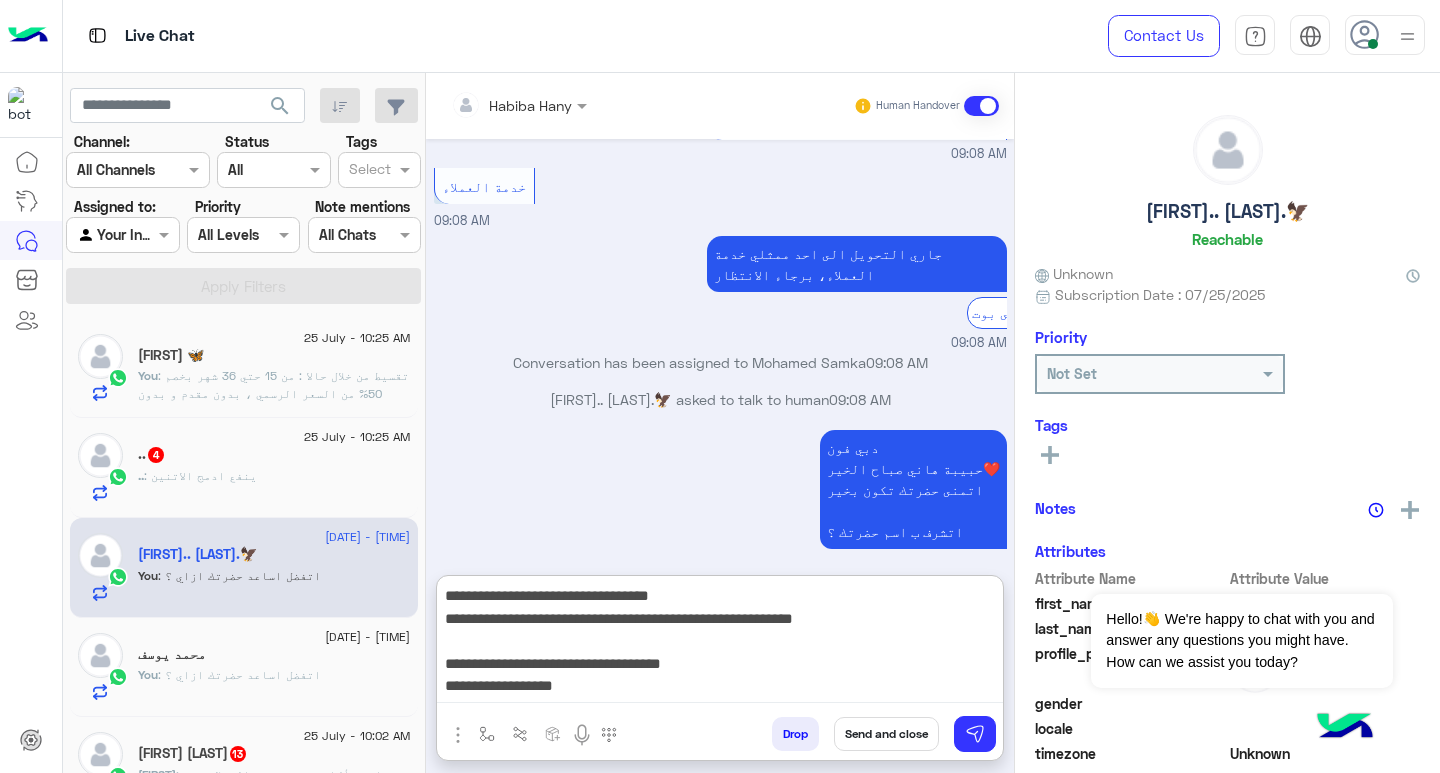 scroll, scrollTop: 129, scrollLeft: 0, axis: vertical 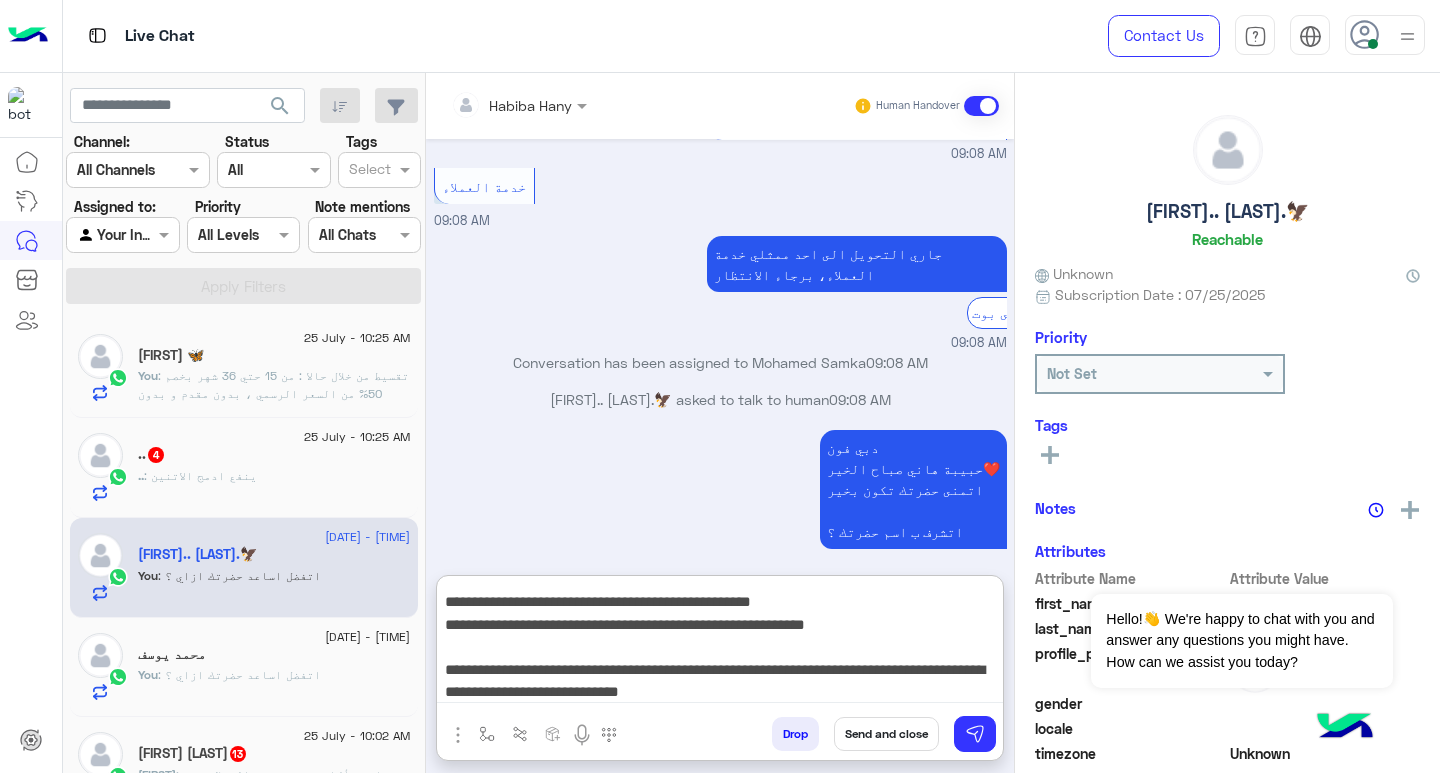 type on "**********" 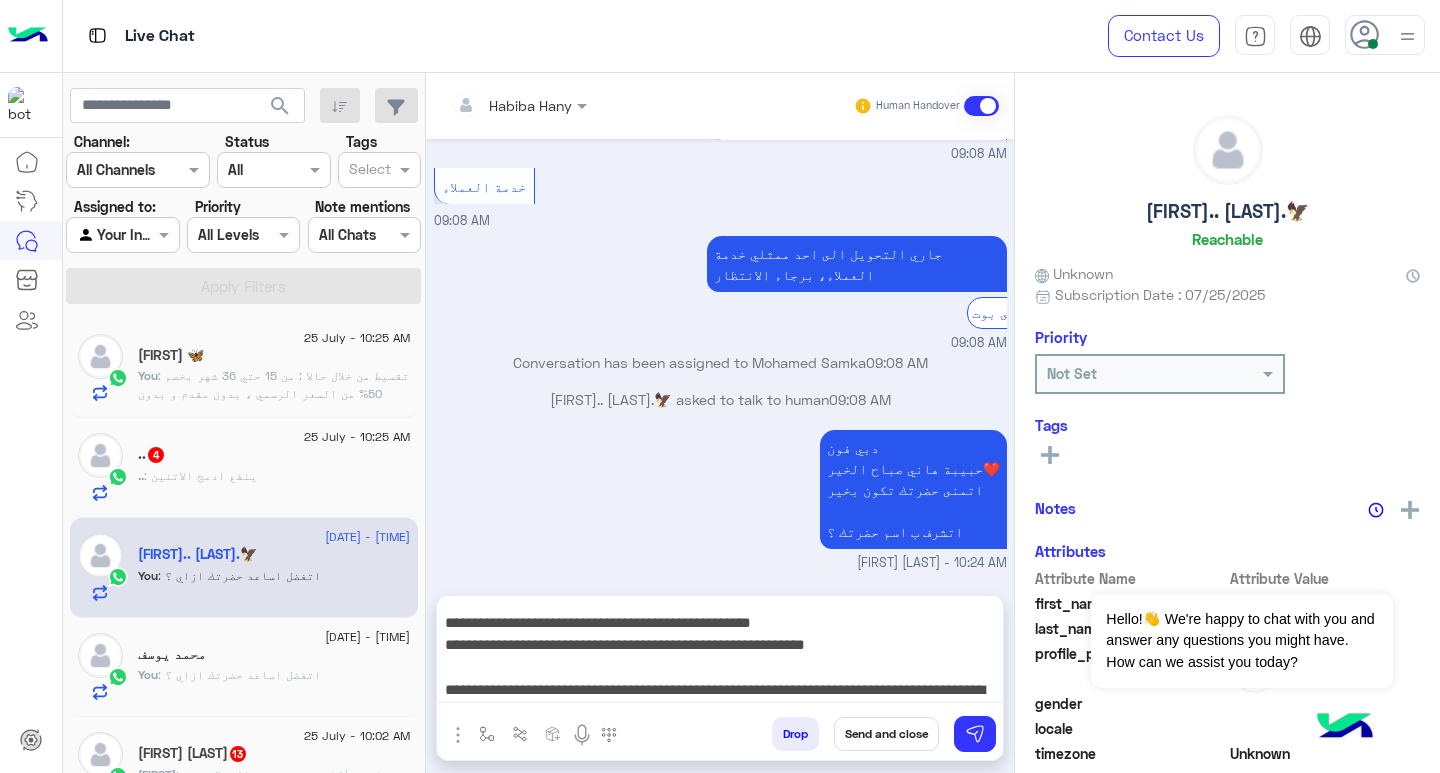 drag, startPoint x: 900, startPoint y: 742, endPoint x: 770, endPoint y: 741, distance: 130.00385 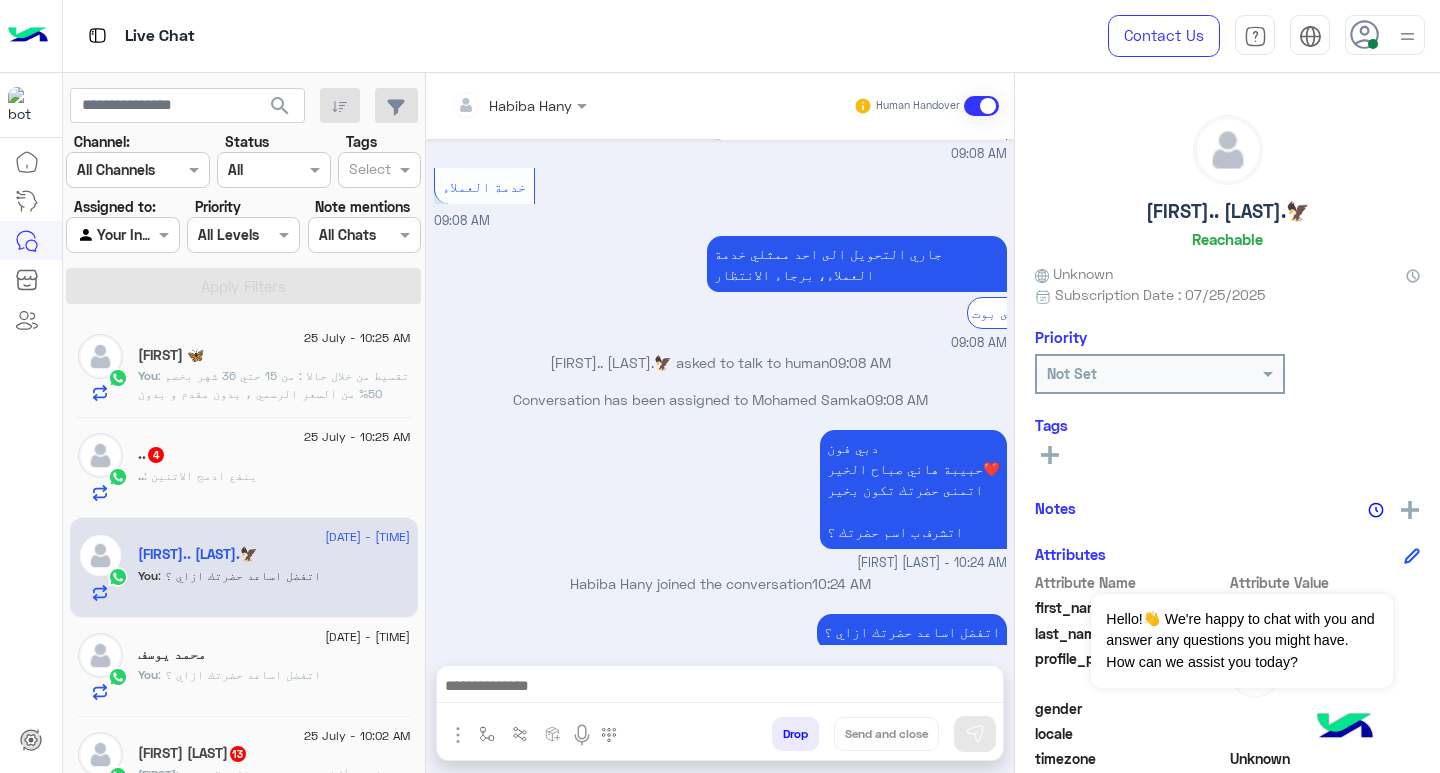 scroll, scrollTop: 0, scrollLeft: 0, axis: both 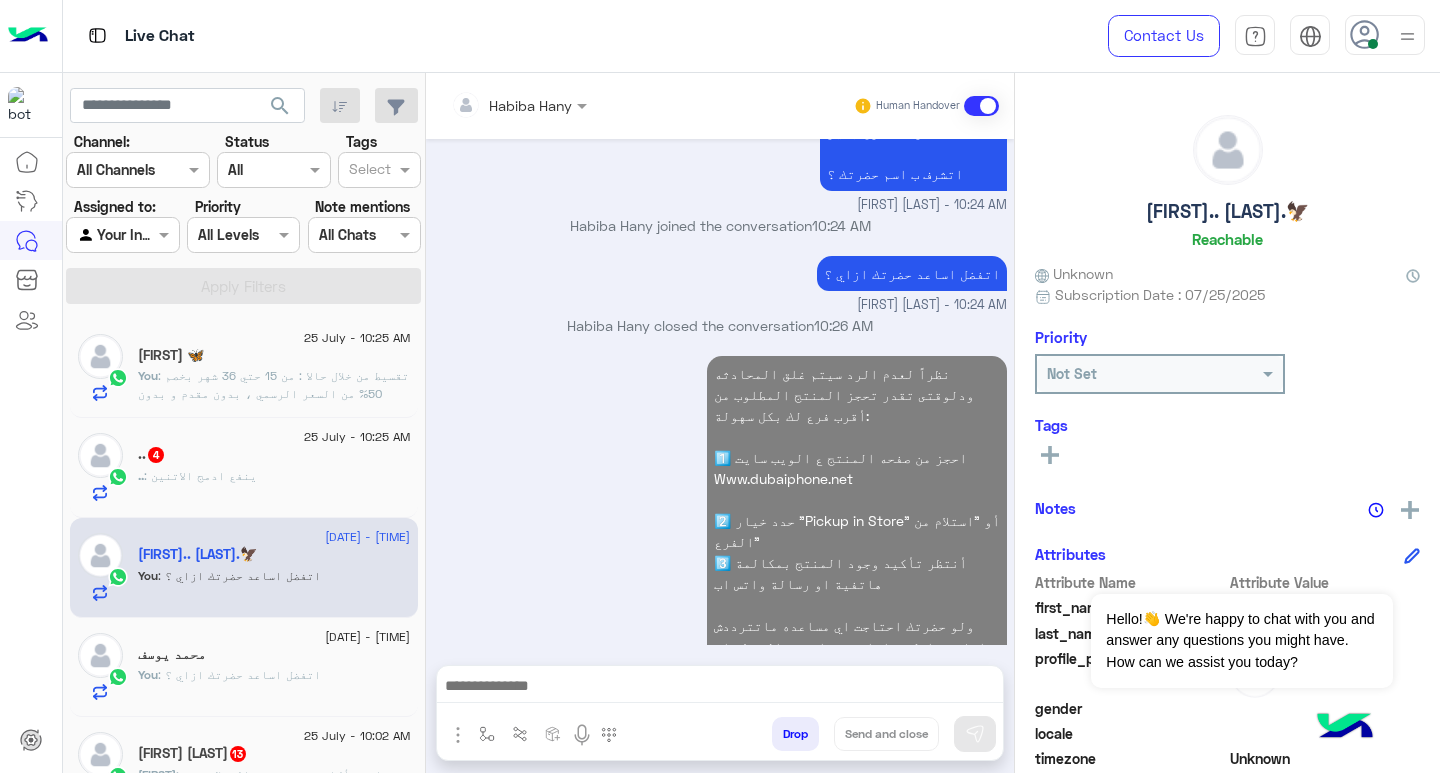 click on "You  :
اتفضل اساعد حضرتك ازاي ؟" 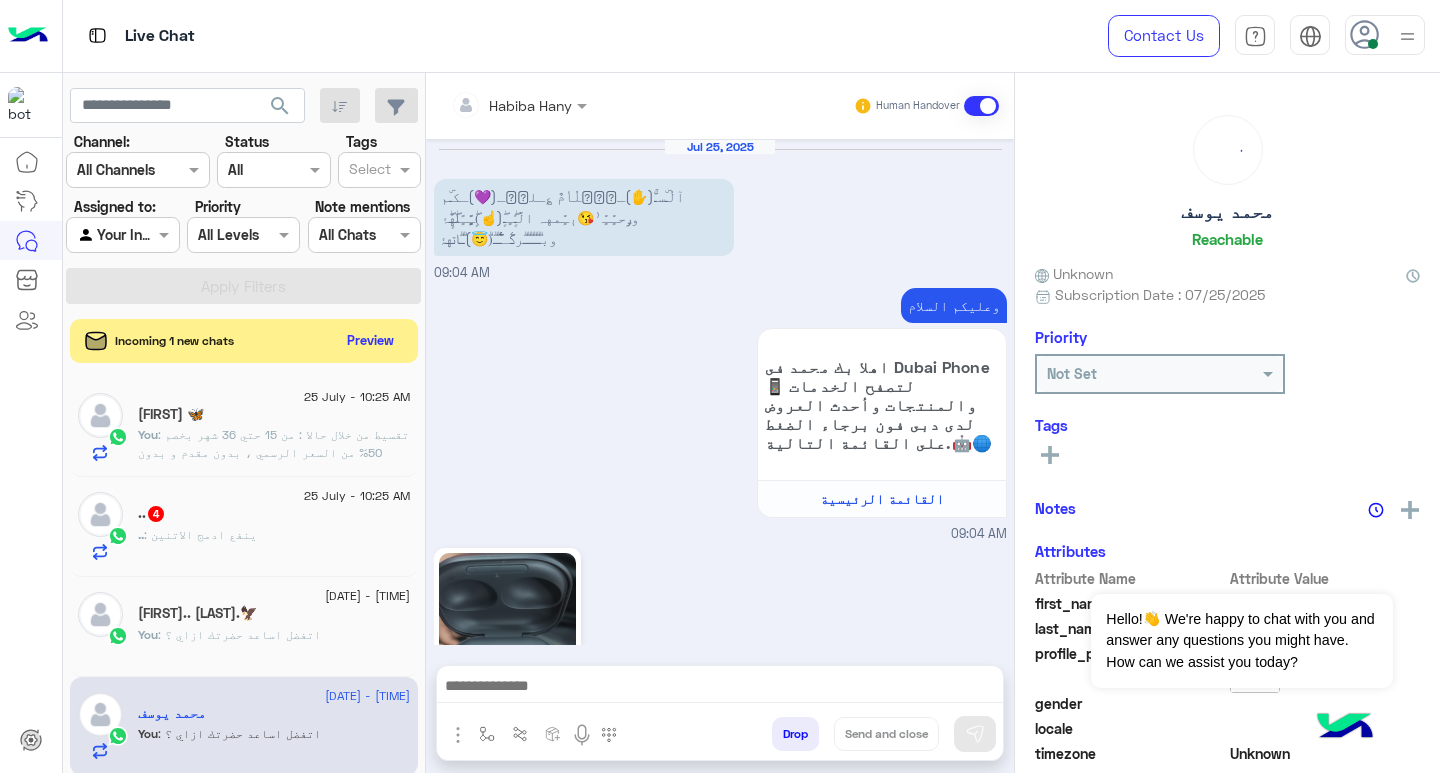 scroll, scrollTop: 1341, scrollLeft: 0, axis: vertical 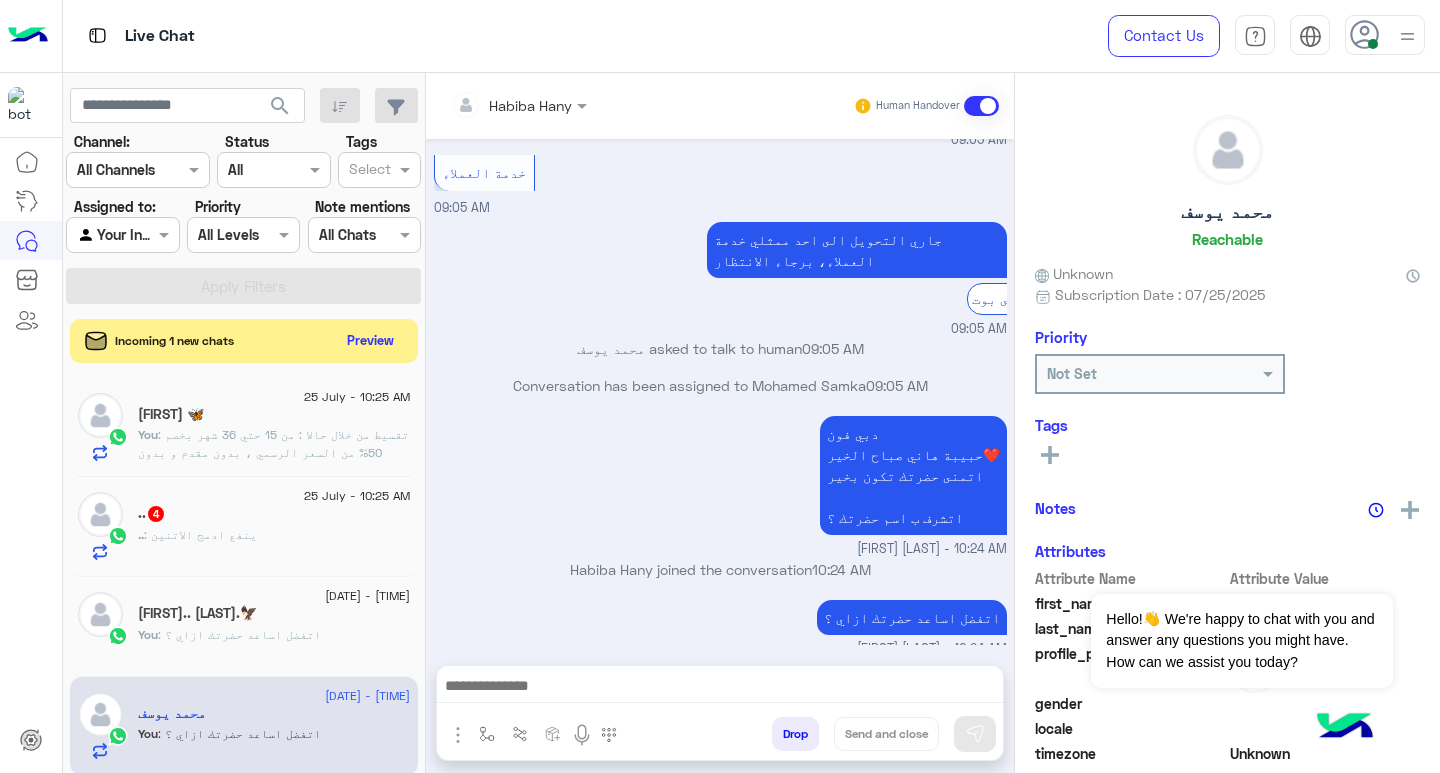click at bounding box center [720, 688] 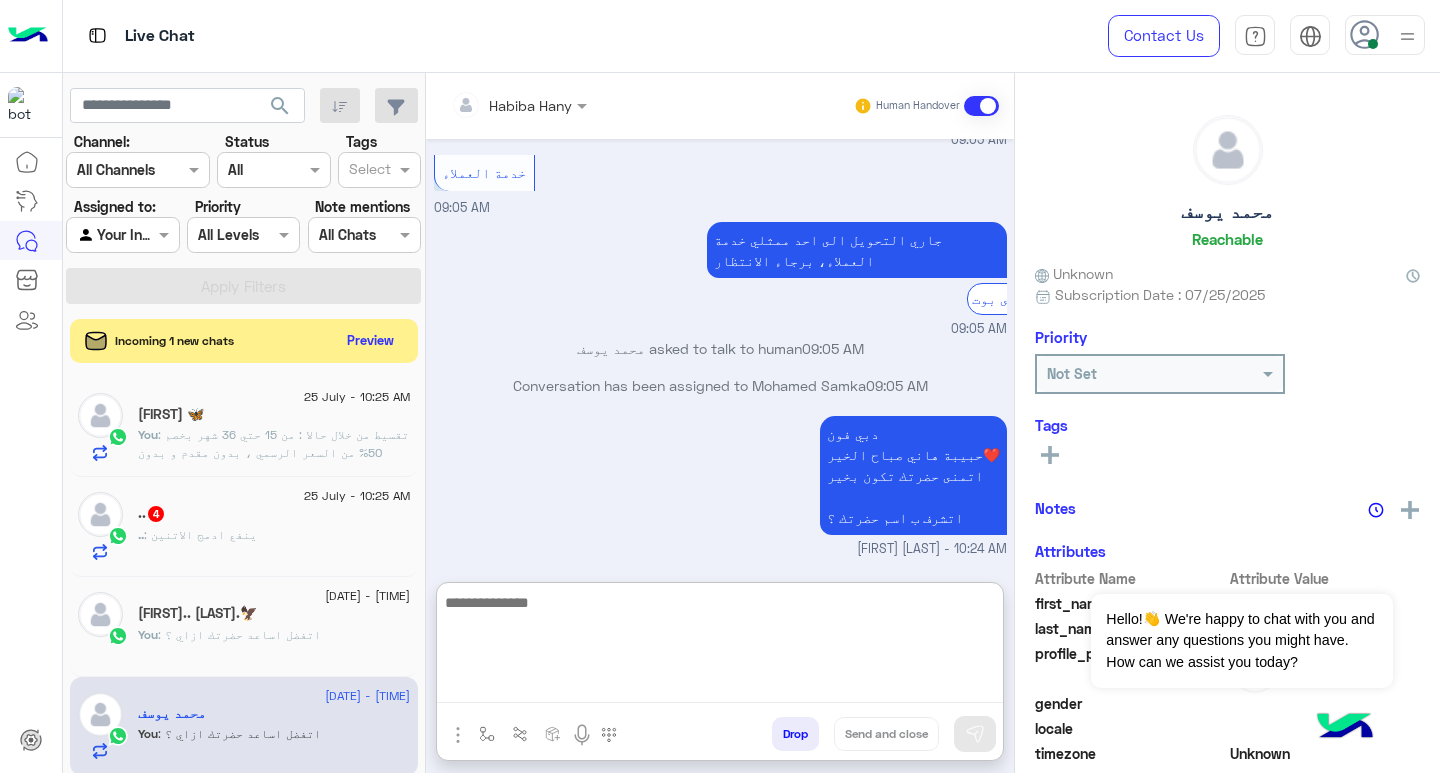 paste on "**********" 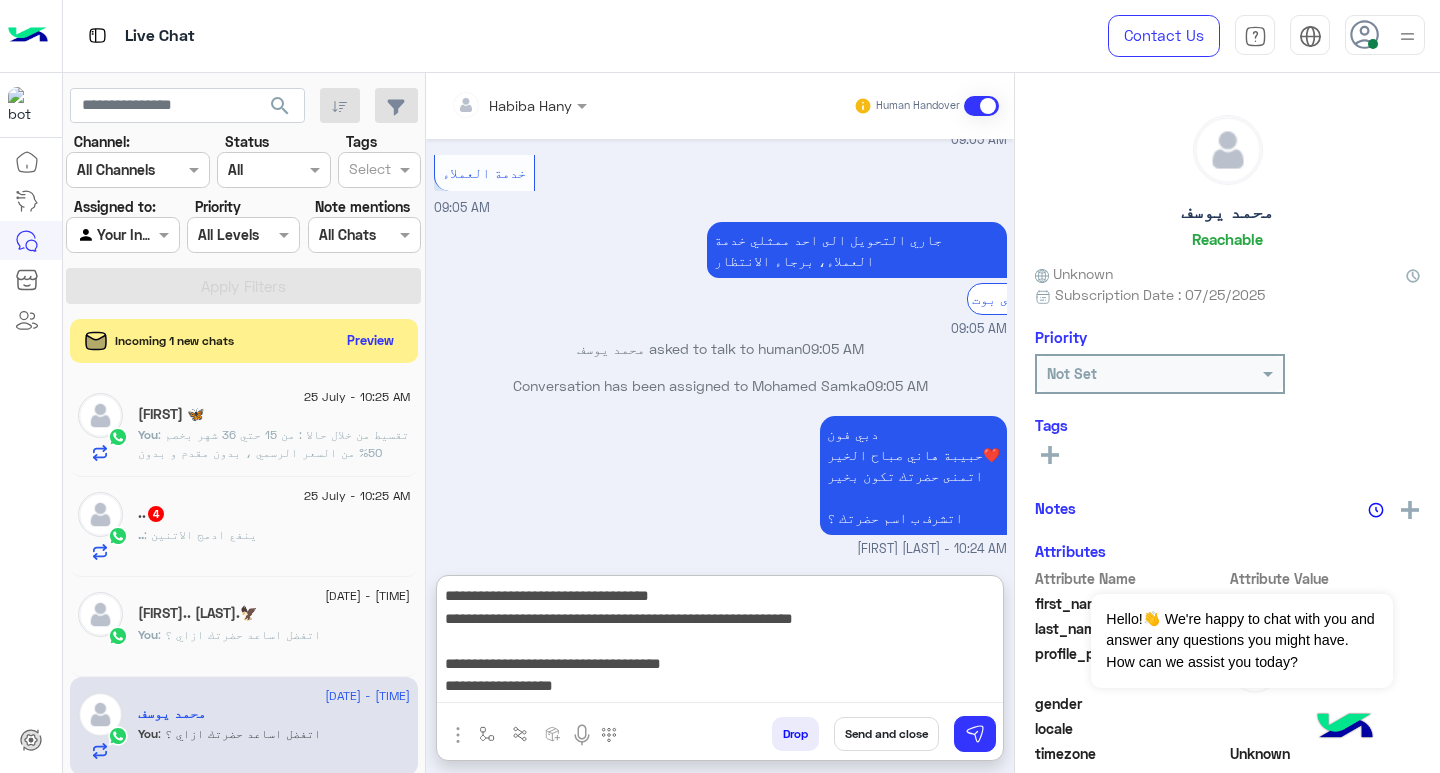 scroll, scrollTop: 129, scrollLeft: 0, axis: vertical 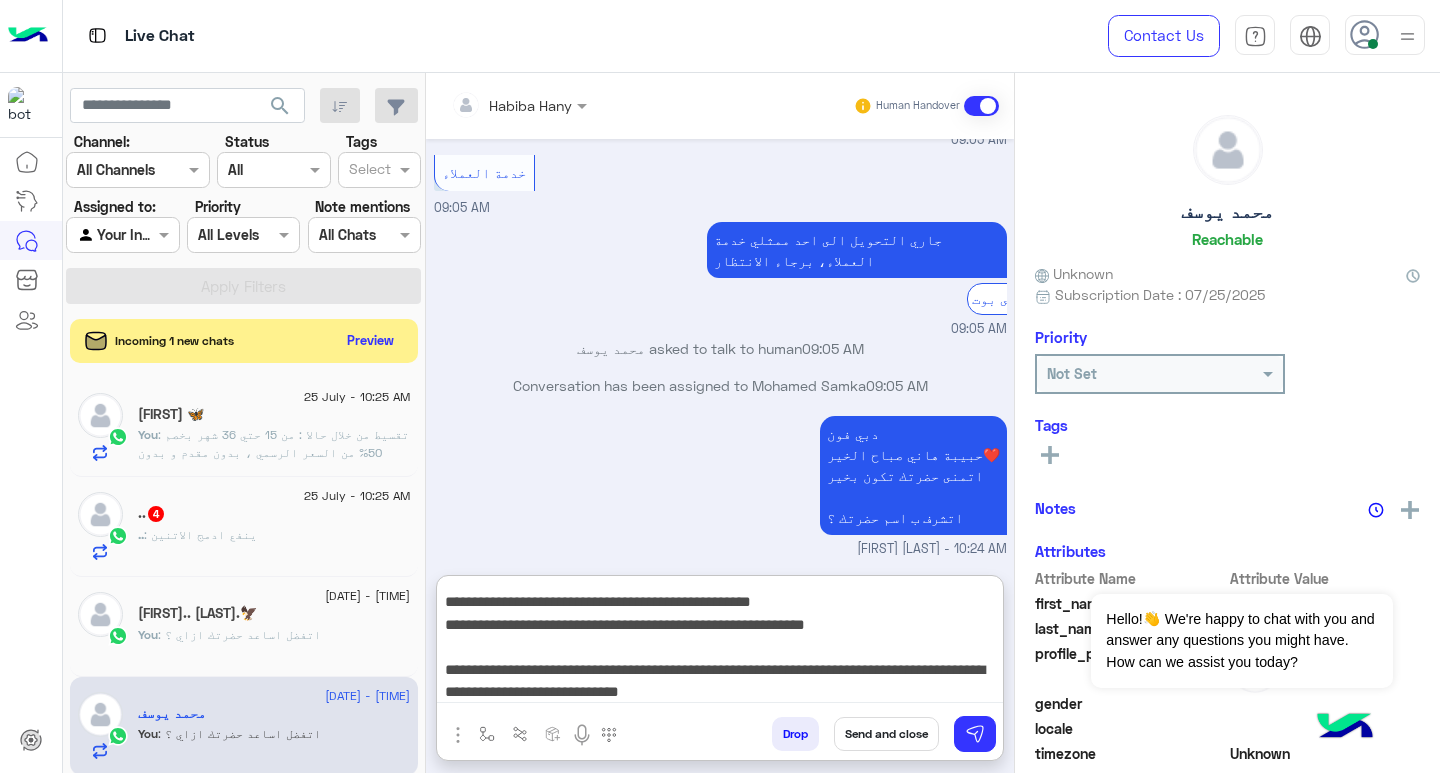 type on "**********" 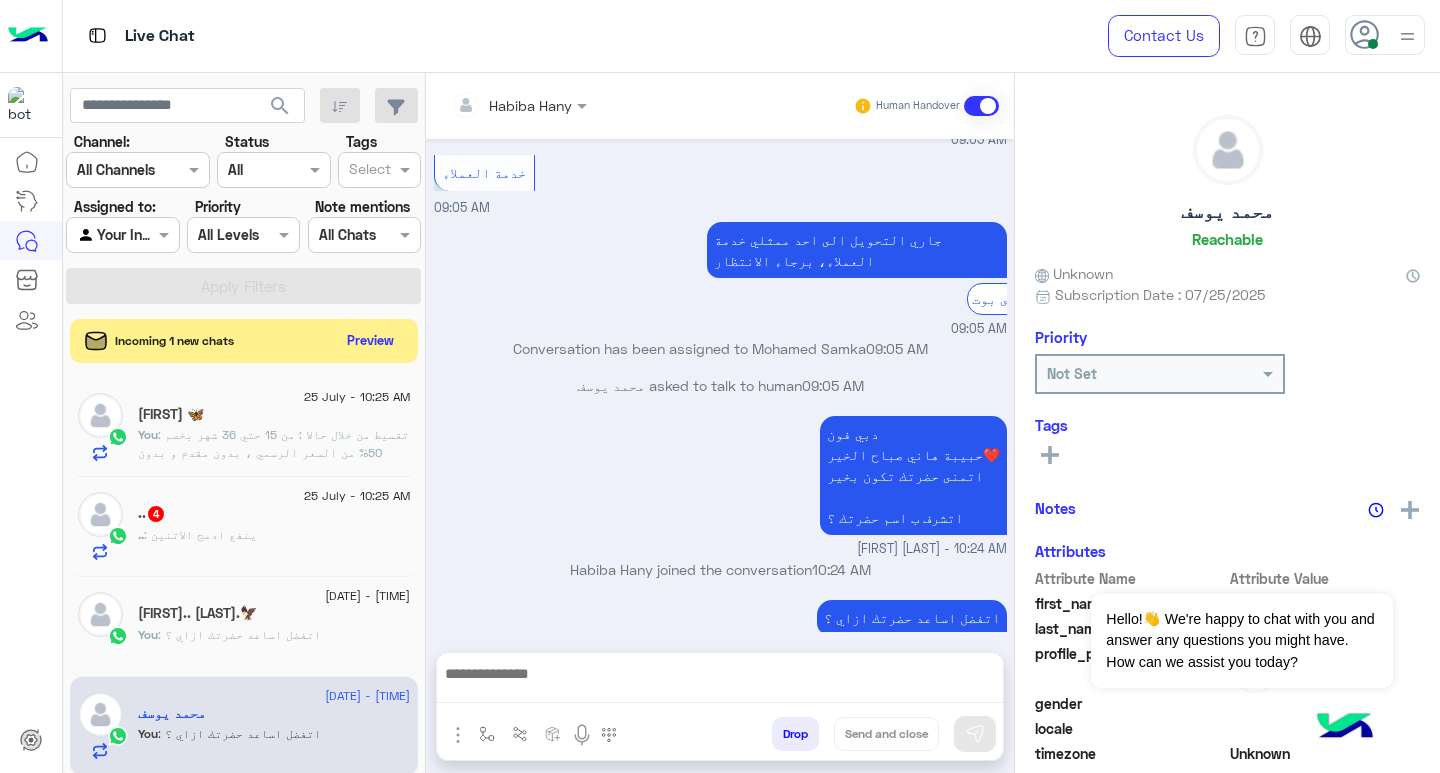 scroll, scrollTop: 0, scrollLeft: 0, axis: both 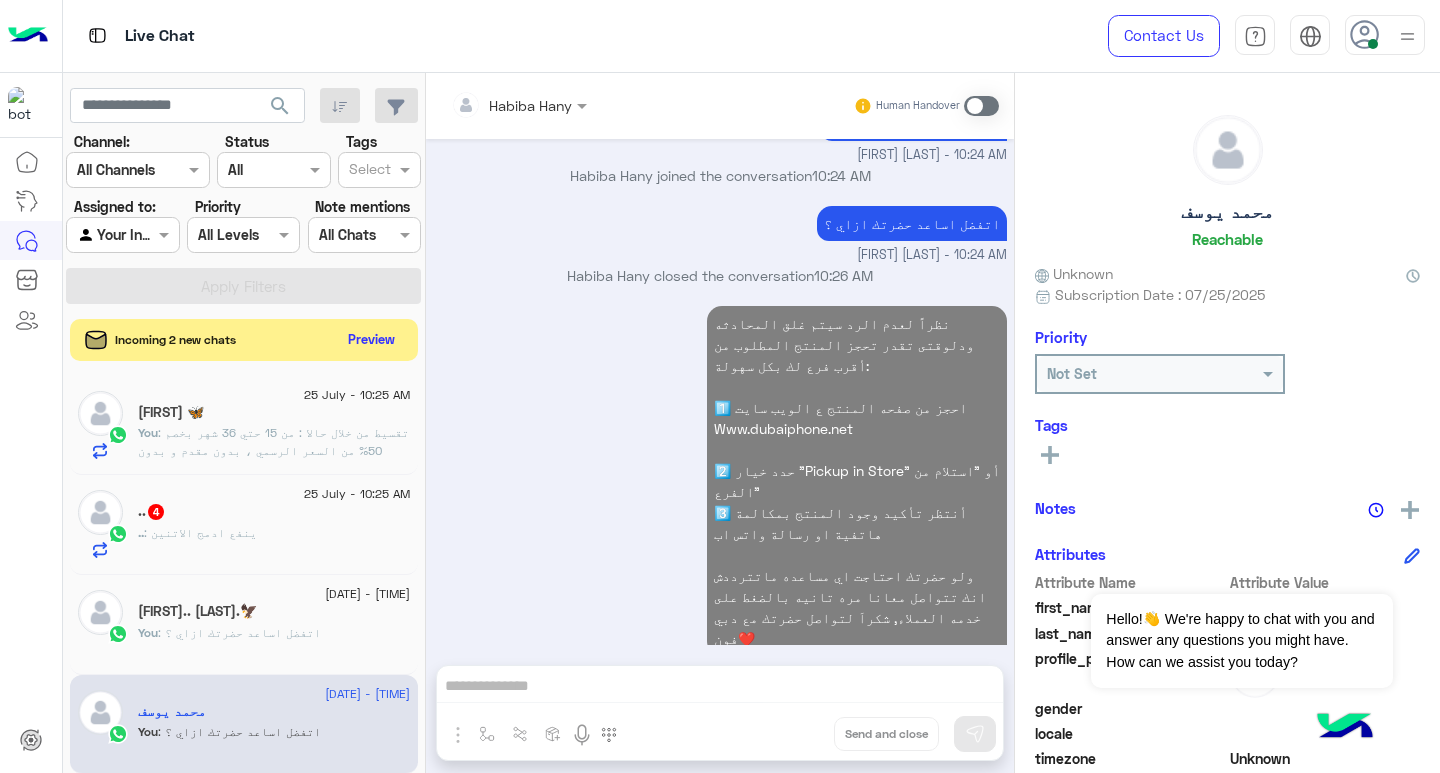 click on "Preview" 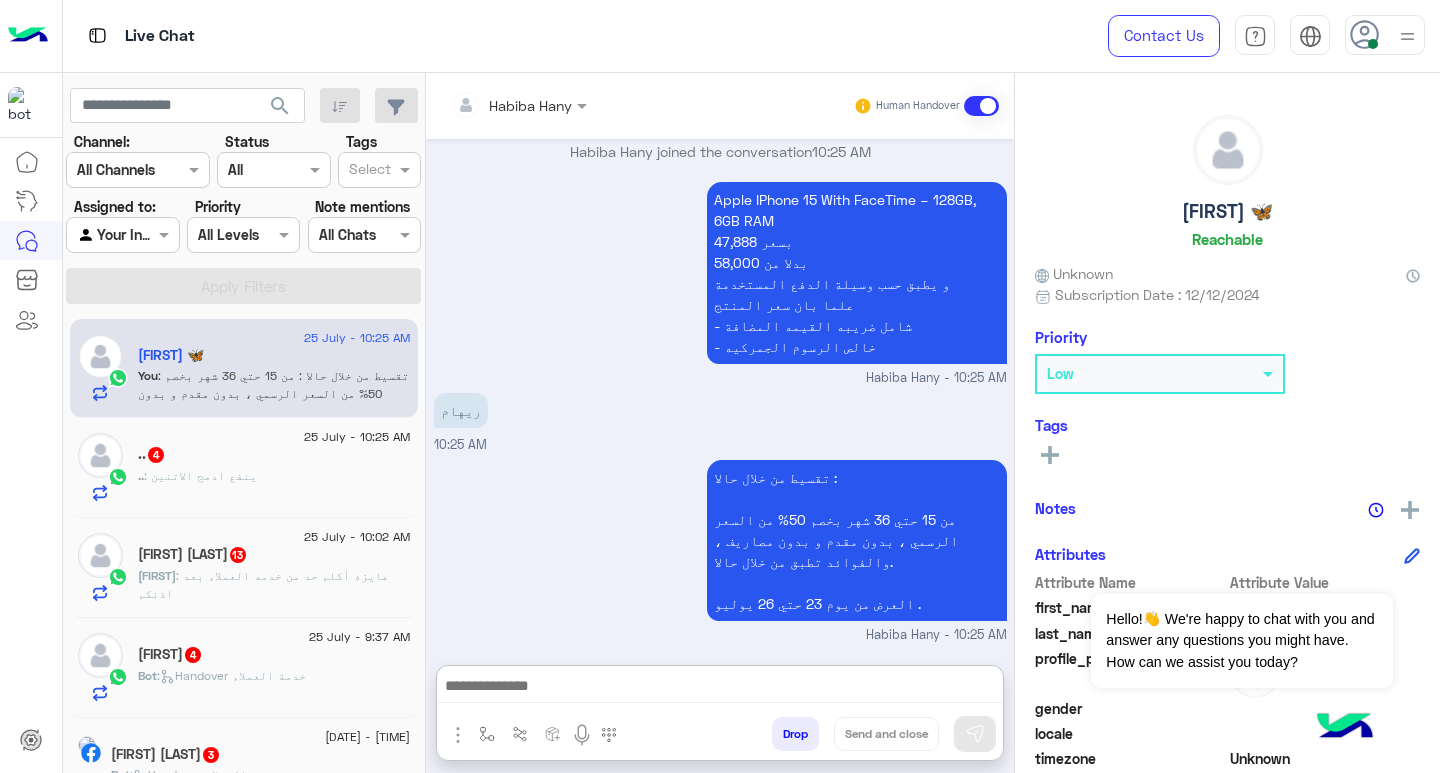 click at bounding box center [720, 688] 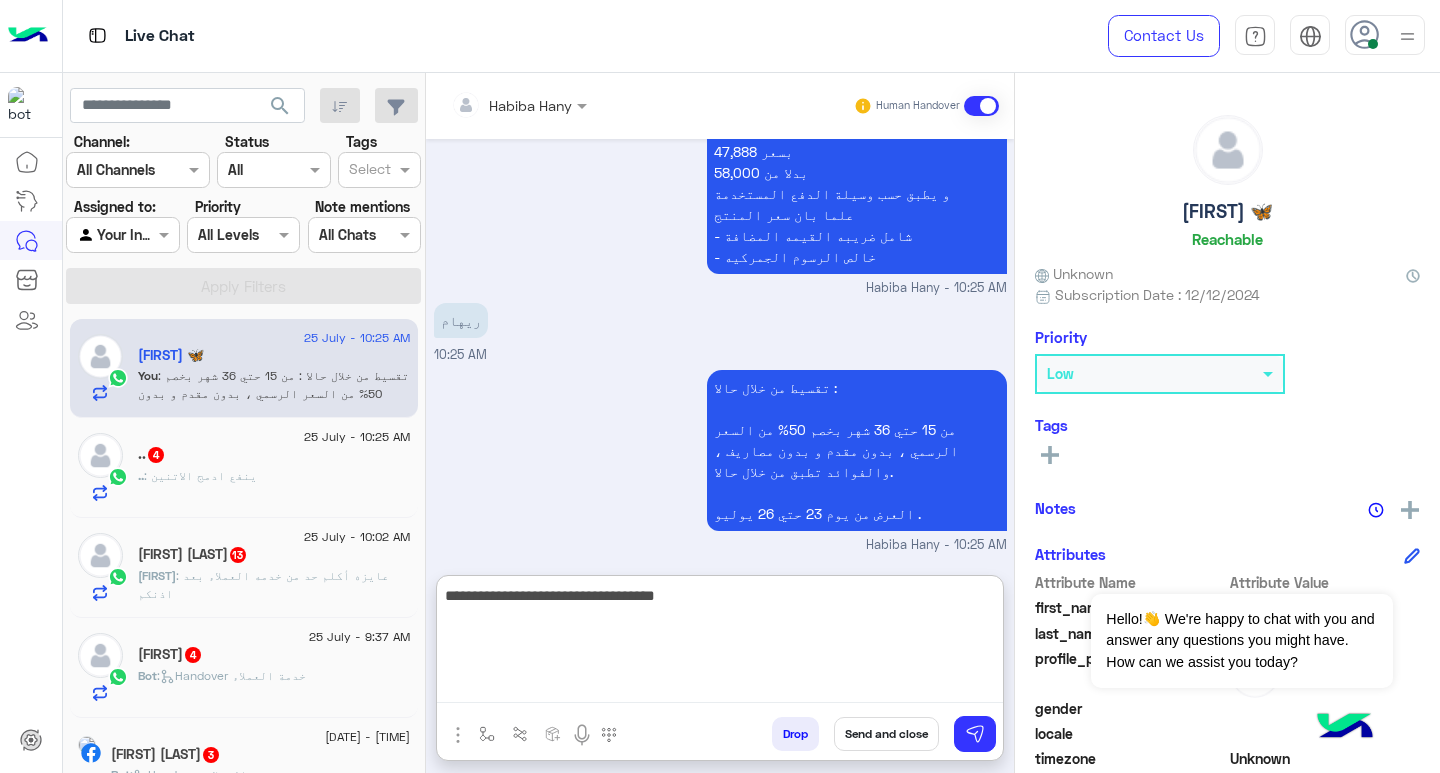 type on "**********" 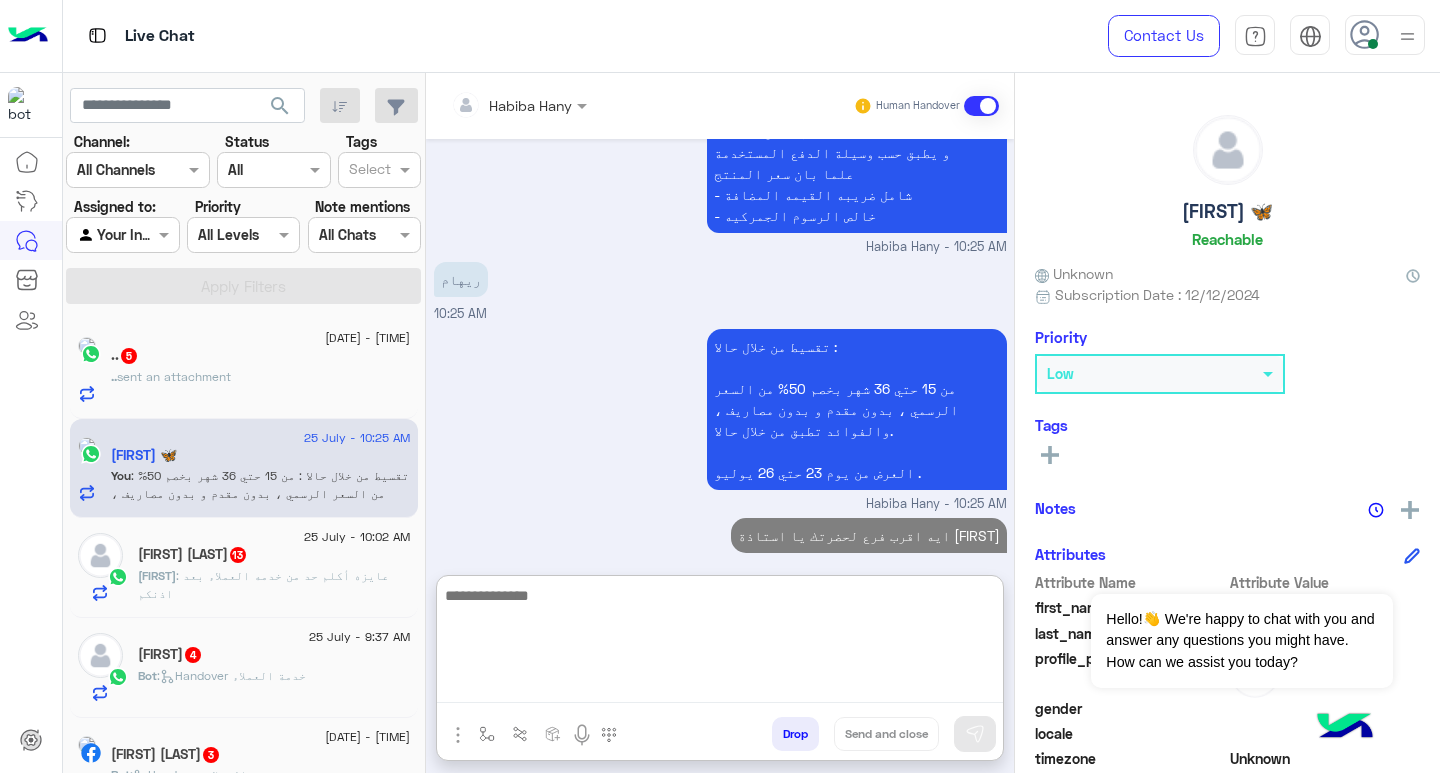 scroll, scrollTop: 1922, scrollLeft: 0, axis: vertical 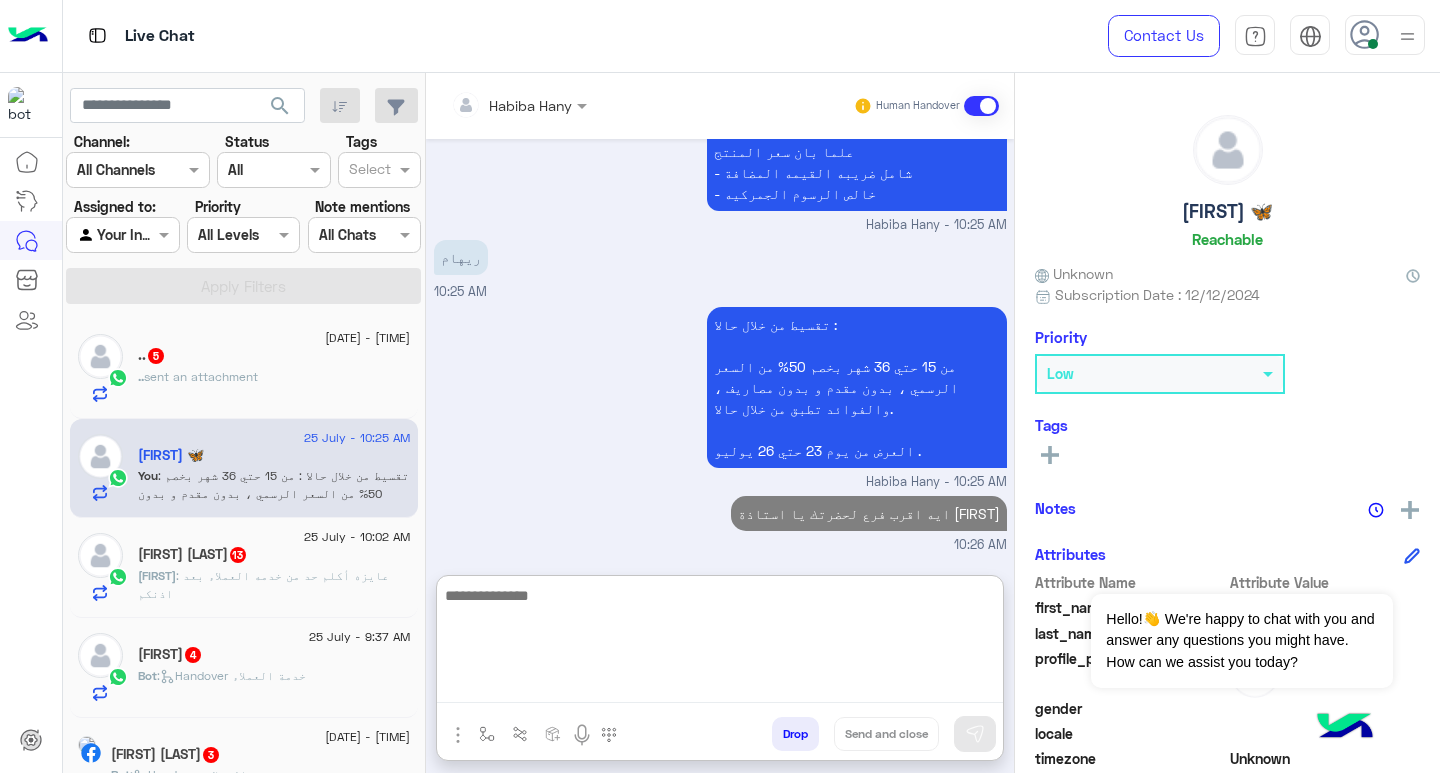 click on "search" 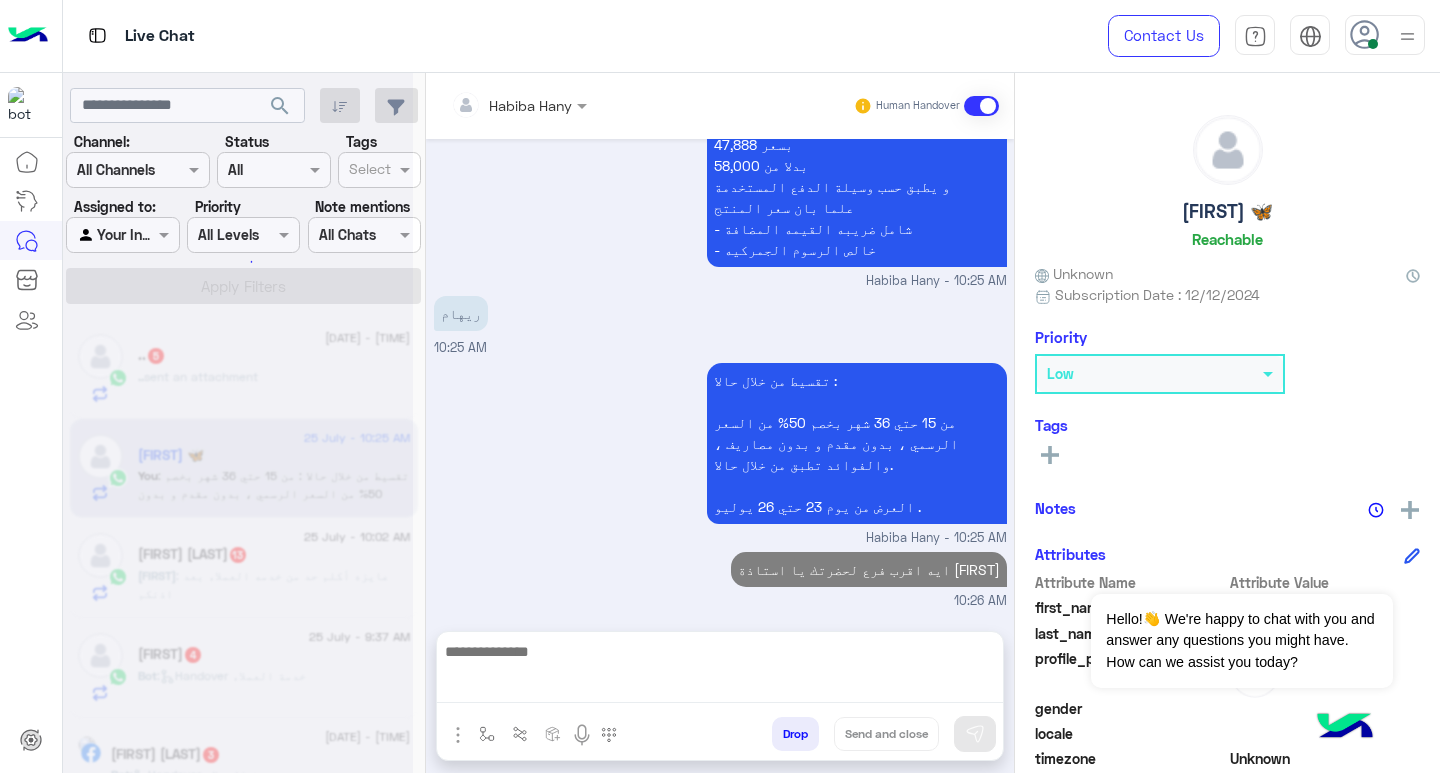scroll, scrollTop: 1832, scrollLeft: 0, axis: vertical 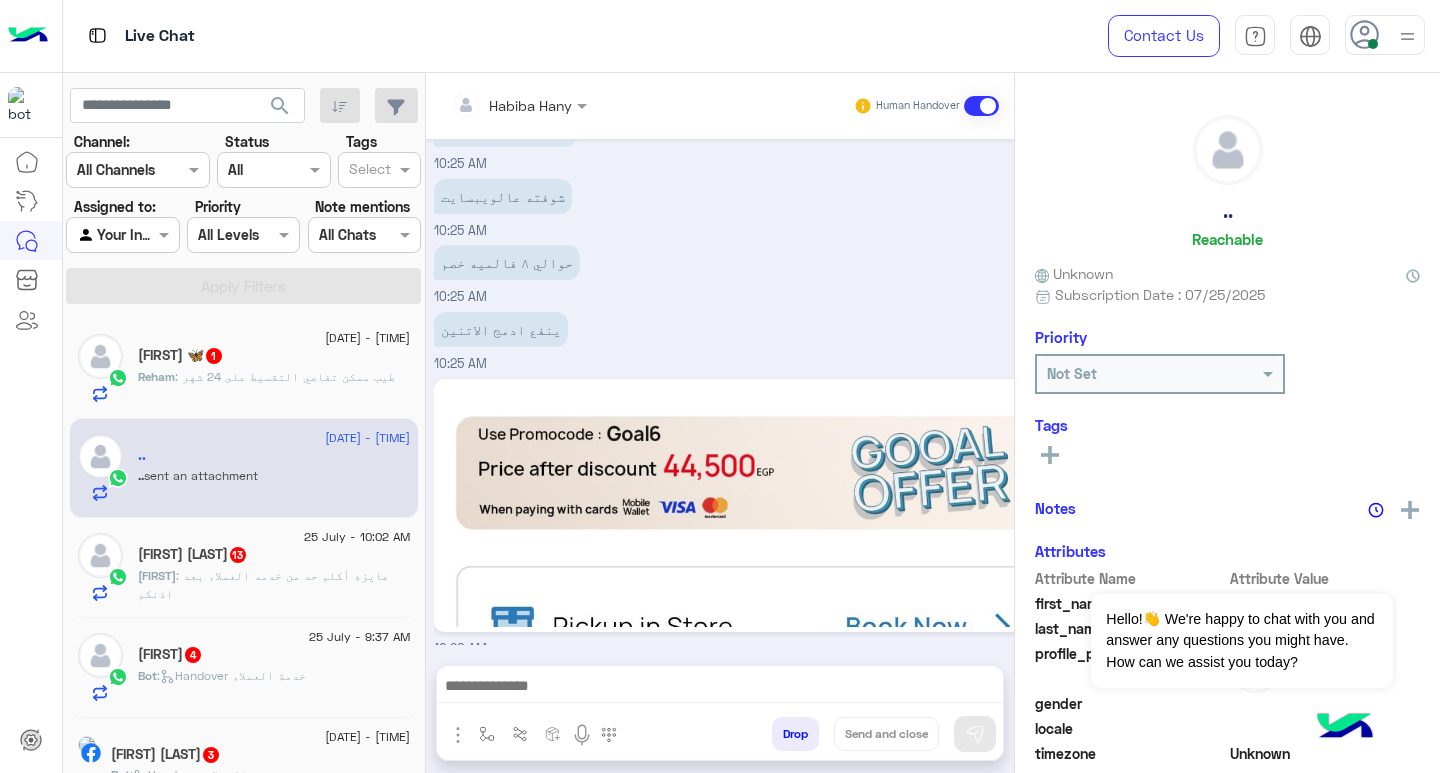 click on "[FIRST] : طيب ممكن تفاصي التقسيط على 24 شهر" 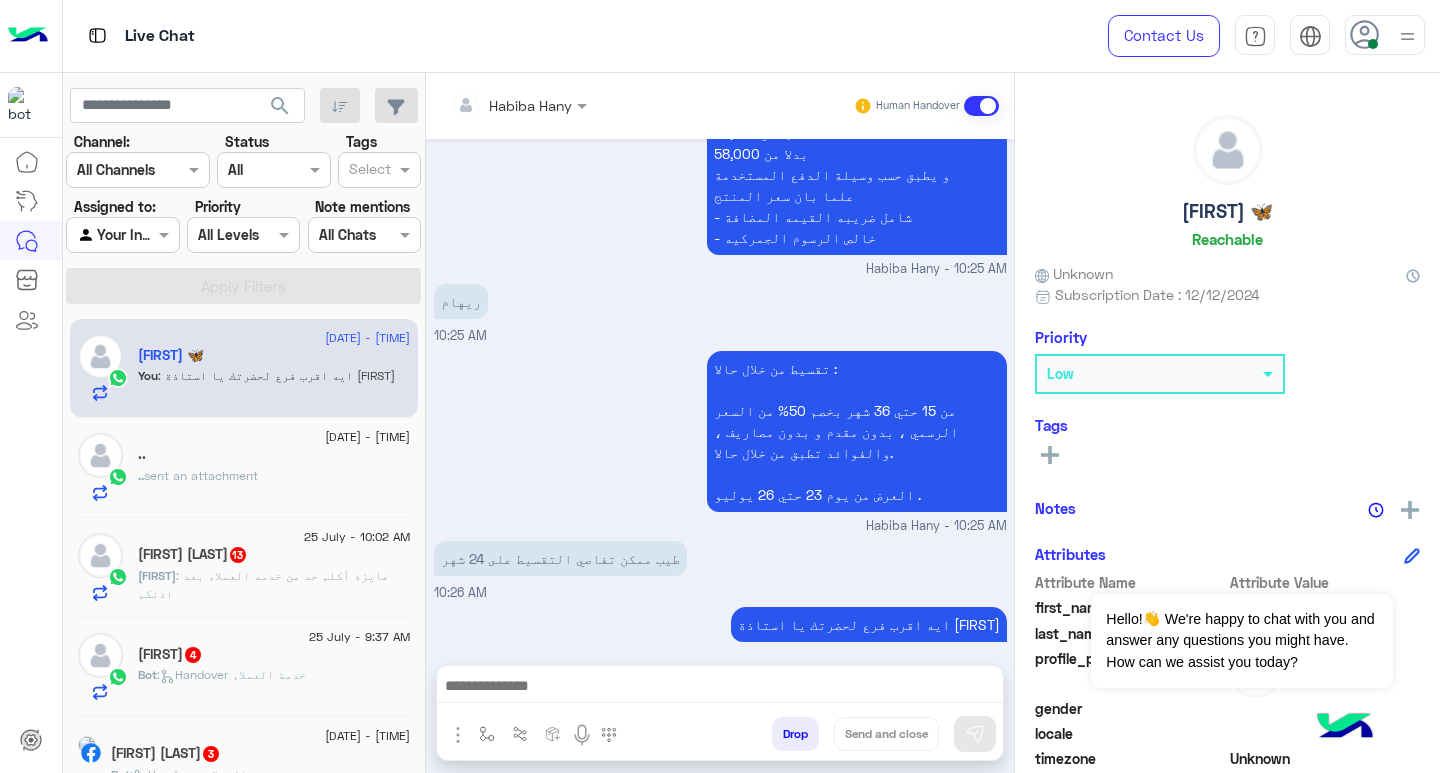 scroll, scrollTop: 1843, scrollLeft: 0, axis: vertical 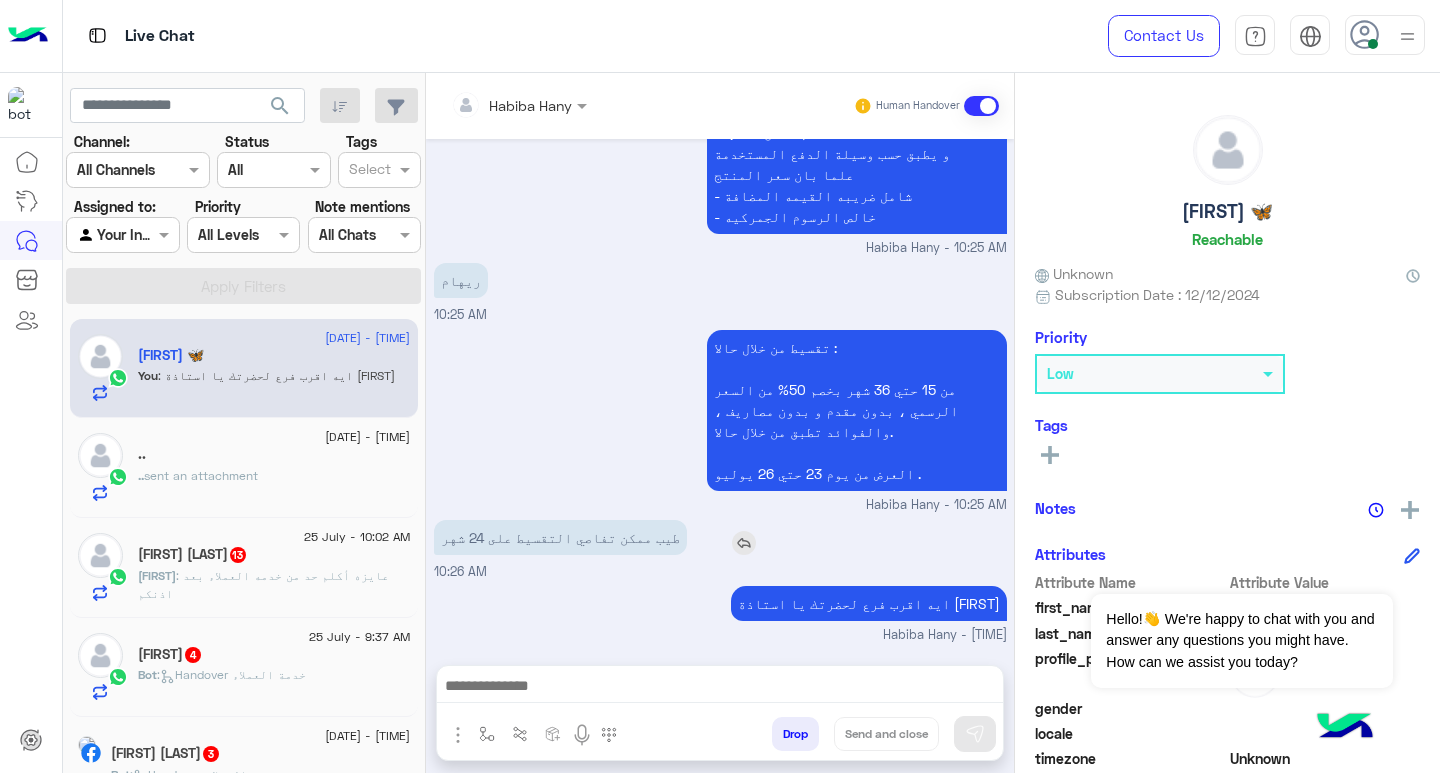 click at bounding box center [744, 543] 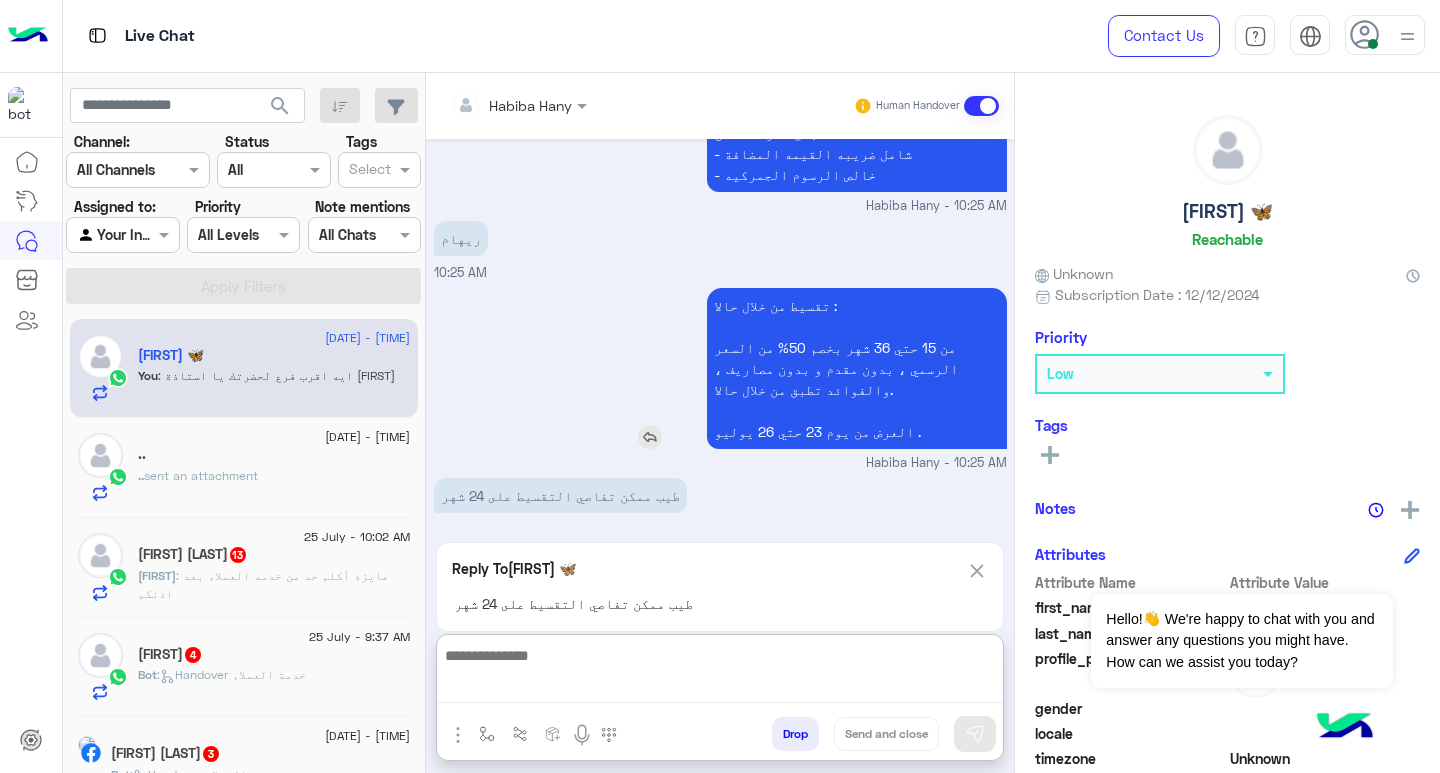 drag, startPoint x: 614, startPoint y: 686, endPoint x: 624, endPoint y: 368, distance: 318.1572 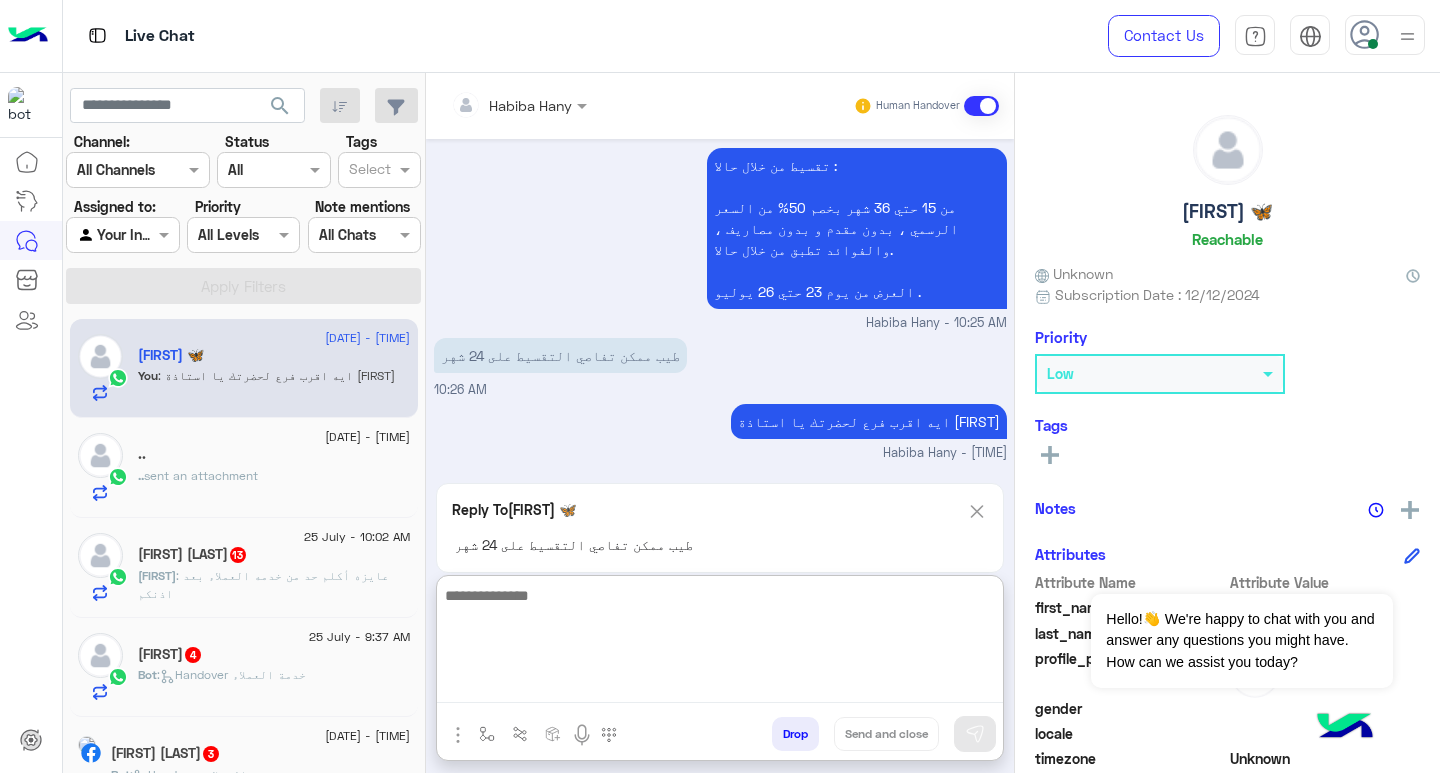 scroll, scrollTop: 2025, scrollLeft: 0, axis: vertical 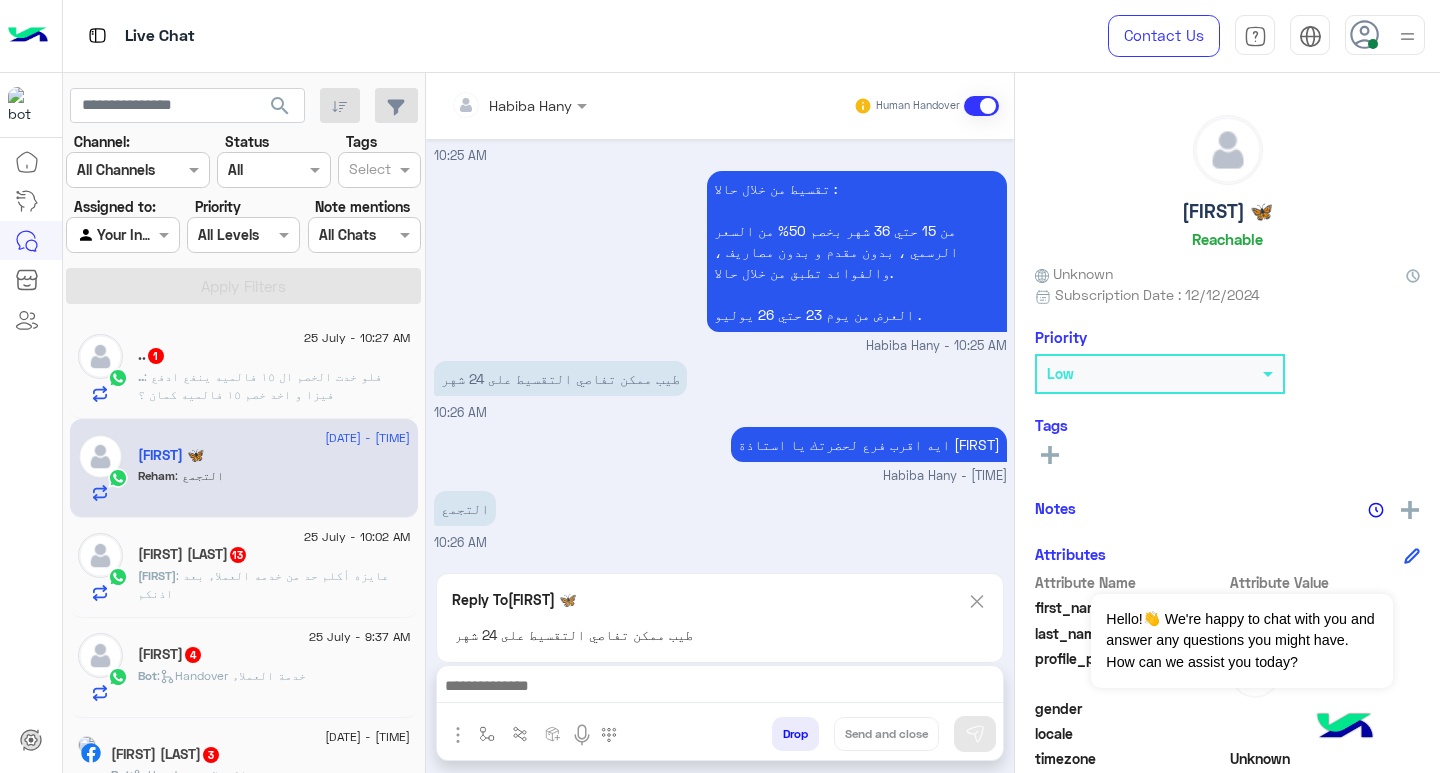click on "طيب ممكن تفاصي التقسيط على 24 شهر   [TIME]" at bounding box center [720, 389] 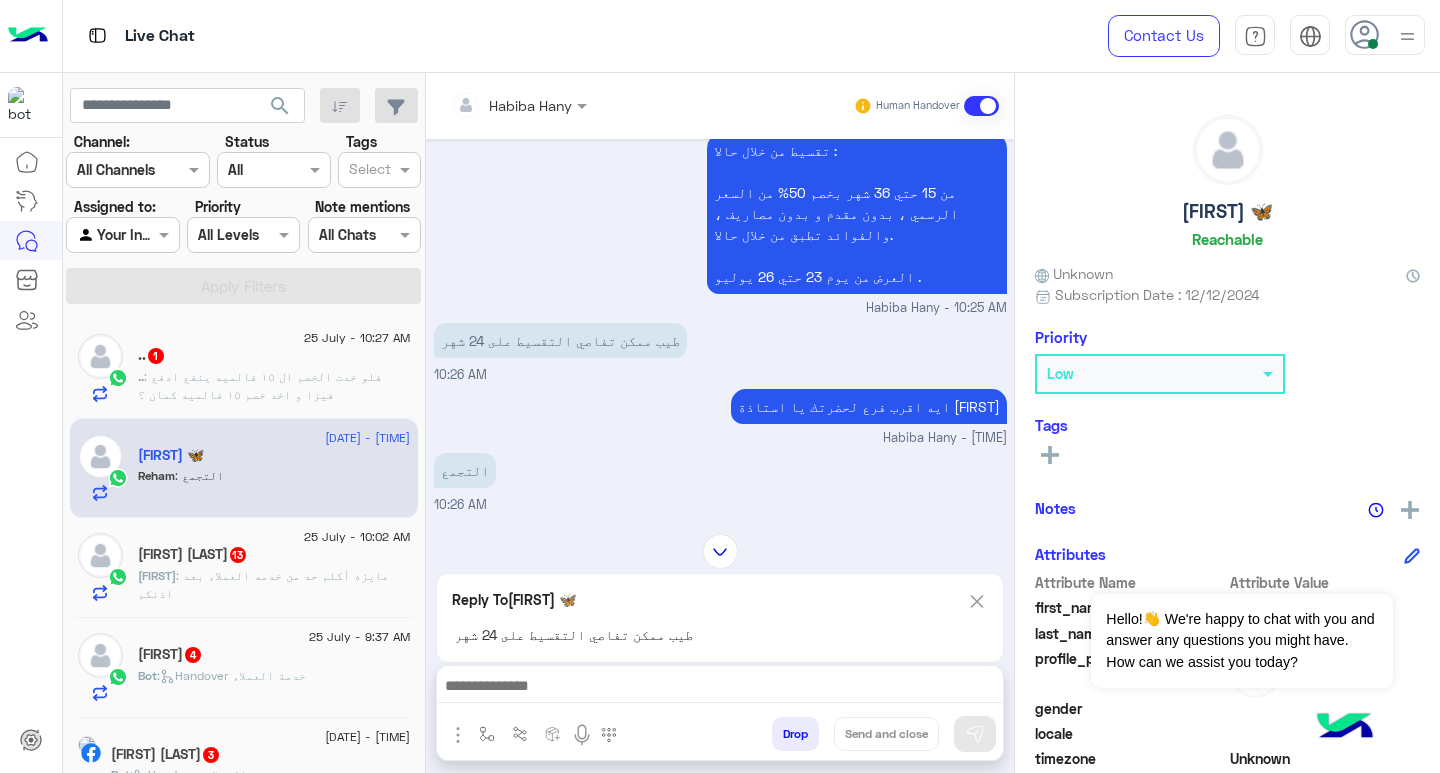 scroll, scrollTop: 1535, scrollLeft: 0, axis: vertical 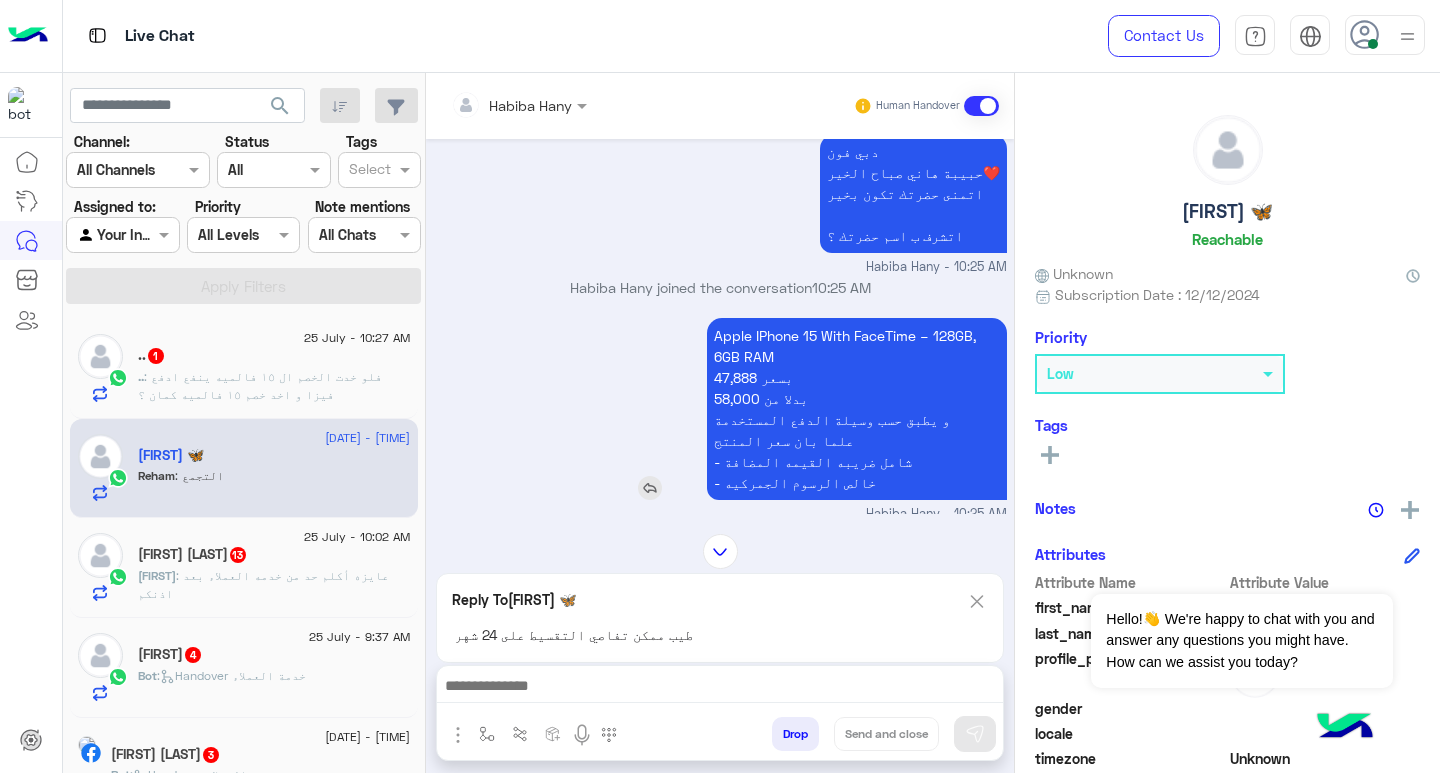 click on "Apple IPhone 15 With FaceTime – 128GB, 6GB RAM [PRICE] بسعر  [PRICE] بدلا من  و يطبق حسب وسيلة الدفع المستخدمة علما بان سعر المنتج - شامل ضريبه القيمه المضافة - خالص الرسوم الجمركيه" at bounding box center [857, 409] 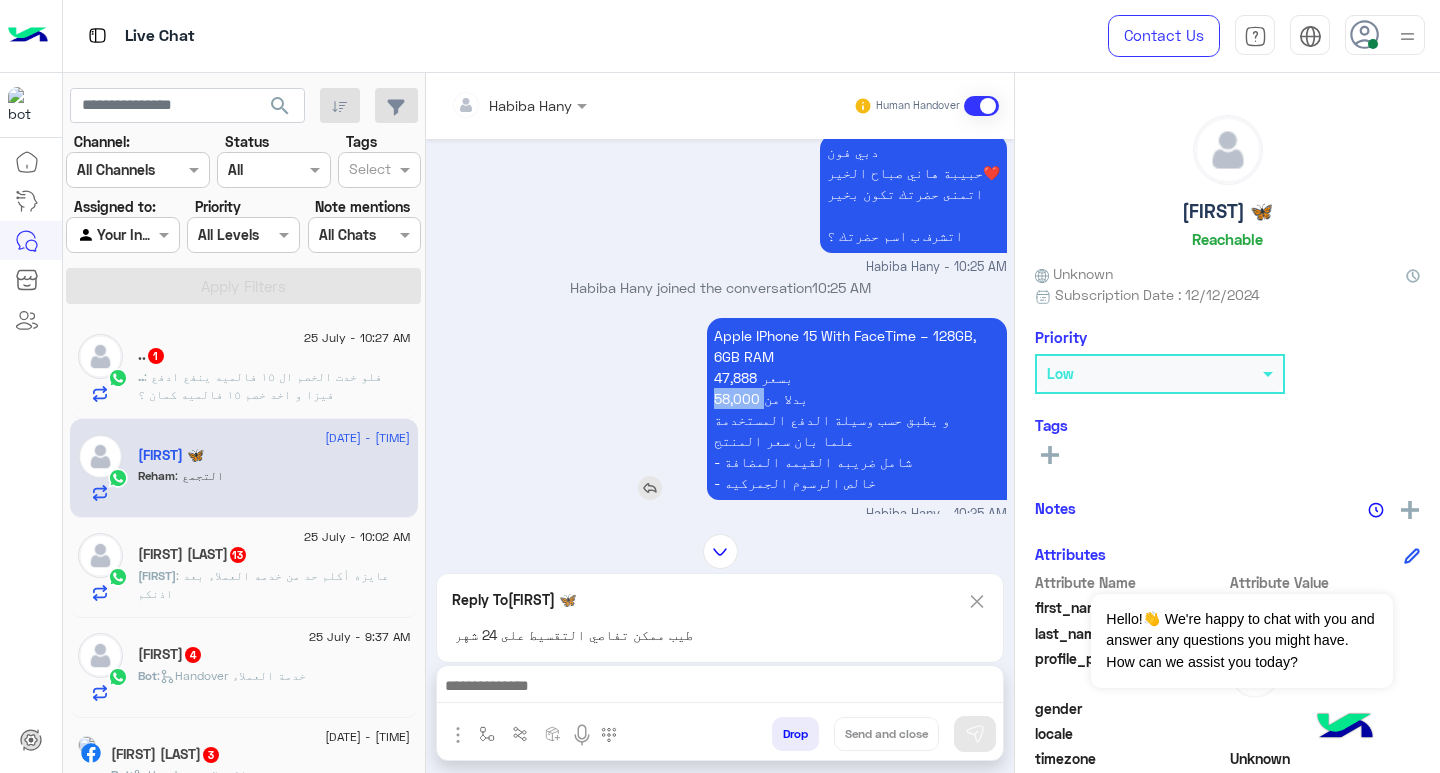 click on "Apple IPhone 15 With FaceTime – 128GB, 6GB RAM [PRICE] بسعر  [PRICE] بدلا من  و يطبق حسب وسيلة الدفع المستخدمة علما بان سعر المنتج - شامل ضريبه القيمه المضافة - خالص الرسوم الجمركيه" at bounding box center [857, 409] 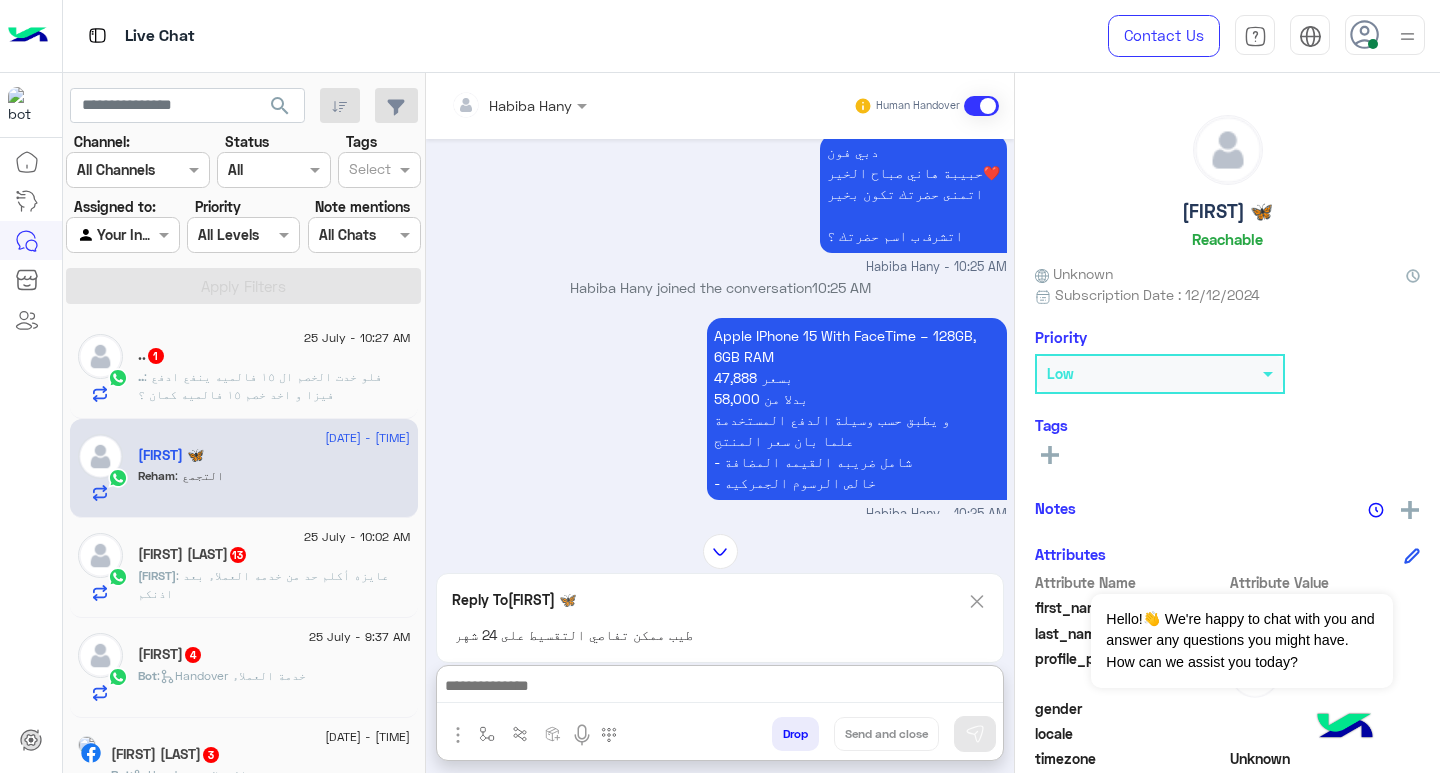 click at bounding box center [720, 688] 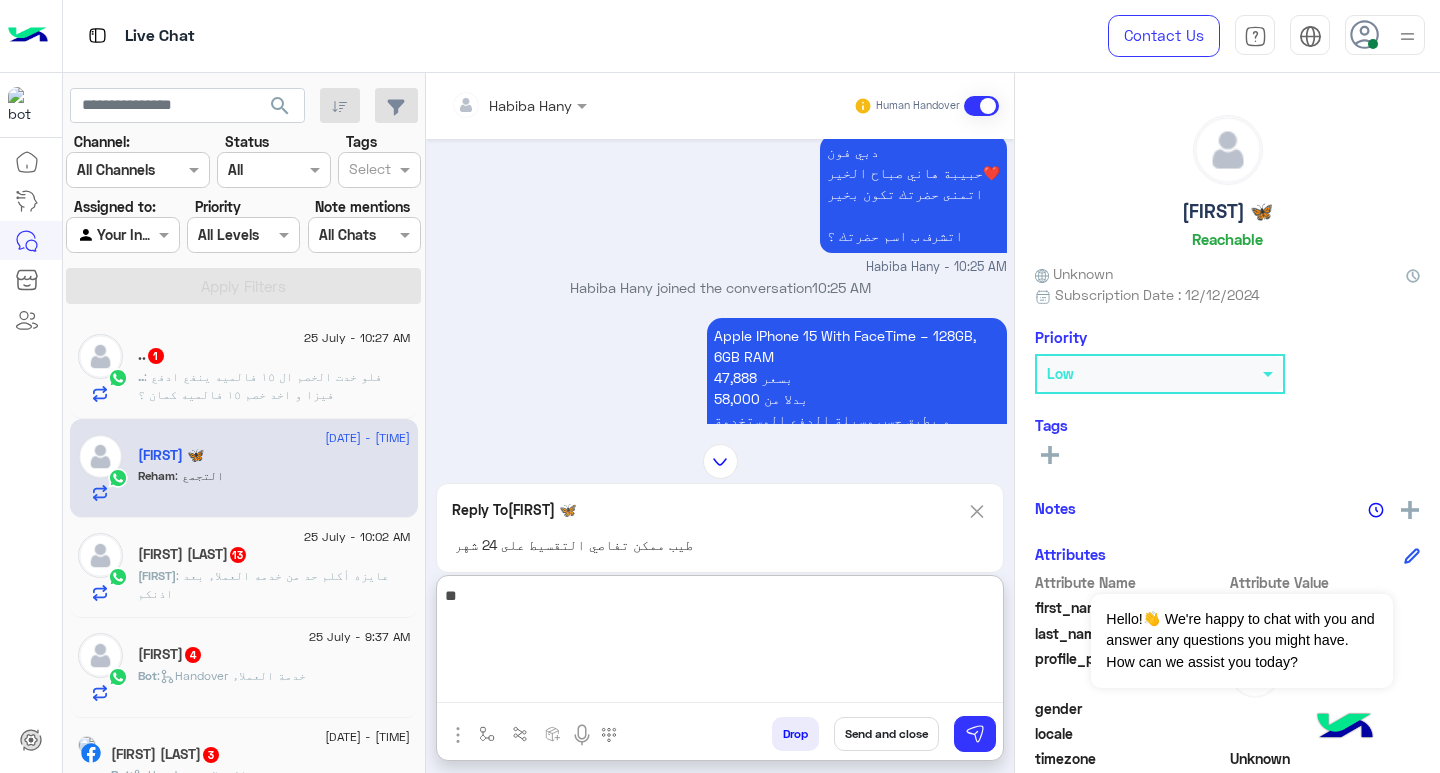 type on "*" 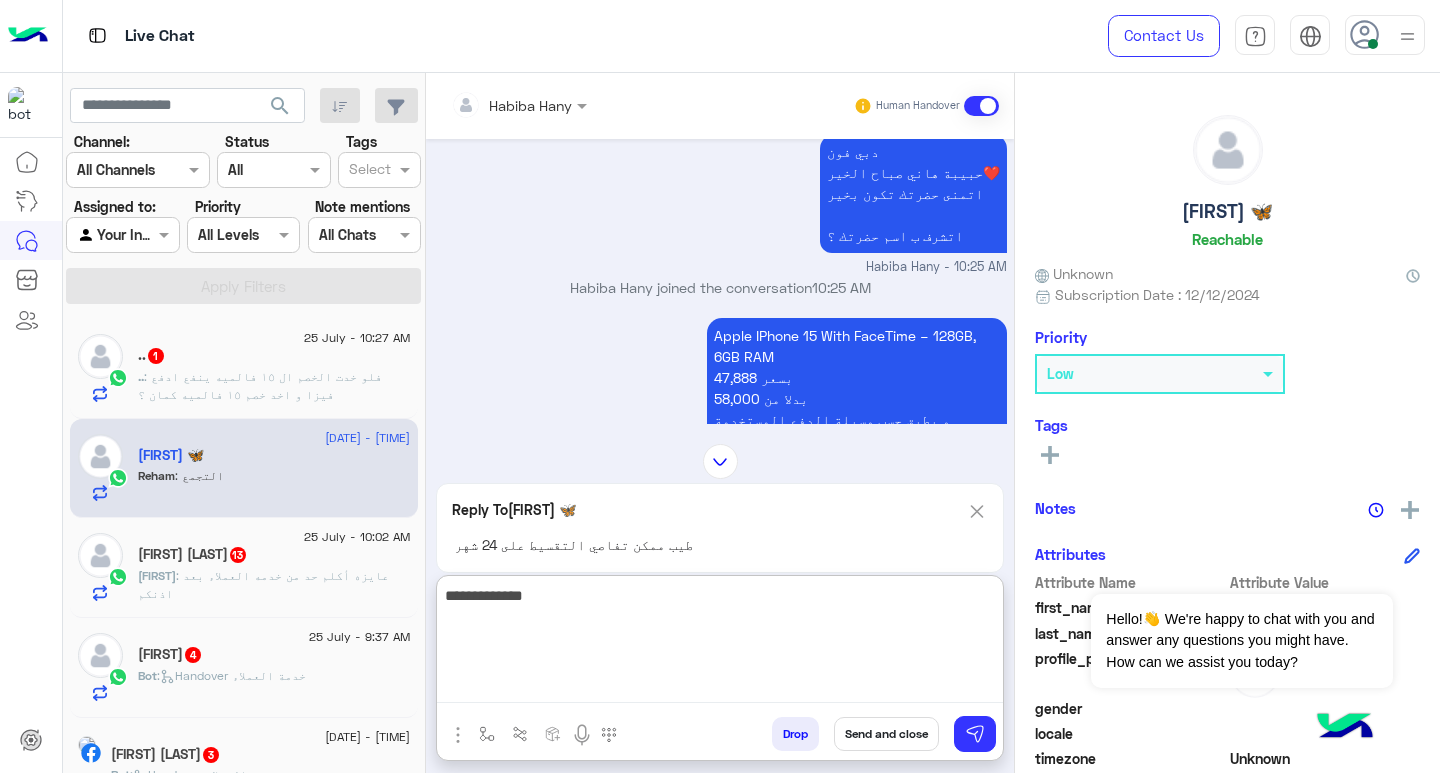paste on "*******" 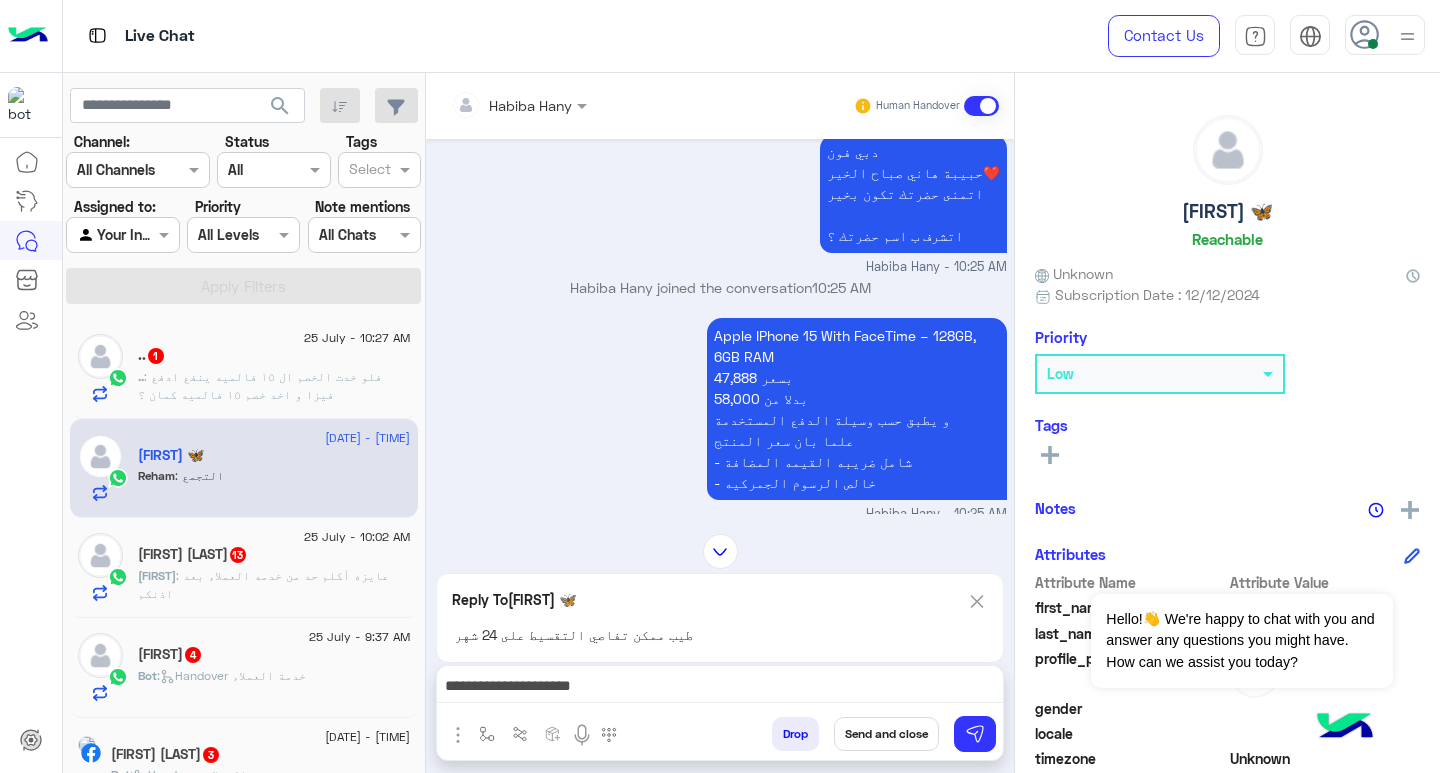 drag, startPoint x: 833, startPoint y: 687, endPoint x: 838, endPoint y: 678, distance: 10.29563 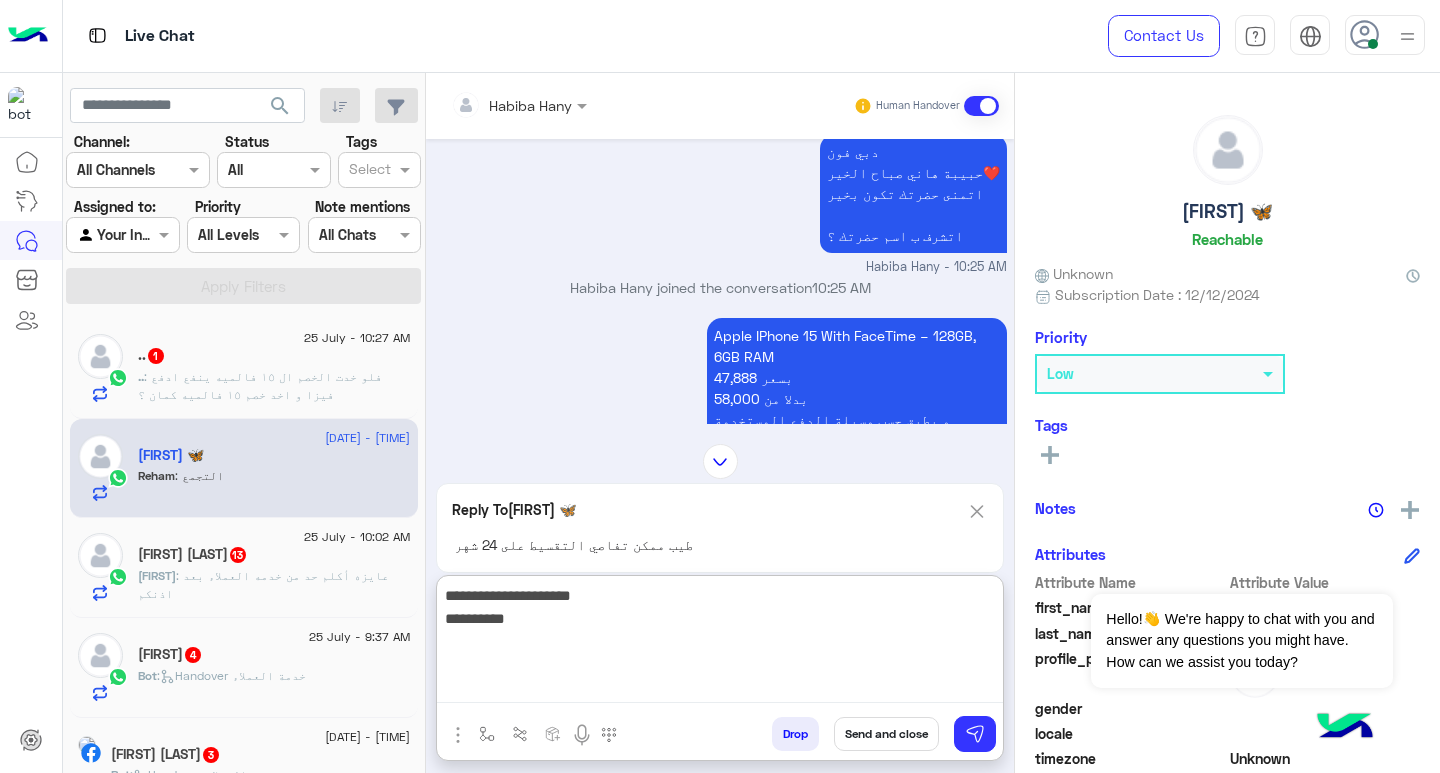 click on "**********" at bounding box center (720, 643) 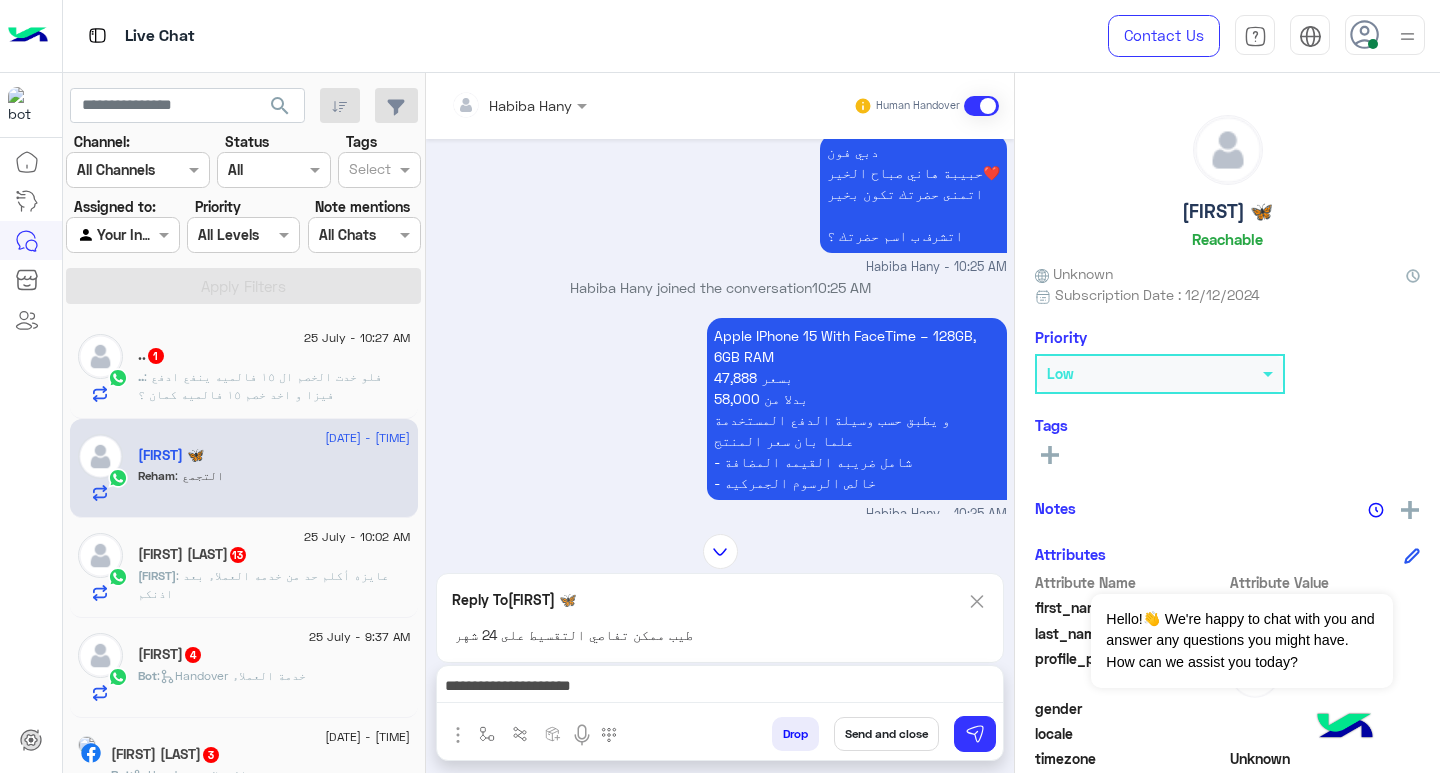 click at bounding box center [534, 737] 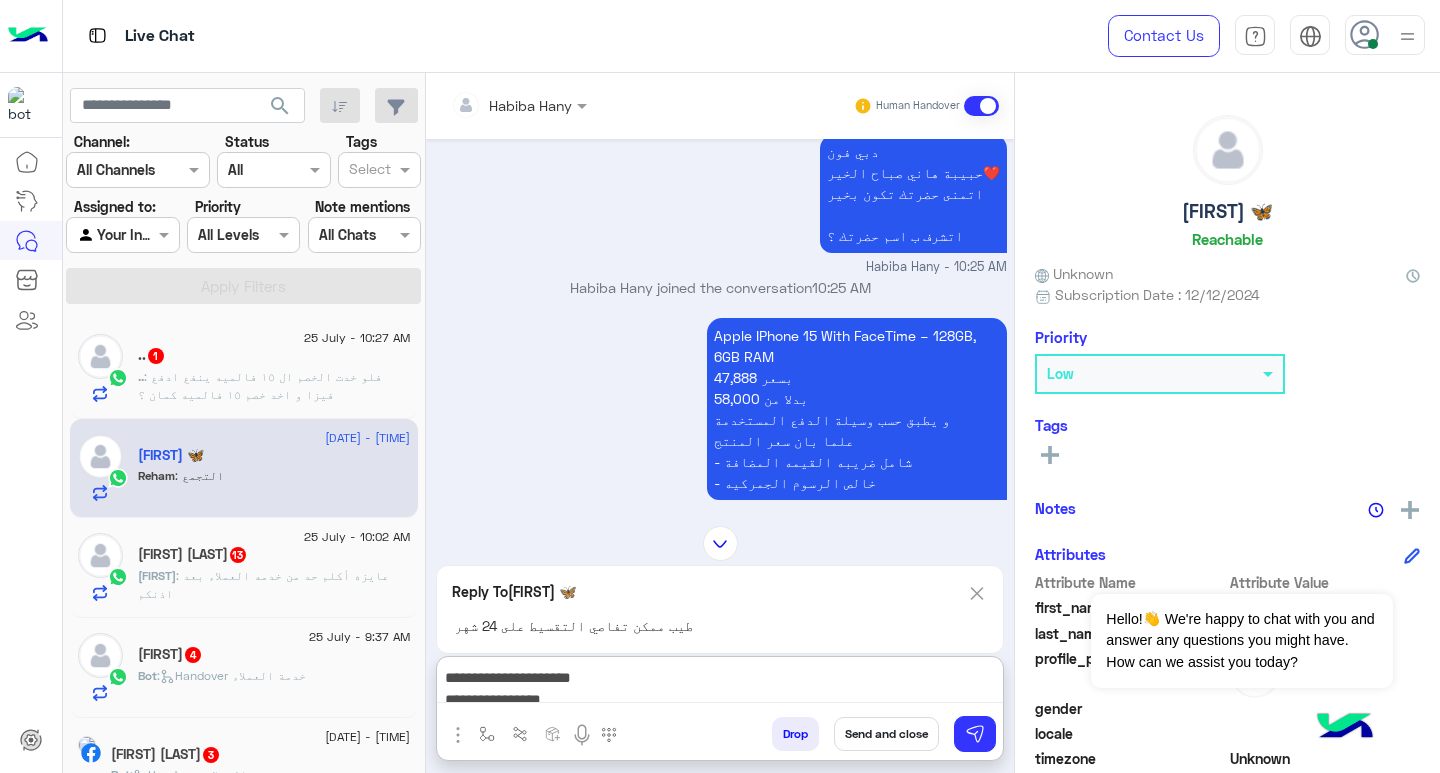 click on "**********" at bounding box center (720, 684) 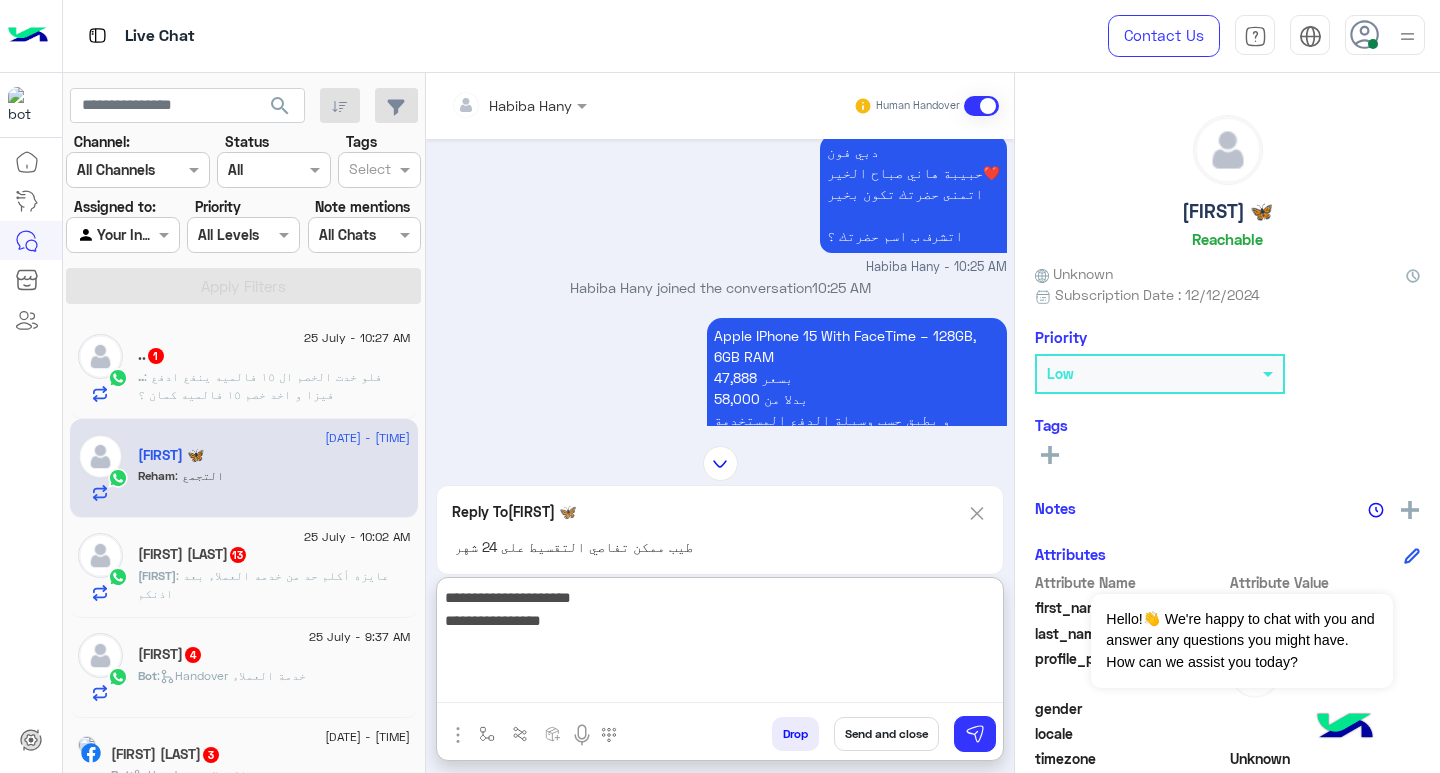 click on "**********" at bounding box center (720, 644) 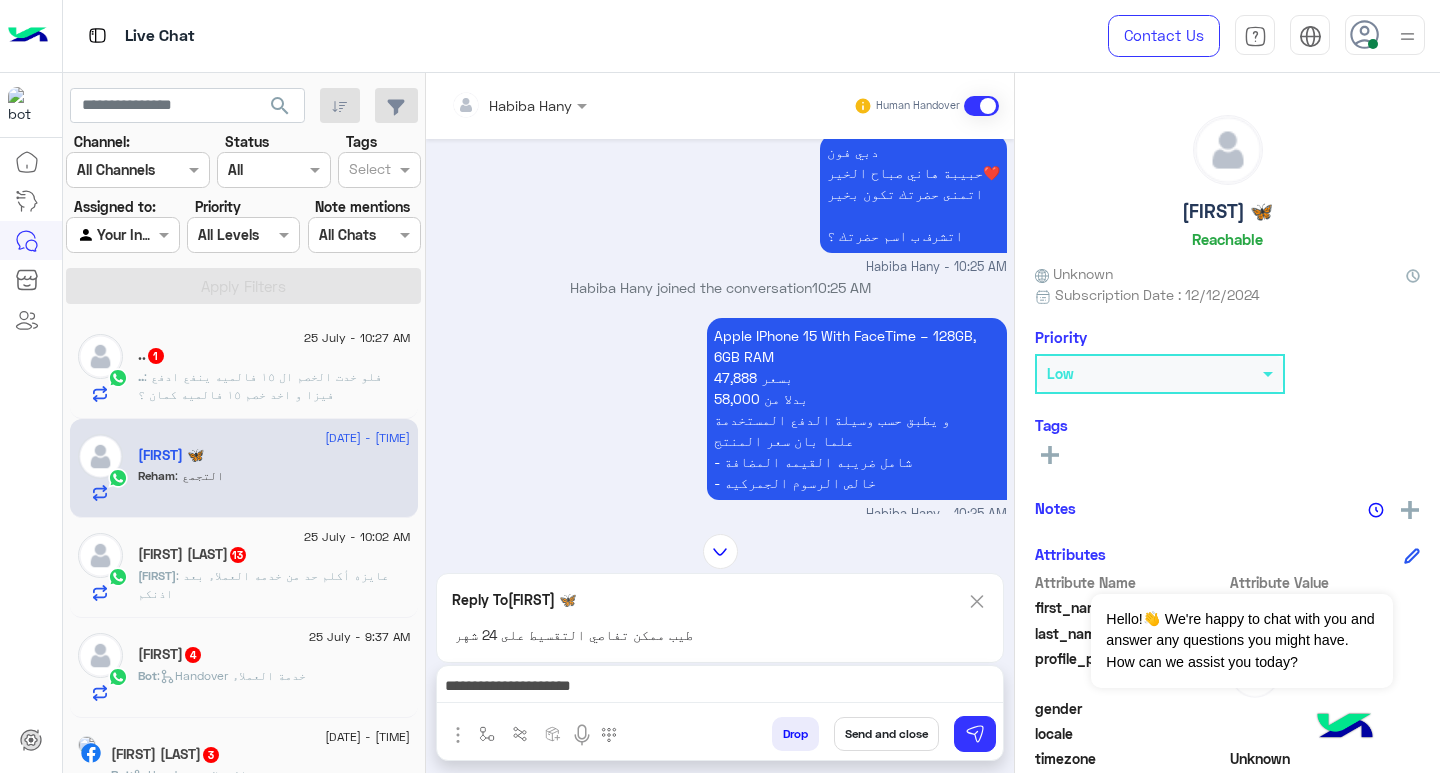 click on "**********" at bounding box center (720, 688) 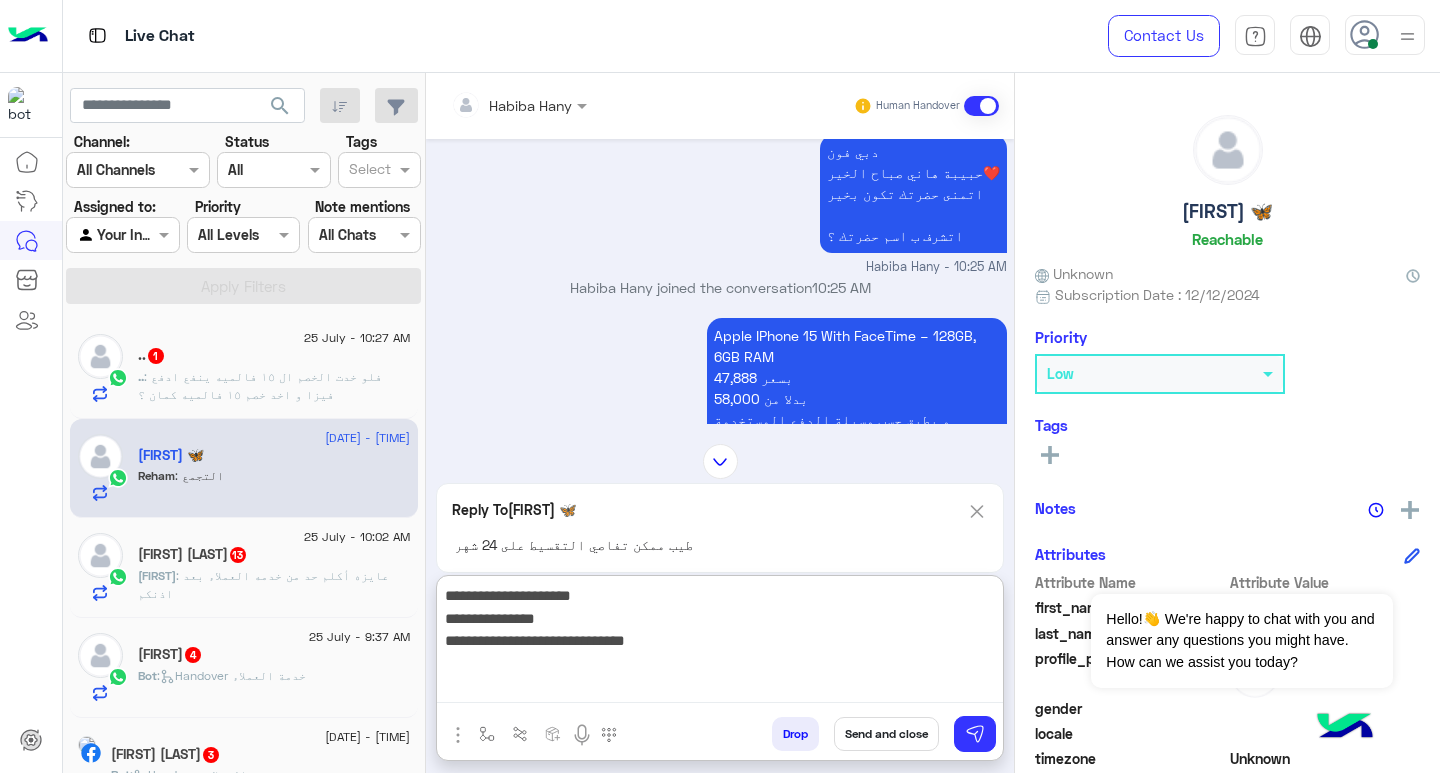 click on "**********" at bounding box center (720, 643) 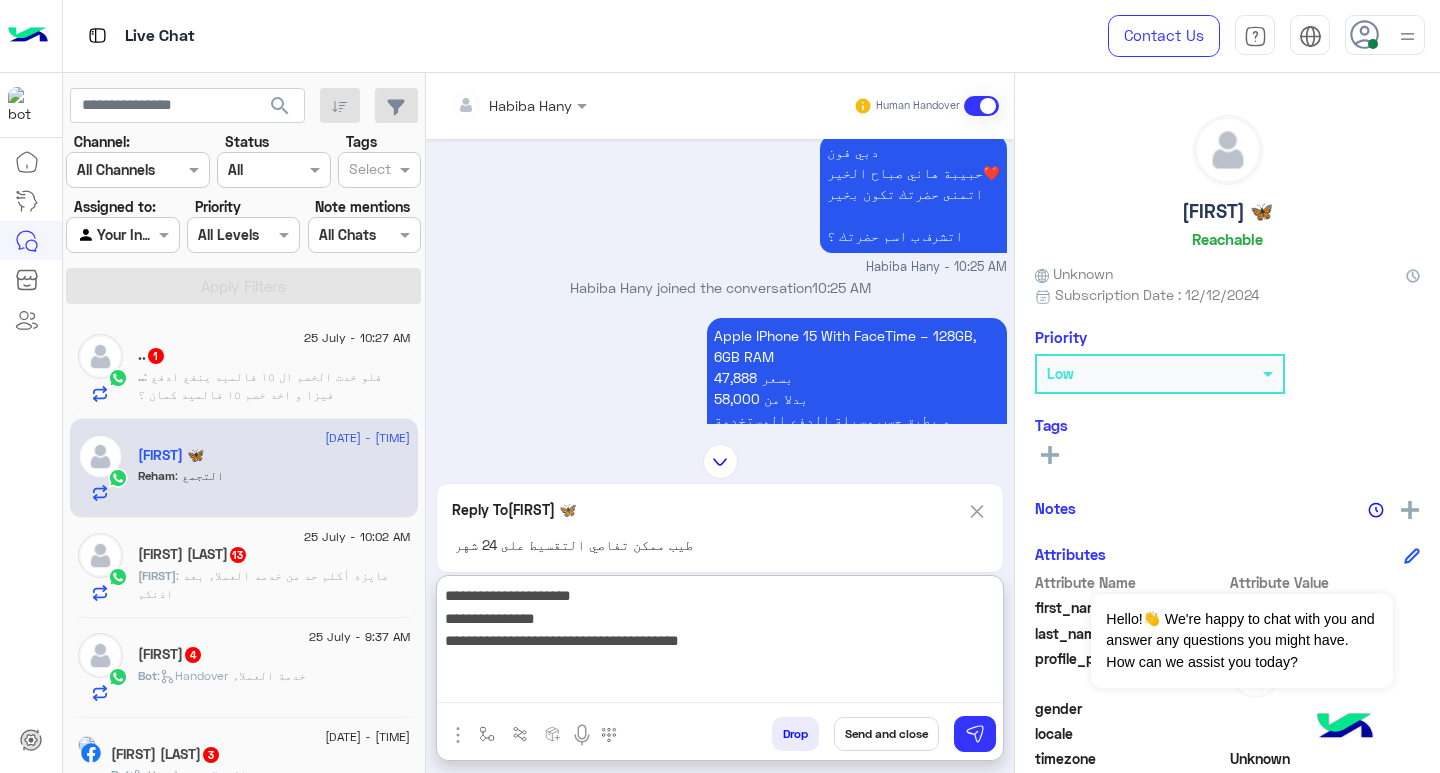 type on "**********" 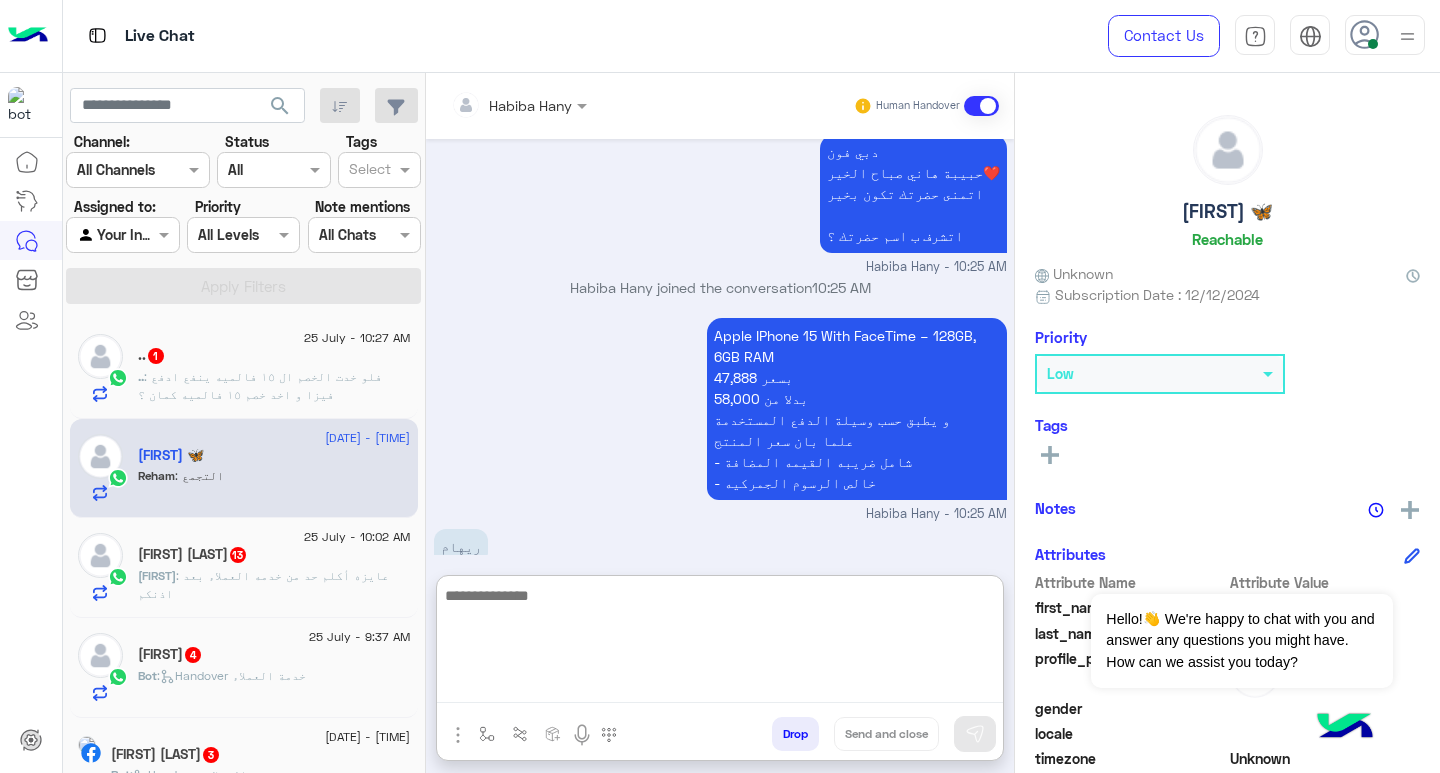 scroll, scrollTop: 2141, scrollLeft: 0, axis: vertical 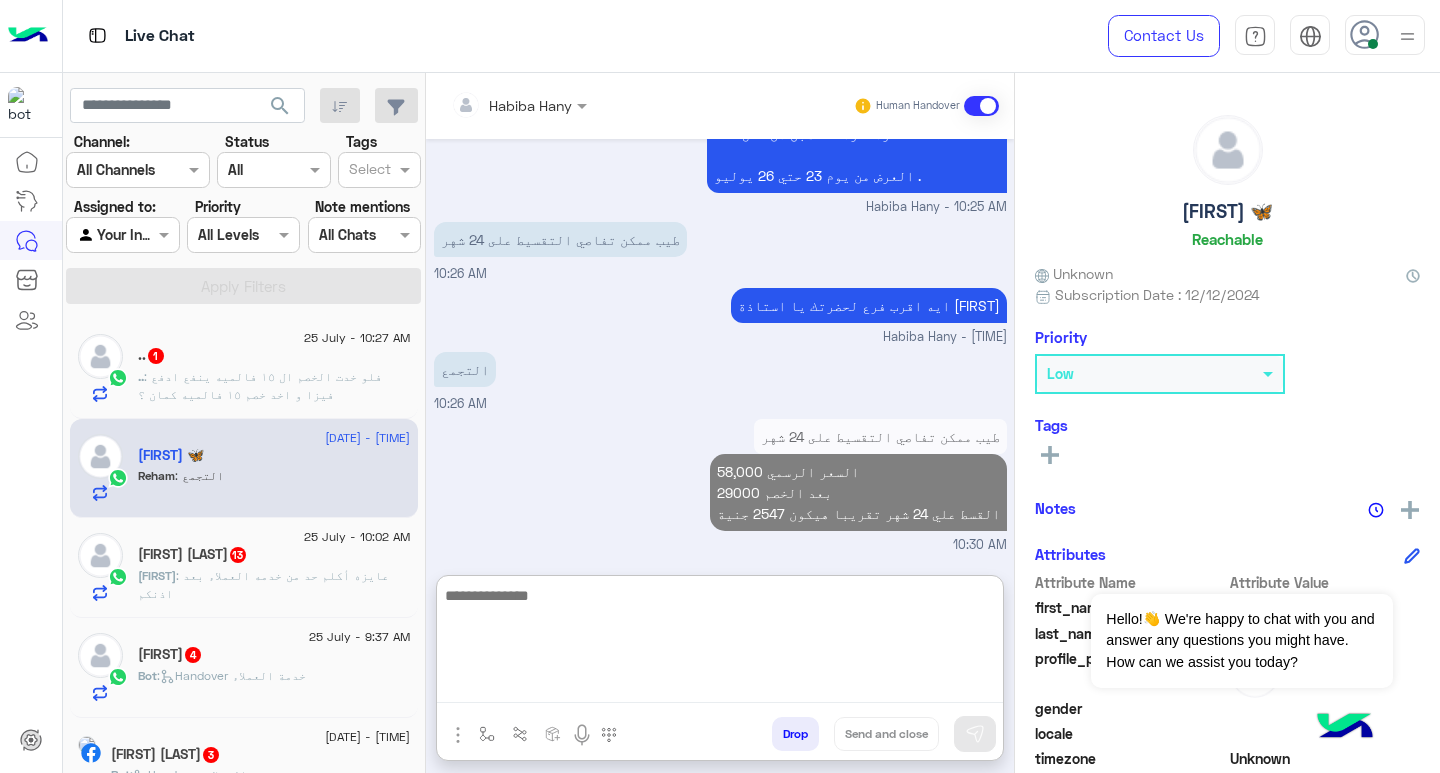 click on "التجمع   10:26 AM" at bounding box center [720, 380] 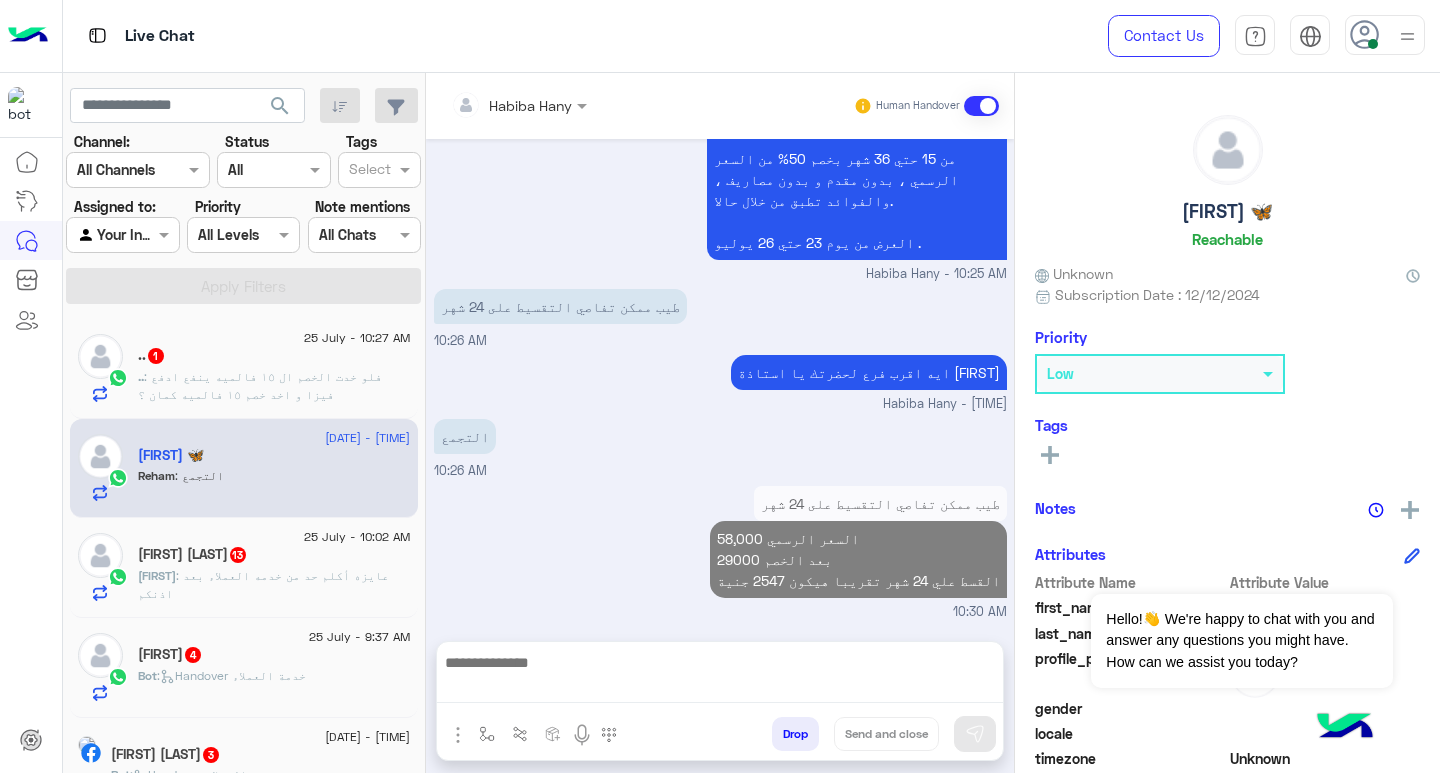 scroll, scrollTop: 2051, scrollLeft: 0, axis: vertical 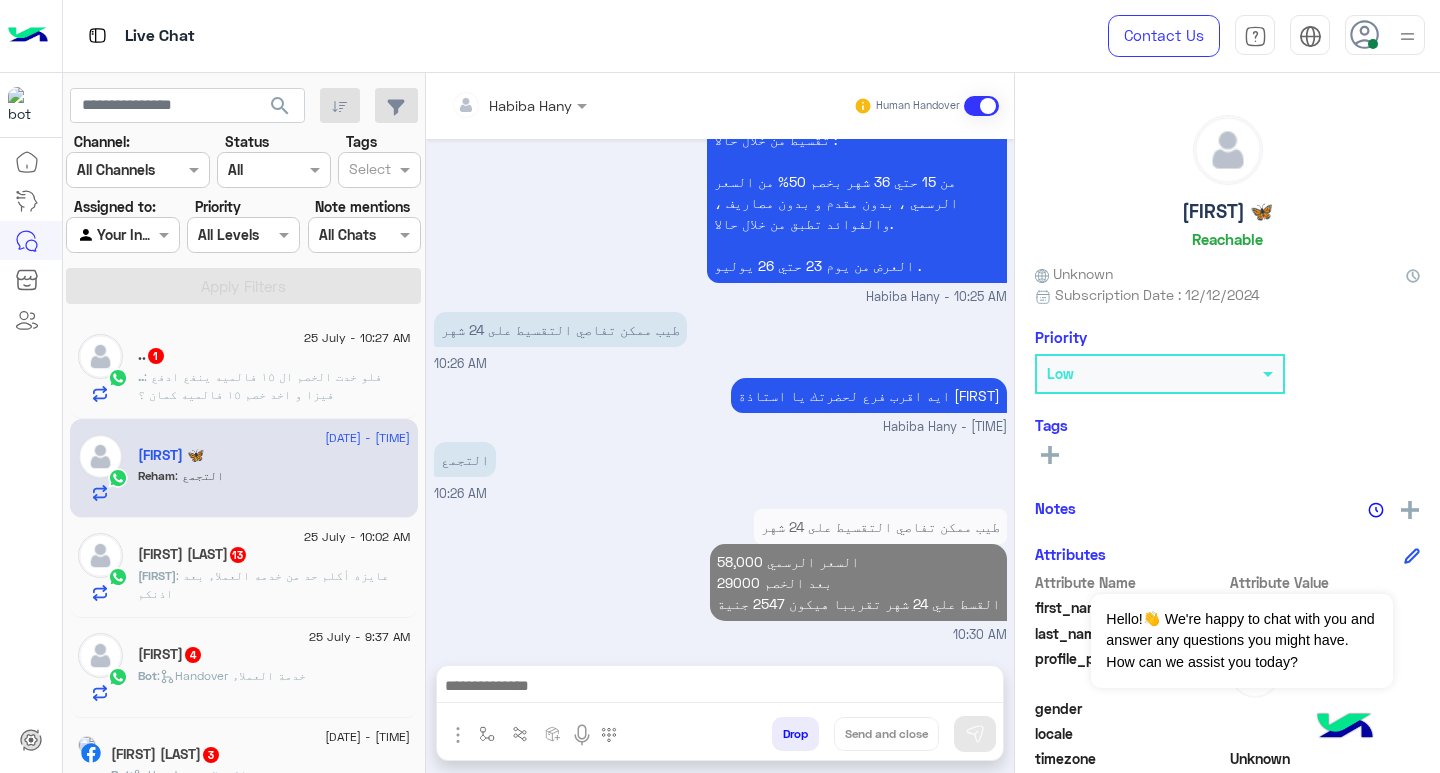 click on ": فلو خدت الخصم ال ١٥ فالميه ينفع ادفع فيزا و اخد خصم ١٥ فالميه كمان ؟" 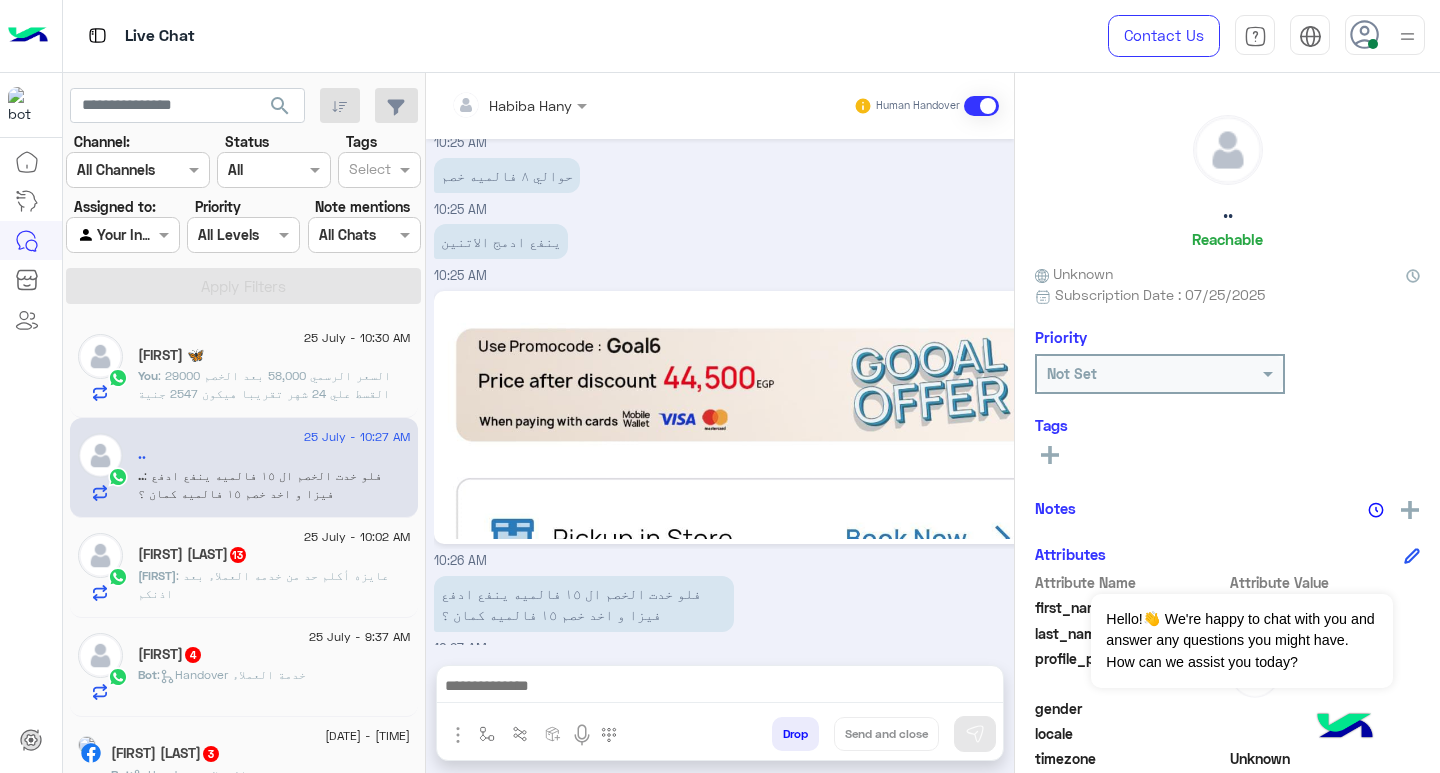 scroll, scrollTop: 1607, scrollLeft: 0, axis: vertical 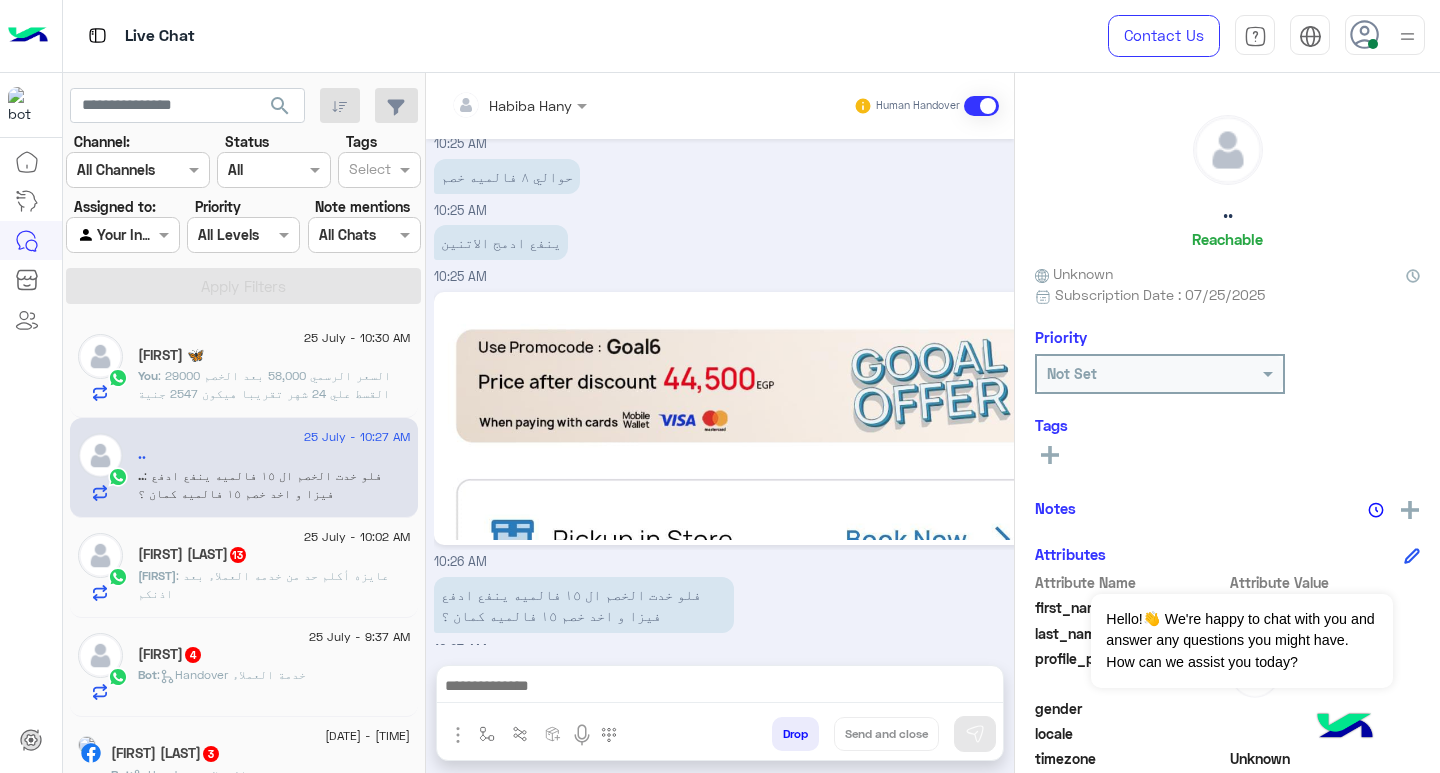 click on "ينفع ادمج الاتنين   10:25 AM" at bounding box center [720, 253] 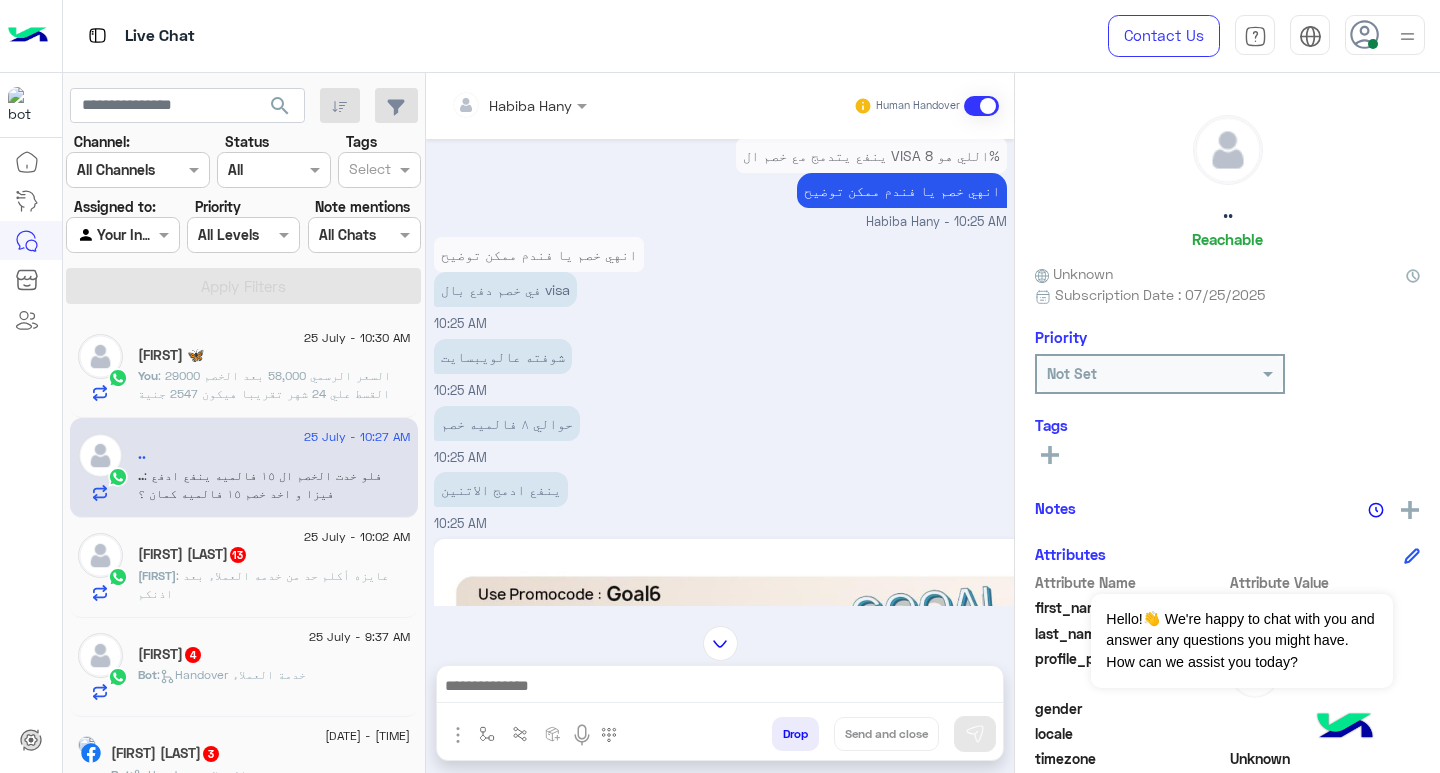 scroll, scrollTop: 4030, scrollLeft: 0, axis: vertical 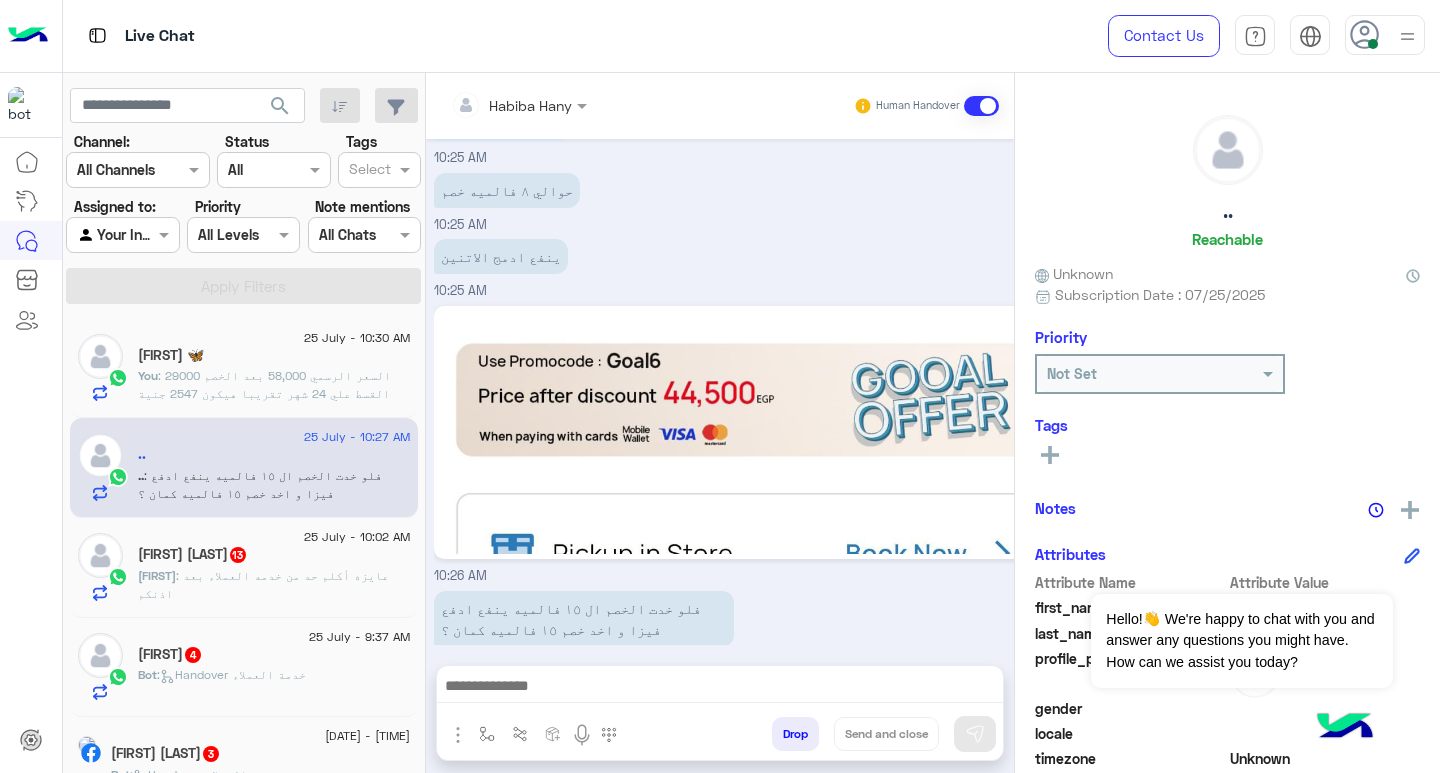 click at bounding box center (720, 688) 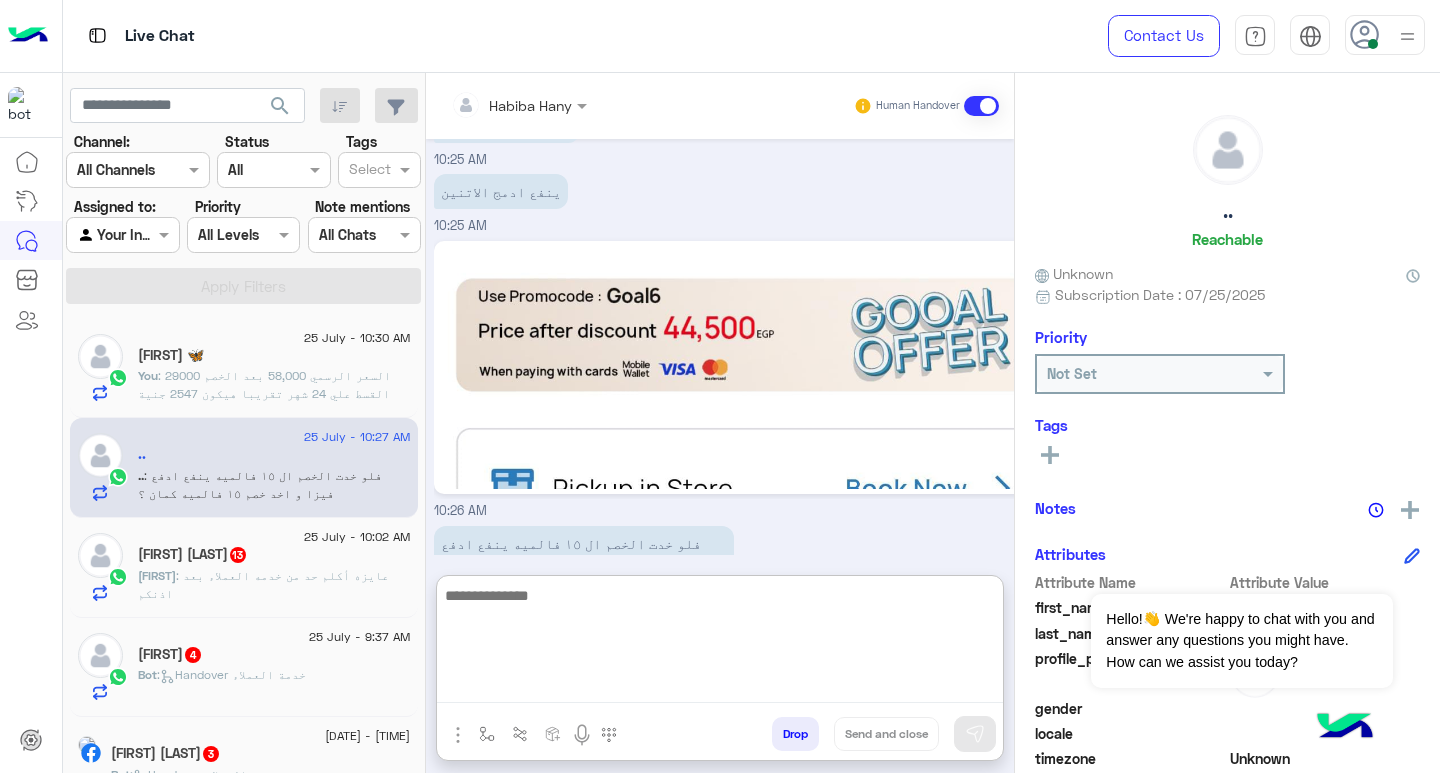 scroll, scrollTop: 4120, scrollLeft: 0, axis: vertical 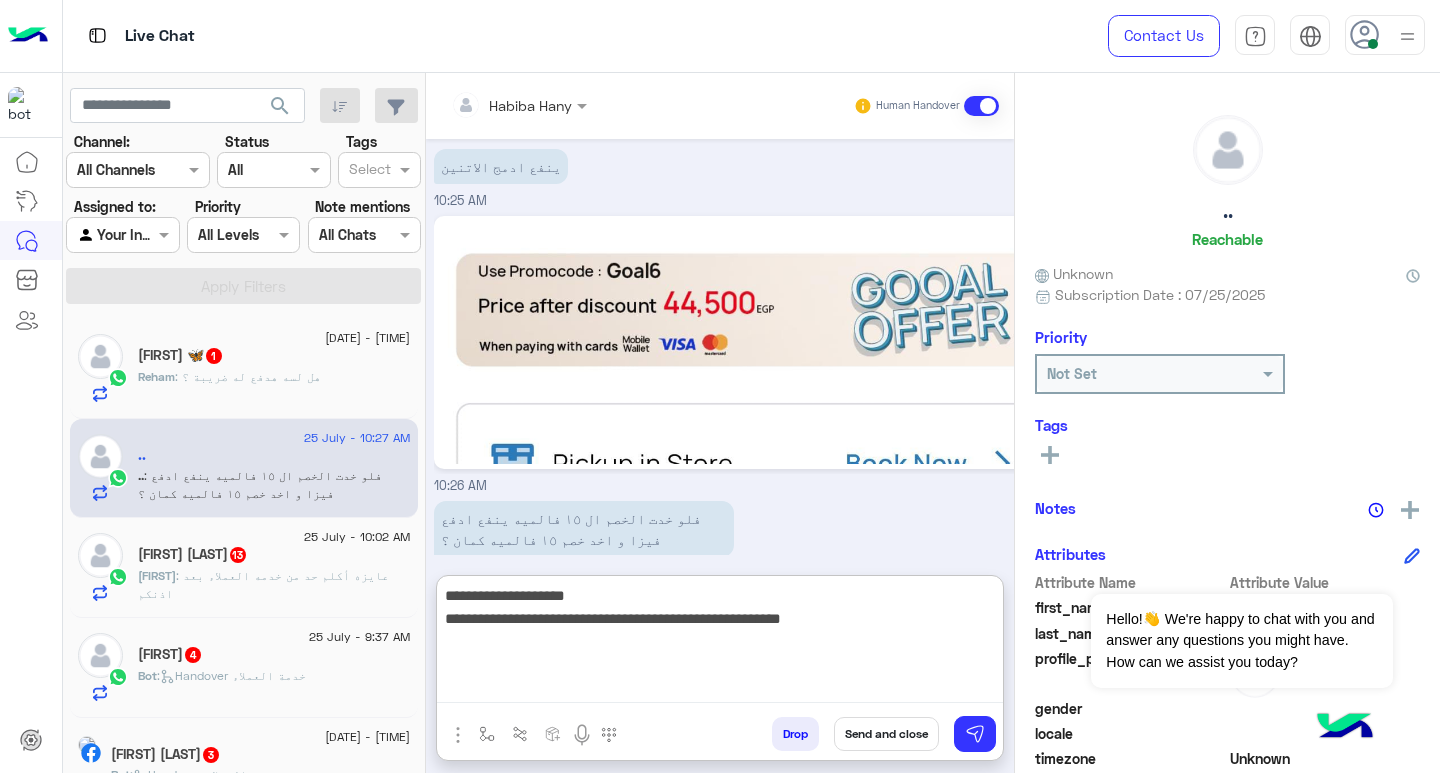type on "**********" 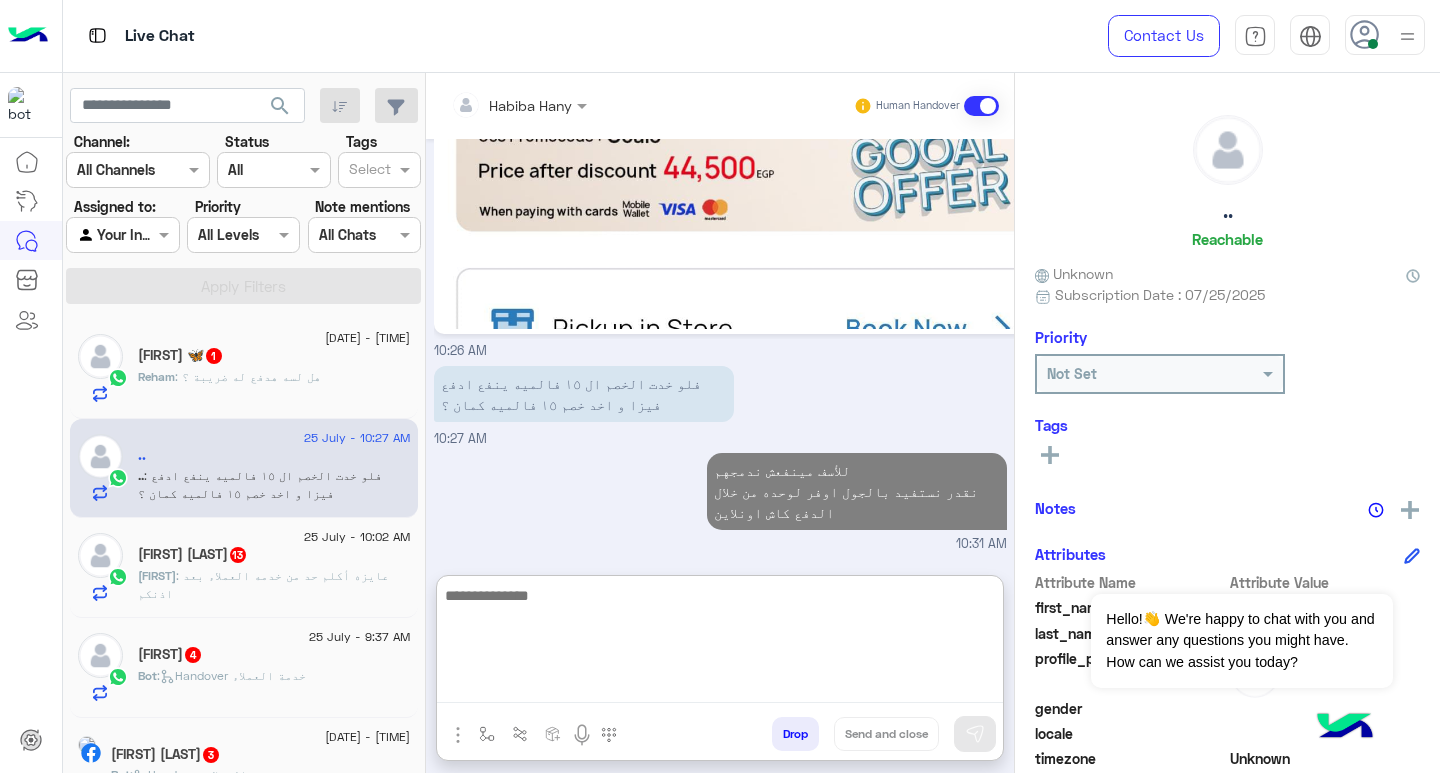 scroll, scrollTop: 4227, scrollLeft: 0, axis: vertical 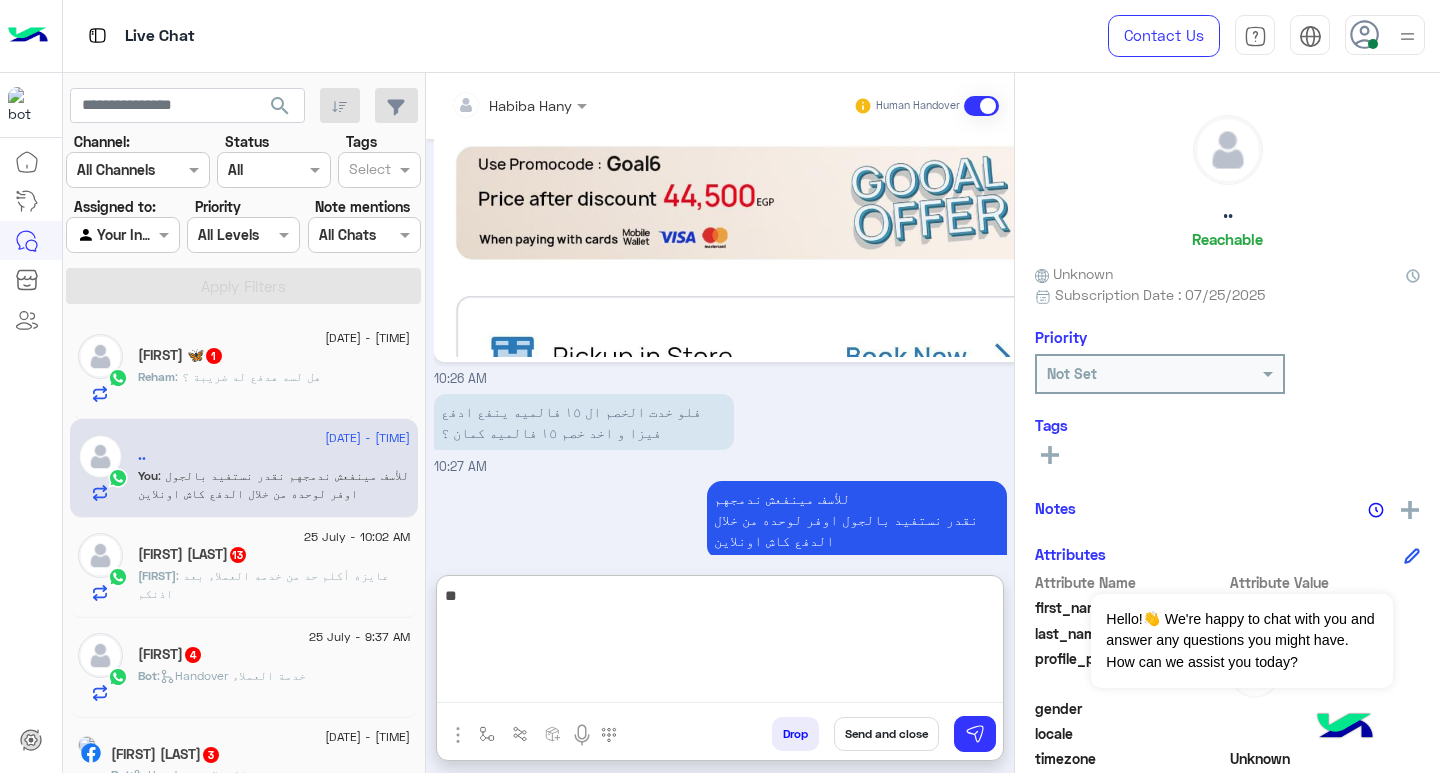 type on "*" 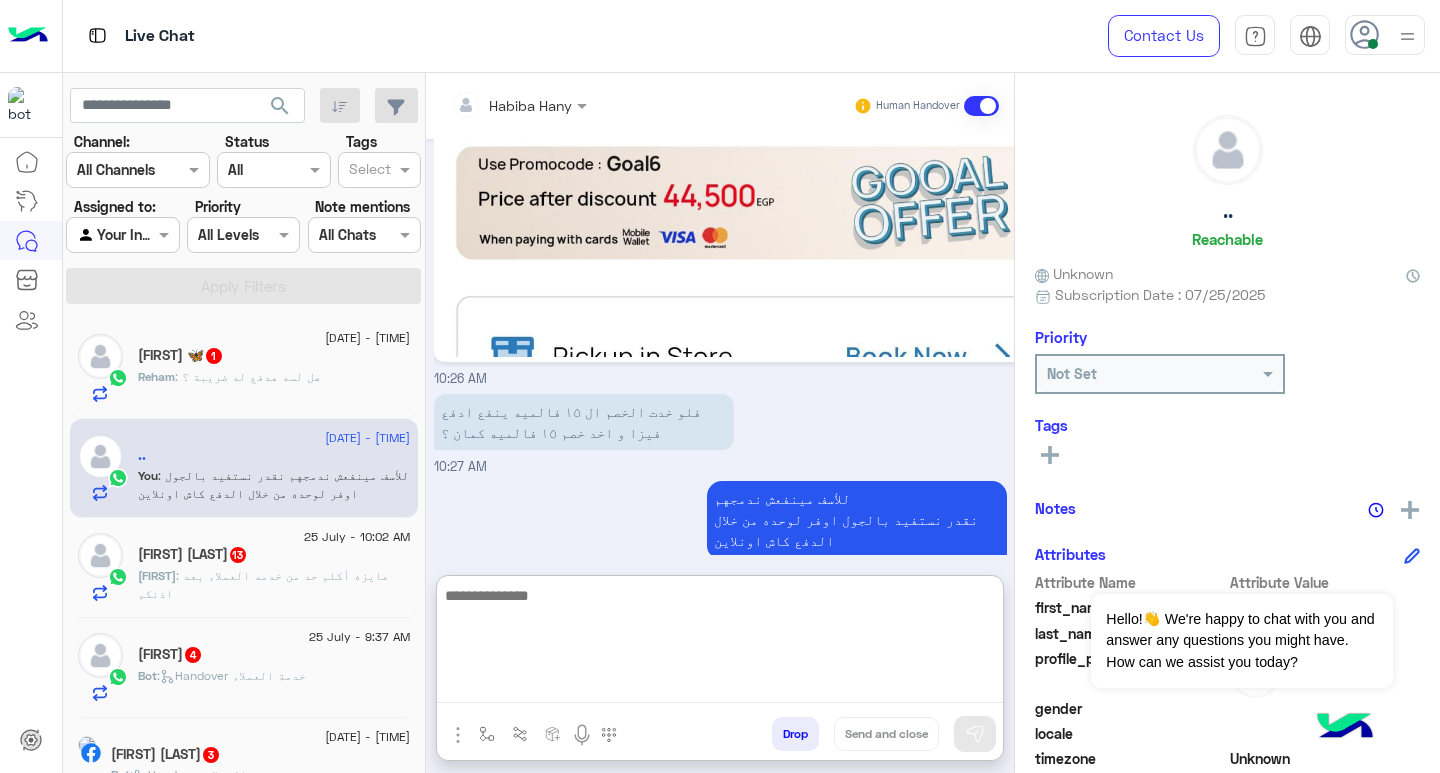 scroll, scrollTop: 3994, scrollLeft: 0, axis: vertical 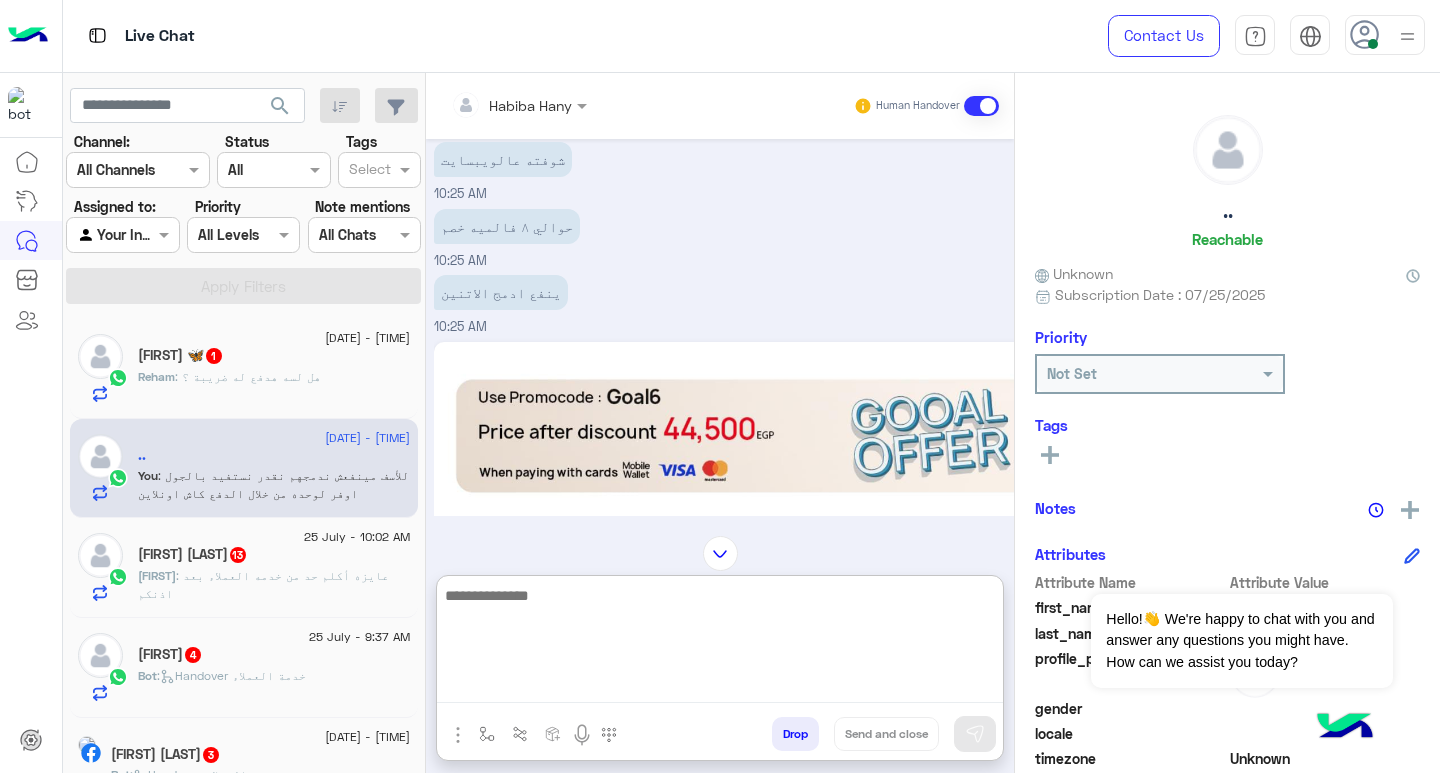 click on ": هل لسه هدفع له ضريبة ؟" 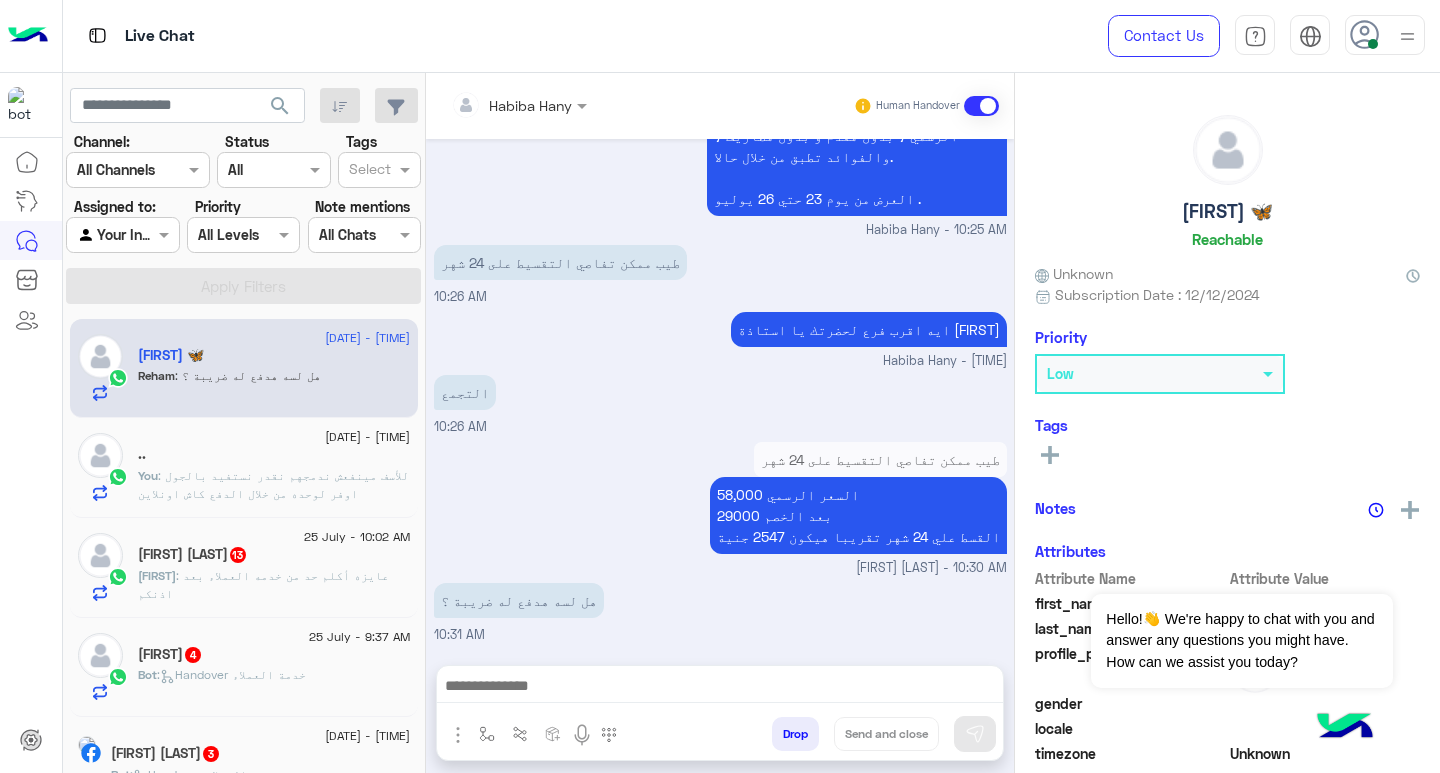 scroll, scrollTop: 886, scrollLeft: 0, axis: vertical 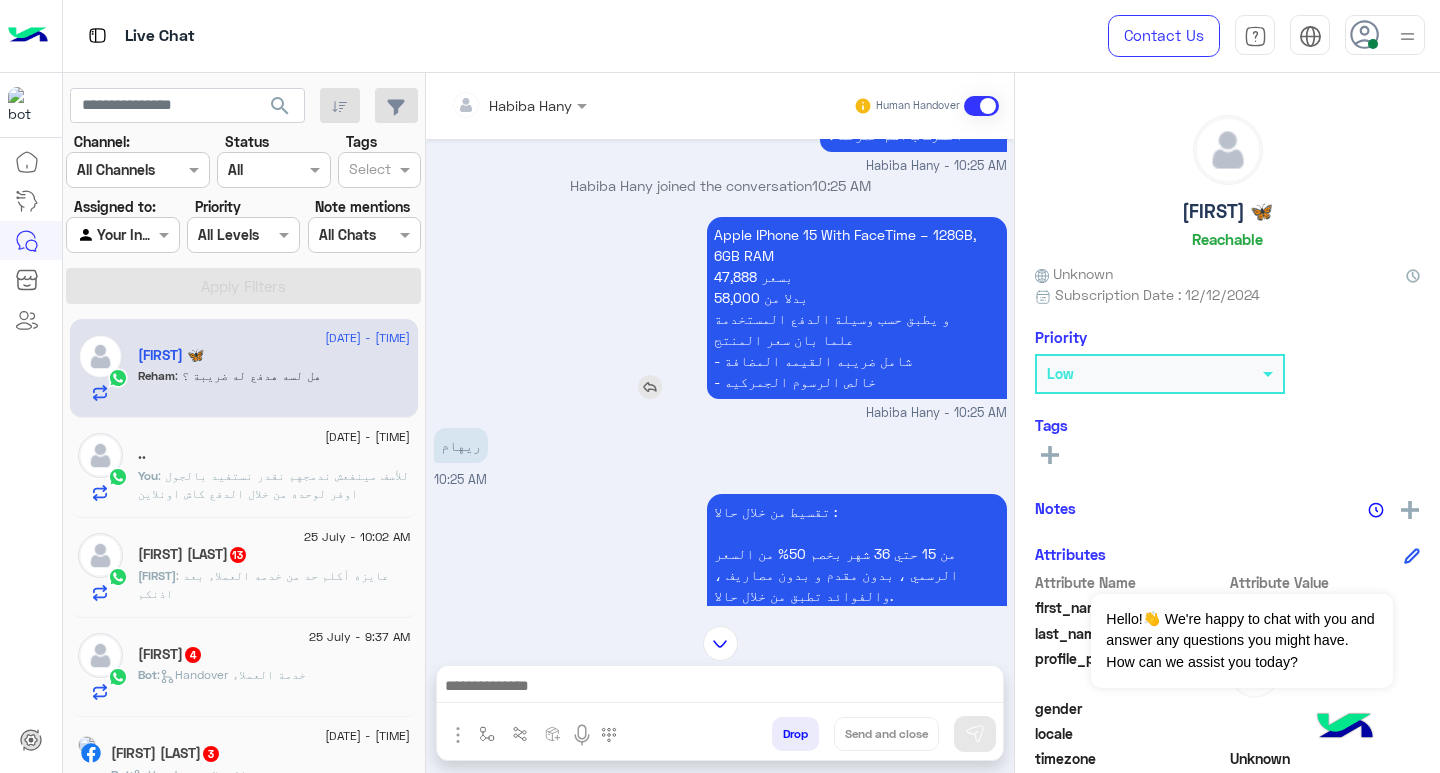 click on "Apple IPhone 15 With FaceTime – 128GB, 6GB RAM [PRICE] بسعر  [PRICE] بدلا من  و يطبق حسب وسيلة الدفع المستخدمة علما بان سعر المنتج - شامل ضريبه القيمه المضافة - خالص الرسوم الجمركيه" at bounding box center [857, 308] 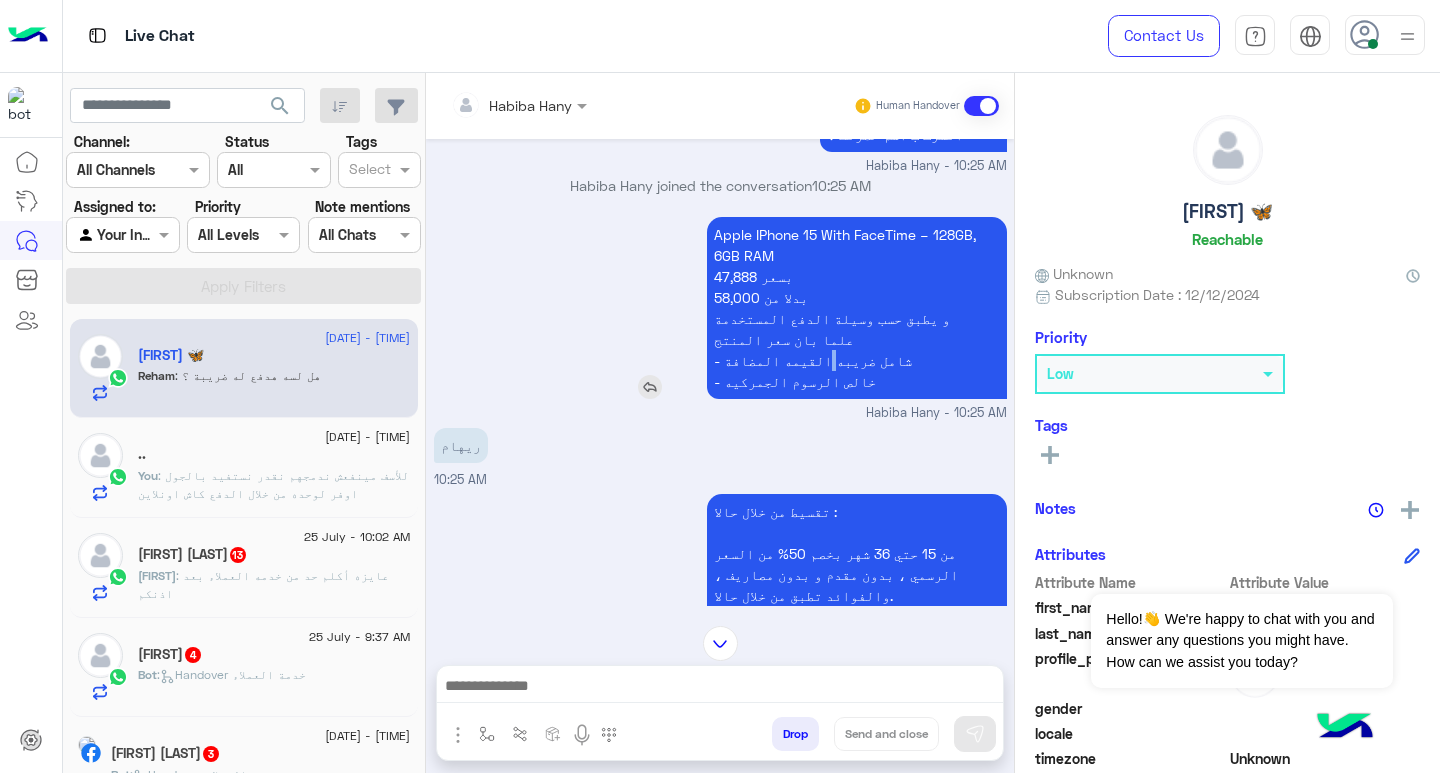 click on "Apple IPhone 15 With FaceTime – 128GB, 6GB RAM [PRICE] بسعر  [PRICE] بدلا من  و يطبق حسب وسيلة الدفع المستخدمة علما بان سعر المنتج - شامل ضريبه القيمه المضافة - خالص الرسوم الجمركيه" at bounding box center [857, 308] 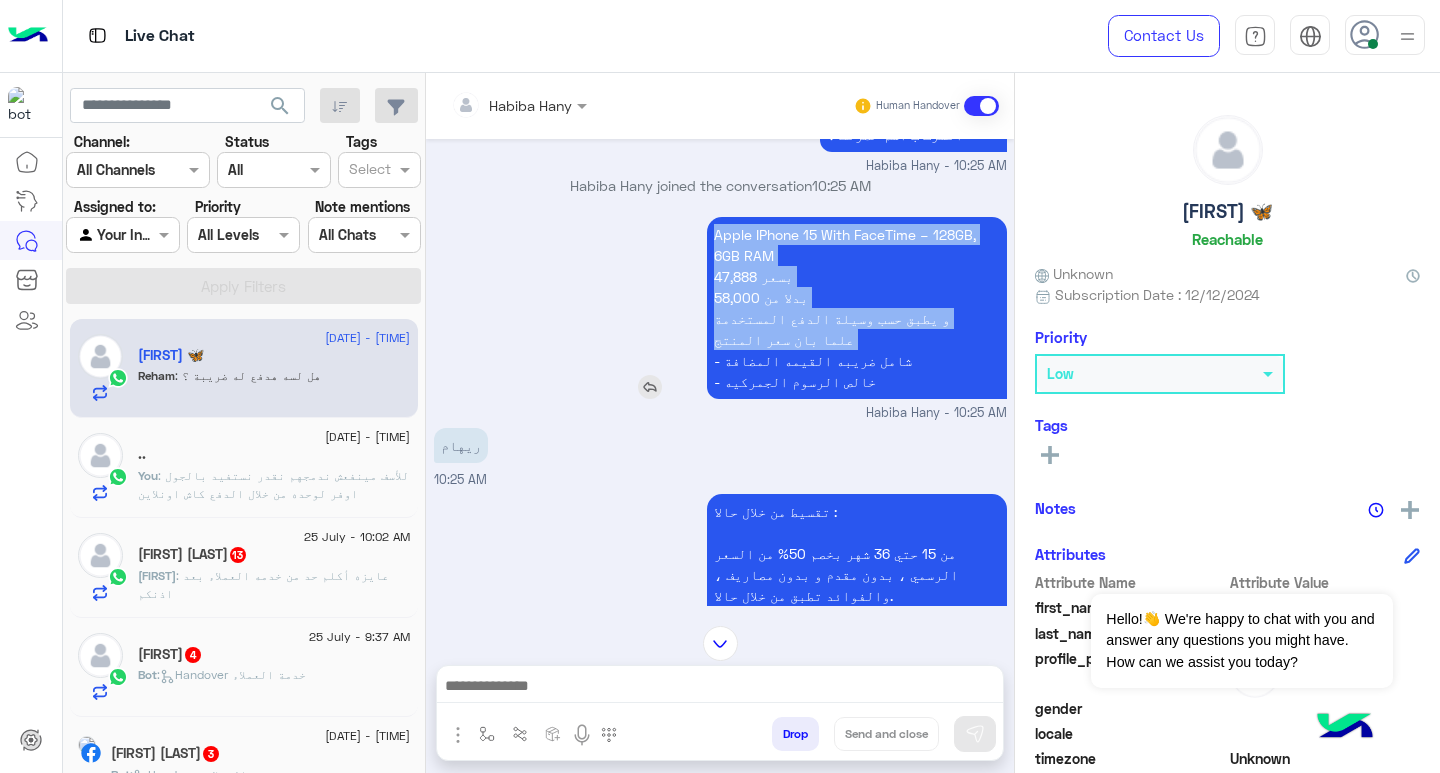 copy on "Apple IPhone 15 With FaceTime – 128GB, 6GB RAM 47,888 بسعر  58,000 بدلا من  و يطبق حسب وسيلة الدفع المستخدمة علما بان سعر المنتج" 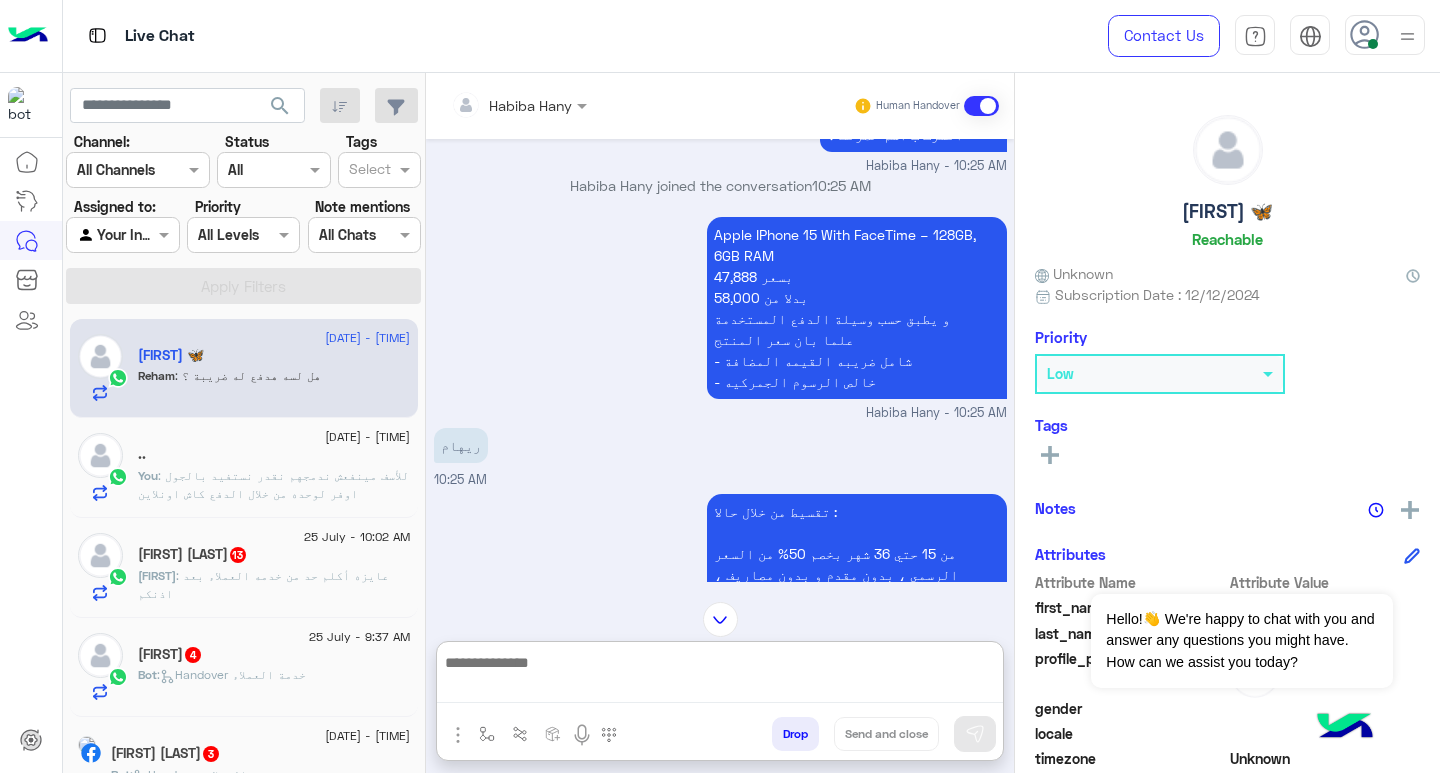 click at bounding box center [720, 676] 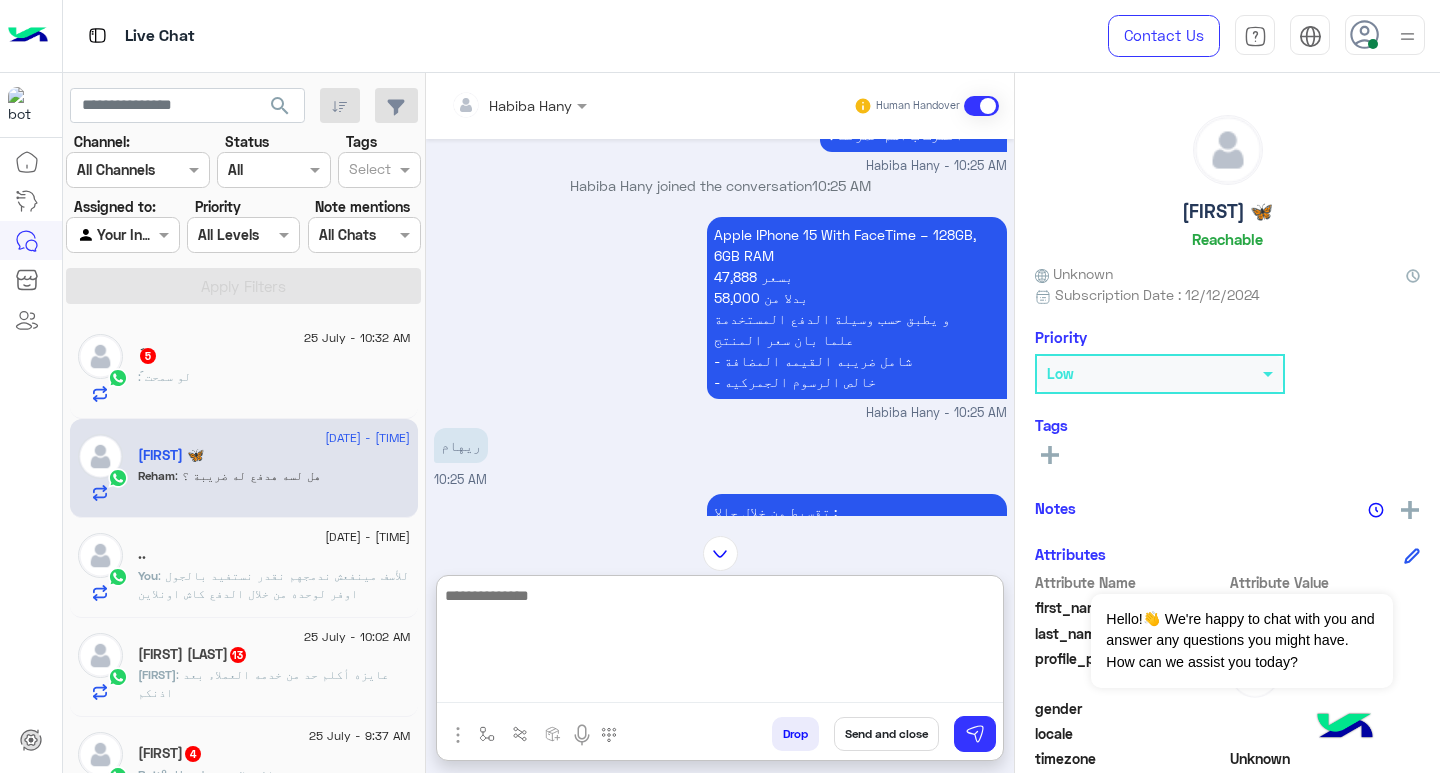 scroll, scrollTop: 1528, scrollLeft: 0, axis: vertical 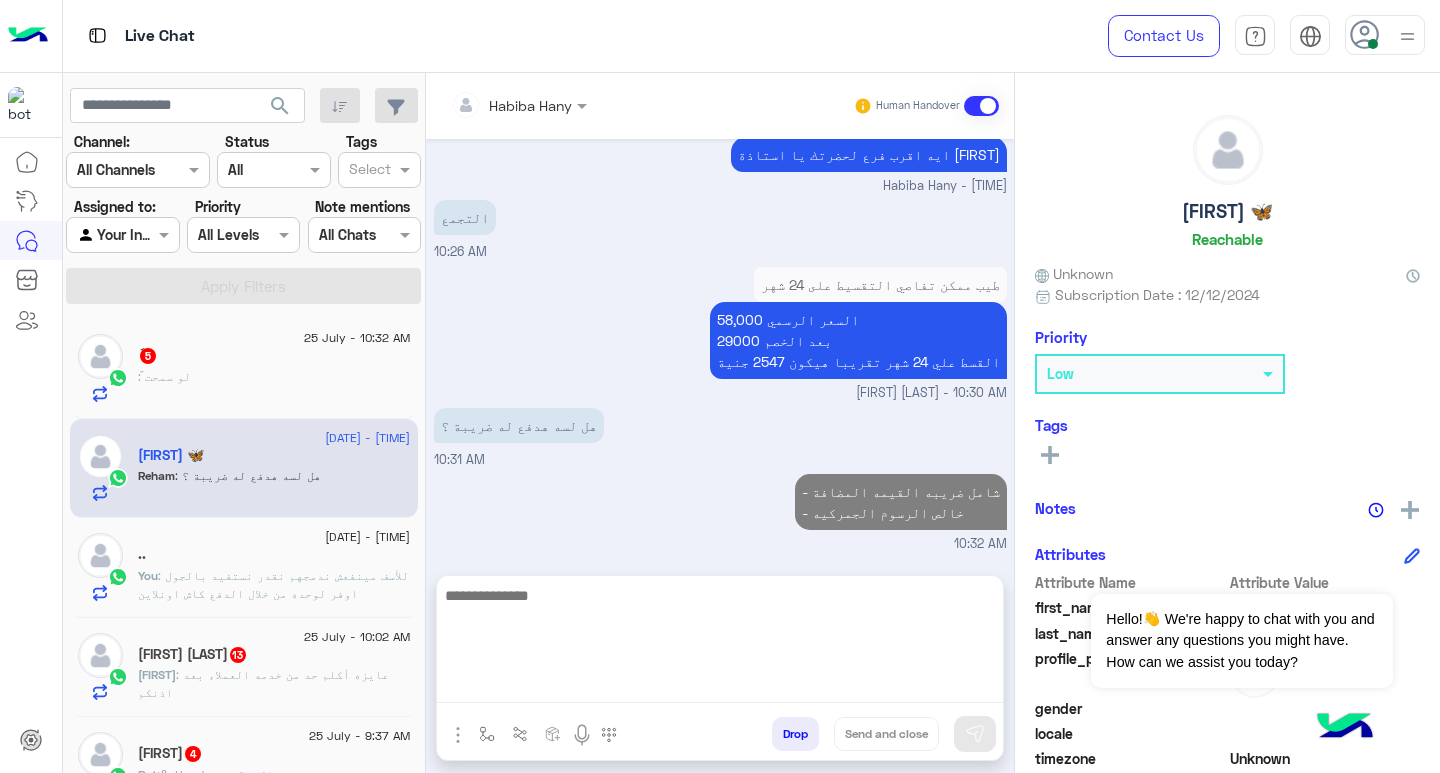 click on "[DATE]  طرق الشراء  Paymob   Bank Installments   MID_TAKSEET   Online payments powered by PayTabs   PayTabs - CreditCard   PayTabs - valU   PayTabs - Aman   NBE Ahli   Show more     10:08 AM  9   10:09 AM  طرق الشراء  NBE Ahli 6 Months Installments   NBE Ahli 9 Months Installments   NBE Ahli 12 Months Installments   NBE Ahli 18 Months Installments   Mobile Wallets   Bank Installments 6 Months   Bank Installments 12 Months   Bank Installments 18 Months   Show more     10:09 AM  9   10:10 AM  طرق الشراء  Premium   Forsa   Banque Misr   Banque Misr 6 Months Installments   Banque Misr 12 Months Installments   PayTabs - TRU   CIB   CIB 6 Months   Show more     10:10 AM  5   10:11 AM  انت الأن تتحدث الى احد ممثلى خدمة العملاء  القائمة الرئيسية     10:11 AM   Reham 🦋 asked to talk to human   10:11 AM       Conversation has been assigned to cx   10:11 AM      ممكن اعرف طريقة تقسيط ايفون 15 مع حالا" at bounding box center [720, 347] 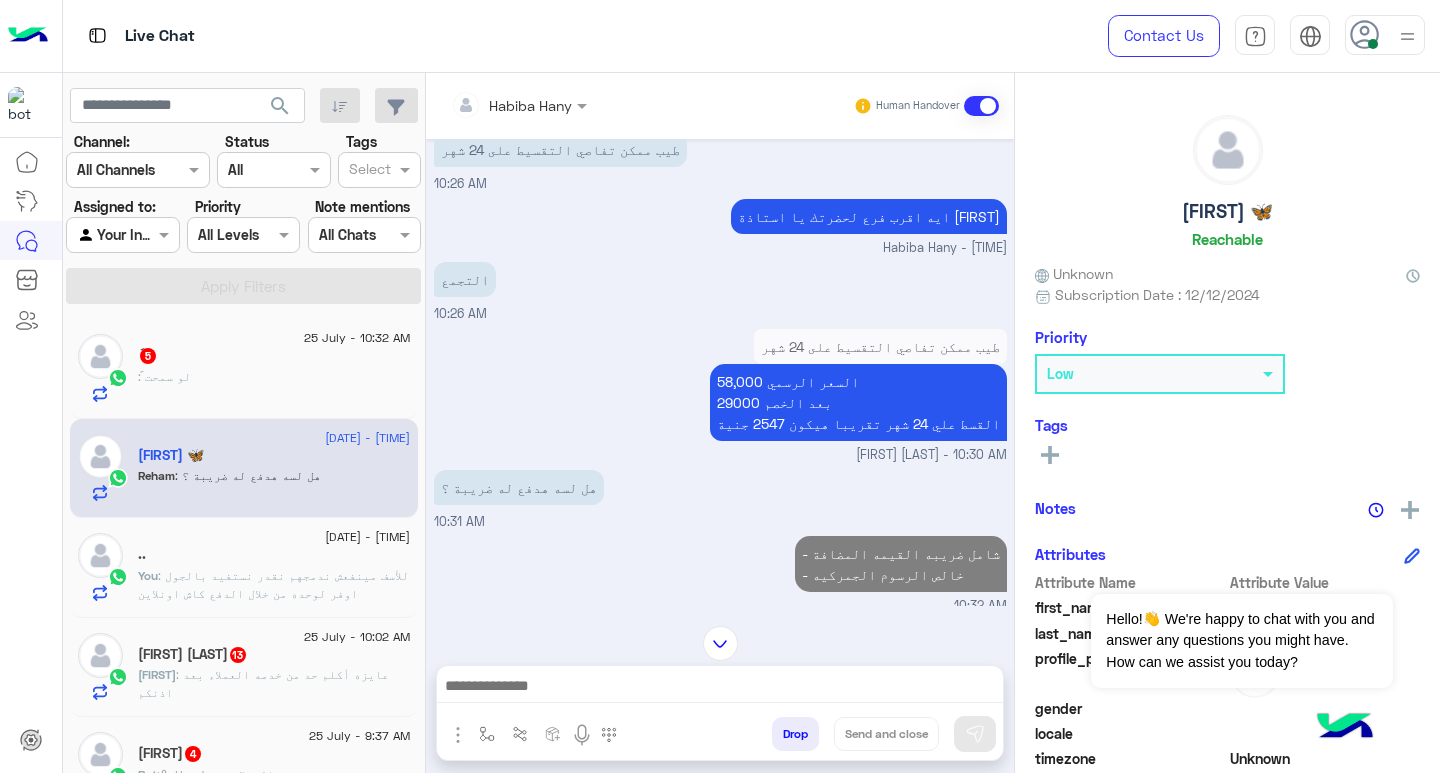 scroll, scrollTop: 972, scrollLeft: 0, axis: vertical 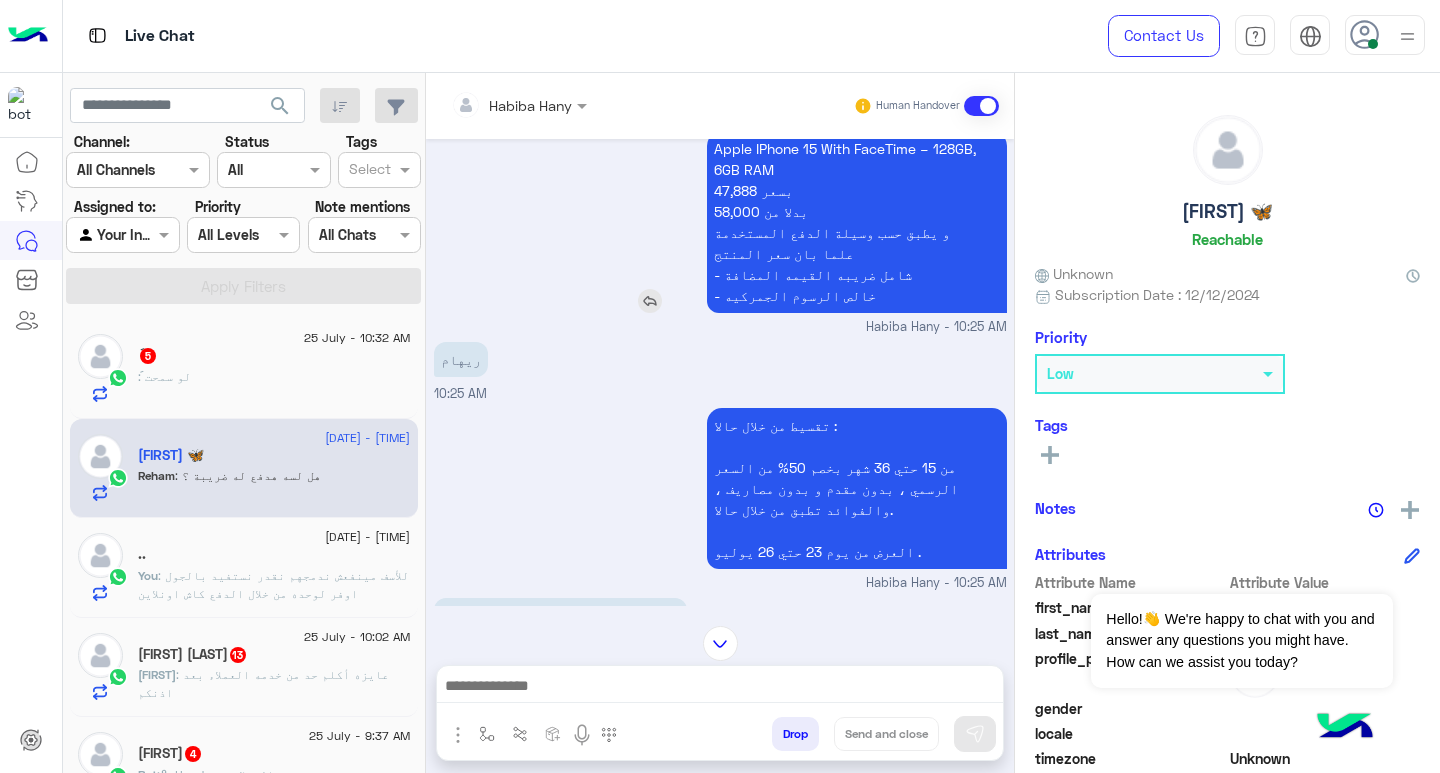 click on "Apple IPhone 15 With FaceTime – 128GB, 6GB RAM [PRICE] بسعر  [PRICE] بدلا من  و يطبق حسب وسيلة الدفع المستخدمة علما بان سعر المنتج - شامل ضريبه القيمه المضافة - خالص الرسوم الجمركيه" at bounding box center [857, 222] 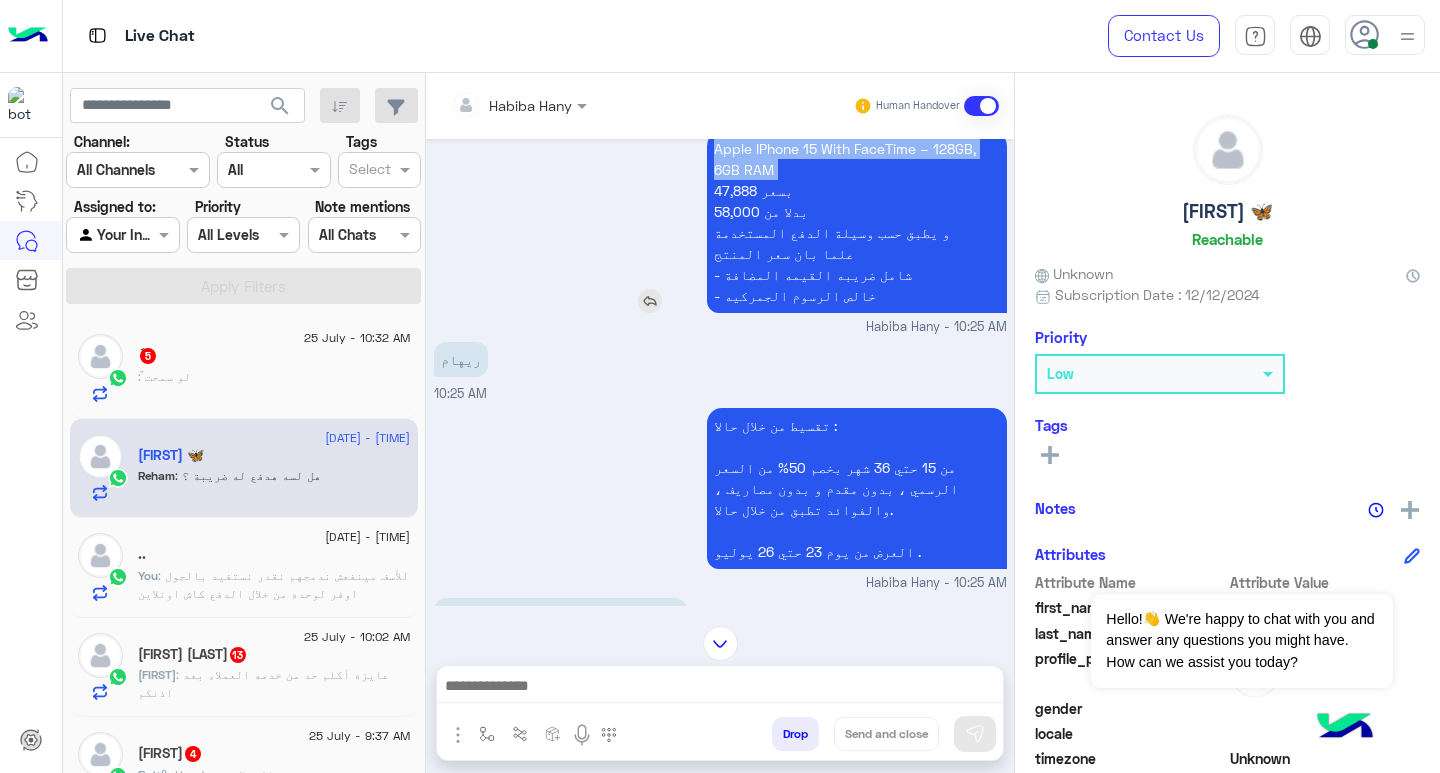 click on "Apple IPhone 15 With FaceTime – 128GB, 6GB RAM [PRICE] بسعر  [PRICE] بدلا من  و يطبق حسب وسيلة الدفع المستخدمة علما بان سعر المنتج - شامل ضريبه القيمه المضافة - خالص الرسوم الجمركيه" at bounding box center [857, 222] 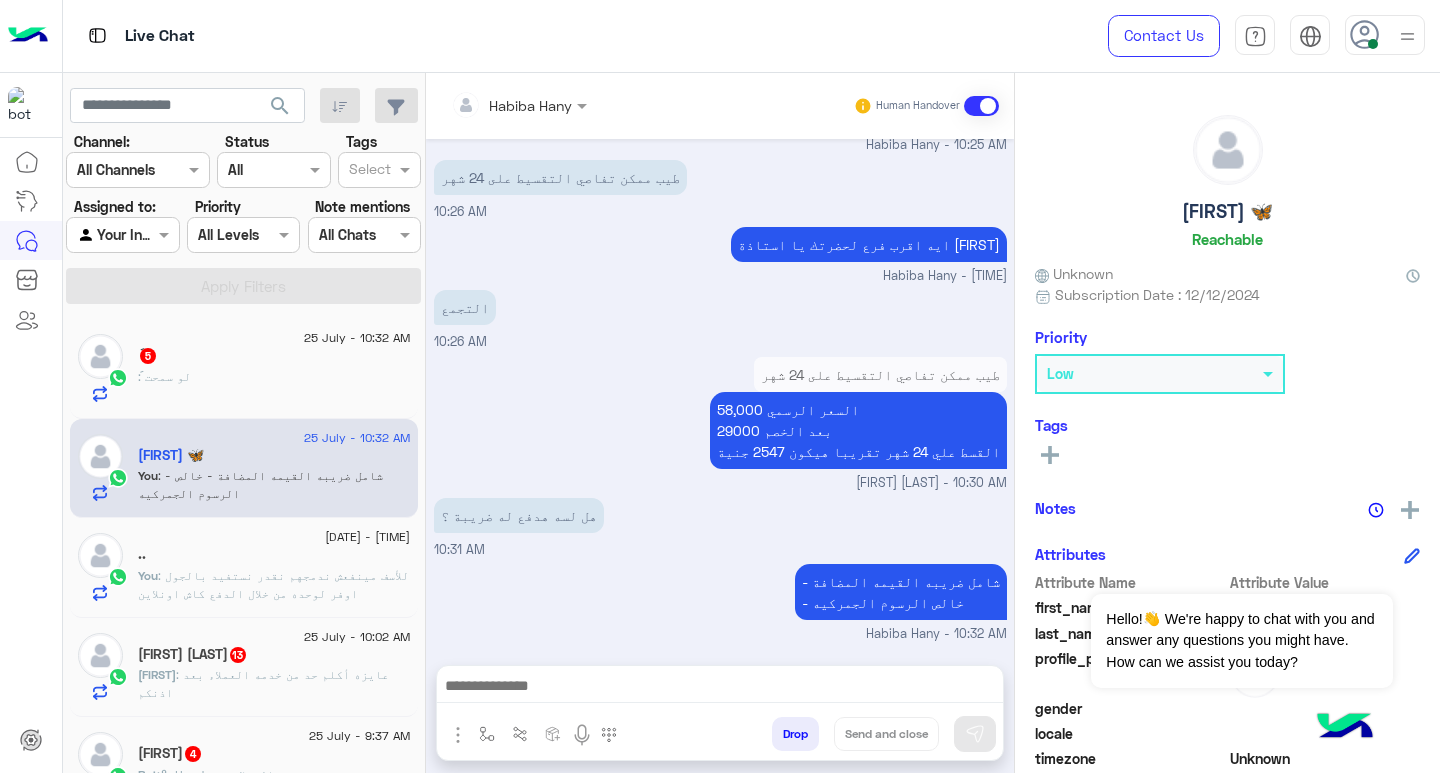 scroll, scrollTop: 970, scrollLeft: 0, axis: vertical 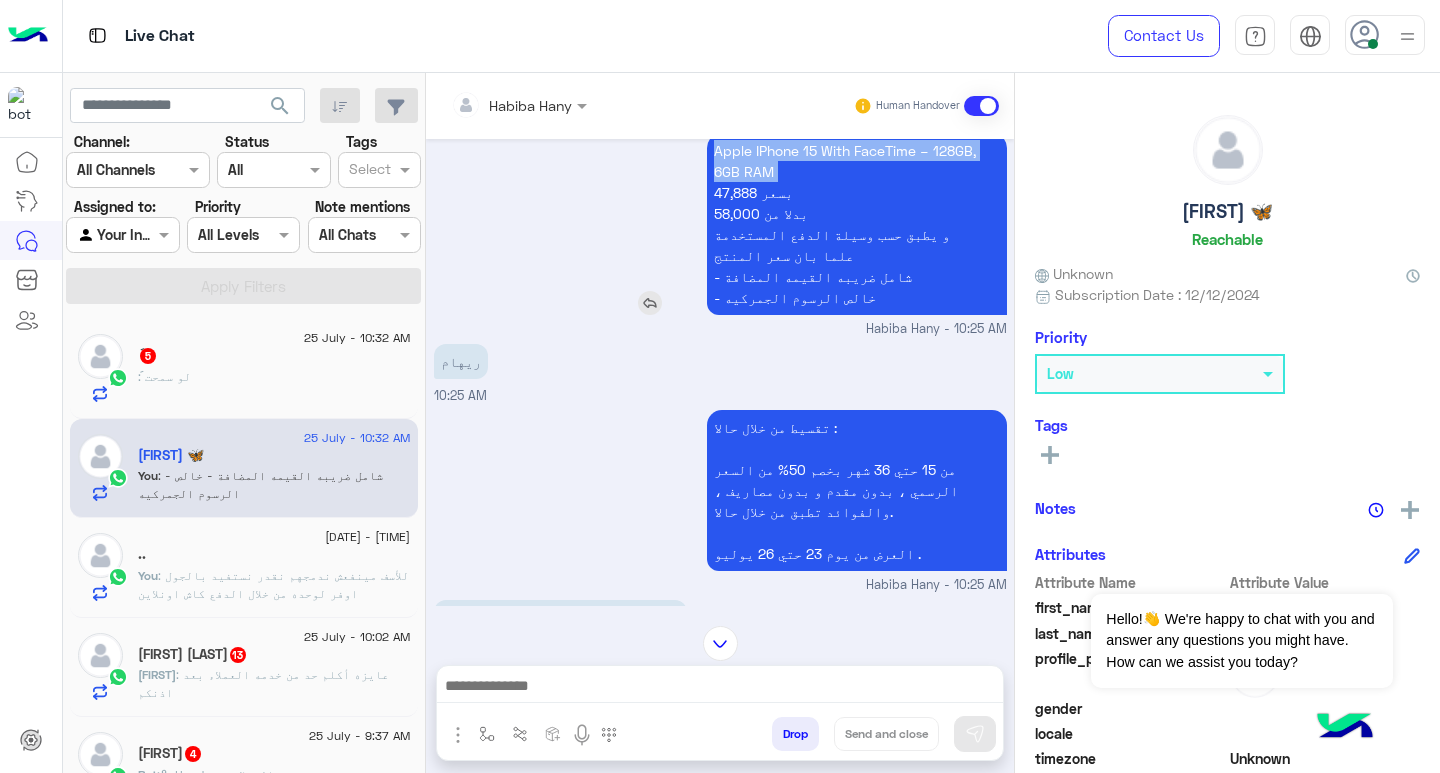 click on "Apple IPhone 15 With FaceTime – 128GB, 6GB RAM [PRICE] بسعر  [PRICE] بدلا من  و يطبق حسب وسيلة الدفع المستخدمة علما بان سعر المنتج - شامل ضريبه القيمه المضافة - خالص الرسوم الجمركيه" at bounding box center [857, 224] 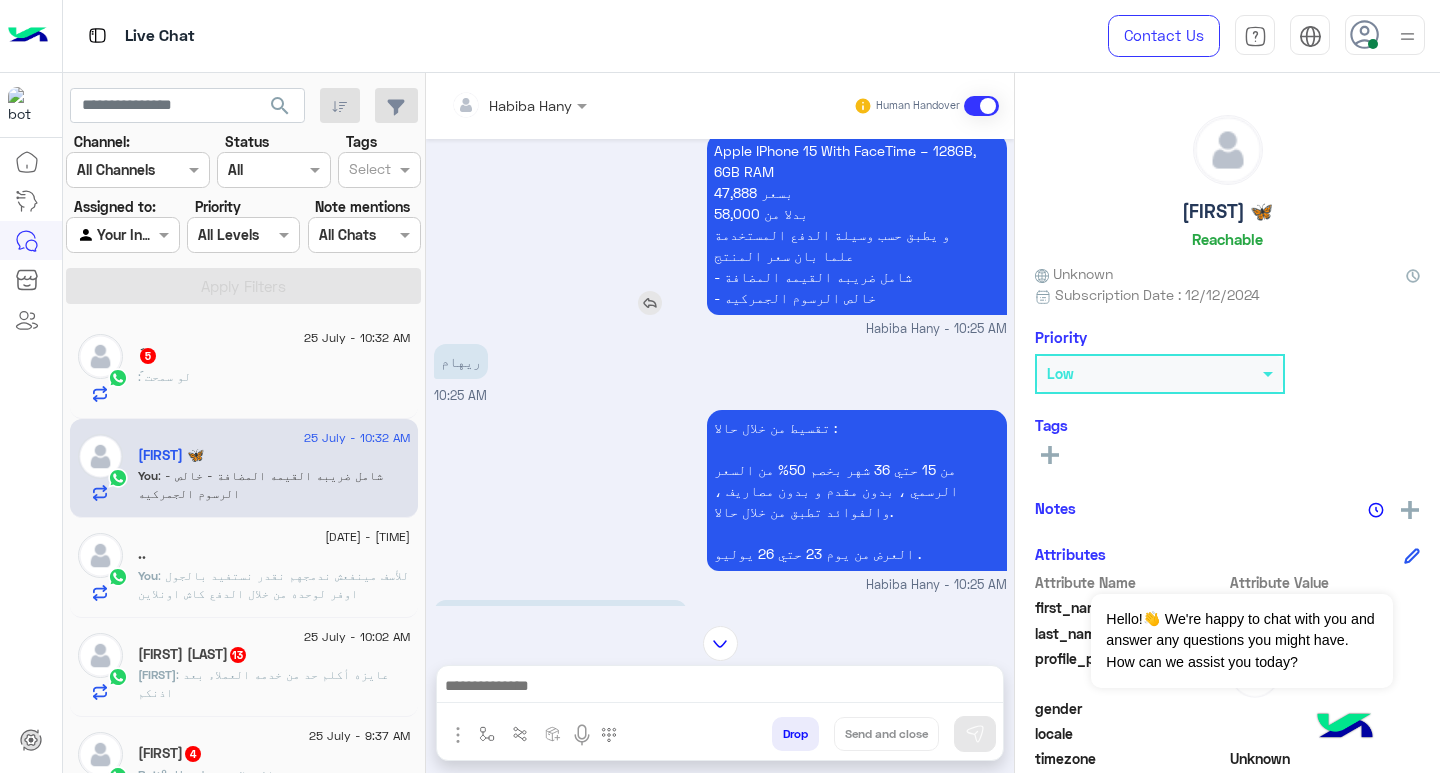 drag, startPoint x: 849, startPoint y: 201, endPoint x: 872, endPoint y: 319, distance: 120.22063 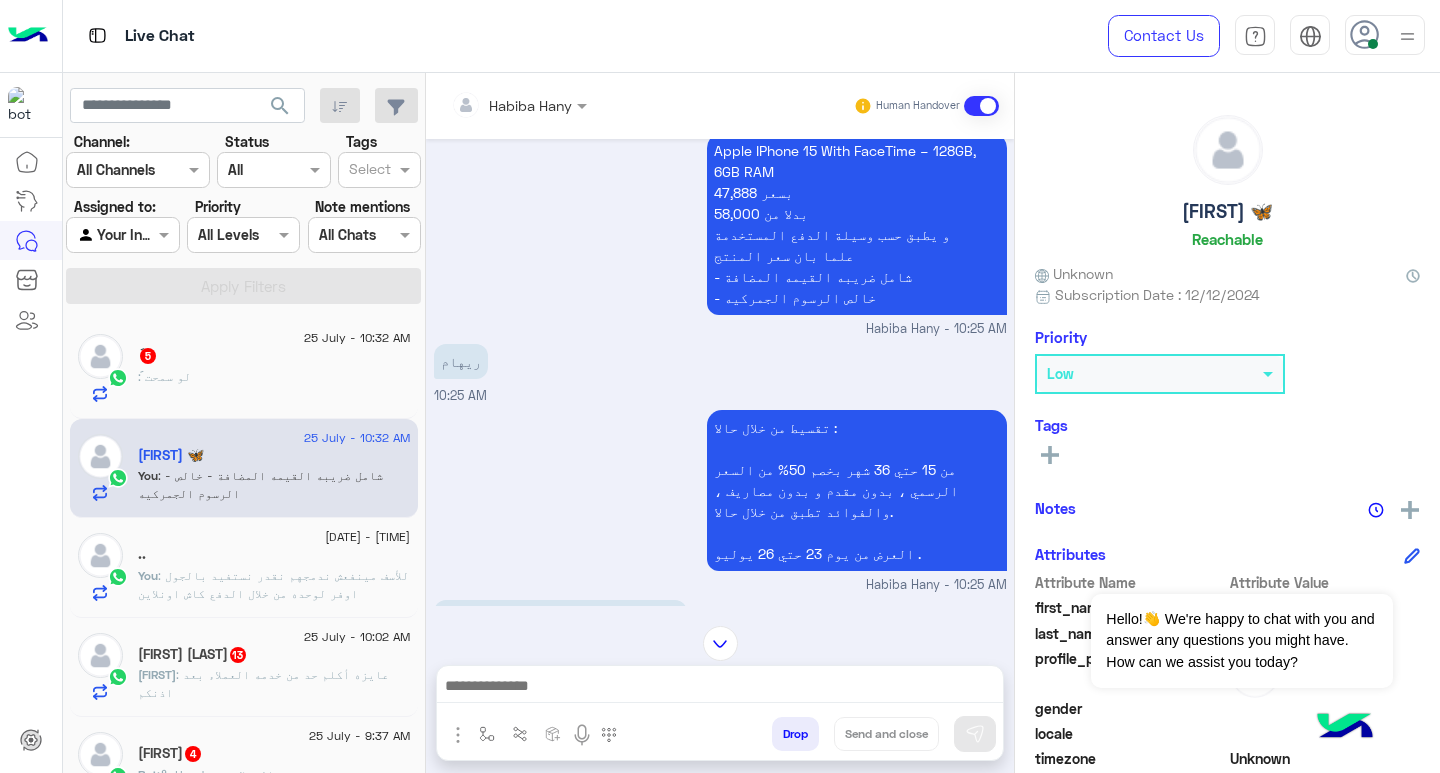 click on ": للأسف مينفعش ندمجهم
نقدر نستفيد بالجول اوفر لوحده من خلال الدفع كاش اونلاين" 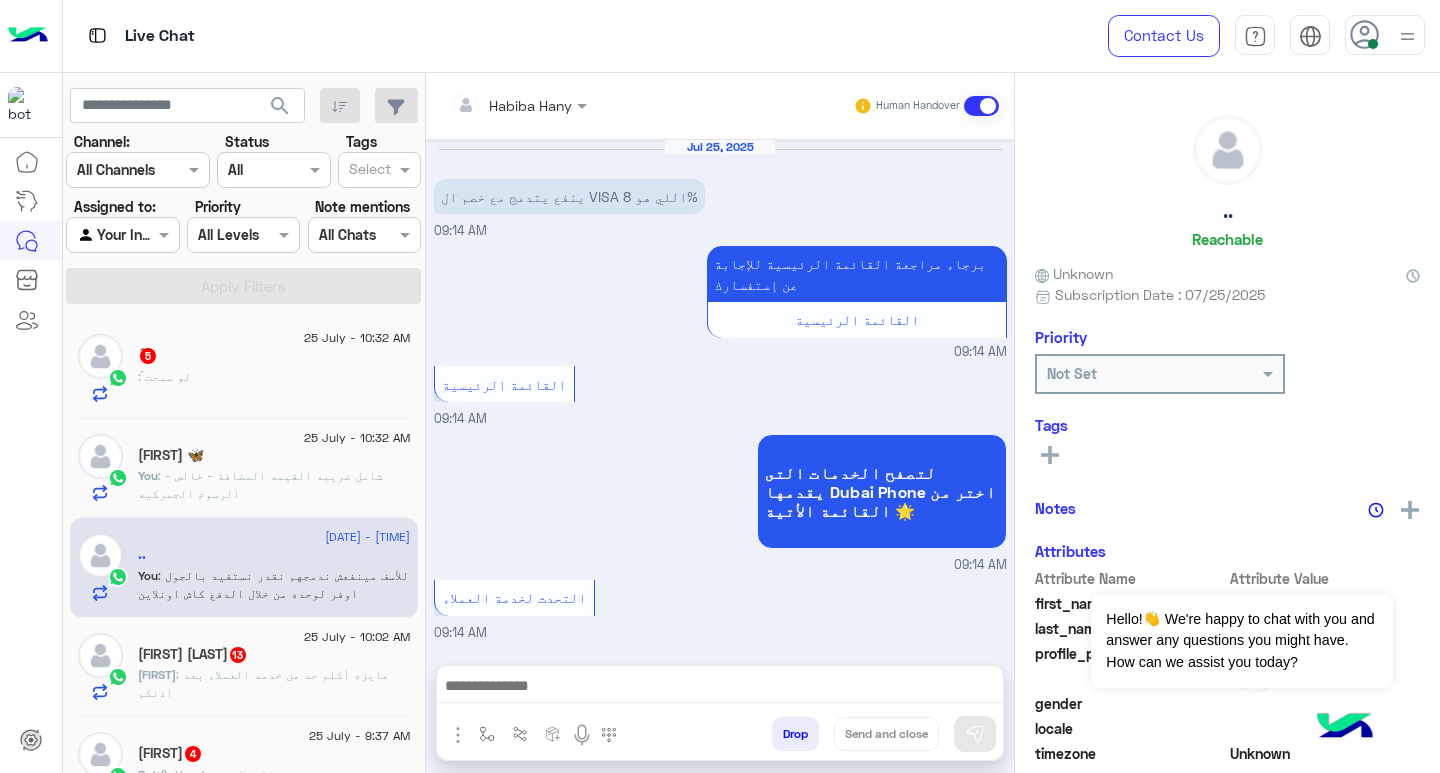 scroll, scrollTop: 1427, scrollLeft: 0, axis: vertical 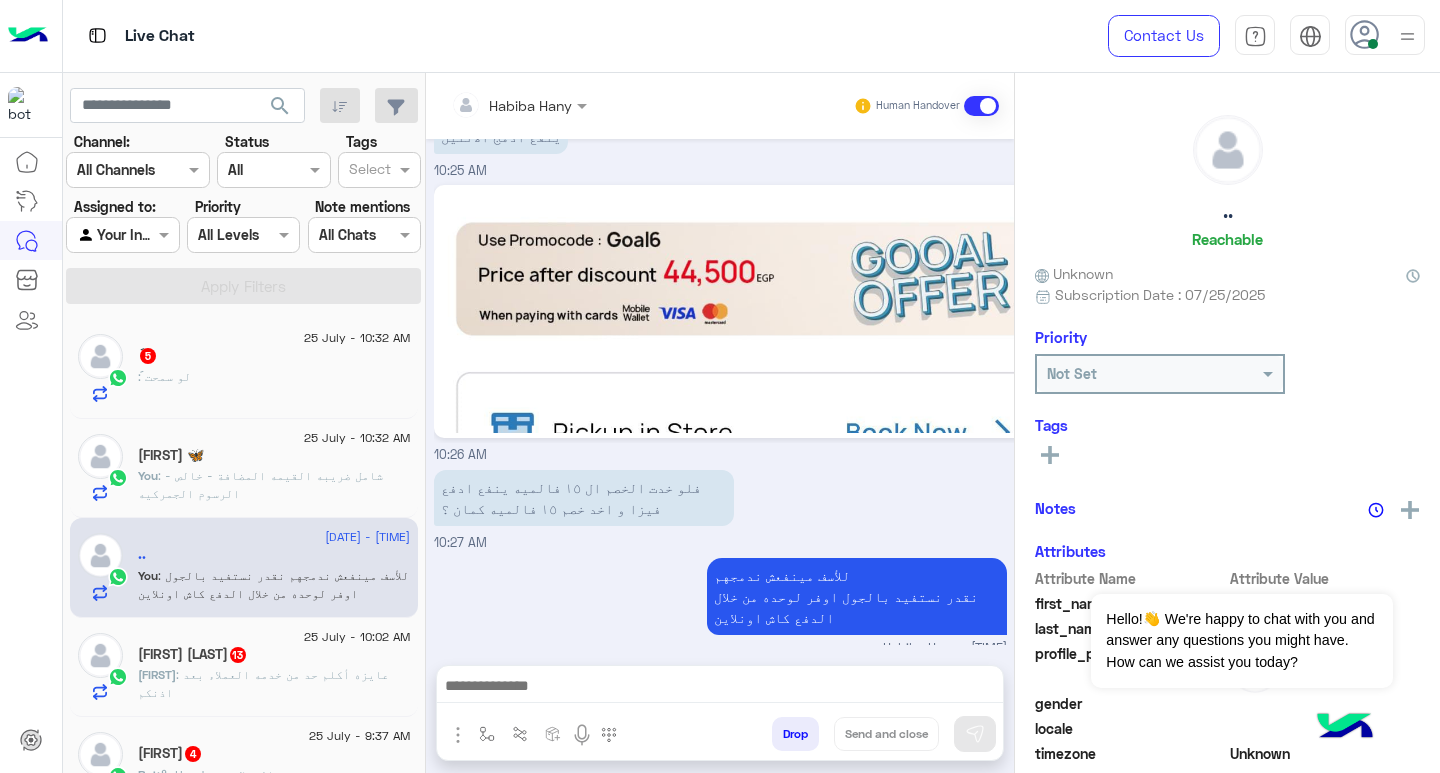click at bounding box center [720, 688] 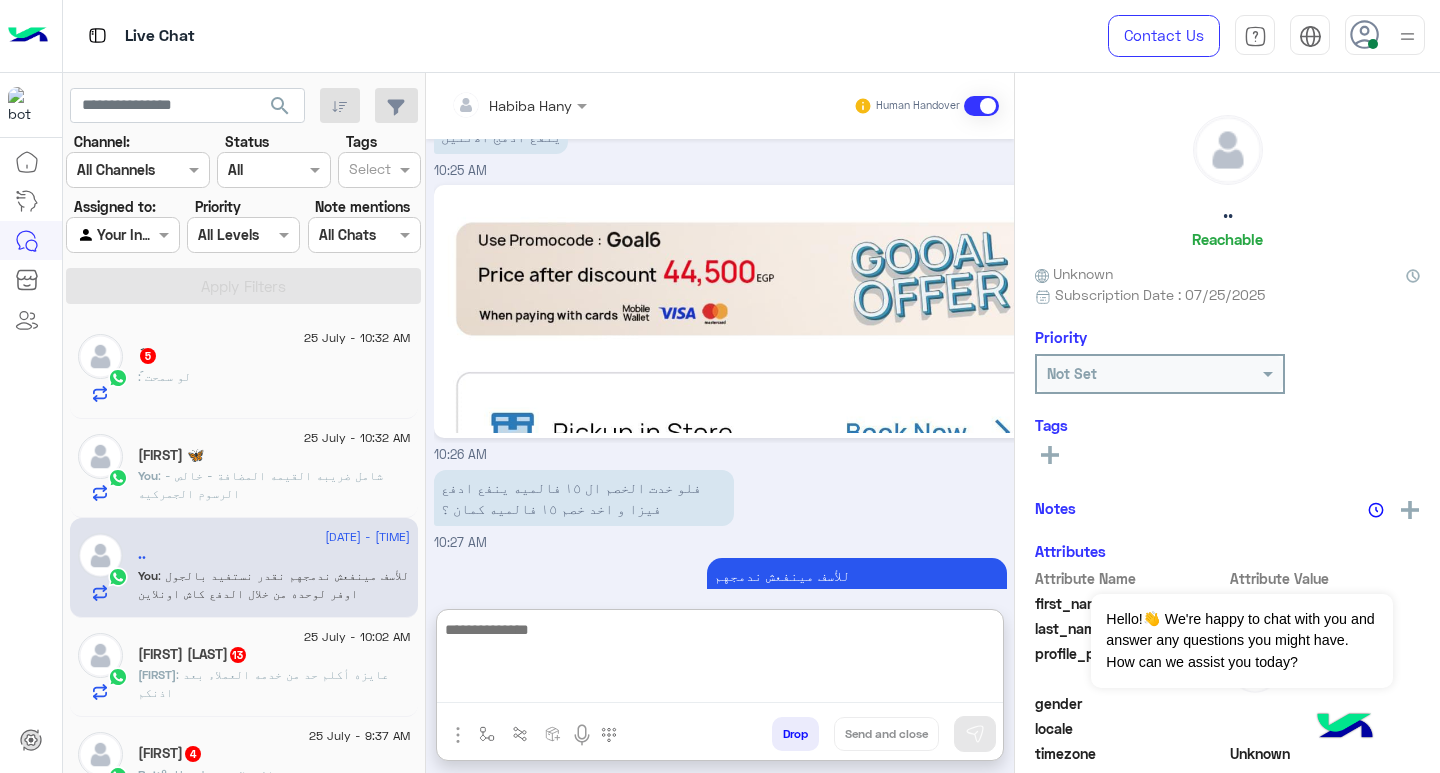 paste on "**********" 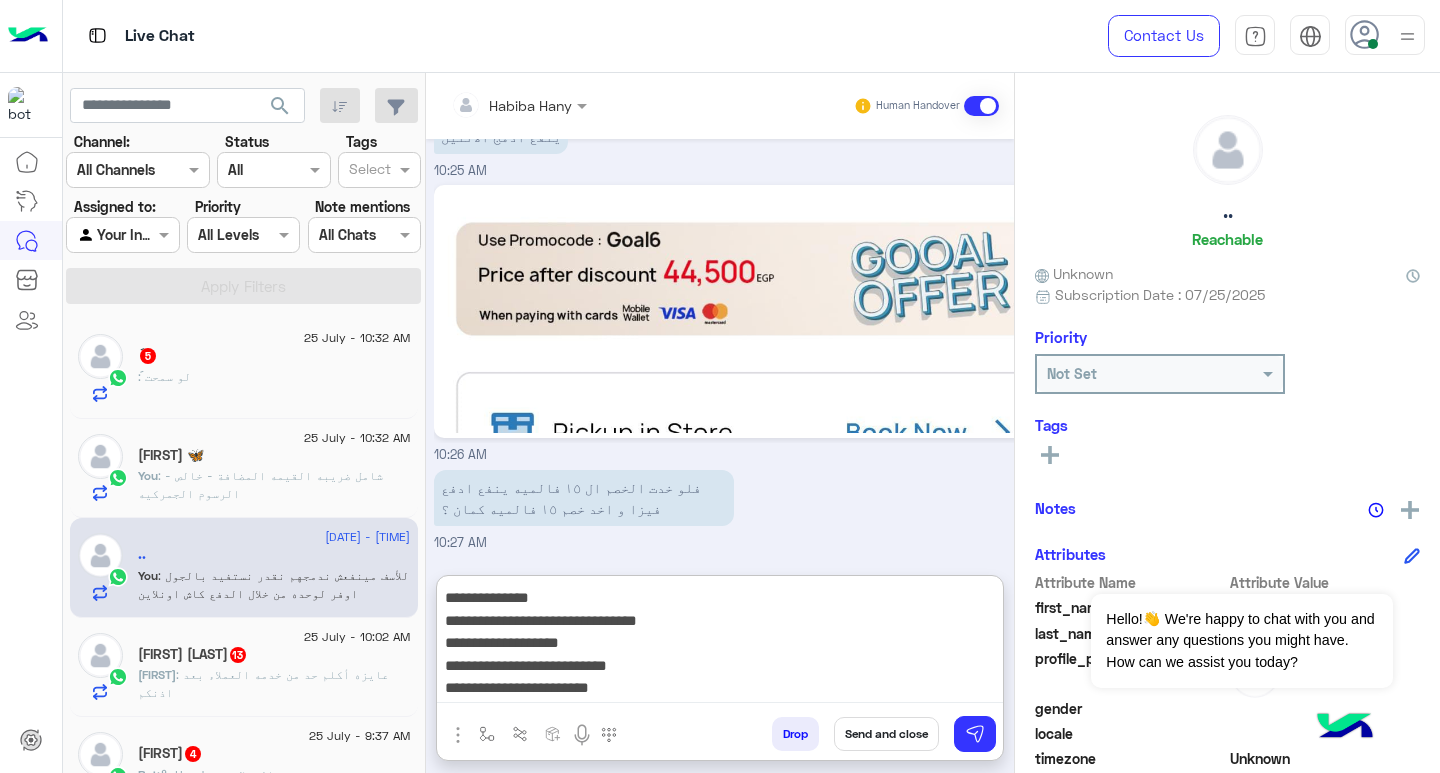 scroll, scrollTop: 0, scrollLeft: 0, axis: both 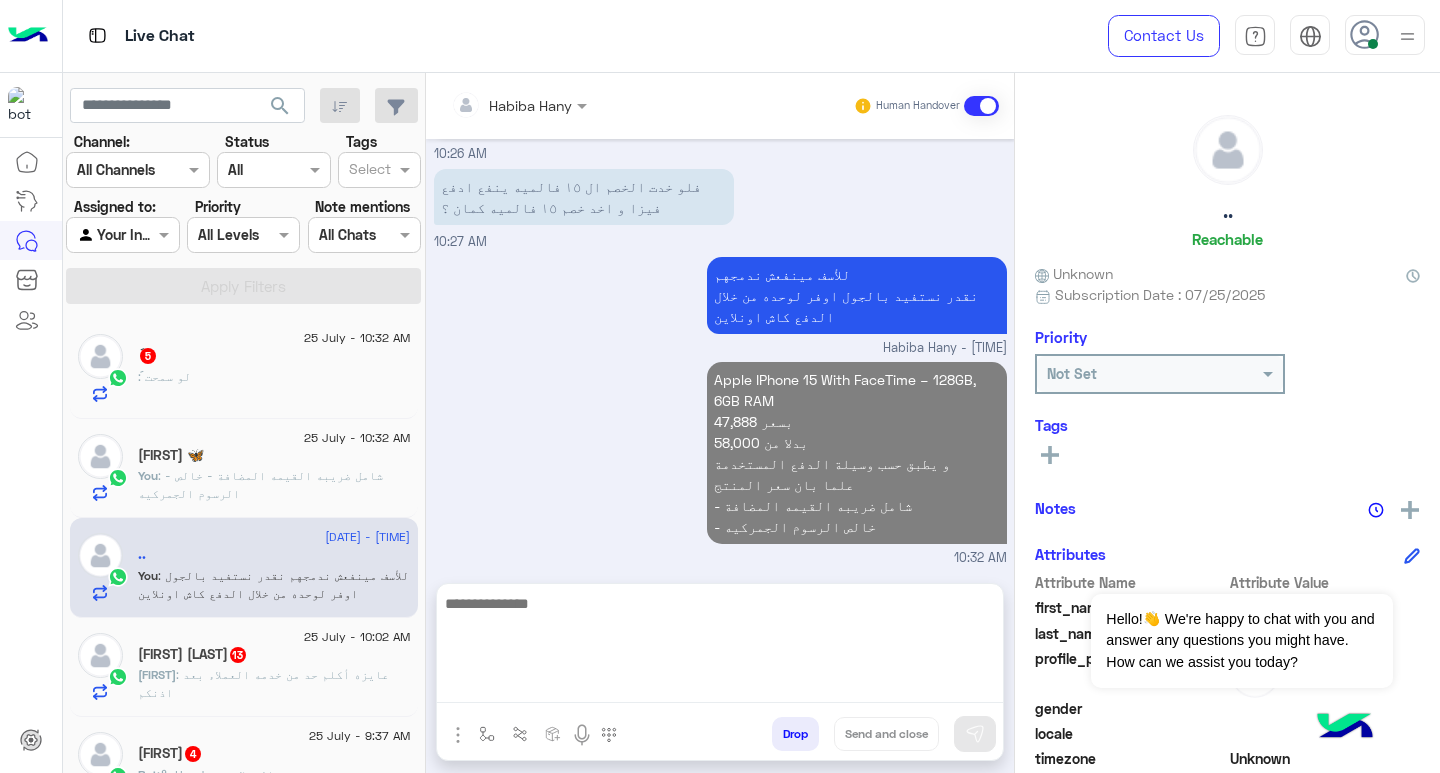 click on ": - شامل ضريبه القيمه المضافة
- خالص الرسوم الجمركيه" 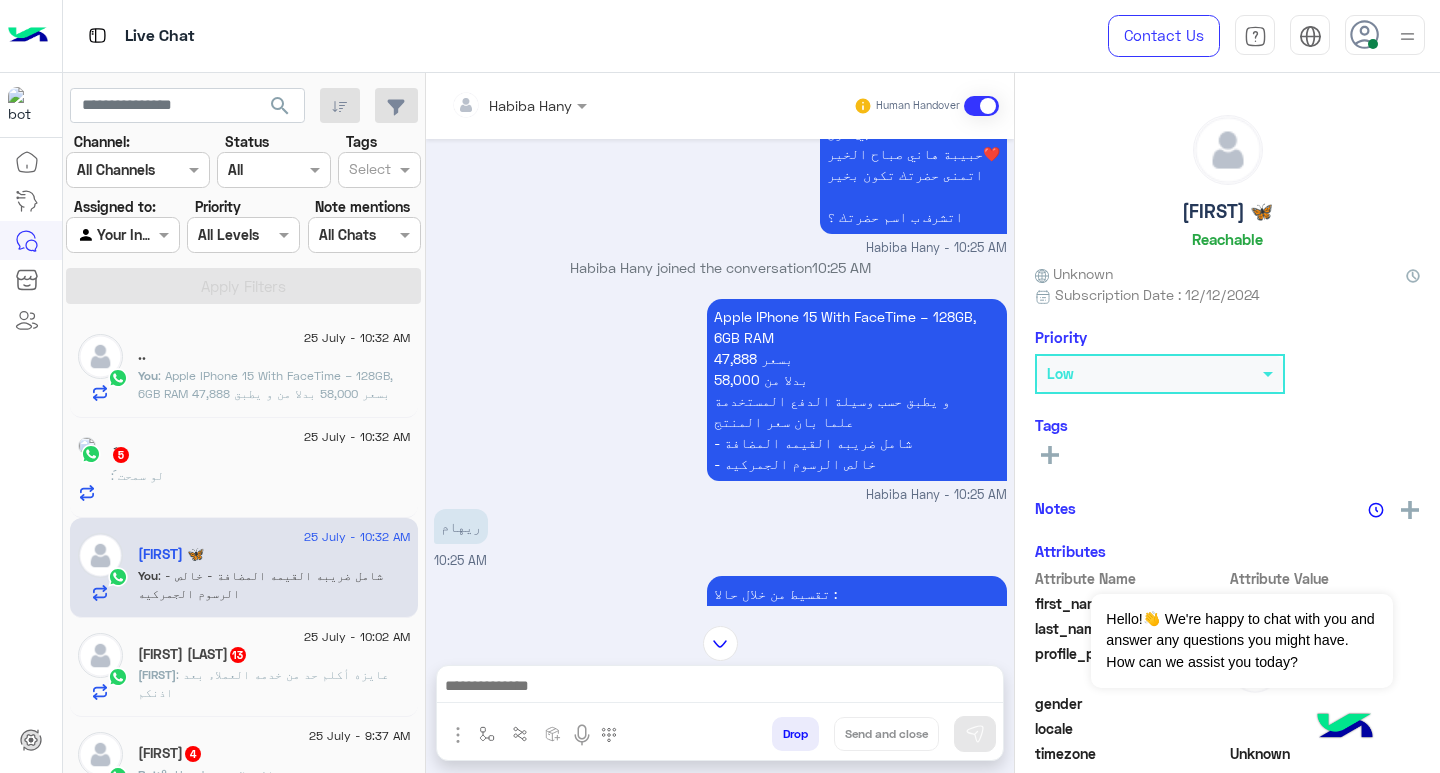 scroll, scrollTop: 631, scrollLeft: 0, axis: vertical 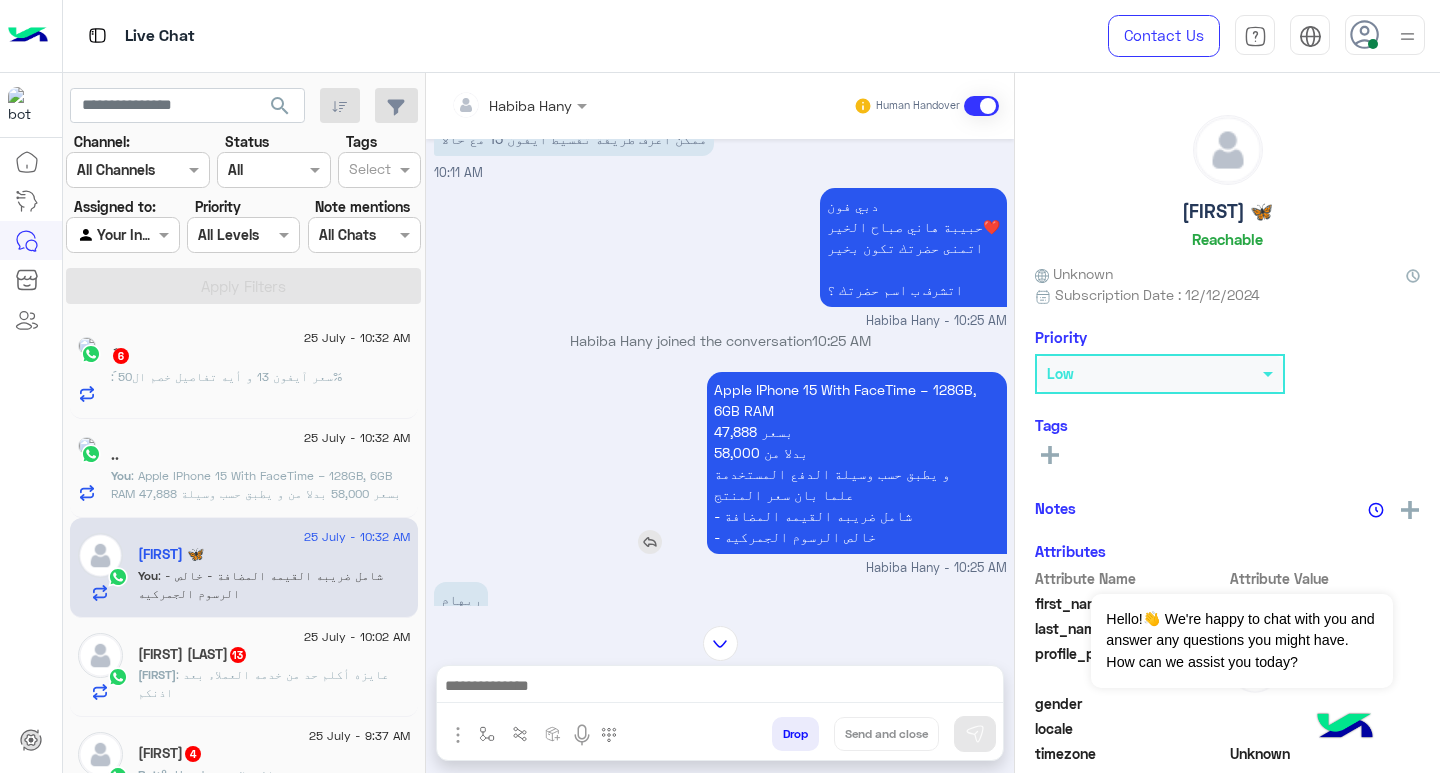 click on "Apple IPhone 15 With FaceTime – 128GB, 6GB RAM [PRICE] بسعر  [PRICE] بدلا من  و يطبق حسب وسيلة الدفع المستخدمة علما بان سعر المنتج - شامل ضريبه القيمه المضافة - خالص الرسوم الجمركيه" at bounding box center (857, 463) 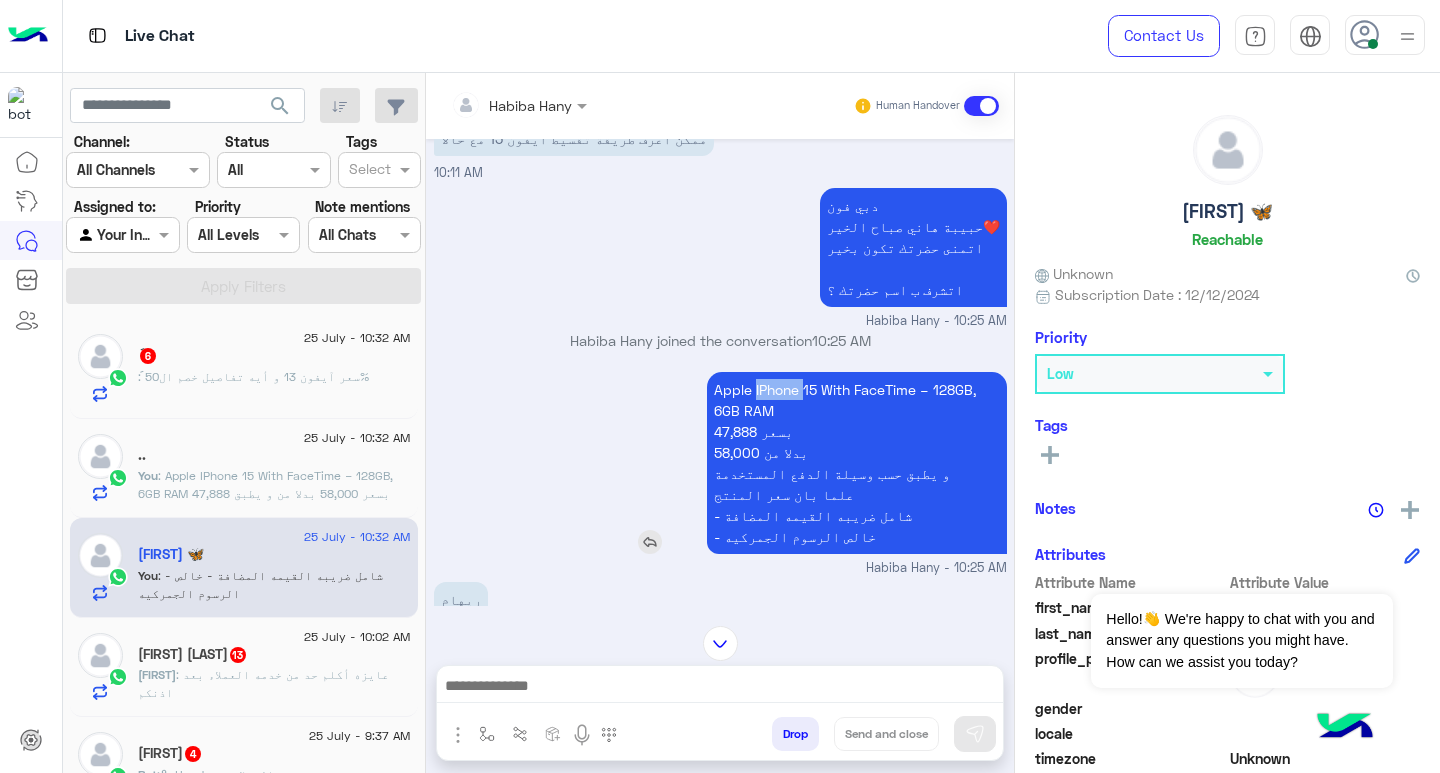 click on "Apple IPhone 15 With FaceTime – 128GB, 6GB RAM [PRICE] بسعر  [PRICE] بدلا من  و يطبق حسب وسيلة الدفع المستخدمة علما بان سعر المنتج - شامل ضريبه القيمه المضافة - خالص الرسوم الجمركيه" at bounding box center [857, 463] 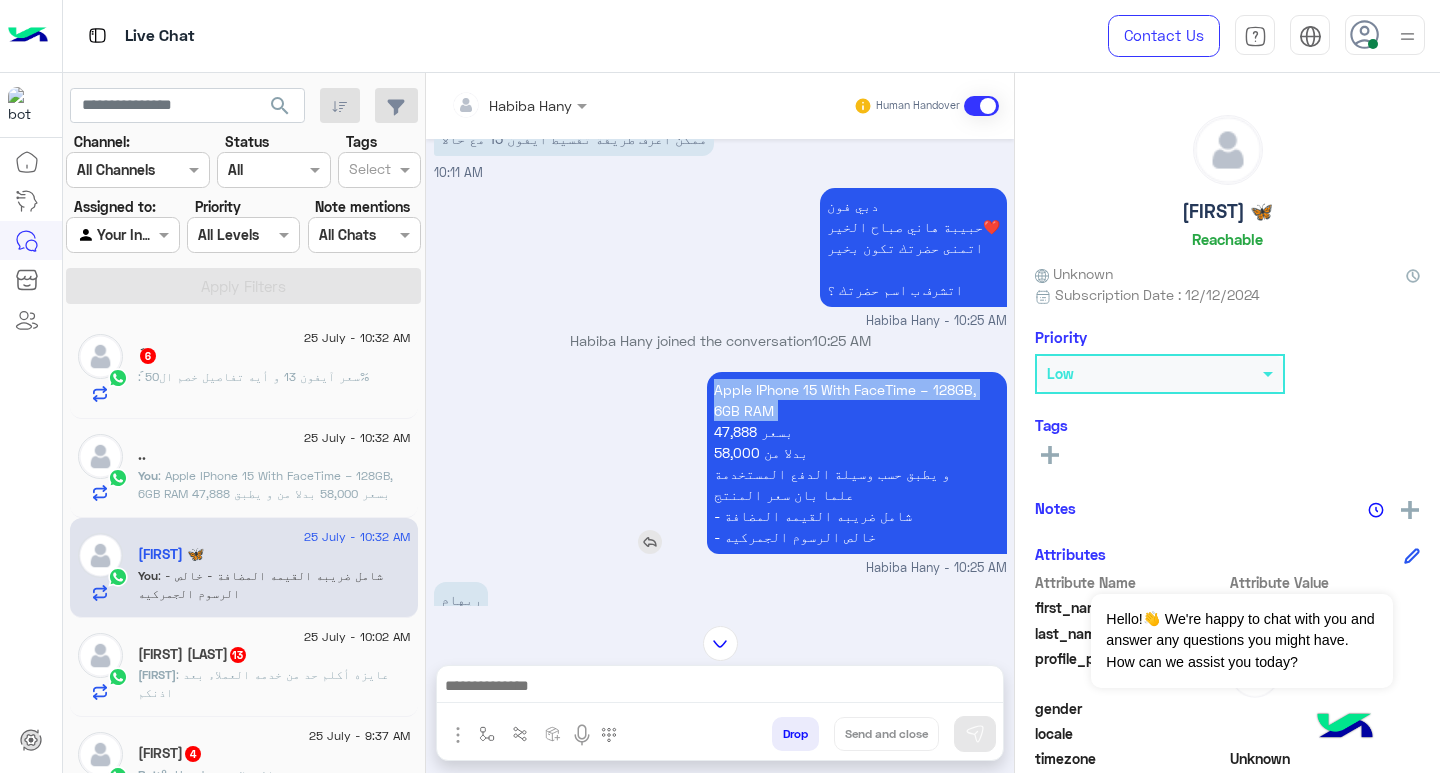 click on "Apple IPhone 15 With FaceTime – 128GB, 6GB RAM [PRICE] بسعر  [PRICE] بدلا من  و يطبق حسب وسيلة الدفع المستخدمة علما بان سعر المنتج - شامل ضريبه القيمه المضافة - خالص الرسوم الجمركيه" at bounding box center [857, 463] 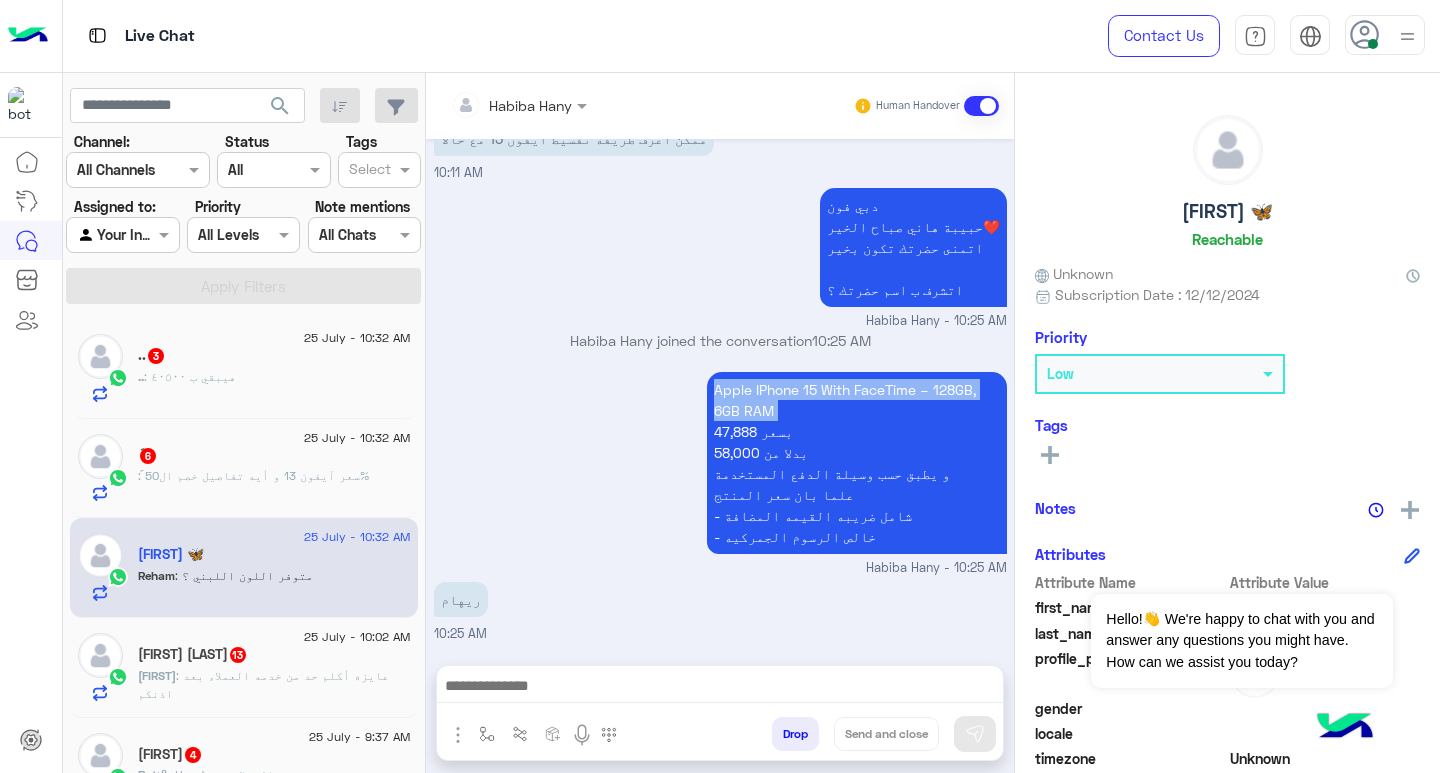 scroll, scrollTop: 1397, scrollLeft: 0, axis: vertical 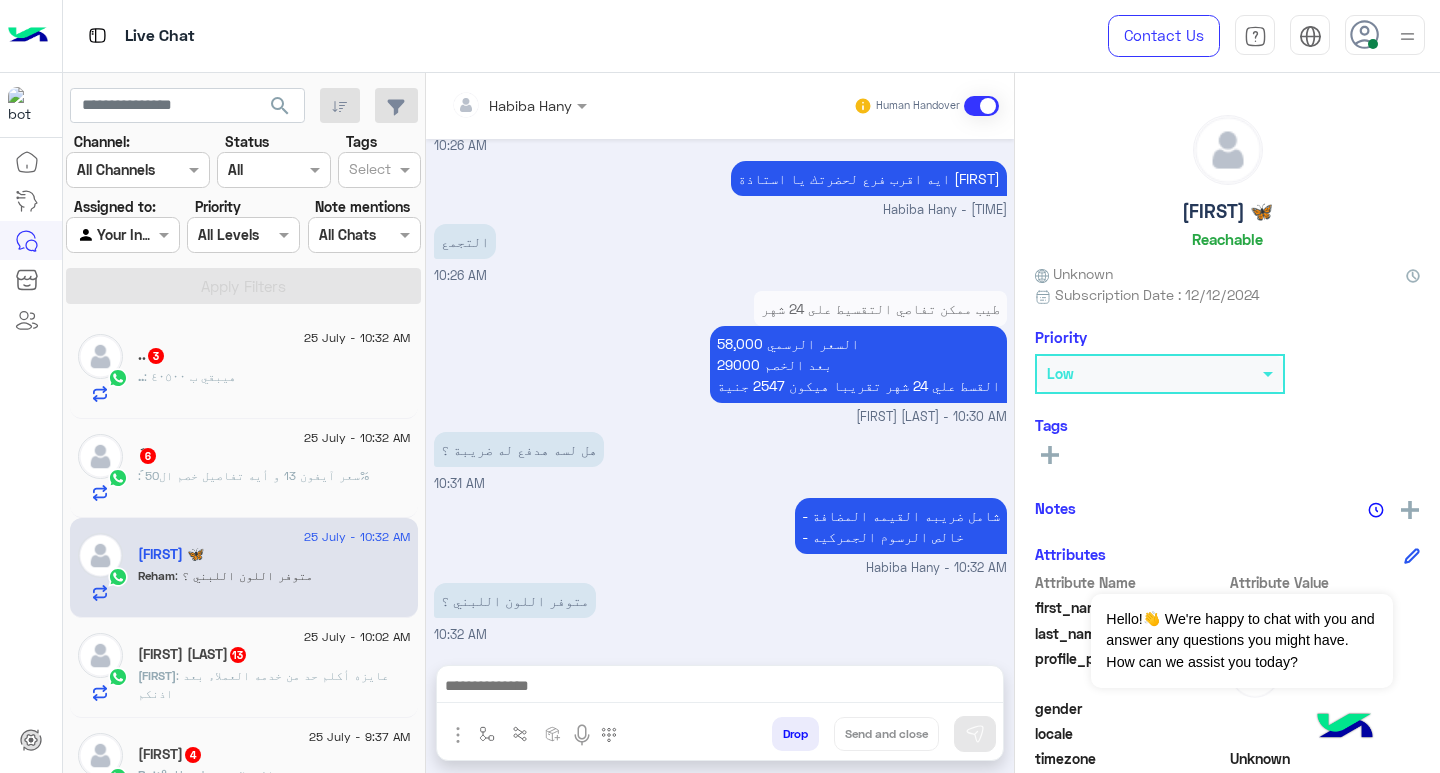 click at bounding box center [720, 688] 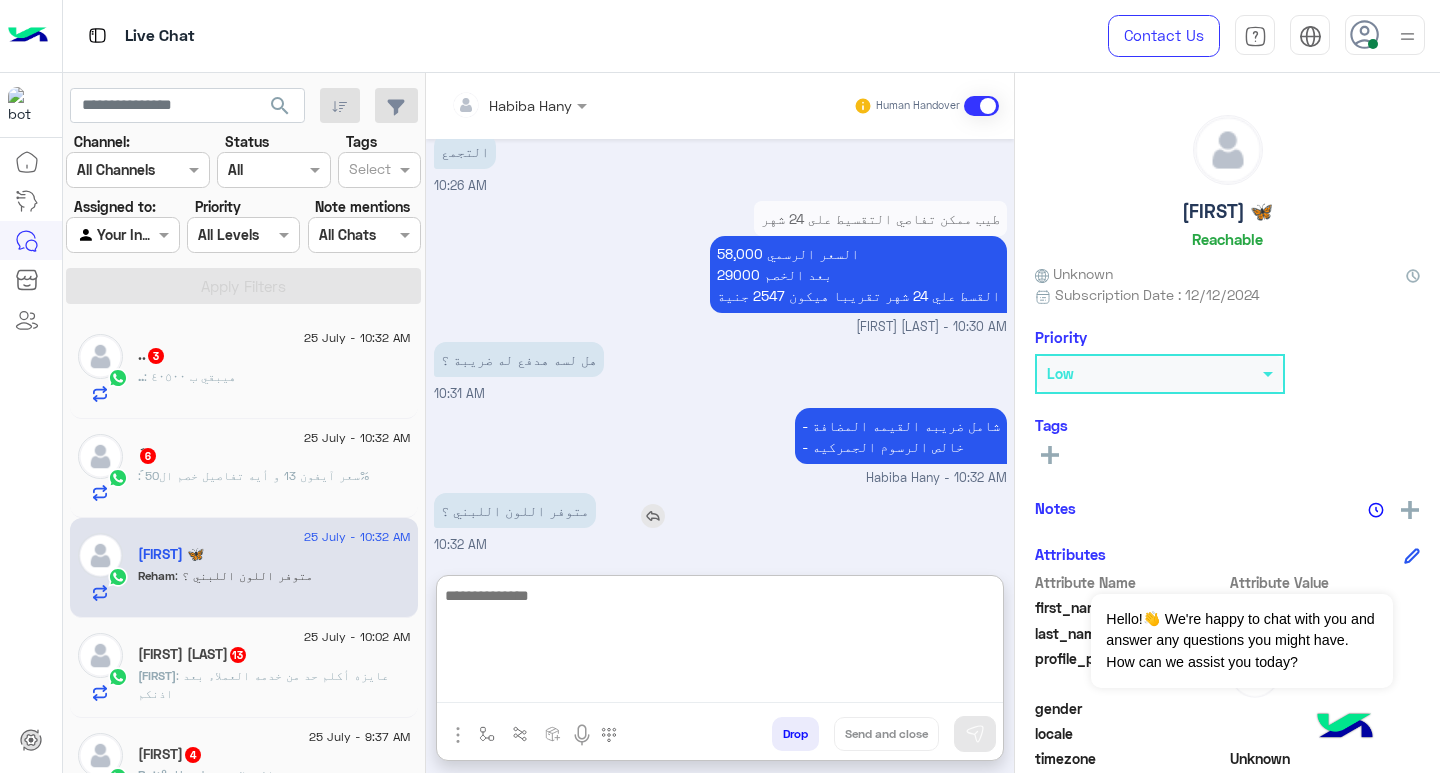 scroll, scrollTop: 1487, scrollLeft: 0, axis: vertical 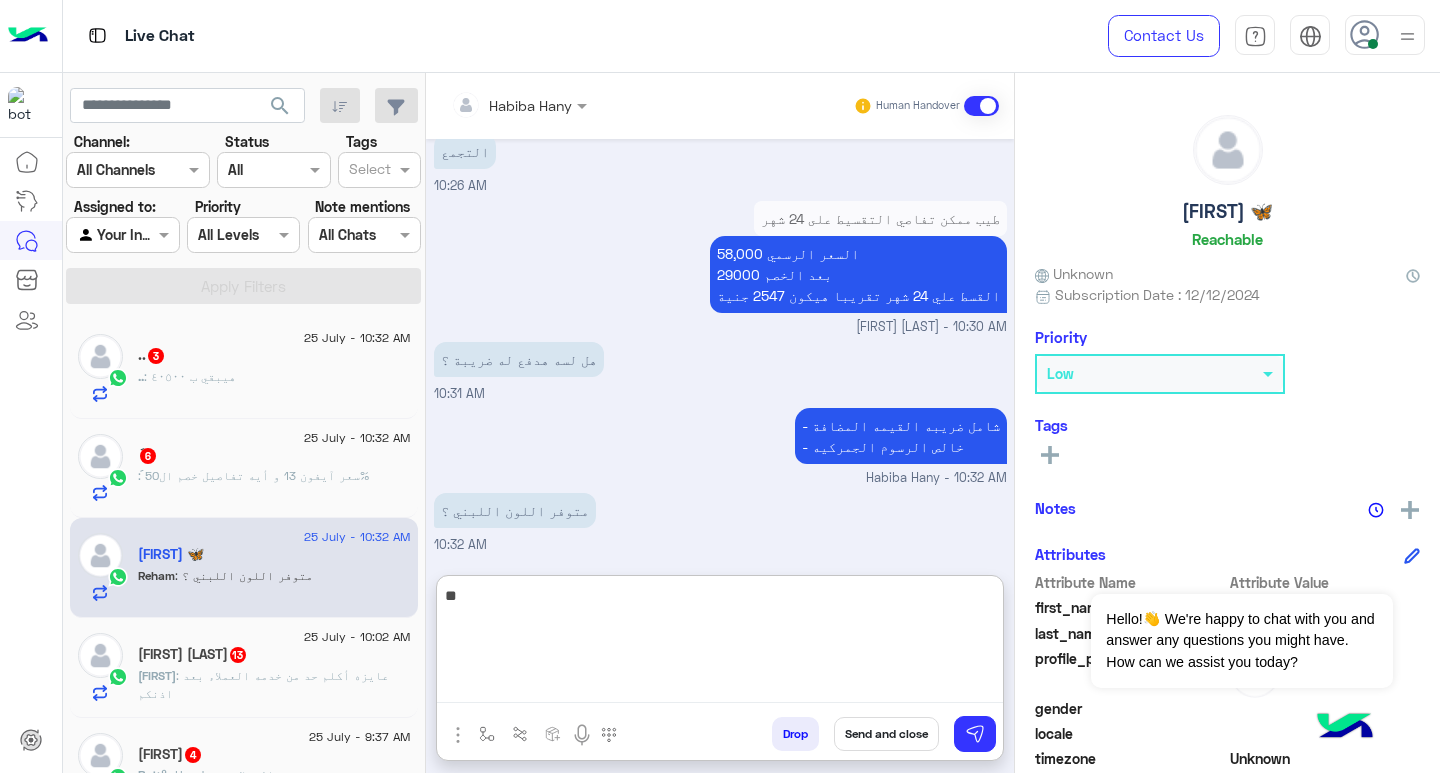 type on "*" 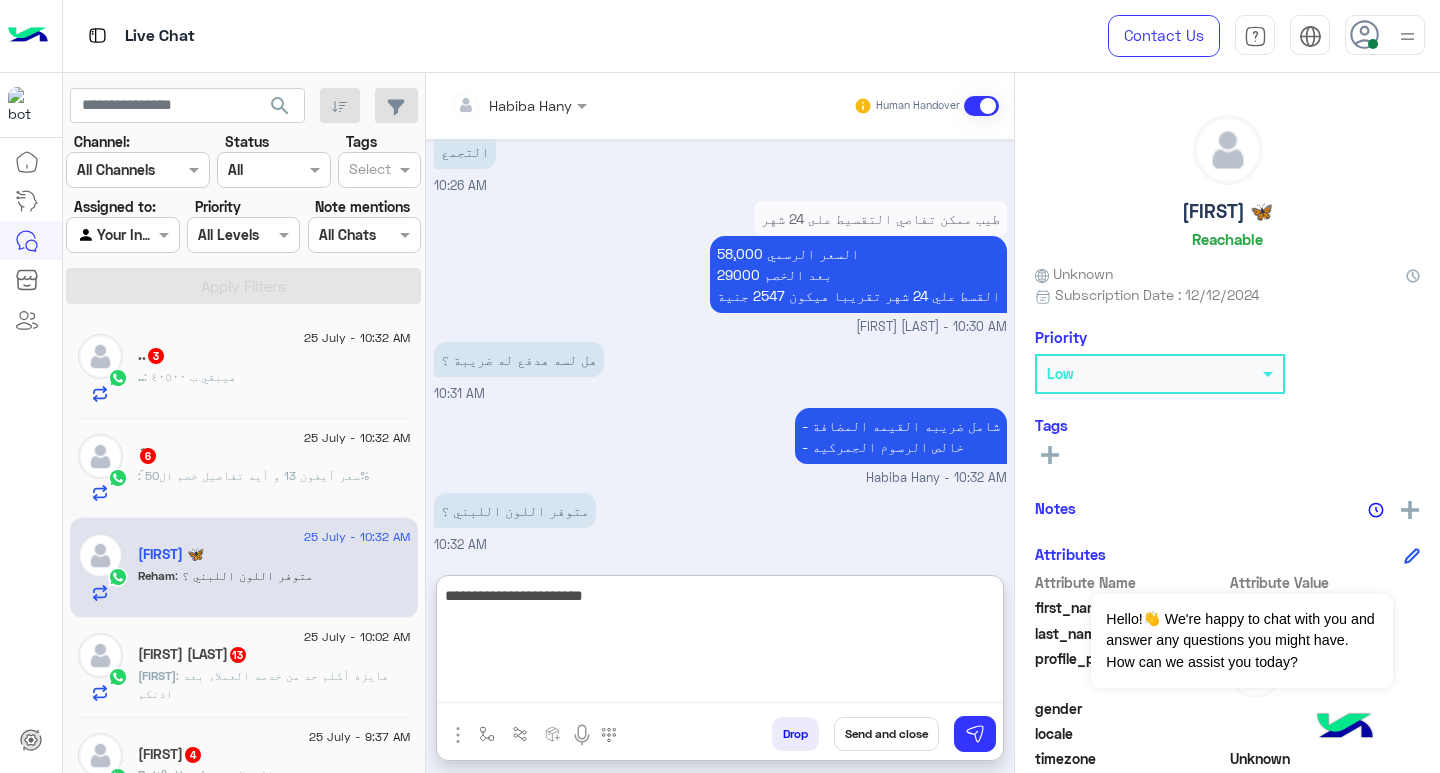 type on "**********" 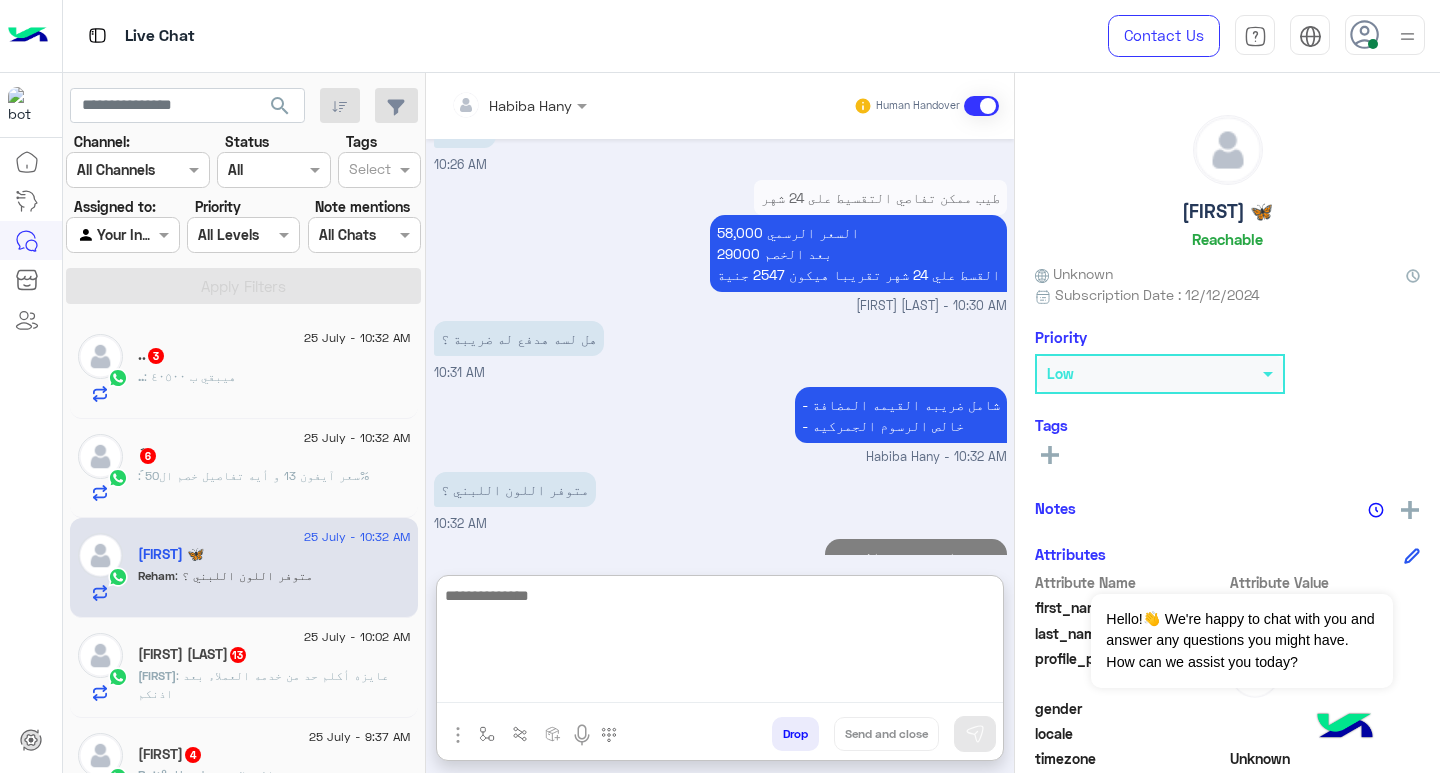 scroll, scrollTop: 1551, scrollLeft: 0, axis: vertical 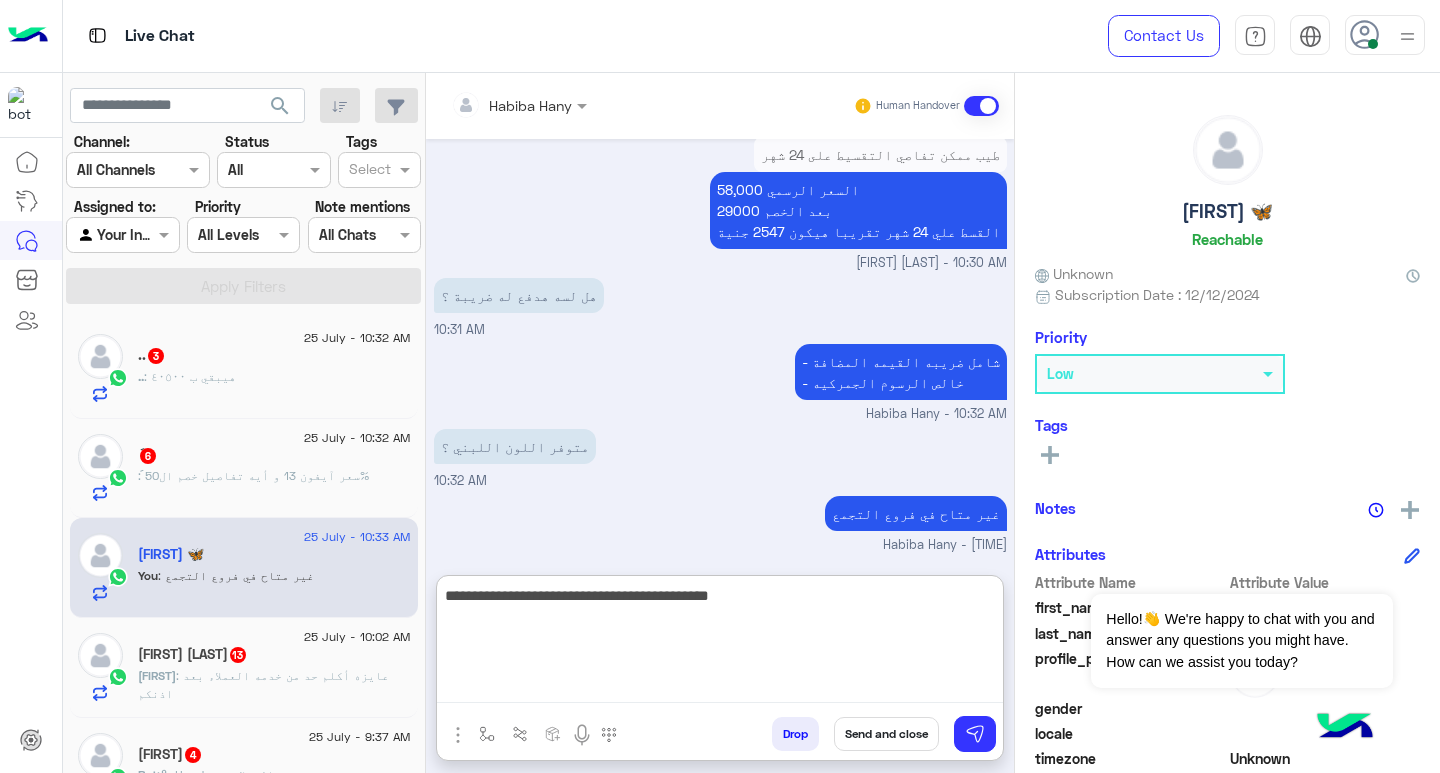 type on "**********" 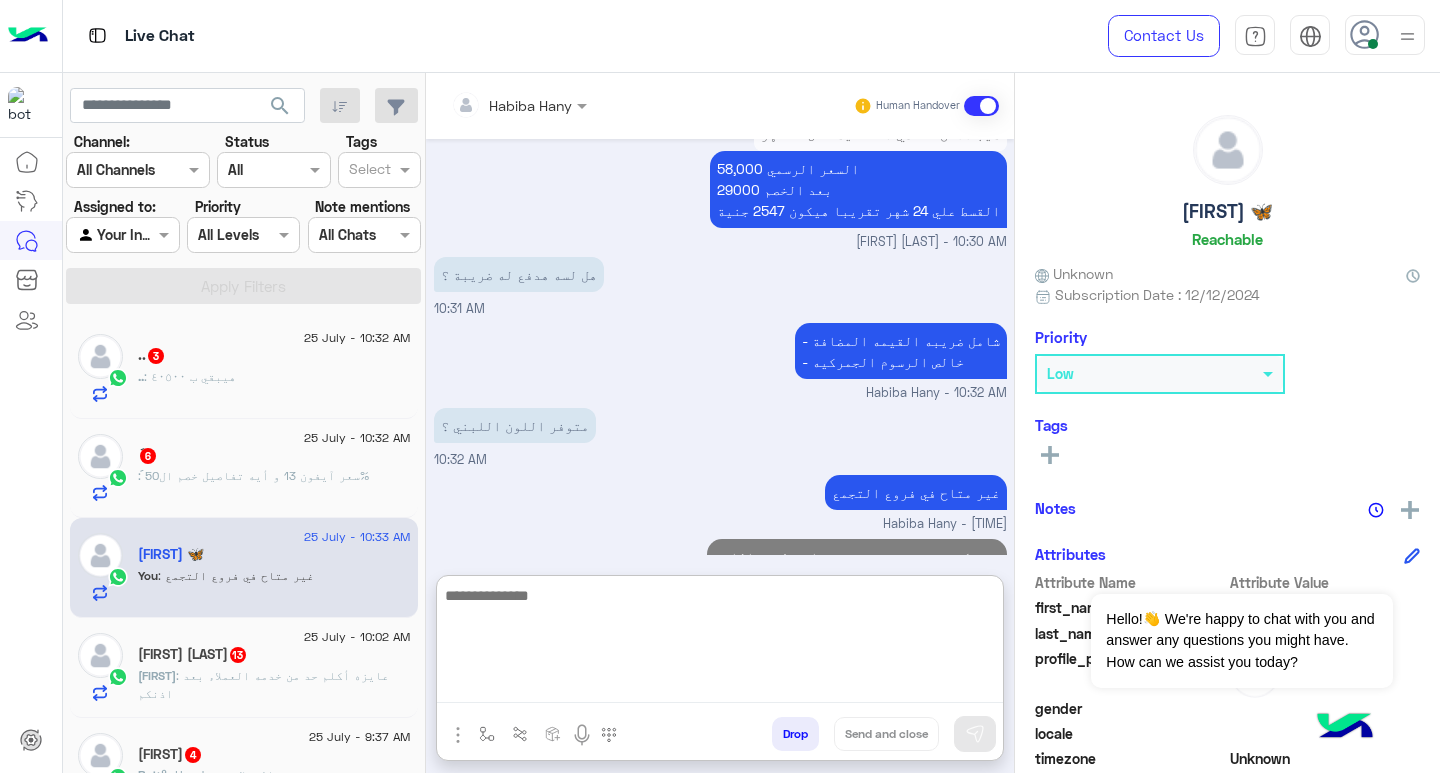scroll, scrollTop: 1636, scrollLeft: 0, axis: vertical 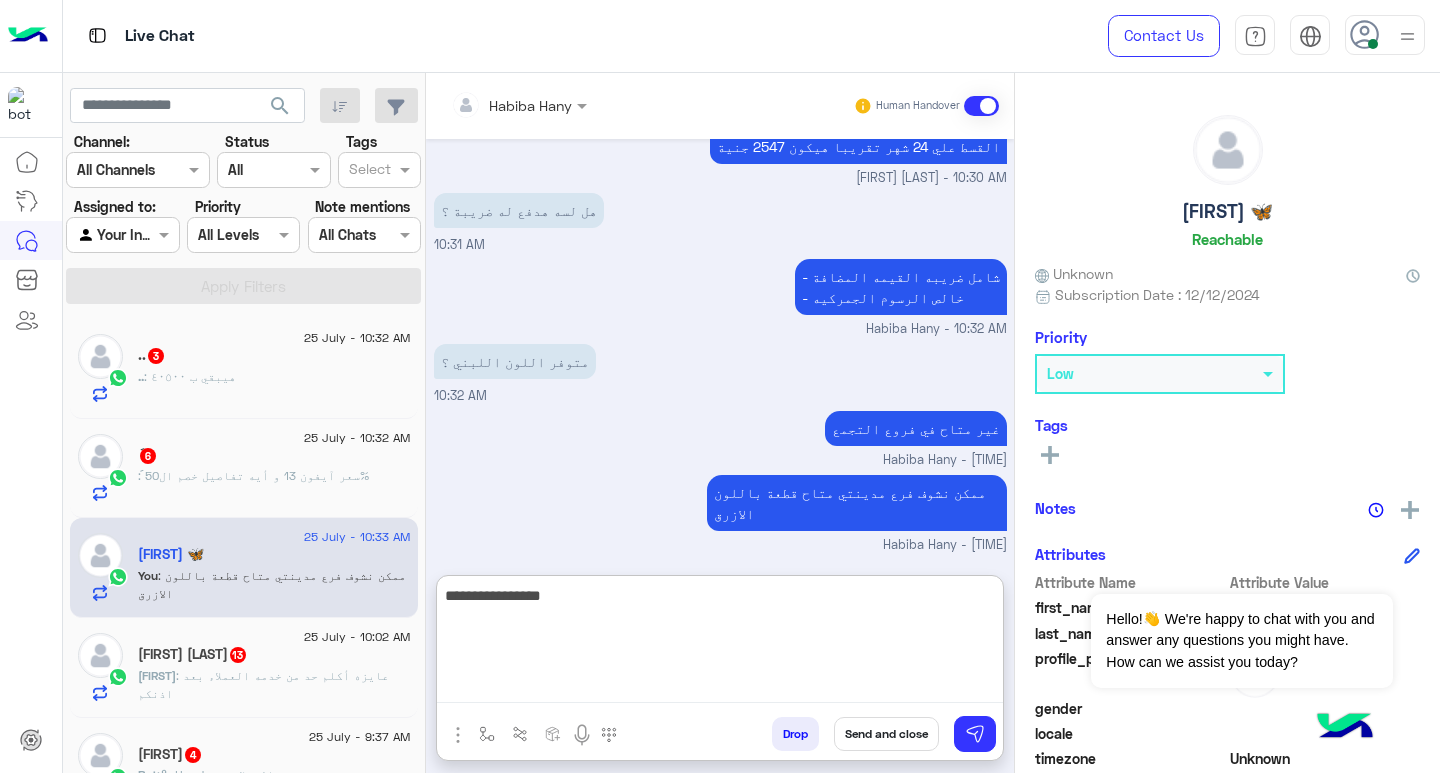 type on "**********" 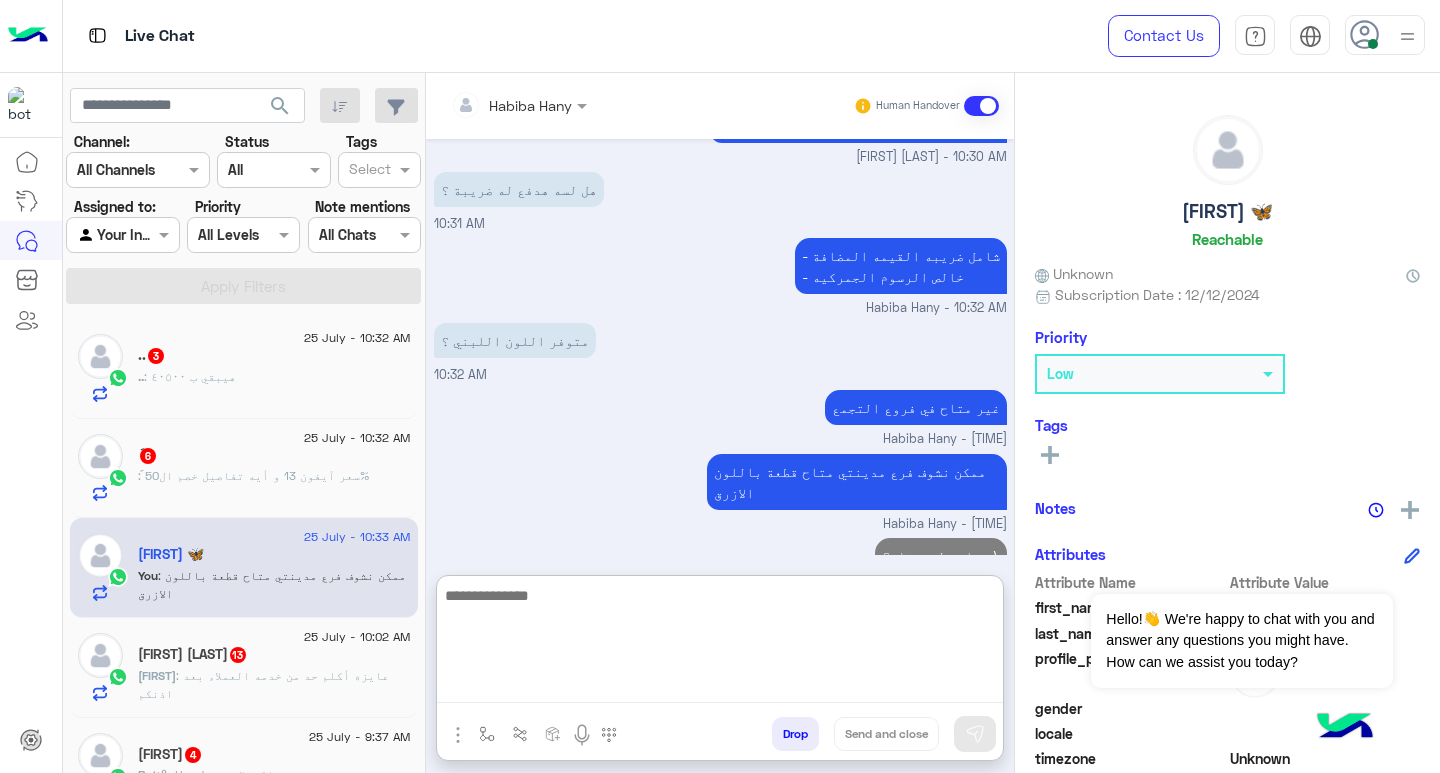 scroll, scrollTop: 1699, scrollLeft: 0, axis: vertical 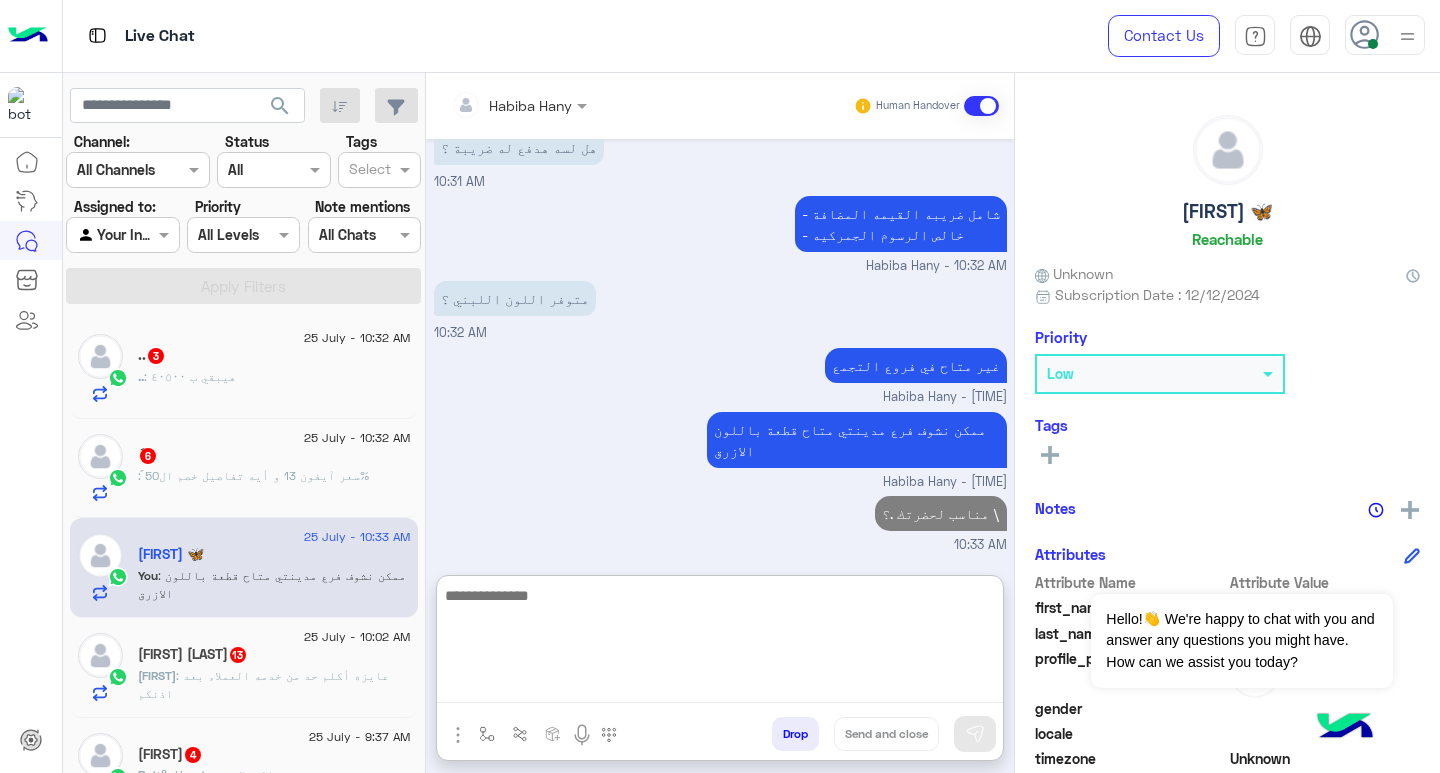 click on "َ : سعر آيفون 13 و أيه تفاصيل خصم ال50%" 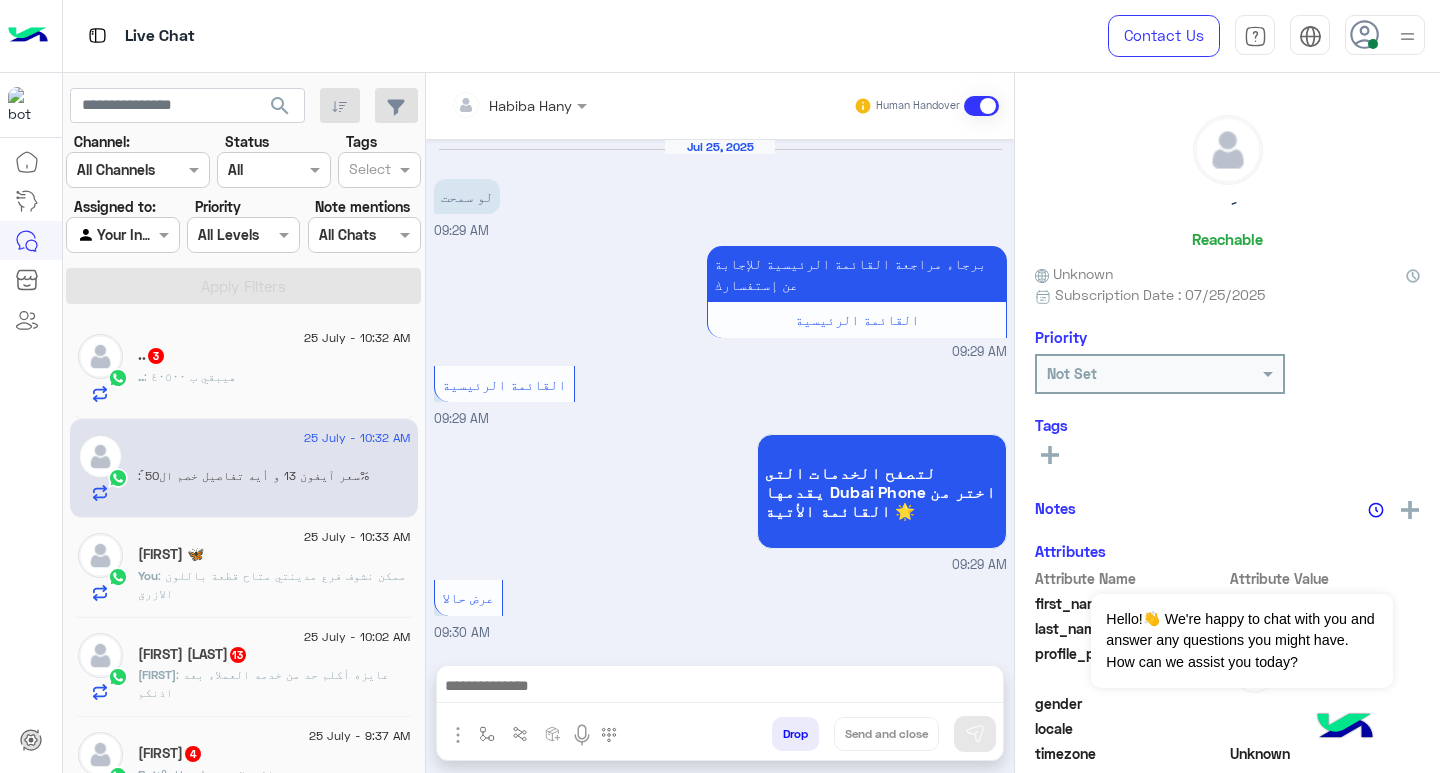 scroll, scrollTop: 563, scrollLeft: 0, axis: vertical 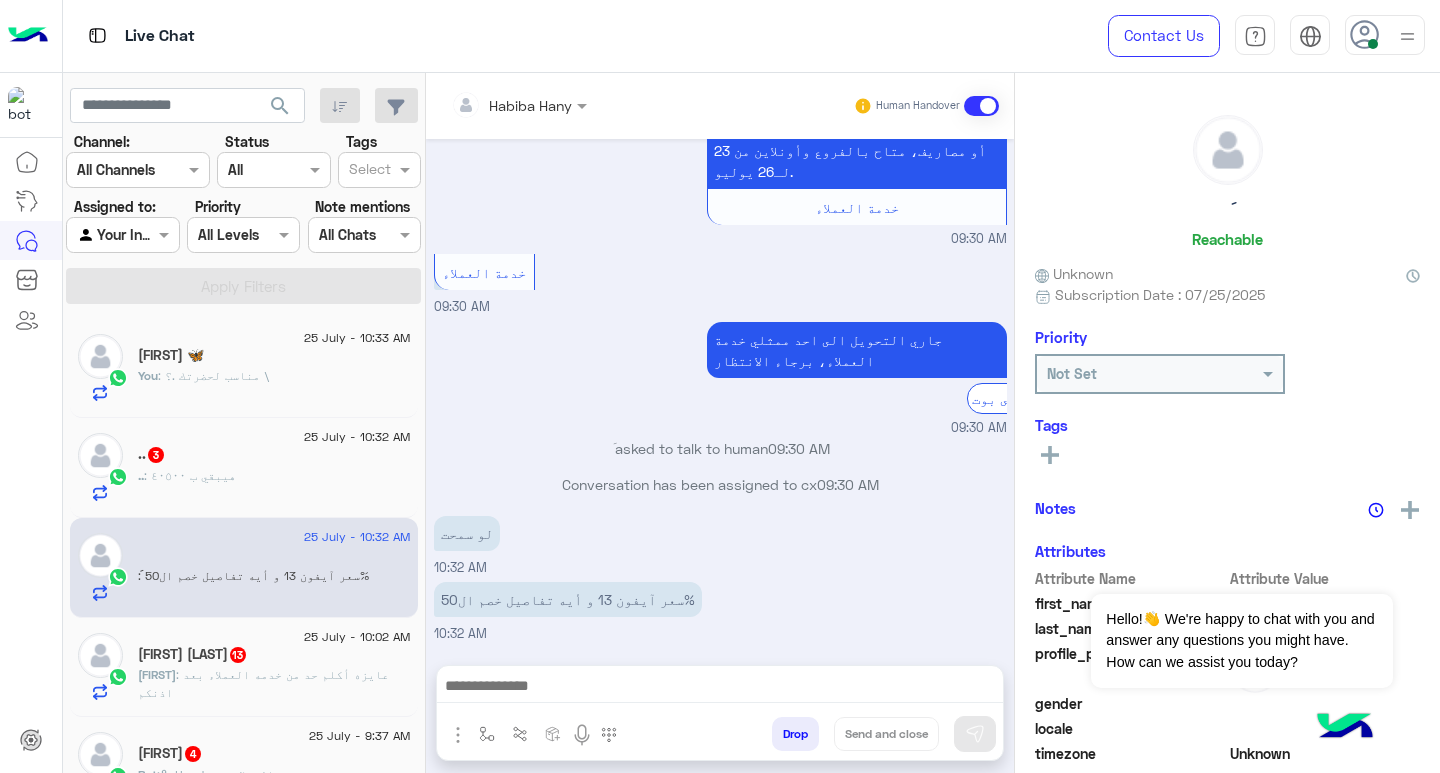 click on "You  : مناسب لحضرتك .؟ \" 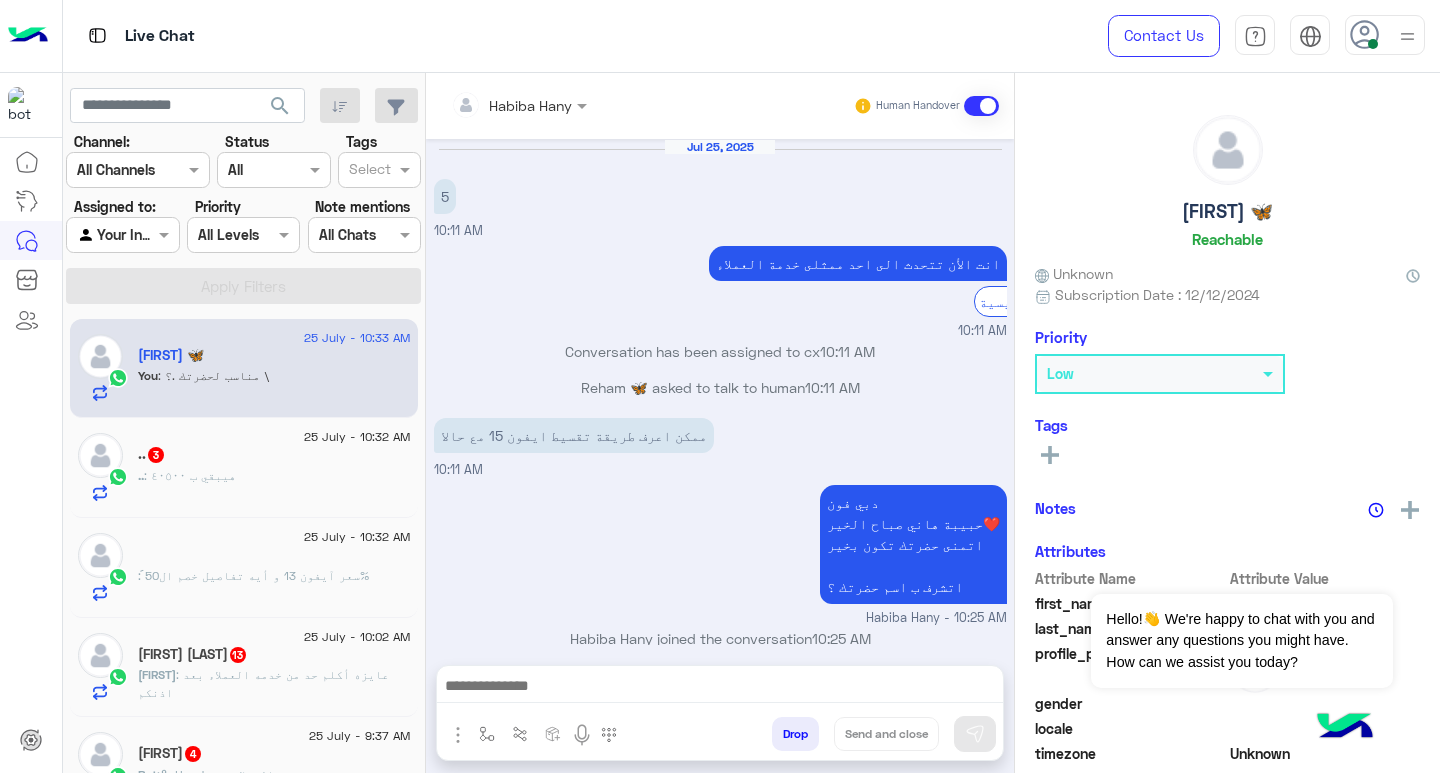 scroll, scrollTop: 1262, scrollLeft: 0, axis: vertical 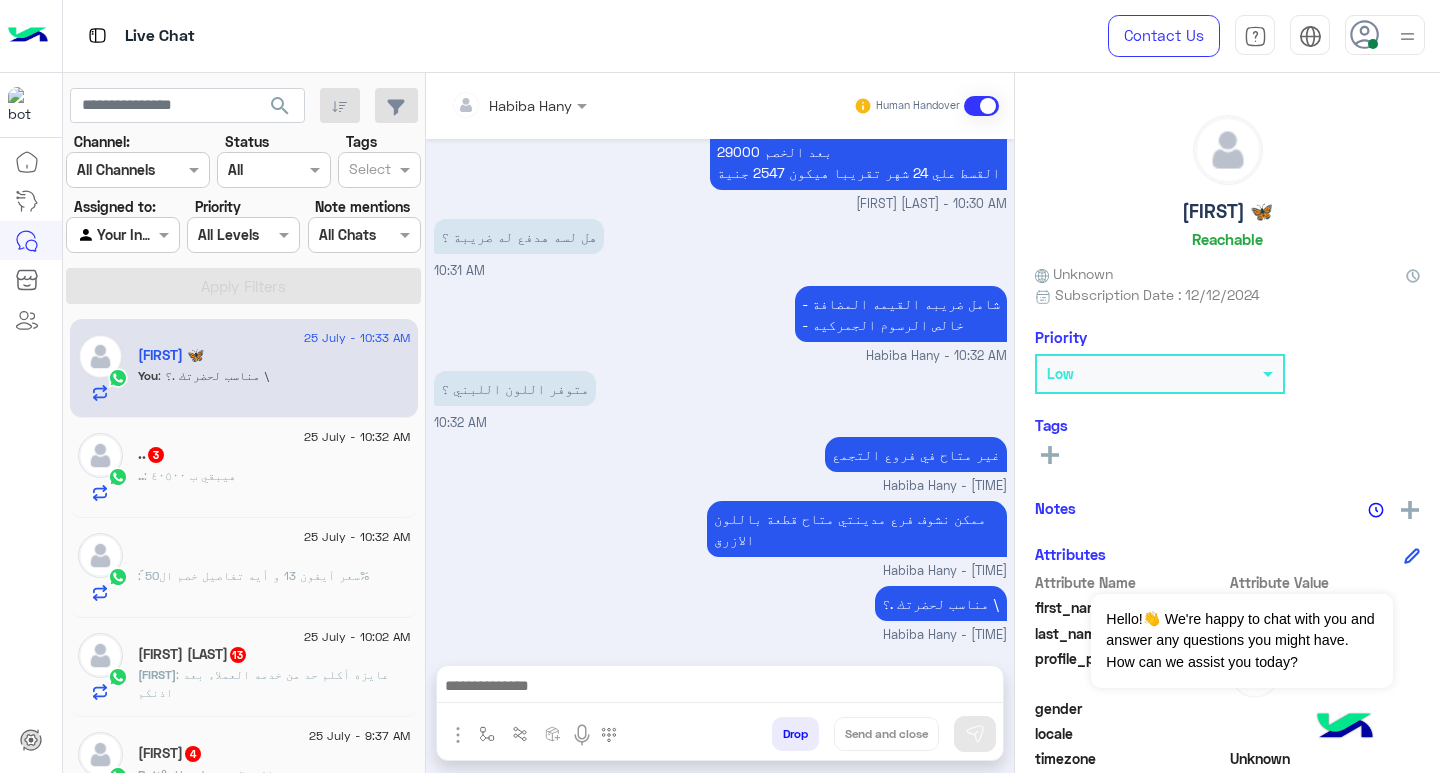 click on ".. : هيبقي ب ٤٠٥٠٠" 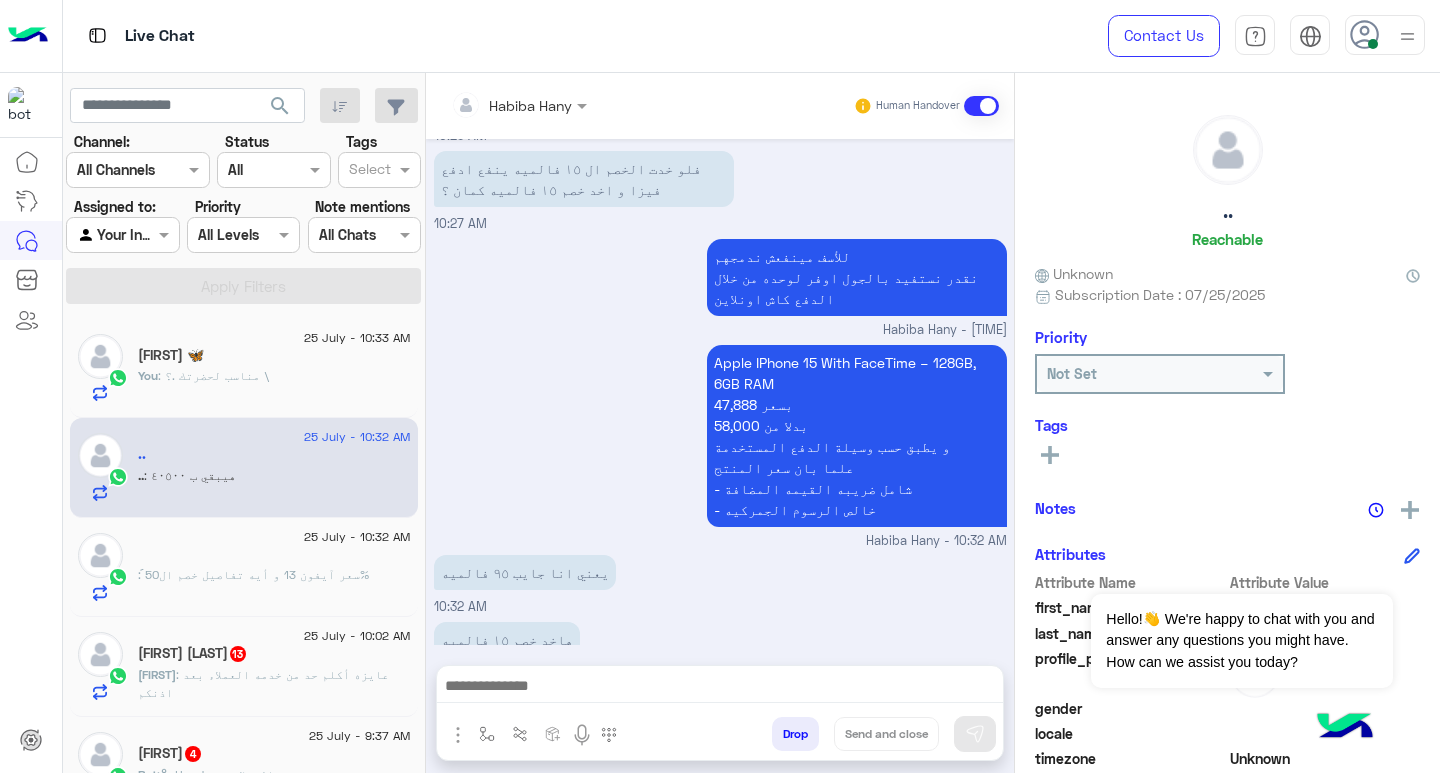 scroll, scrollTop: 1436, scrollLeft: 0, axis: vertical 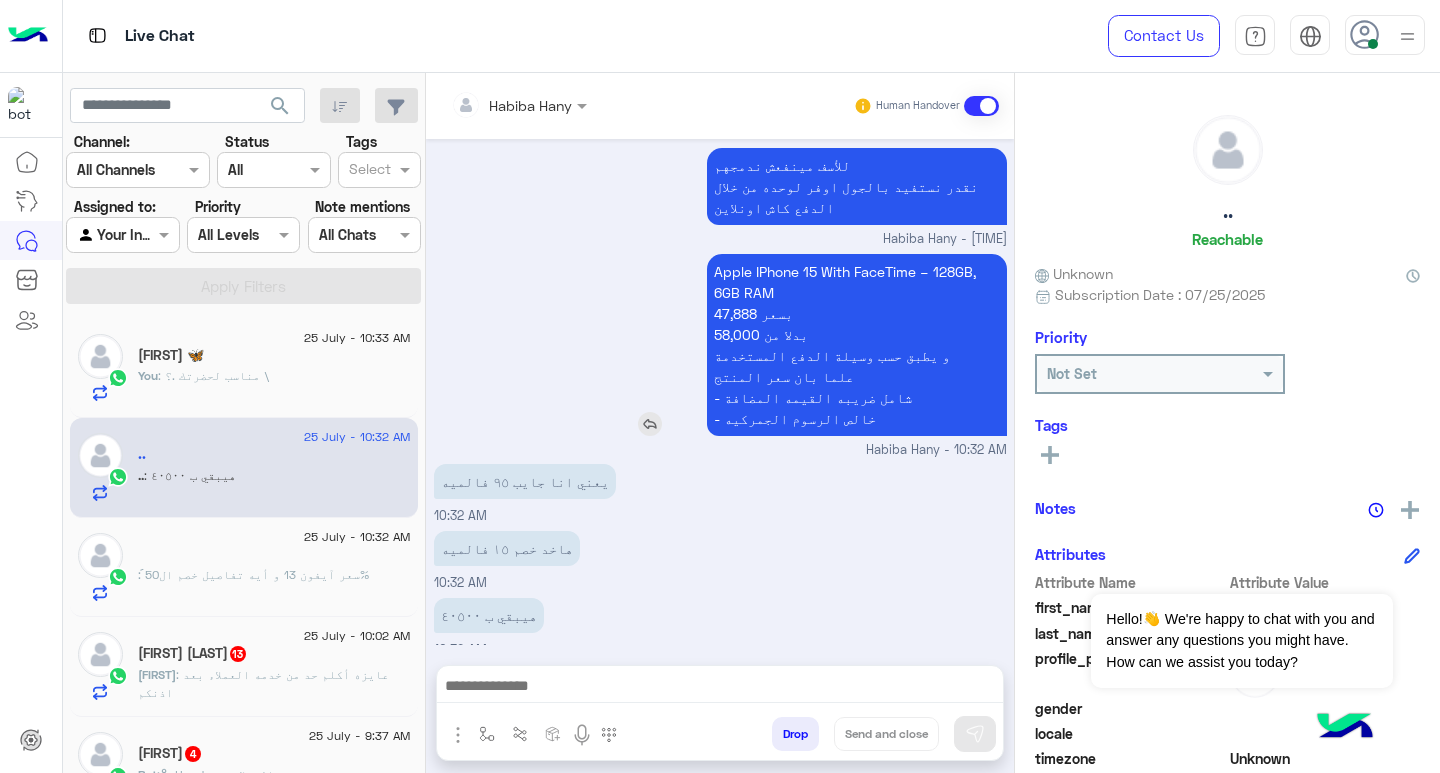 click on "Apple IPhone 15 With FaceTime – 128GB, 6GB RAM 47,888 بسعر 58,000 بدلا من و يطبق حسب وسيلة الدفع المستخدمة علما بان سعر المنتج - شامل ضريبه القيمه المضافة - خالص الرسوم الجمركيه" at bounding box center [857, 345] 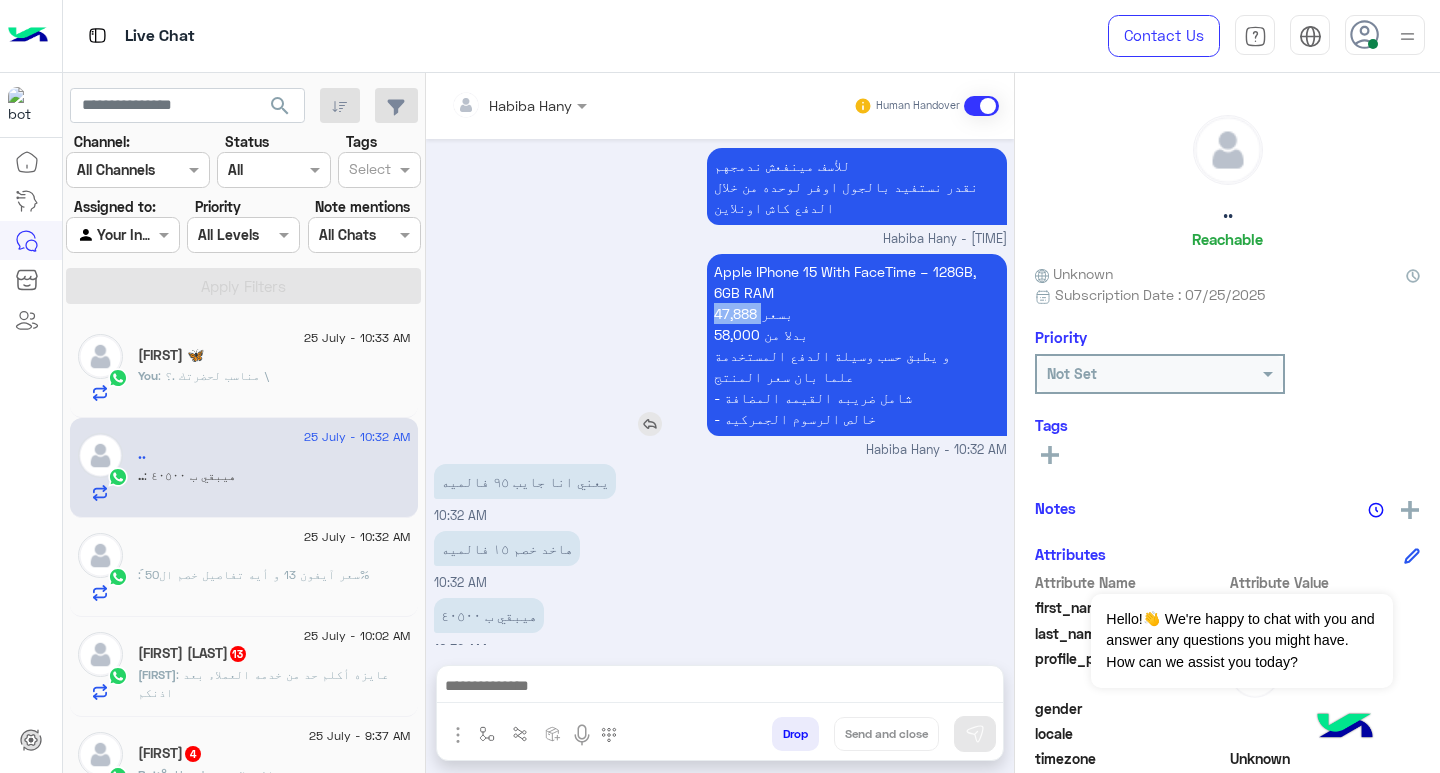 click on "Apple IPhone 15 With FaceTime – 128GB, 6GB RAM 47,888 بسعر 58,000 بدلا من و يطبق حسب وسيلة الدفع المستخدمة علما بان سعر المنتج - شامل ضريبه القيمه المضافة - خالص الرسوم الجمركيه" at bounding box center (857, 345) 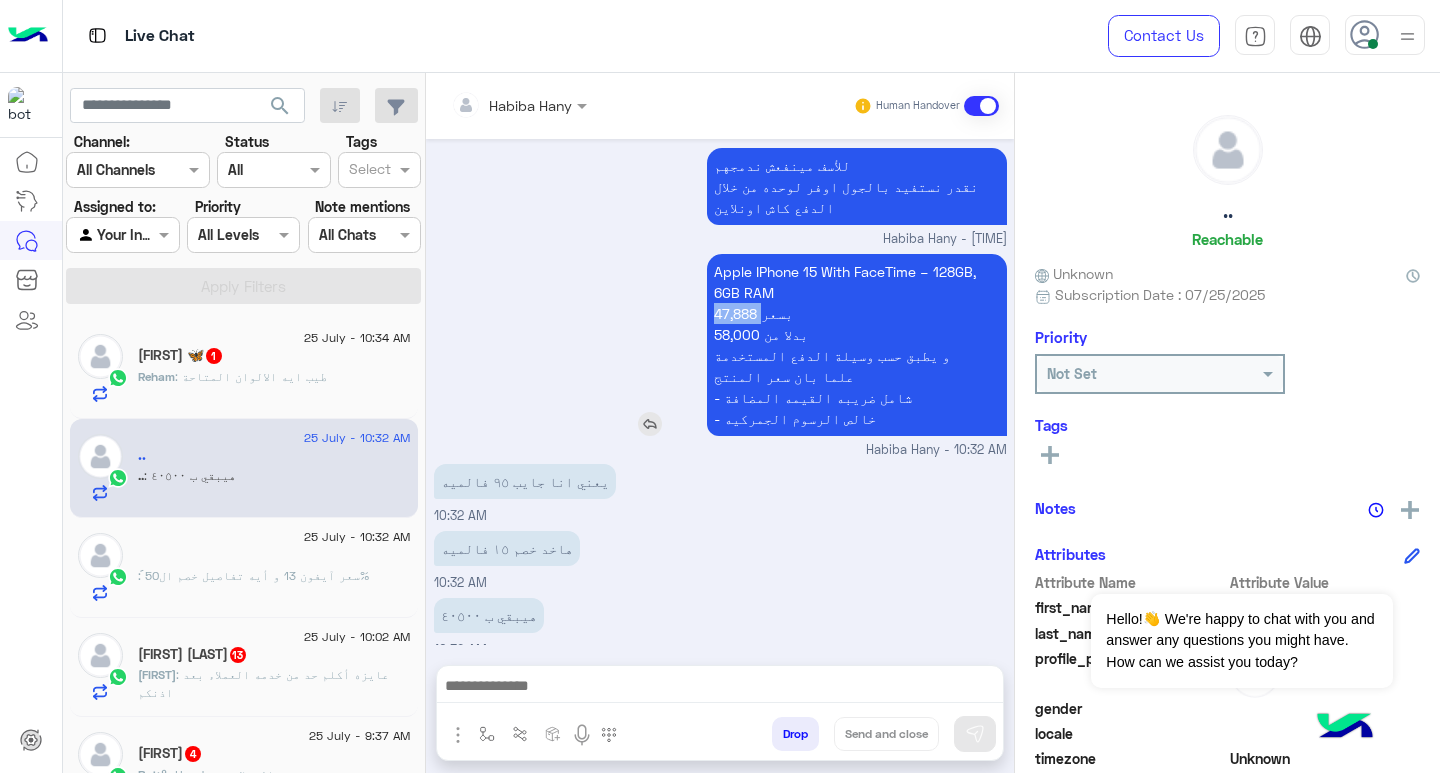 click on "Apple IPhone 15 With FaceTime – 128GB, 6GB RAM 47,888 بسعر 58,000 بدلا من و يطبق حسب وسيلة الدفع المستخدمة علما بان سعر المنتج - شامل ضريبه القيمه المضافة - خالص الرسوم الجمركيه" at bounding box center (857, 345) 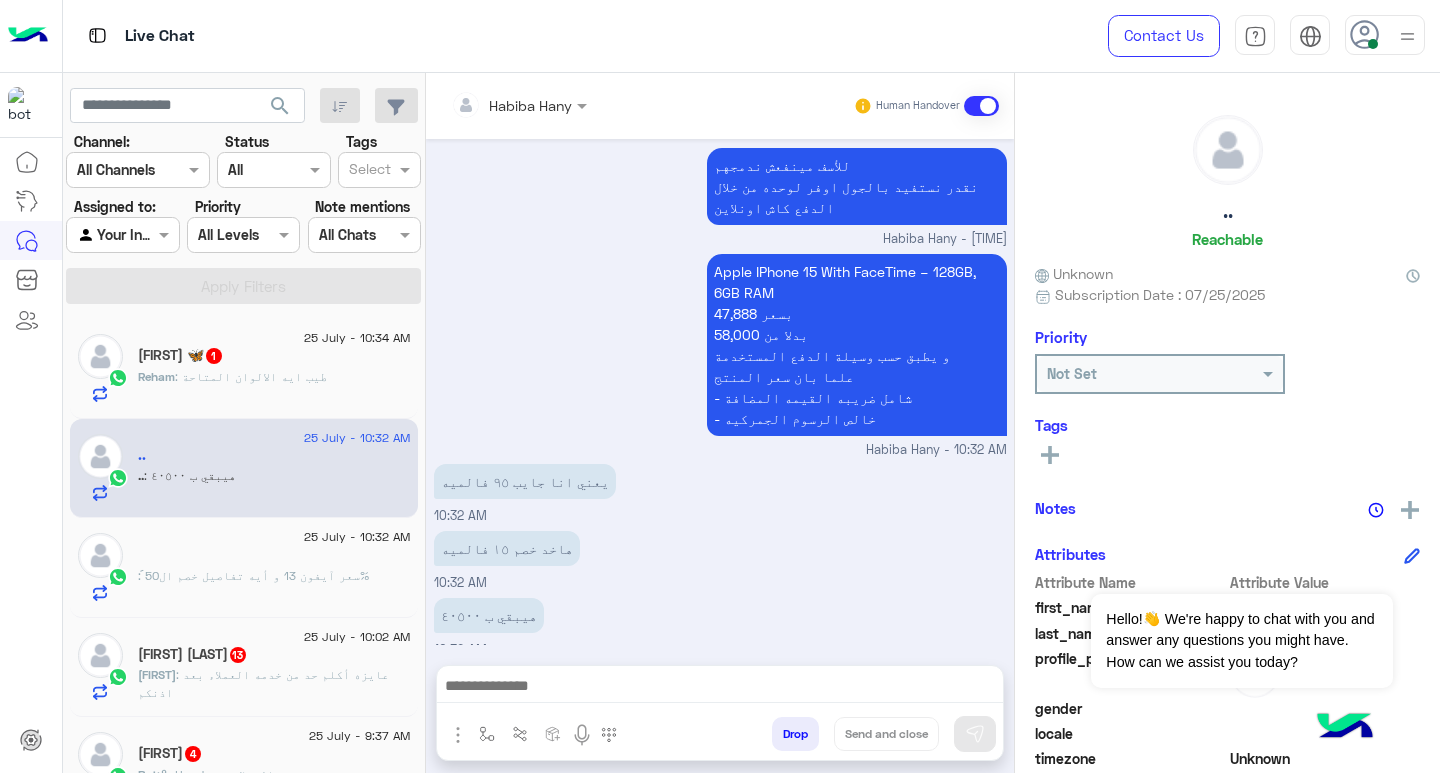 click on "يعني انا جايب ٩٥ فالميه" at bounding box center (800, -1143) 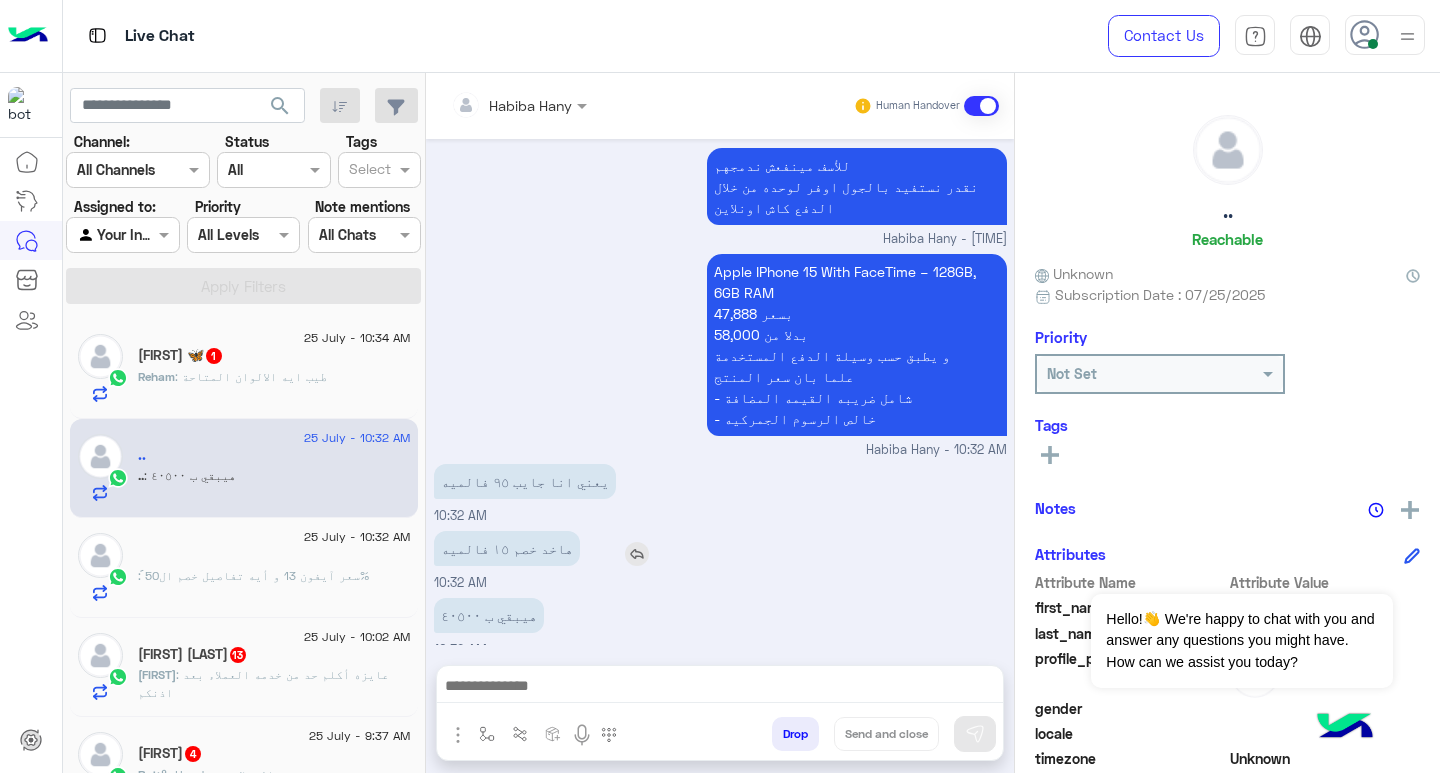 click on "هاخد خصم ١٥ فالميه" at bounding box center (564, 548) 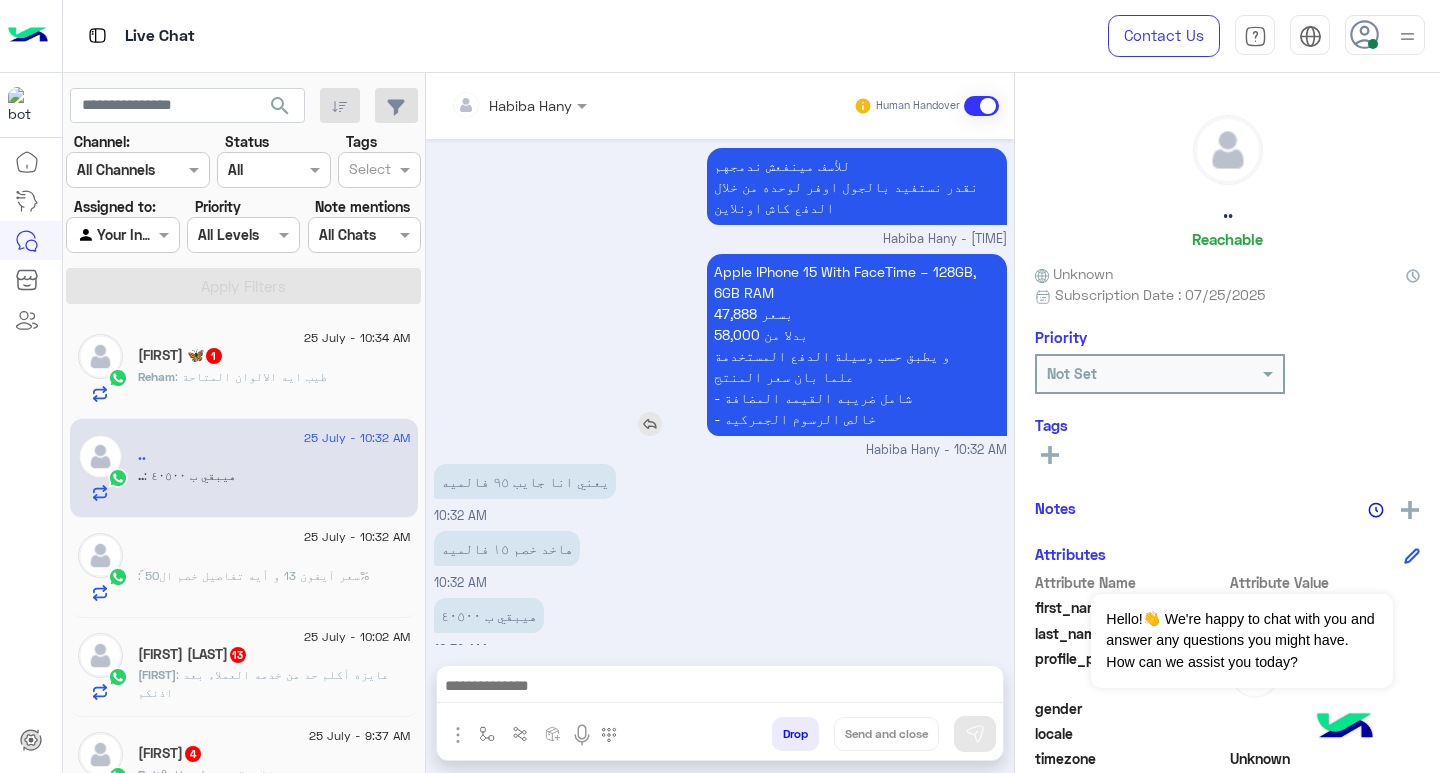 click on "Apple IPhone 15 With FaceTime – 128GB, 6GB RAM 47,888 بسعر 58,000 بدلا من و يطبق حسب وسيلة الدفع المستخدمة علما بان سعر المنتج - شامل ضريبه القيمه المضافة - خالص الرسوم الجمركيه" at bounding box center [857, 345] 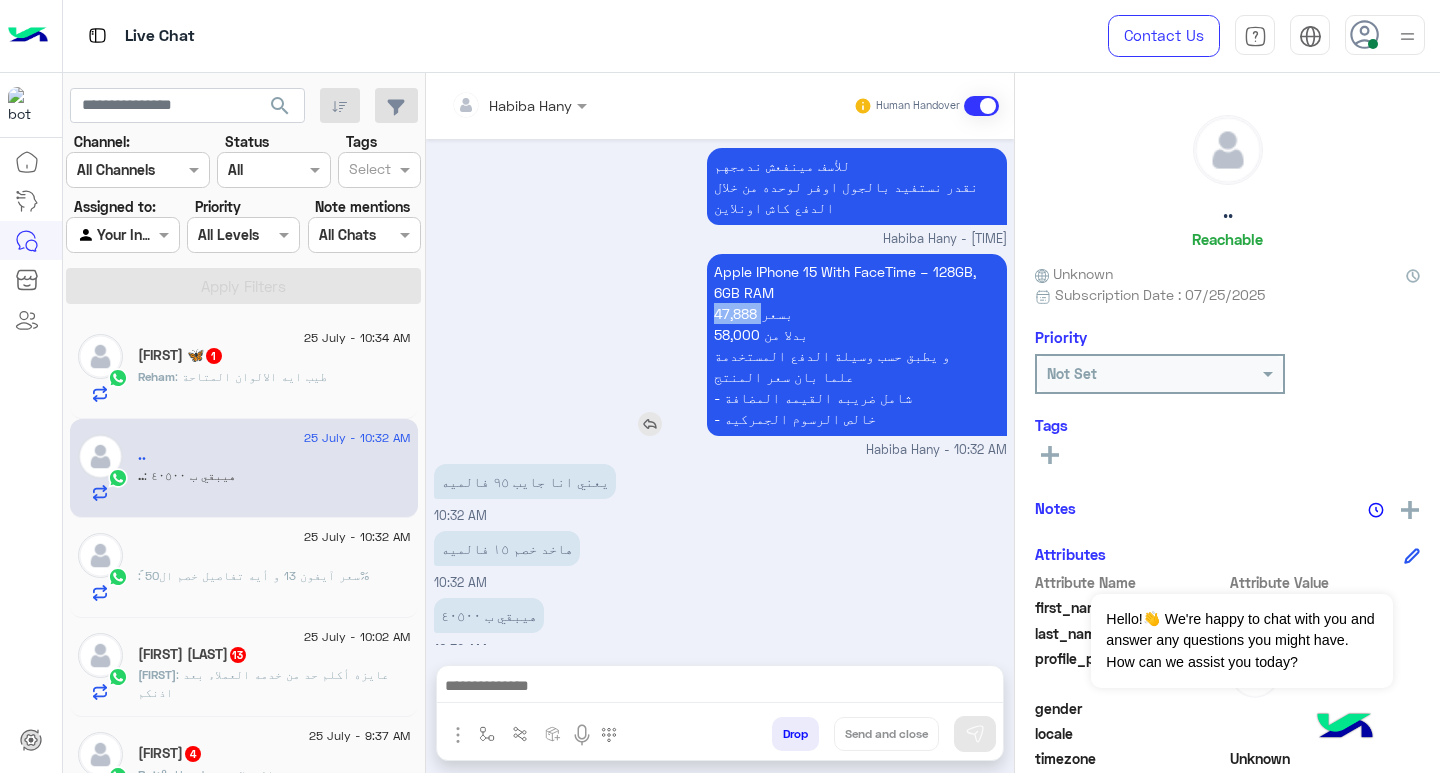 click on "Apple IPhone 15 With FaceTime – 128GB, 6GB RAM 47,888 بسعر 58,000 بدلا من و يطبق حسب وسيلة الدفع المستخدمة علما بان سعر المنتج - شامل ضريبه القيمه المضافة - خالص الرسوم الجمركيه" at bounding box center [857, 345] 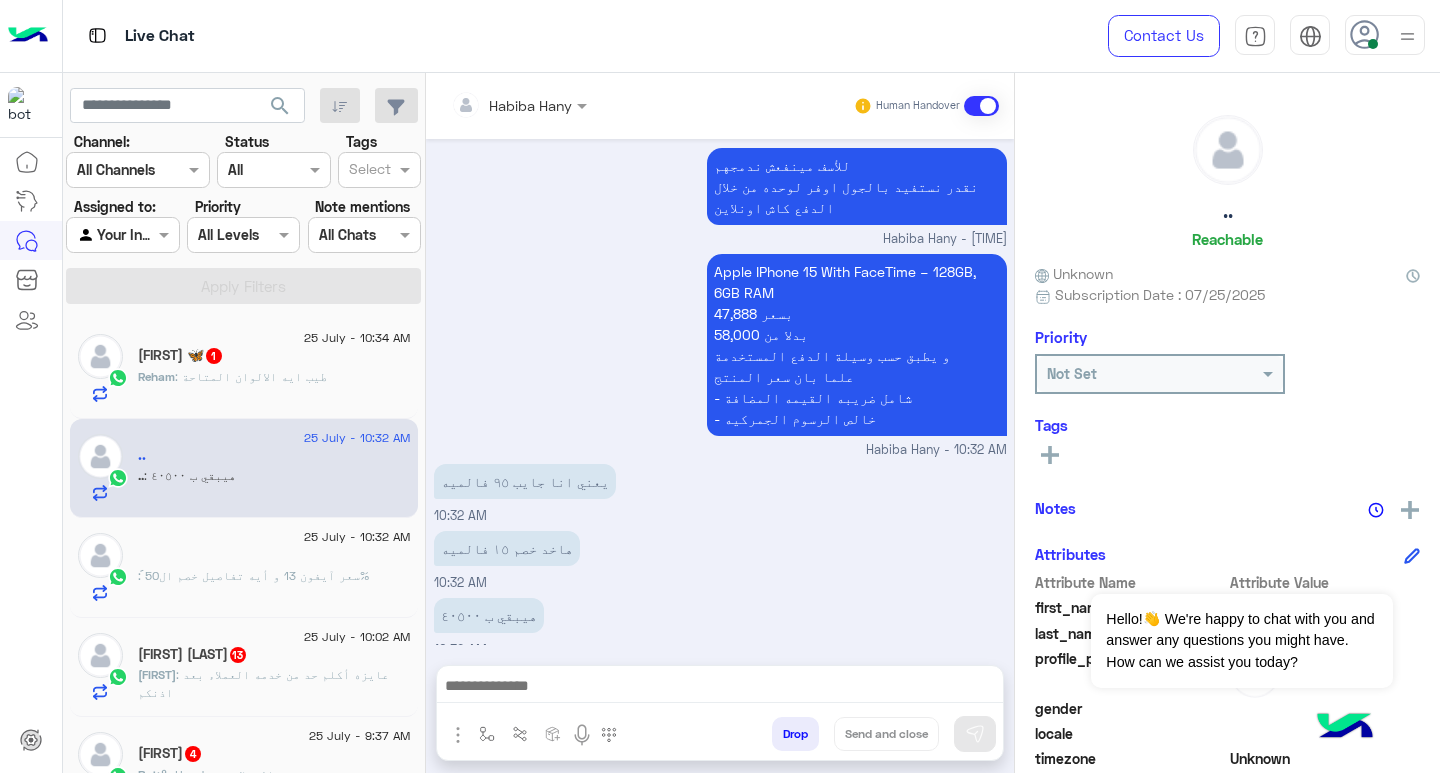 click on "خصم ١٥ فالميه   [TIME]" at bounding box center [720, 559] 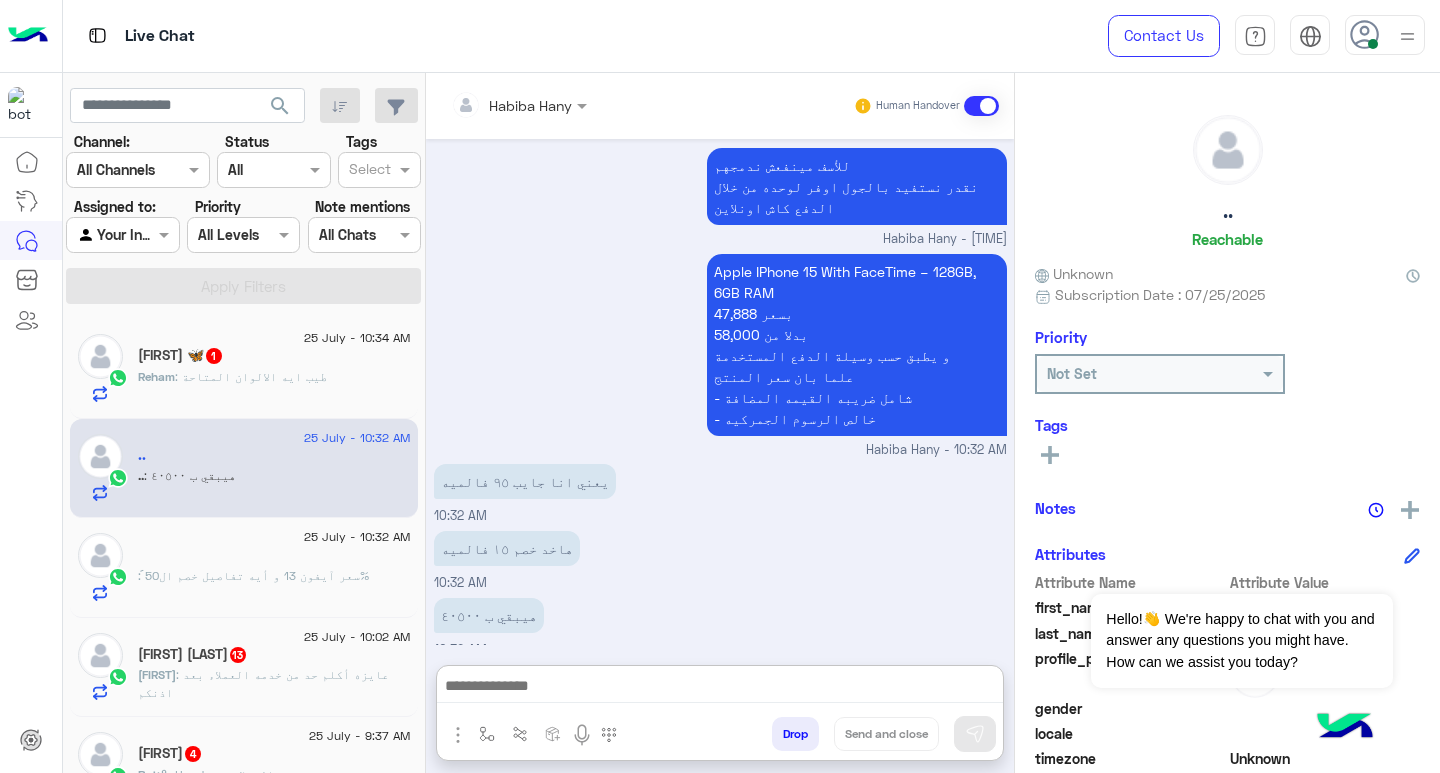 click at bounding box center (720, 688) 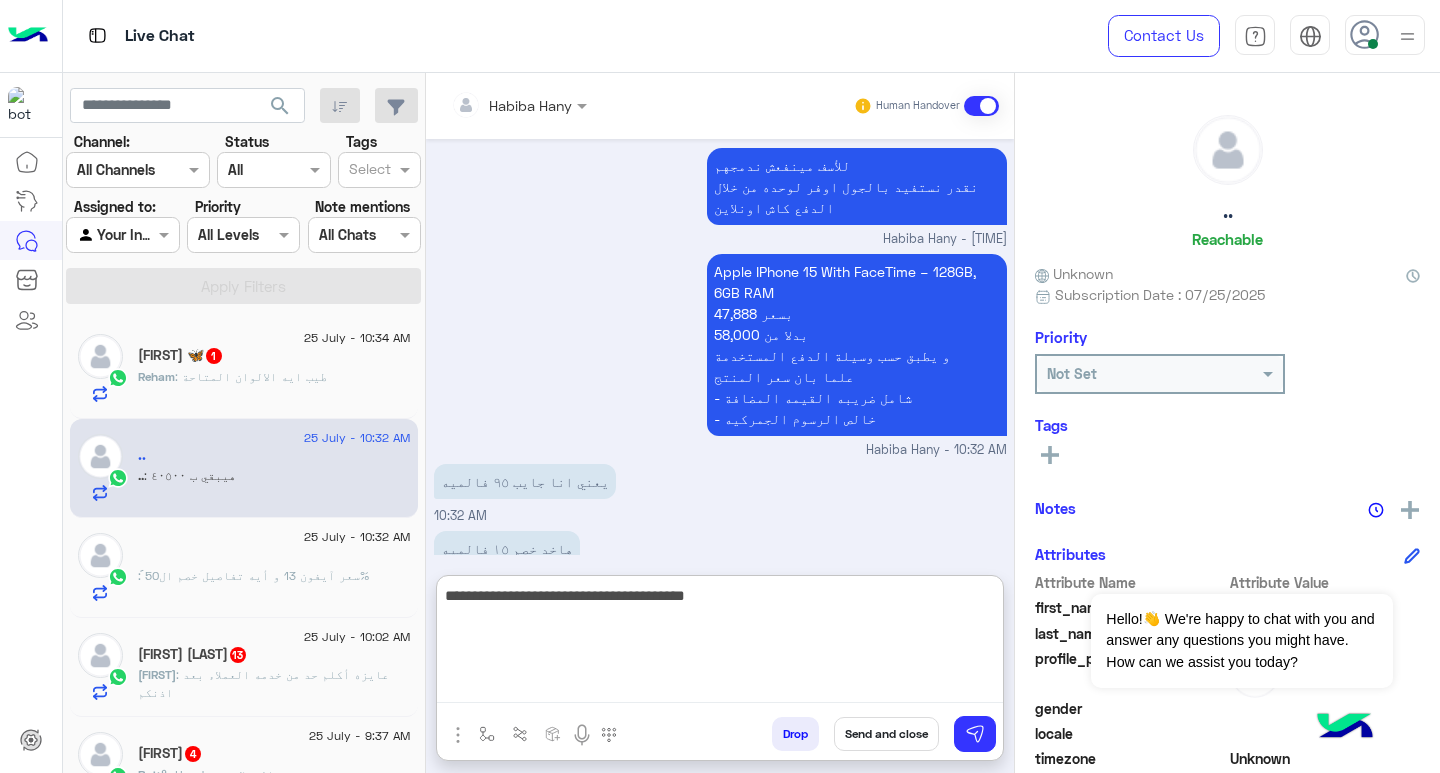 type on "**********" 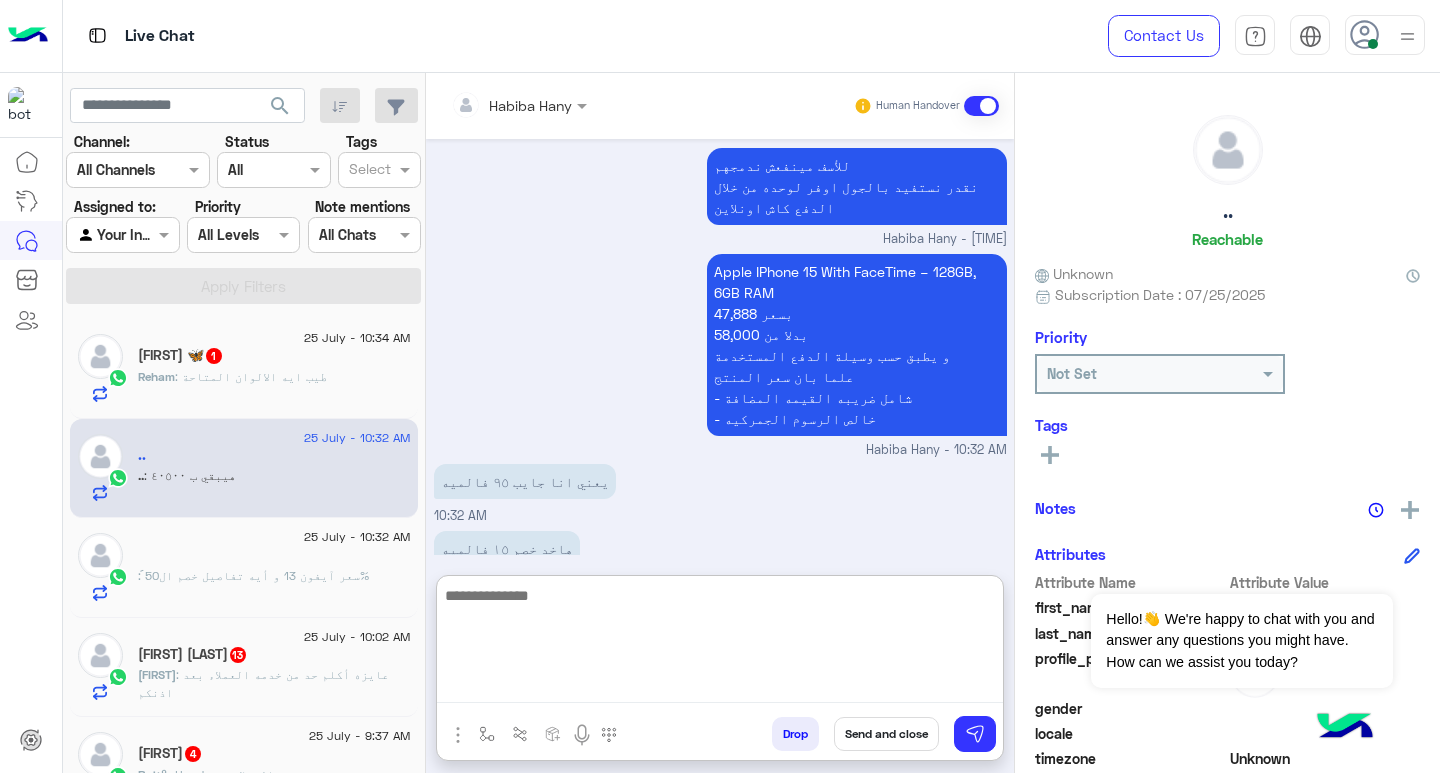 scroll, scrollTop: 1591, scrollLeft: 0, axis: vertical 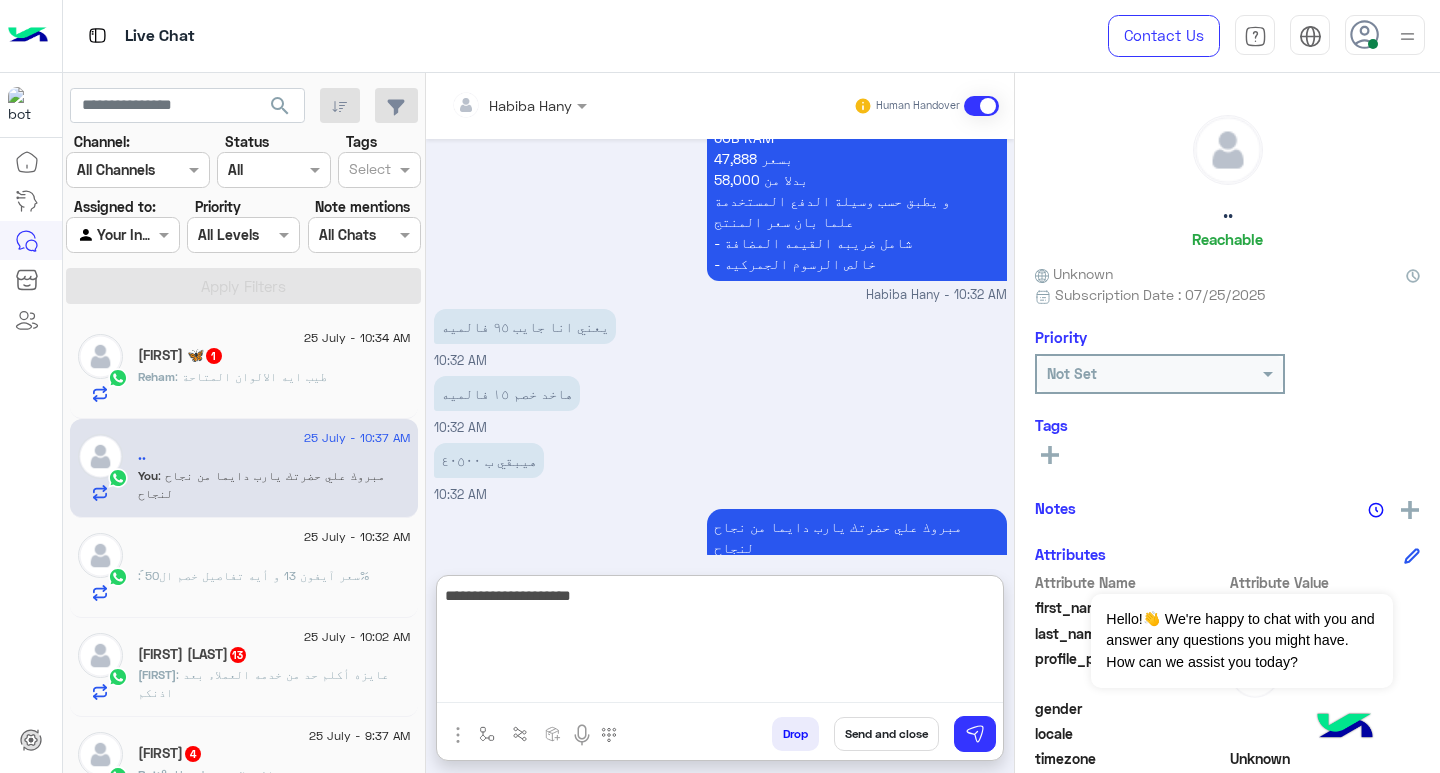 type on "**********" 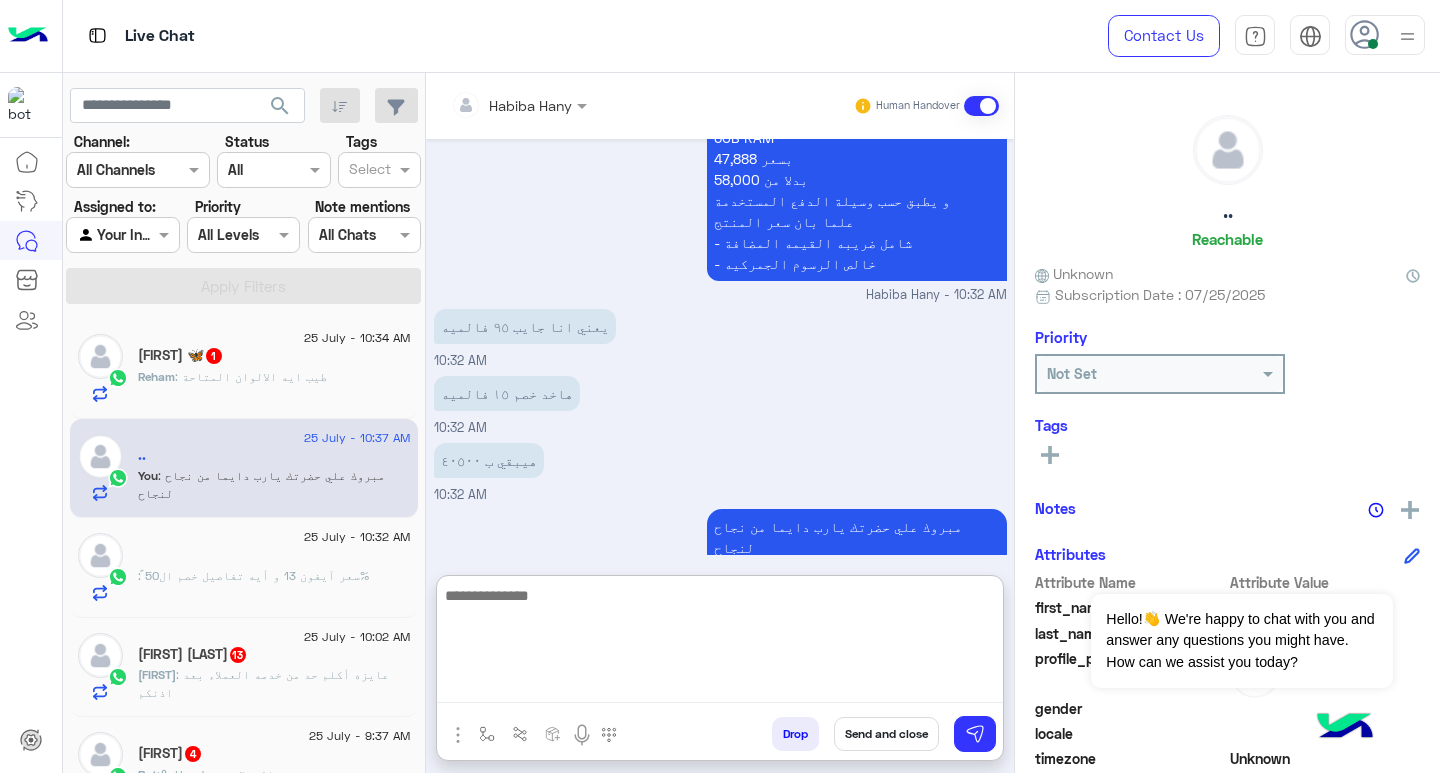 scroll, scrollTop: 1654, scrollLeft: 0, axis: vertical 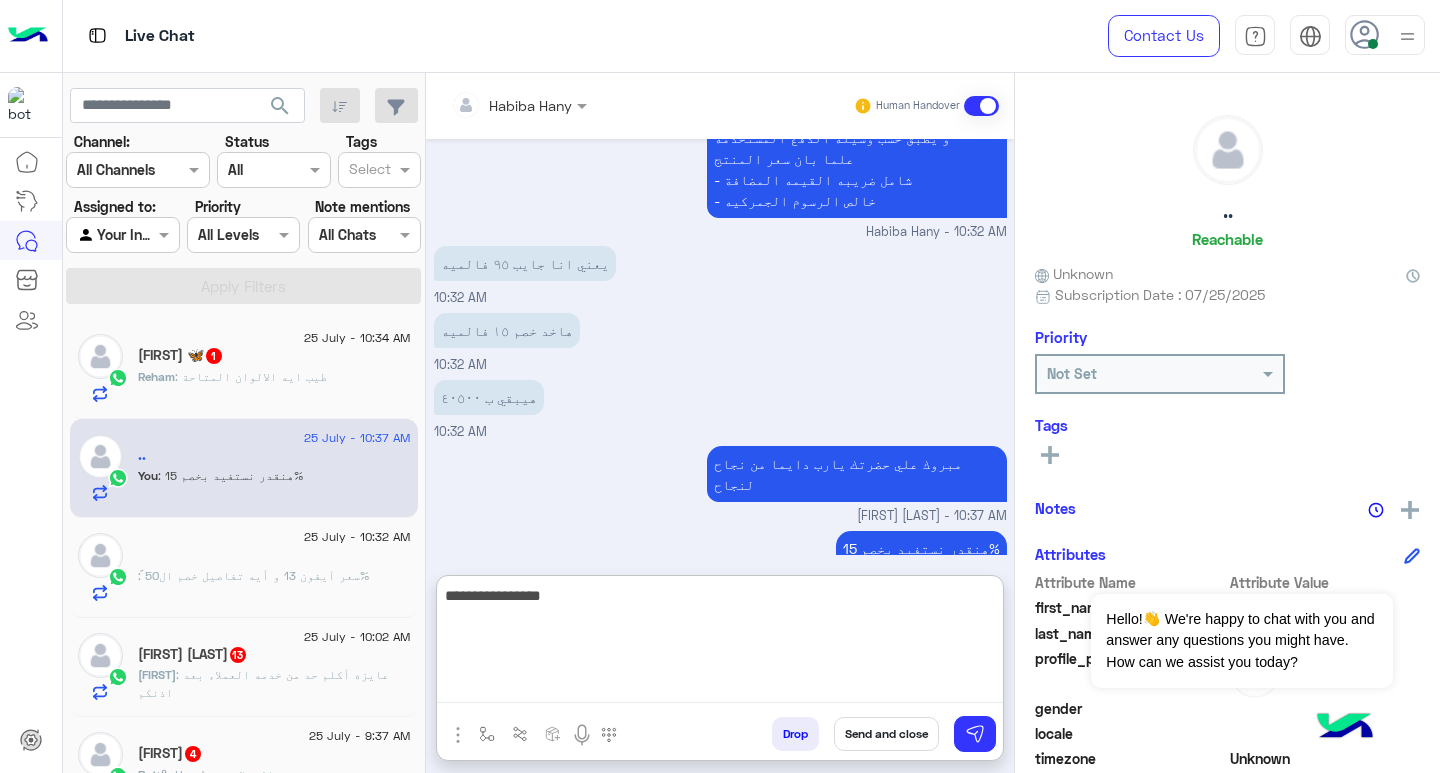 click on "يعني انا جايب ٩٥ فالميه   [TIME]" at bounding box center [720, 274] 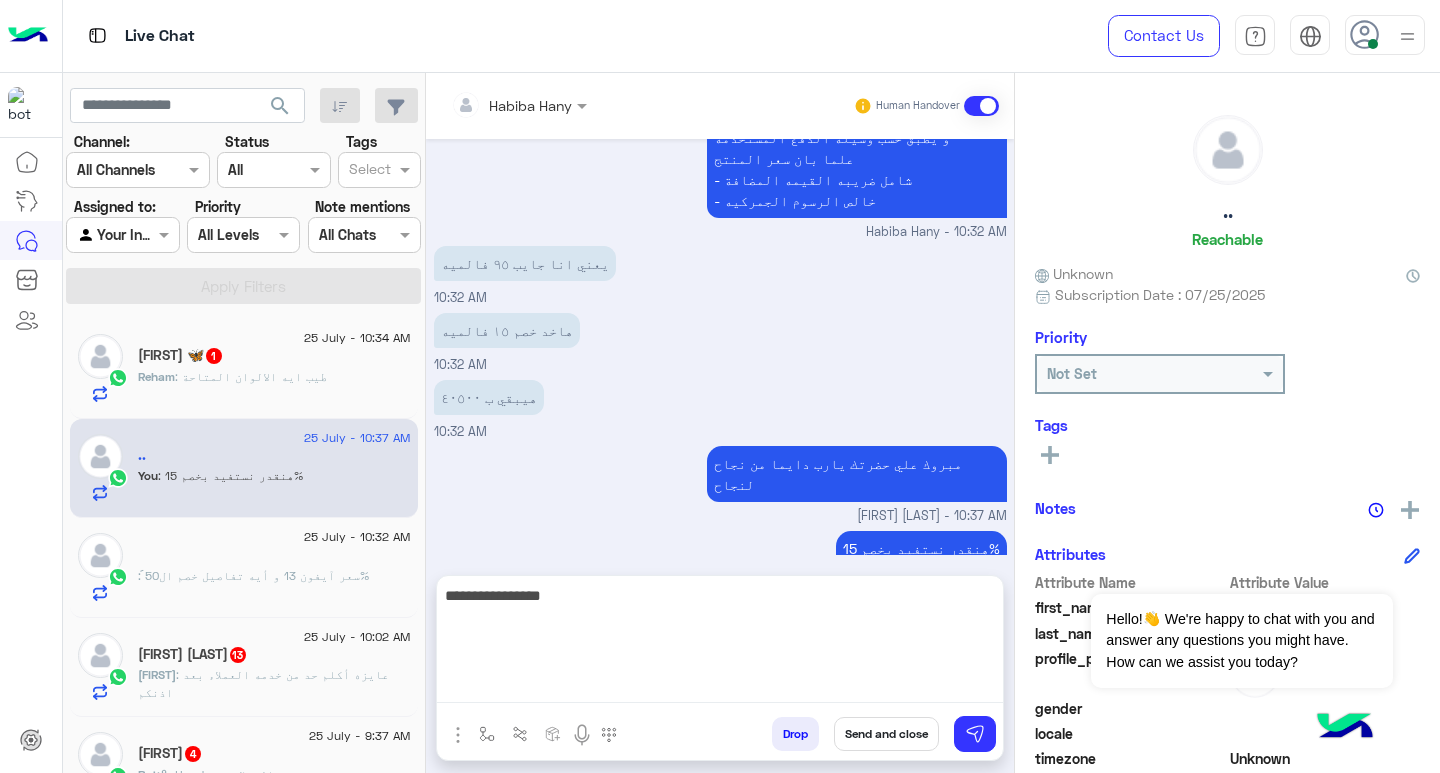 scroll, scrollTop: 1564, scrollLeft: 0, axis: vertical 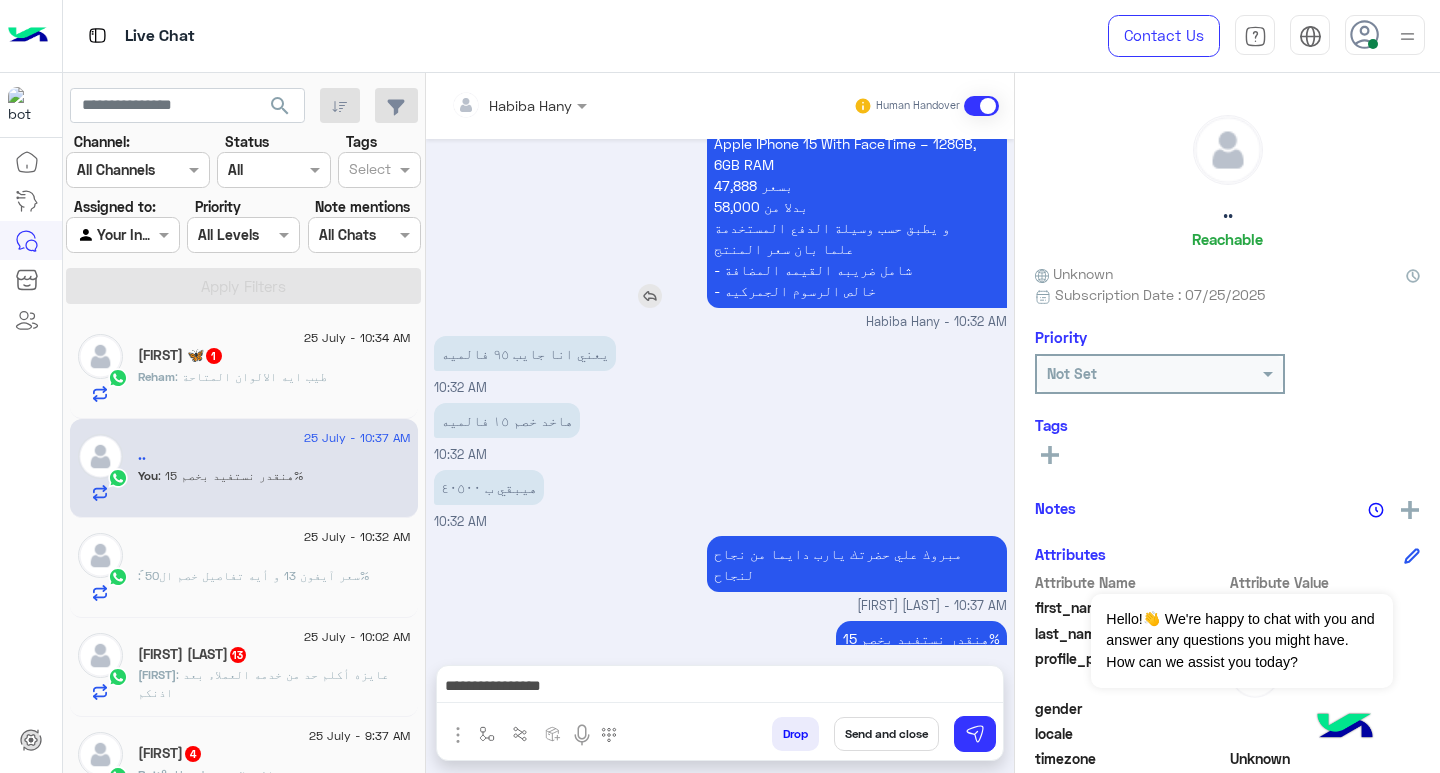 click on "Apple IPhone 15 With FaceTime – 128GB, 6GB RAM 47,888 بسعر 58,000 بدلا من و يطبق حسب وسيلة الدفع المستخدمة علما بان سعر المنتج - شامل ضريبه القيمه المضافة - خالص الرسوم الجمركيه" at bounding box center (857, 217) 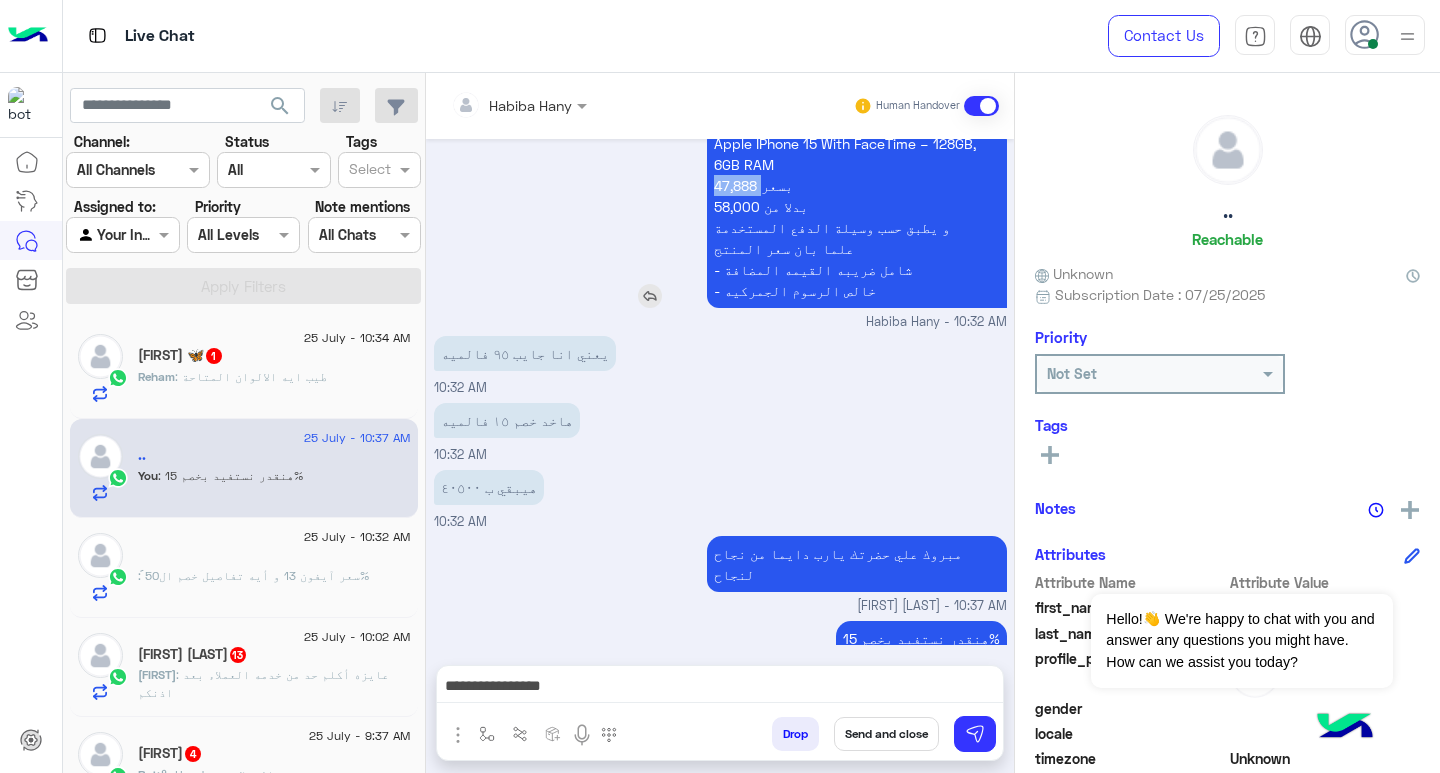 click on "Apple IPhone 15 With FaceTime – 128GB, 6GB RAM 47,888 بسعر 58,000 بدلا من و يطبق حسب وسيلة الدفع المستخدمة علما بان سعر المنتج - شامل ضريبه القيمه المضافة - خالص الرسوم الجمركيه" at bounding box center (857, 217) 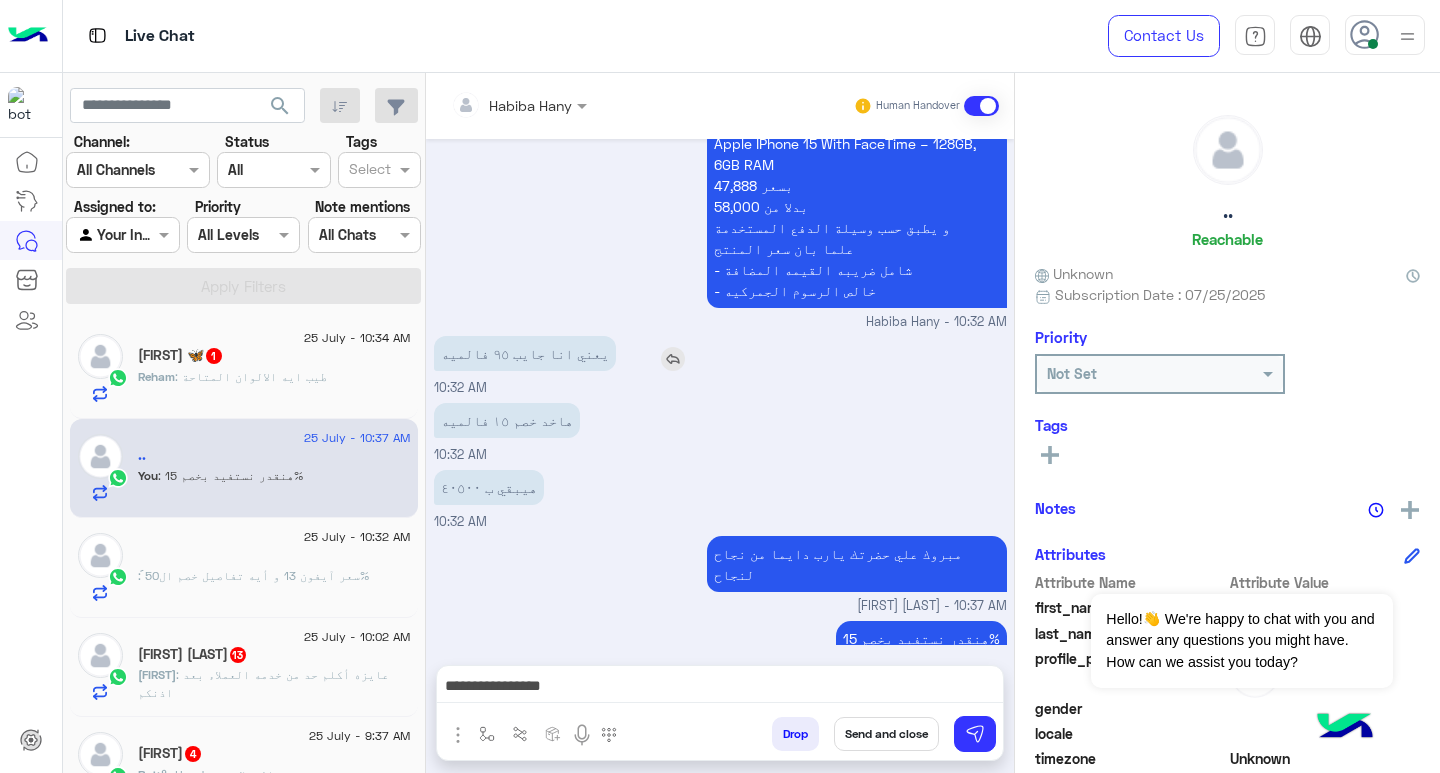 click on "يعني انا جايب ٩٥ فالميه" at bounding box center [582, 353] 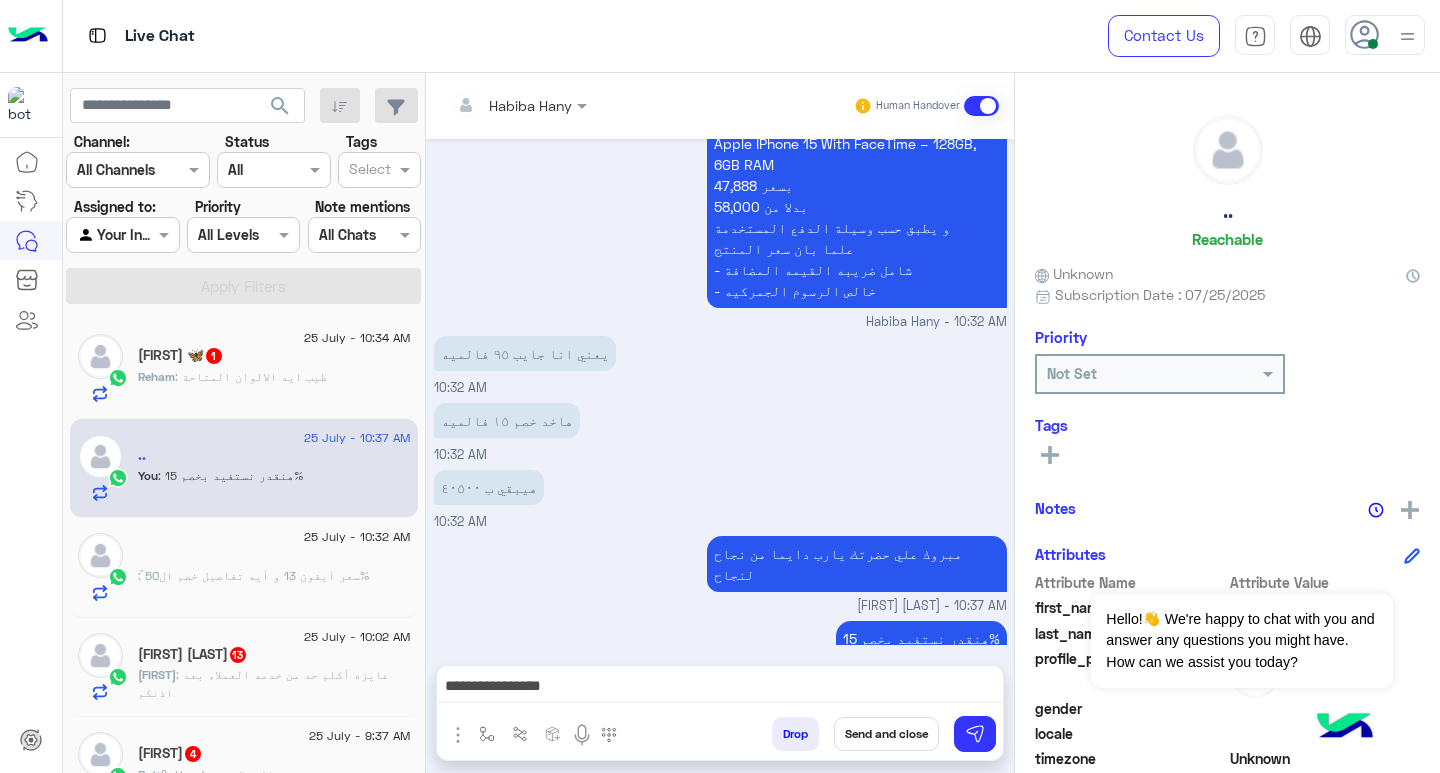 click on "**********" at bounding box center [720, 688] 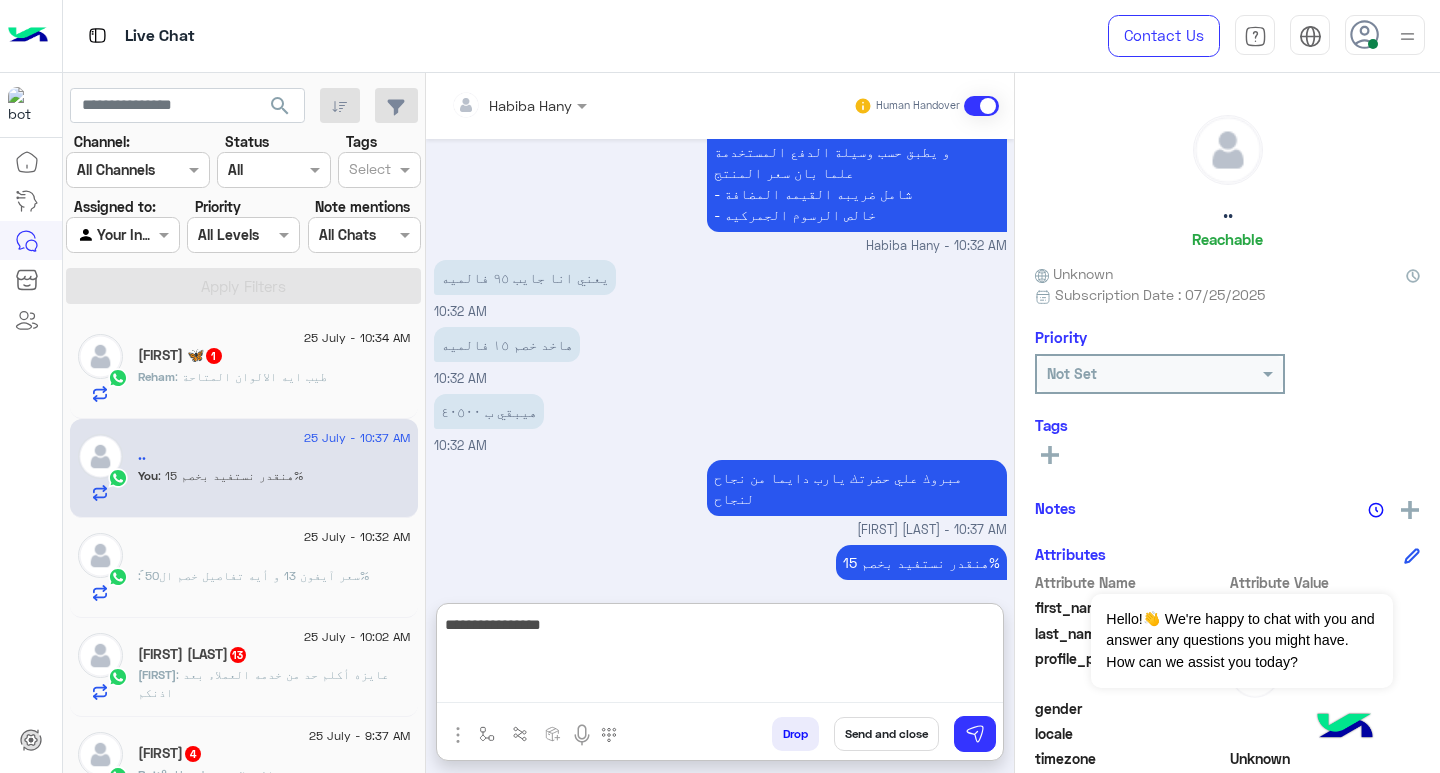 scroll, scrollTop: 1654, scrollLeft: 0, axis: vertical 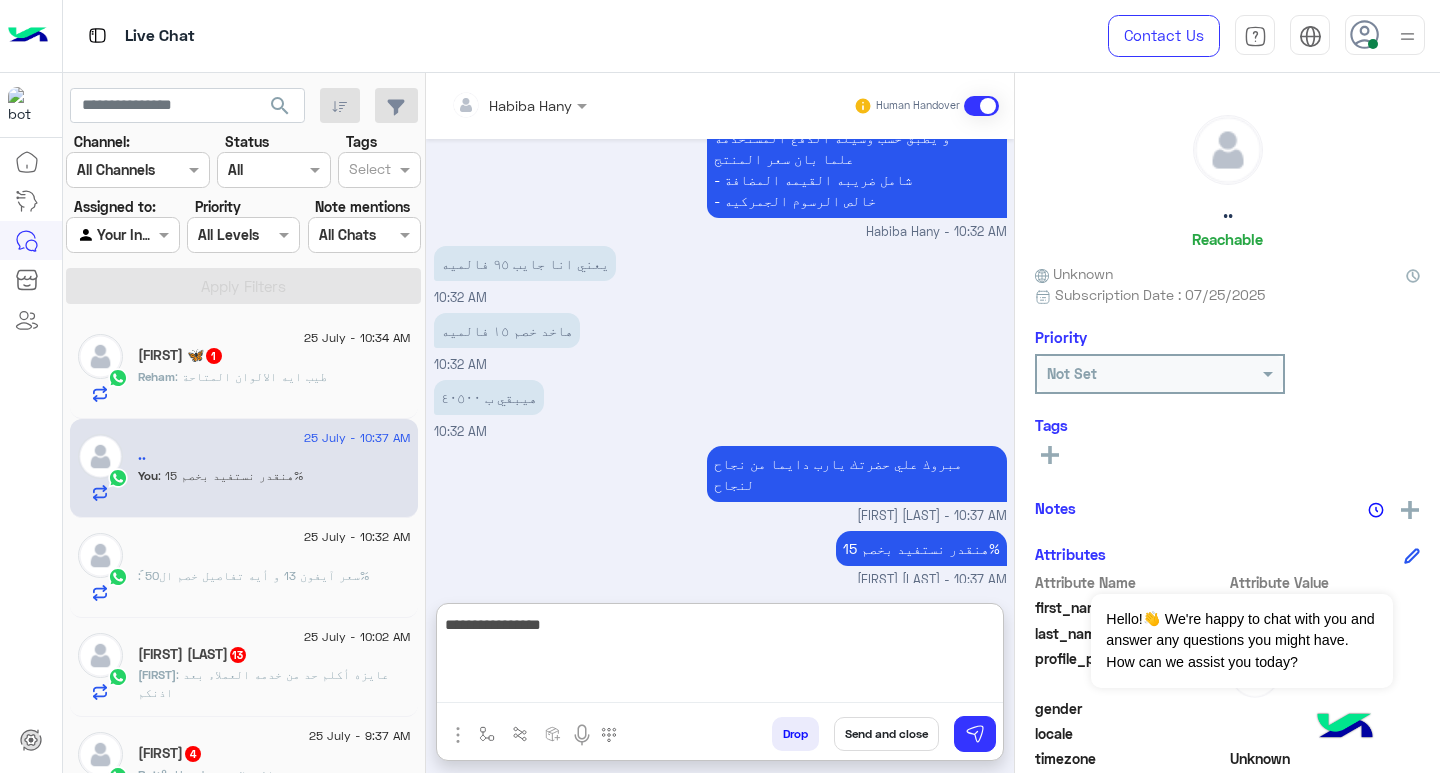 paste on "*******" 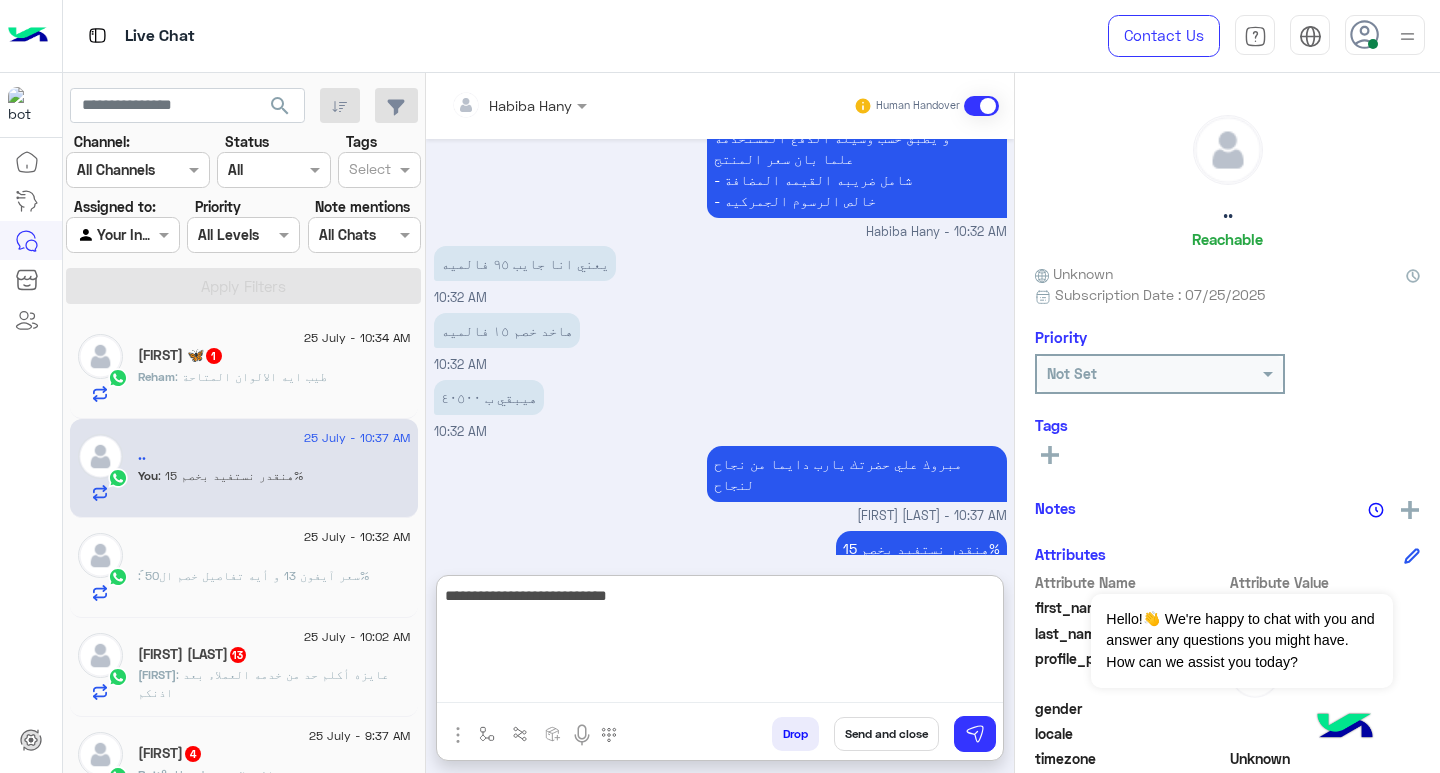type on "**********" 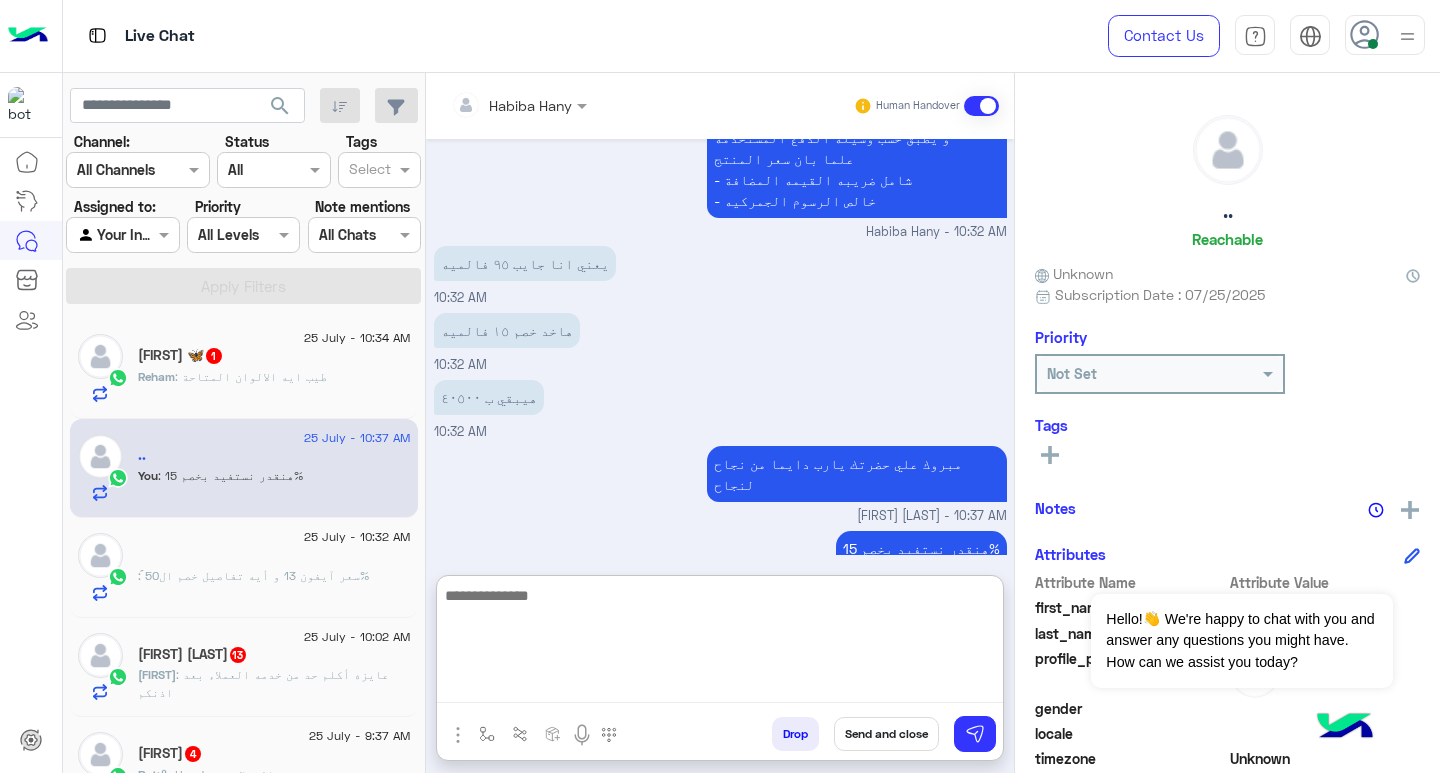 scroll, scrollTop: 1718, scrollLeft: 0, axis: vertical 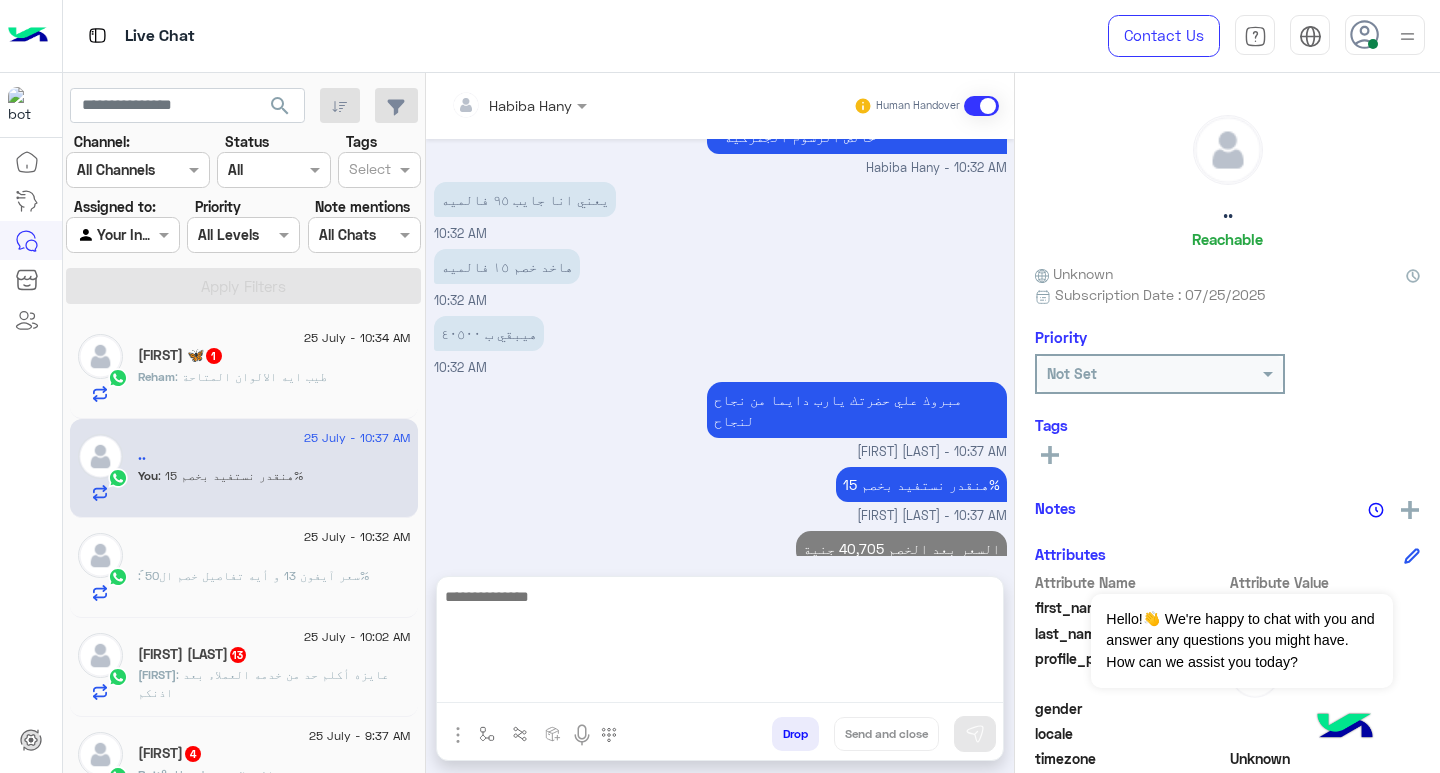 click on "هيبقي ب ٤٠٥٠٠   10:32 AM" at bounding box center [720, 344] 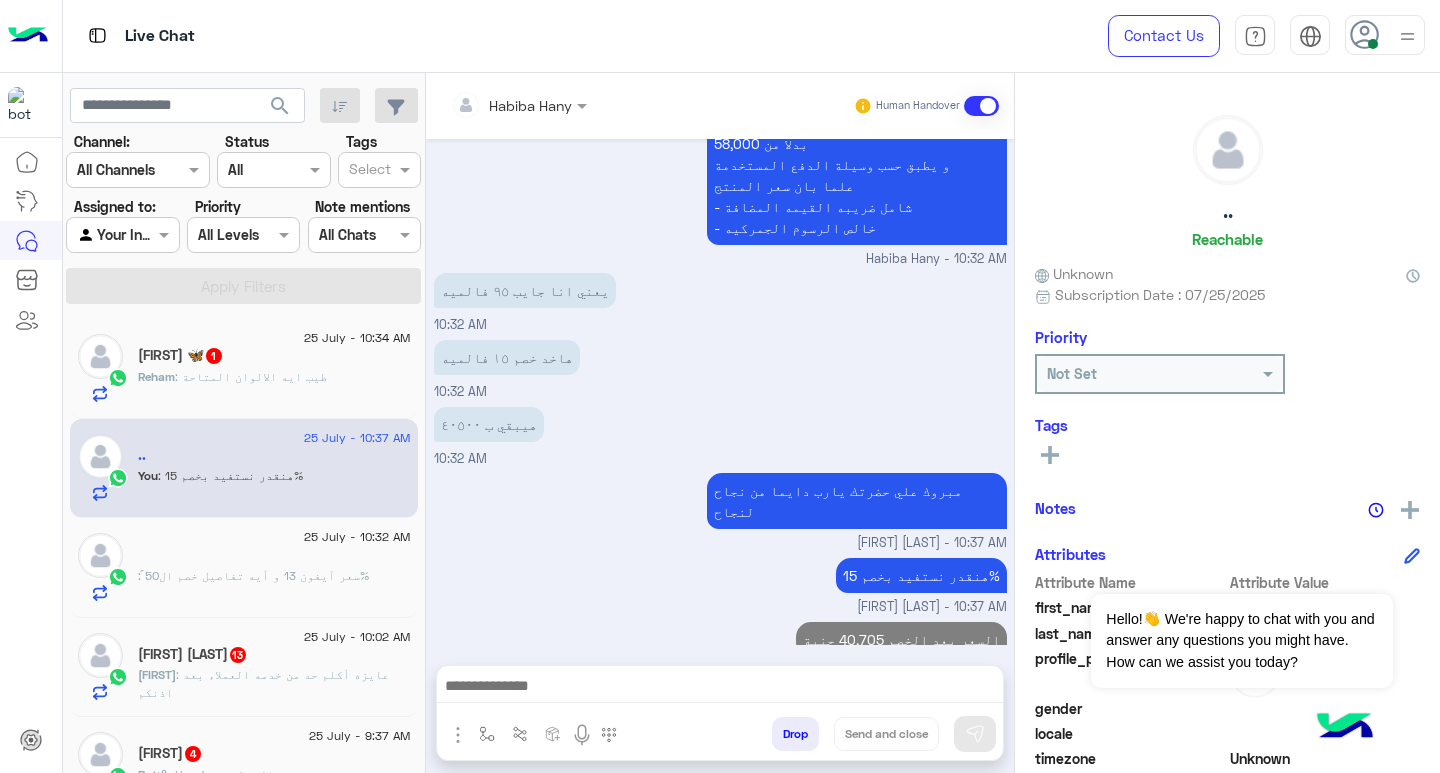 scroll, scrollTop: 1628, scrollLeft: 0, axis: vertical 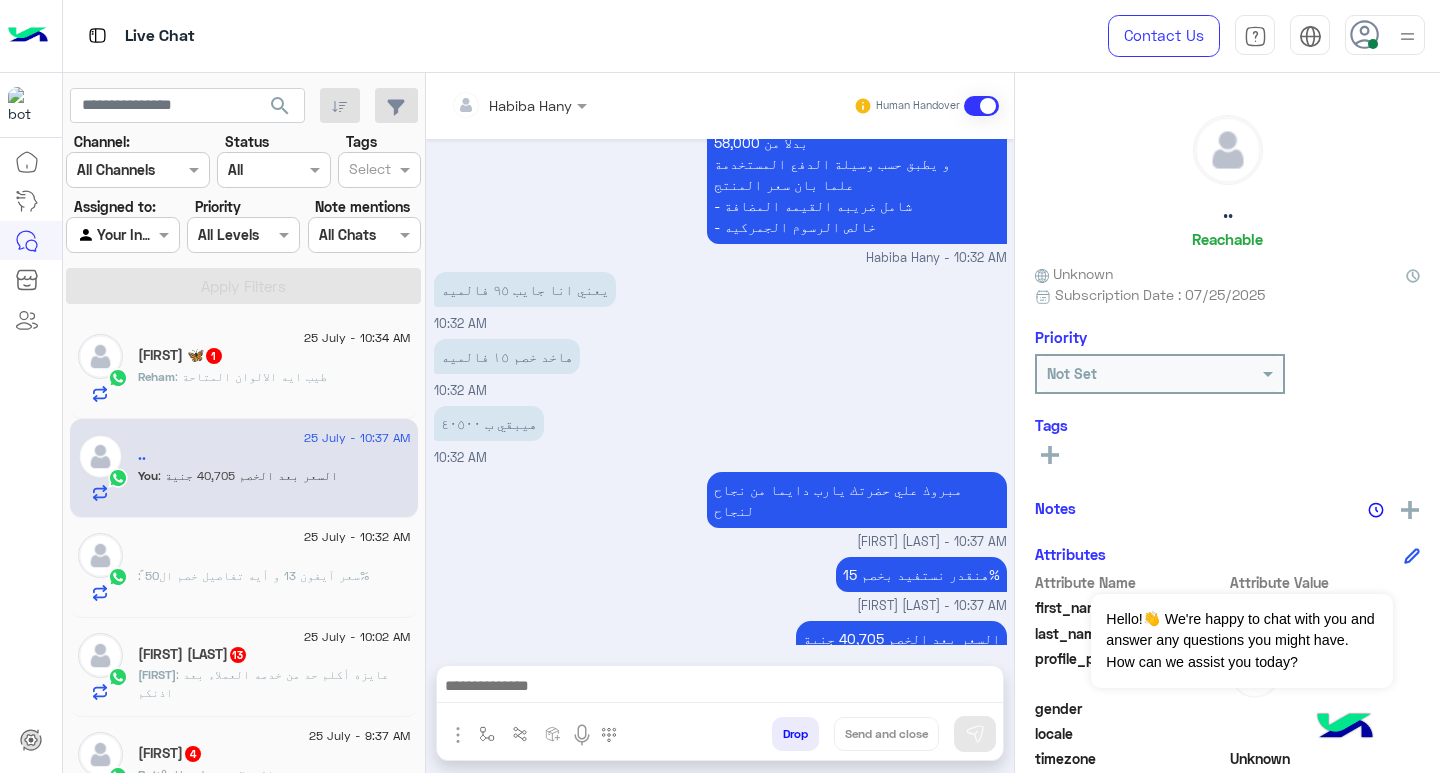 click at bounding box center (720, 691) 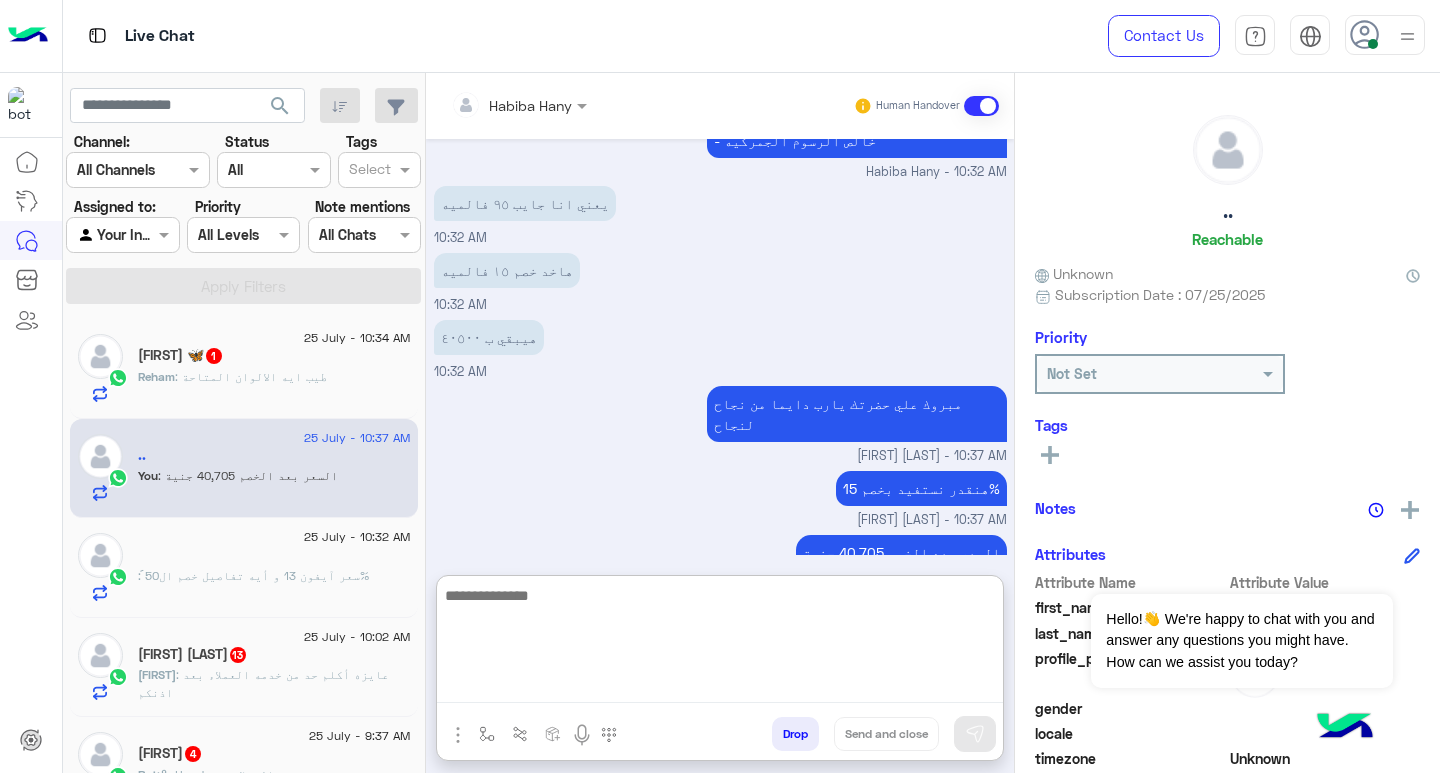 scroll, scrollTop: 1717, scrollLeft: 0, axis: vertical 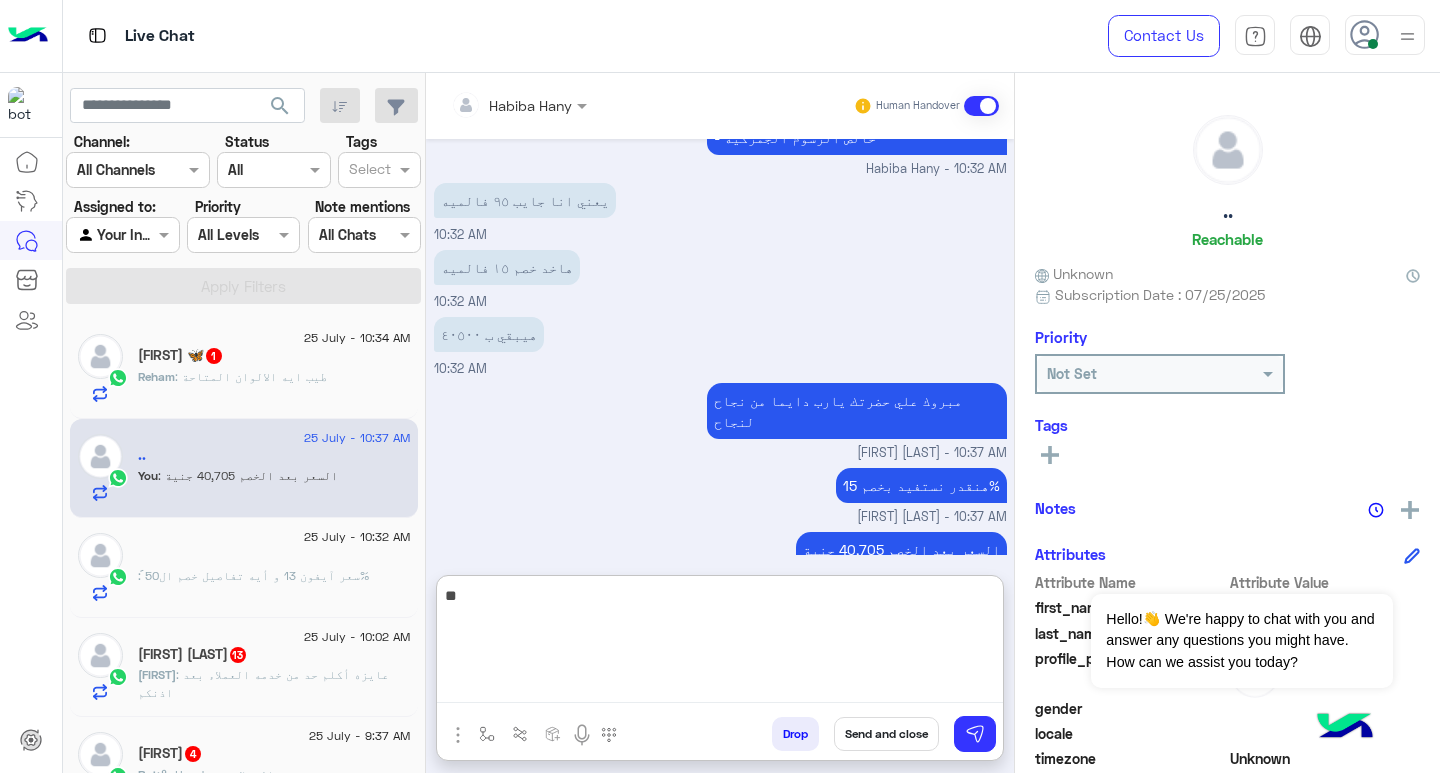 type on "*" 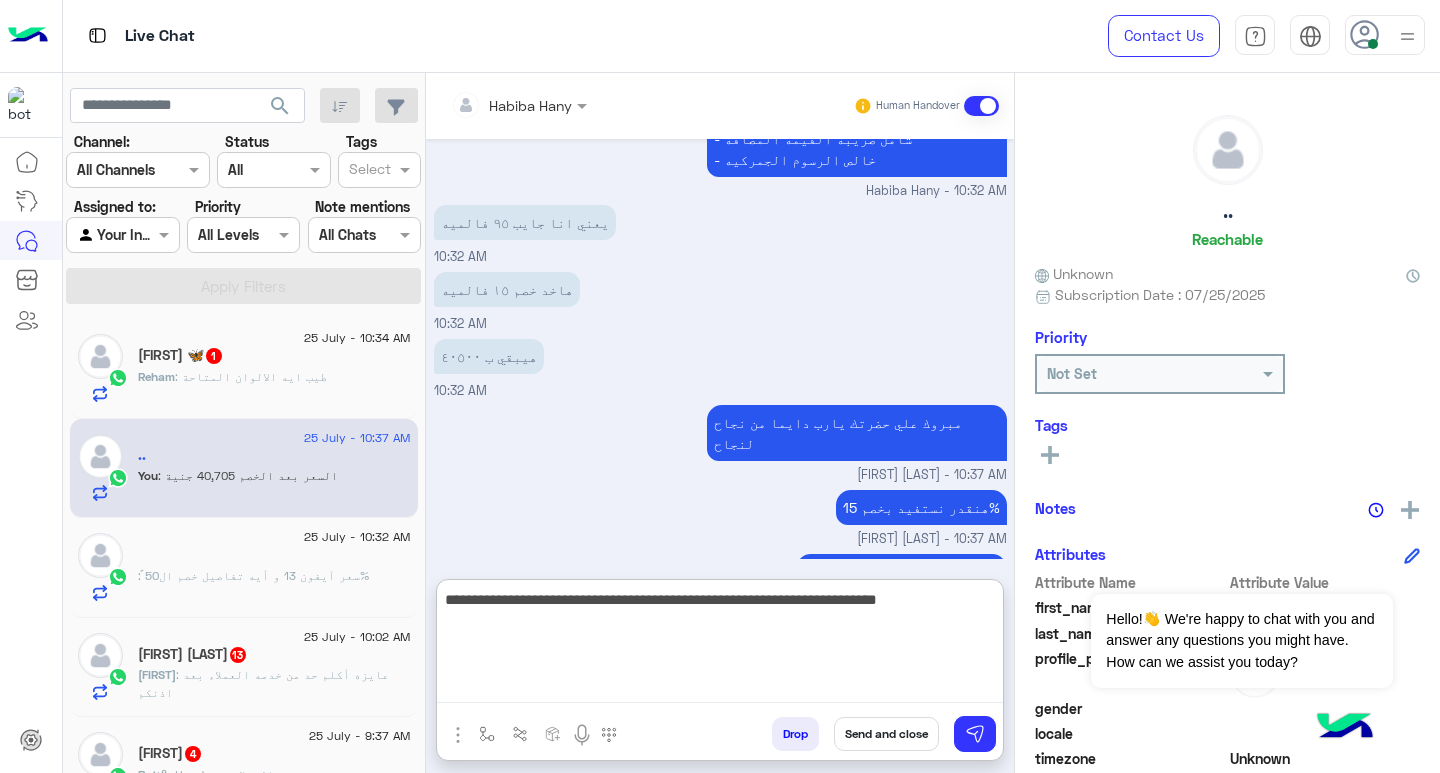 scroll, scrollTop: 1717, scrollLeft: 0, axis: vertical 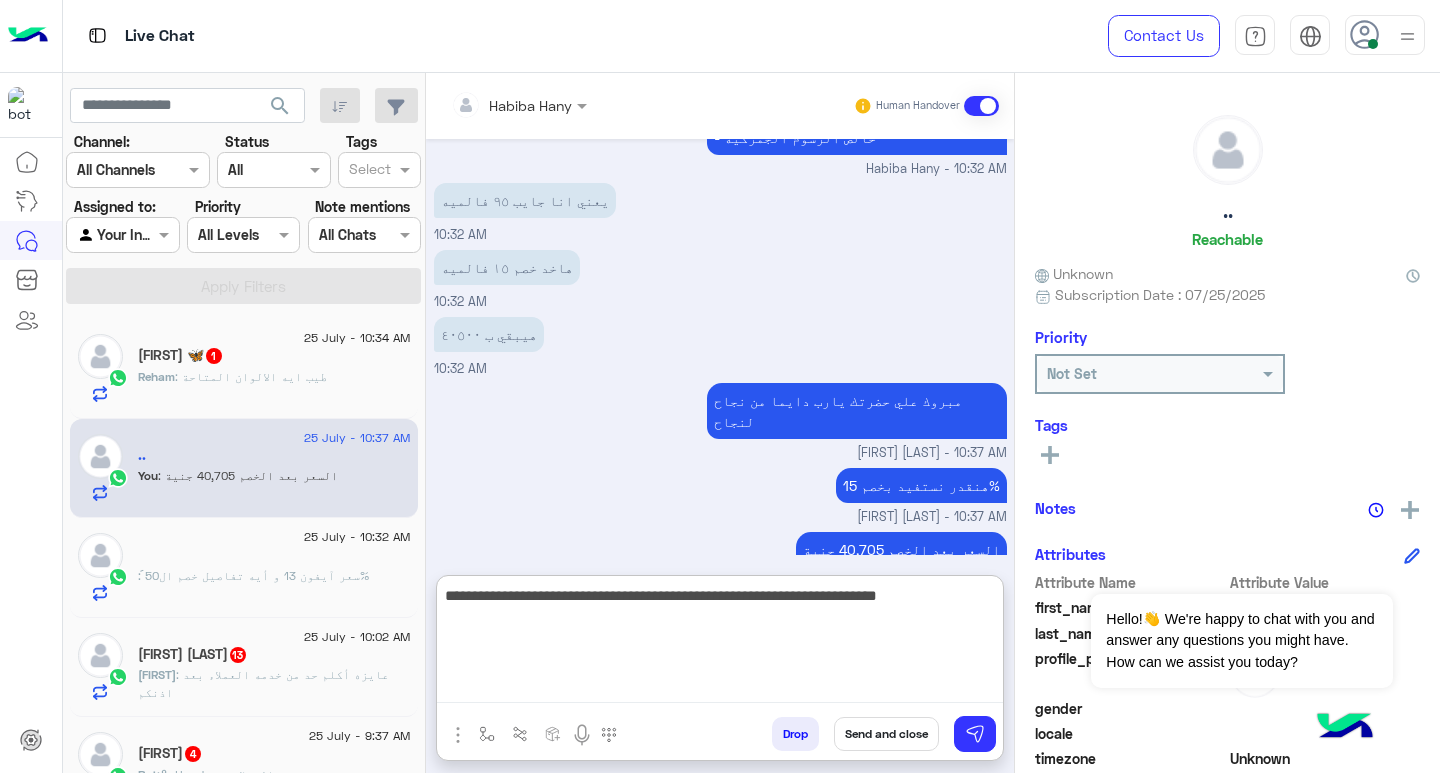 paste on "*****" 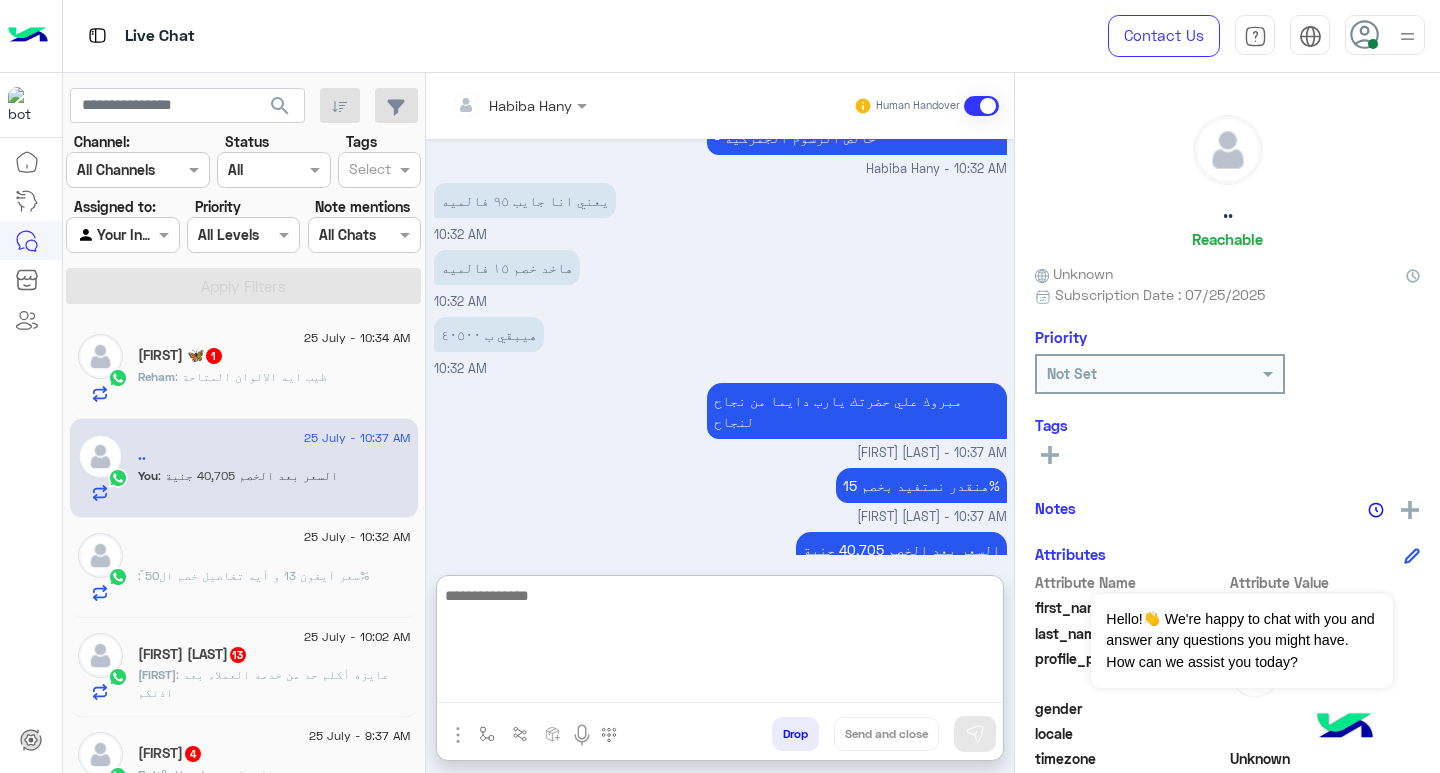 scroll, scrollTop: 1803, scrollLeft: 0, axis: vertical 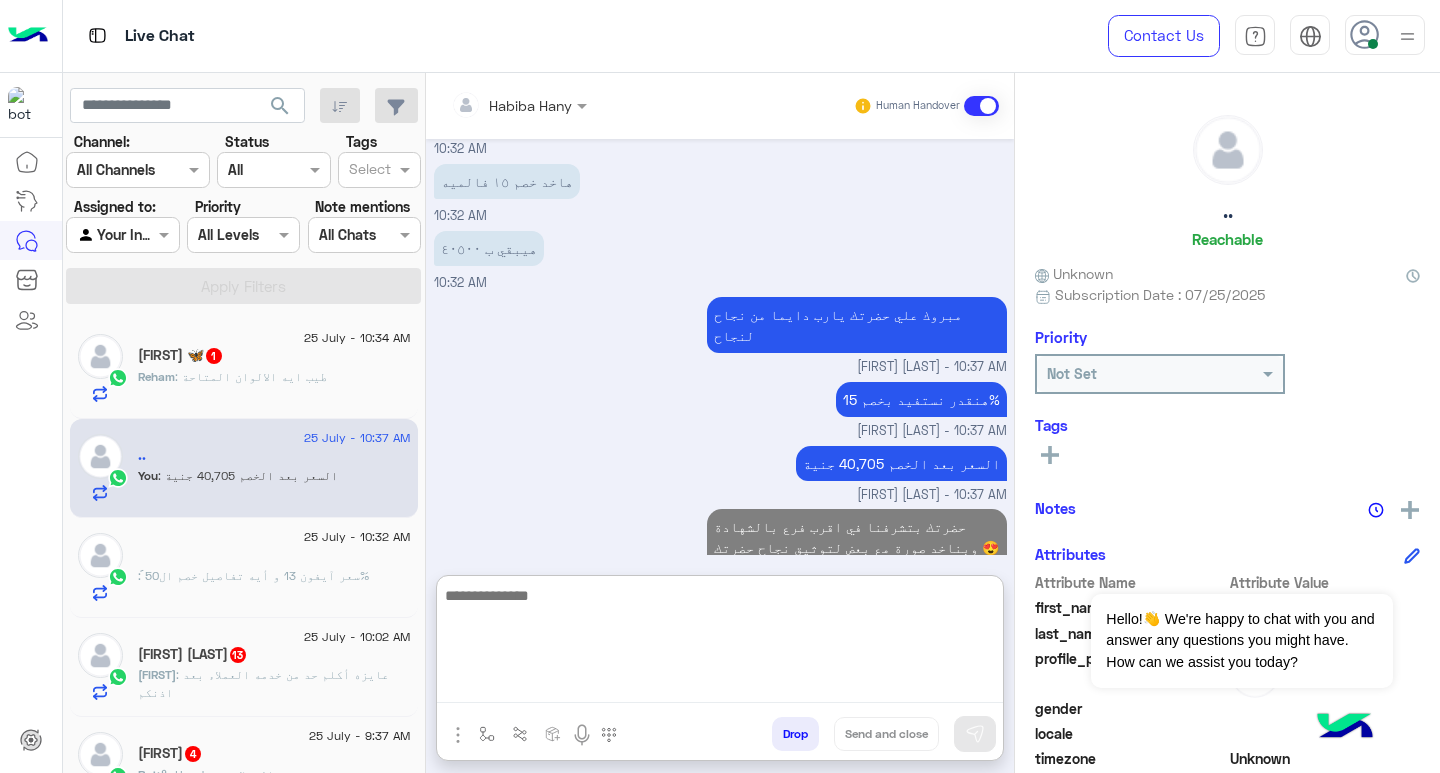 type 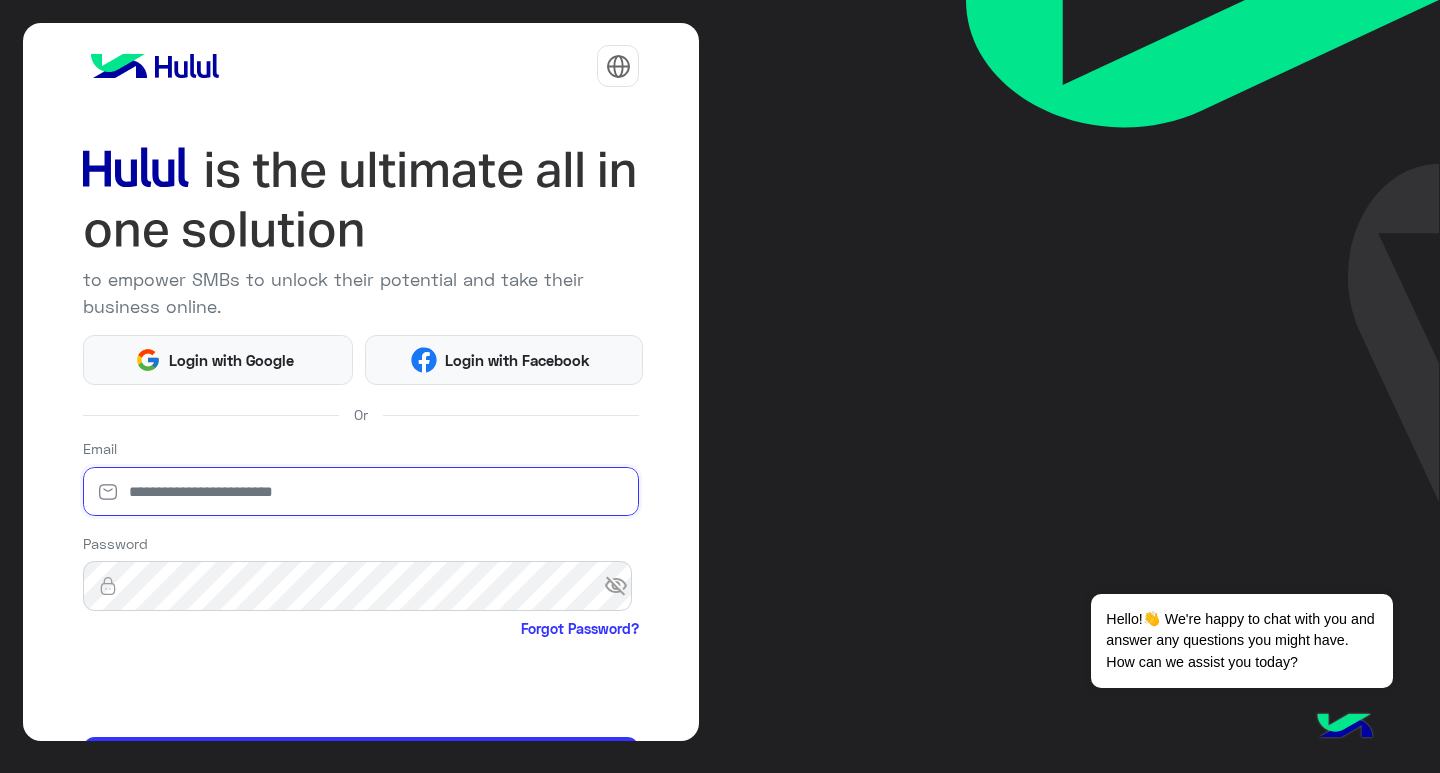 click at bounding box center [361, 492] 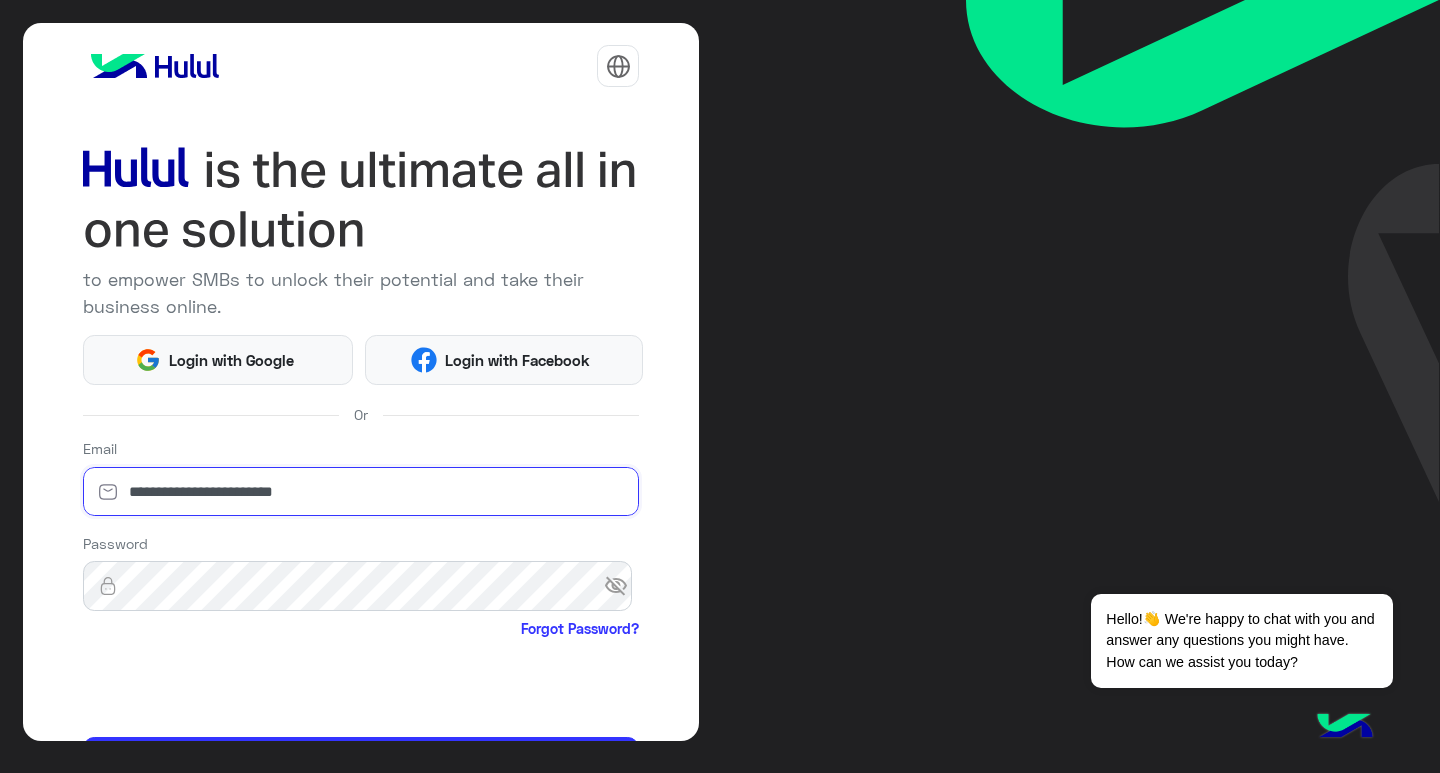 type on "**********" 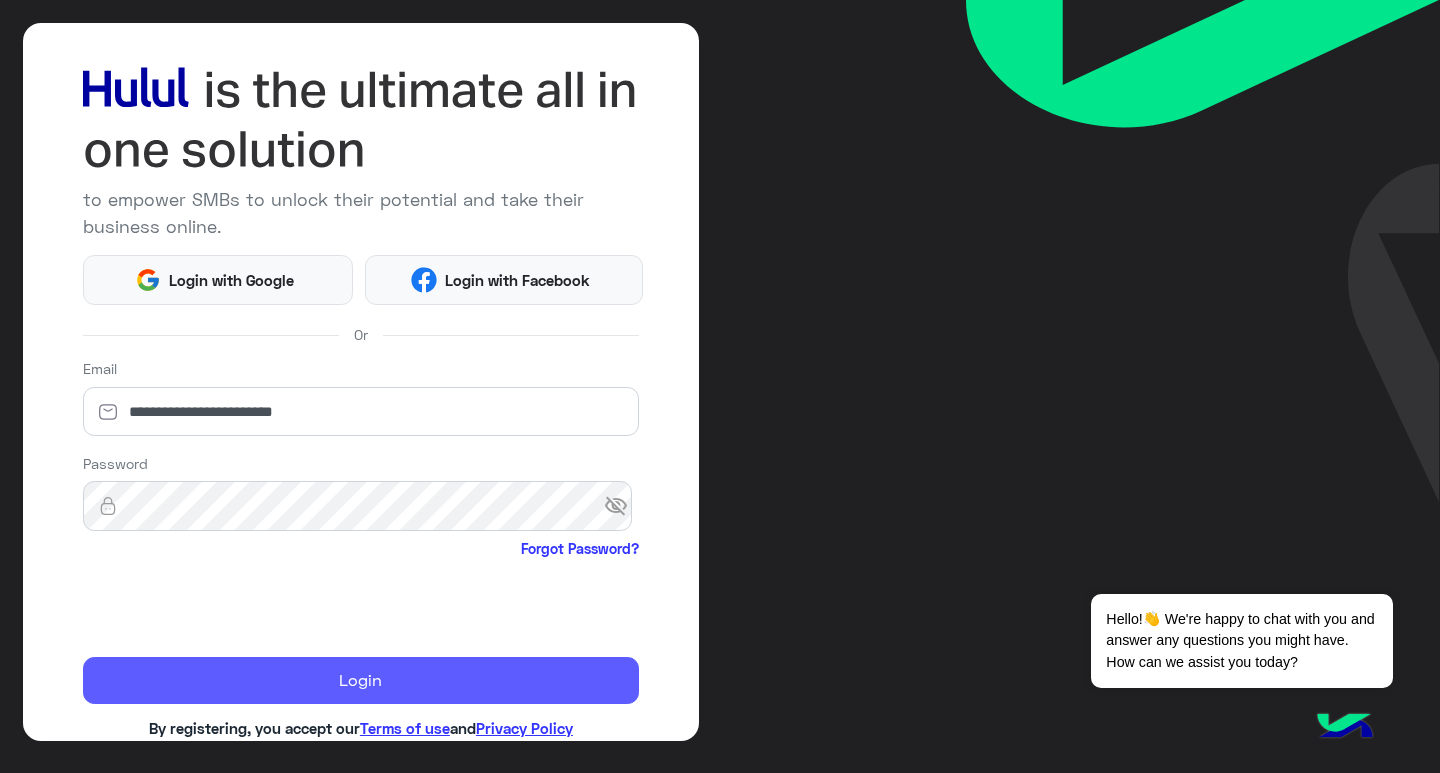 scroll, scrollTop: 122, scrollLeft: 0, axis: vertical 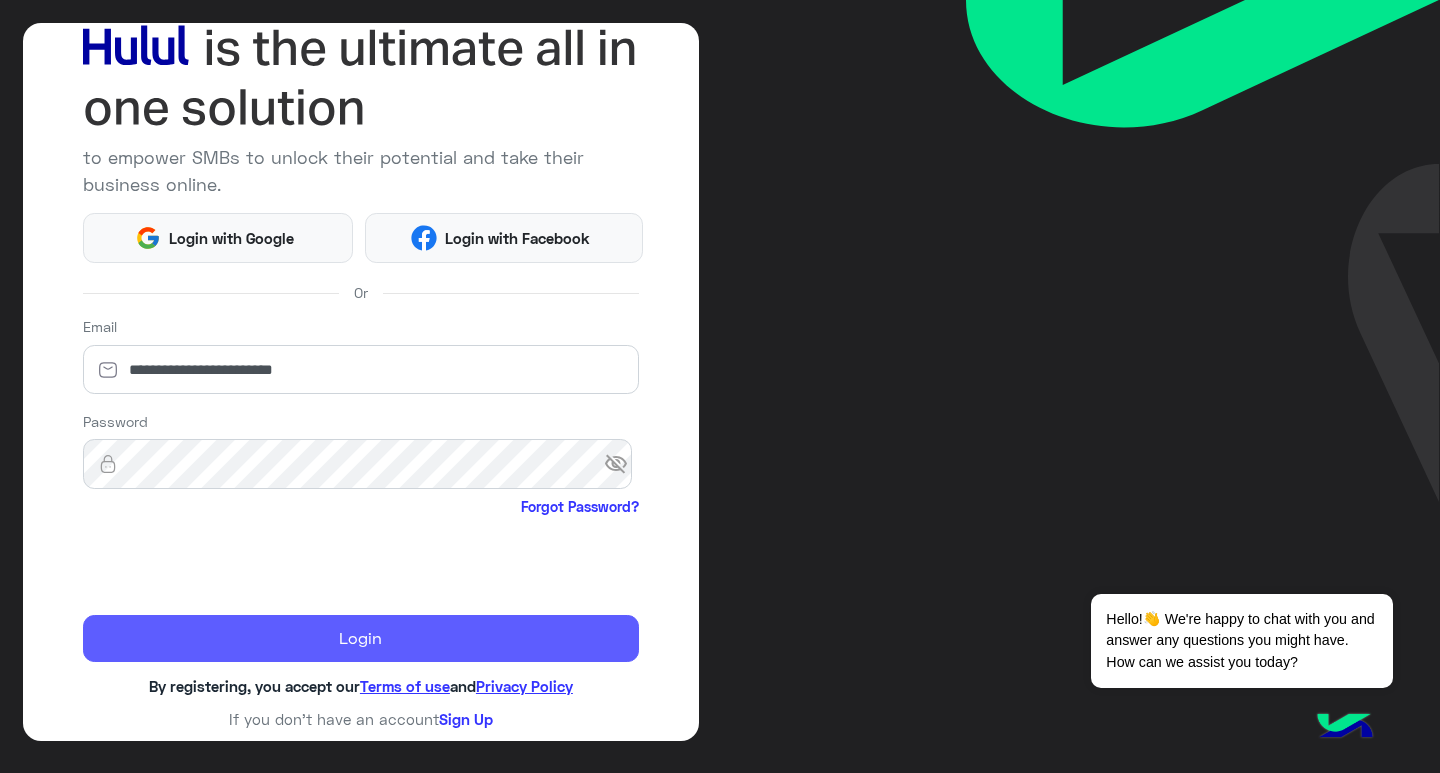 click on "Login" 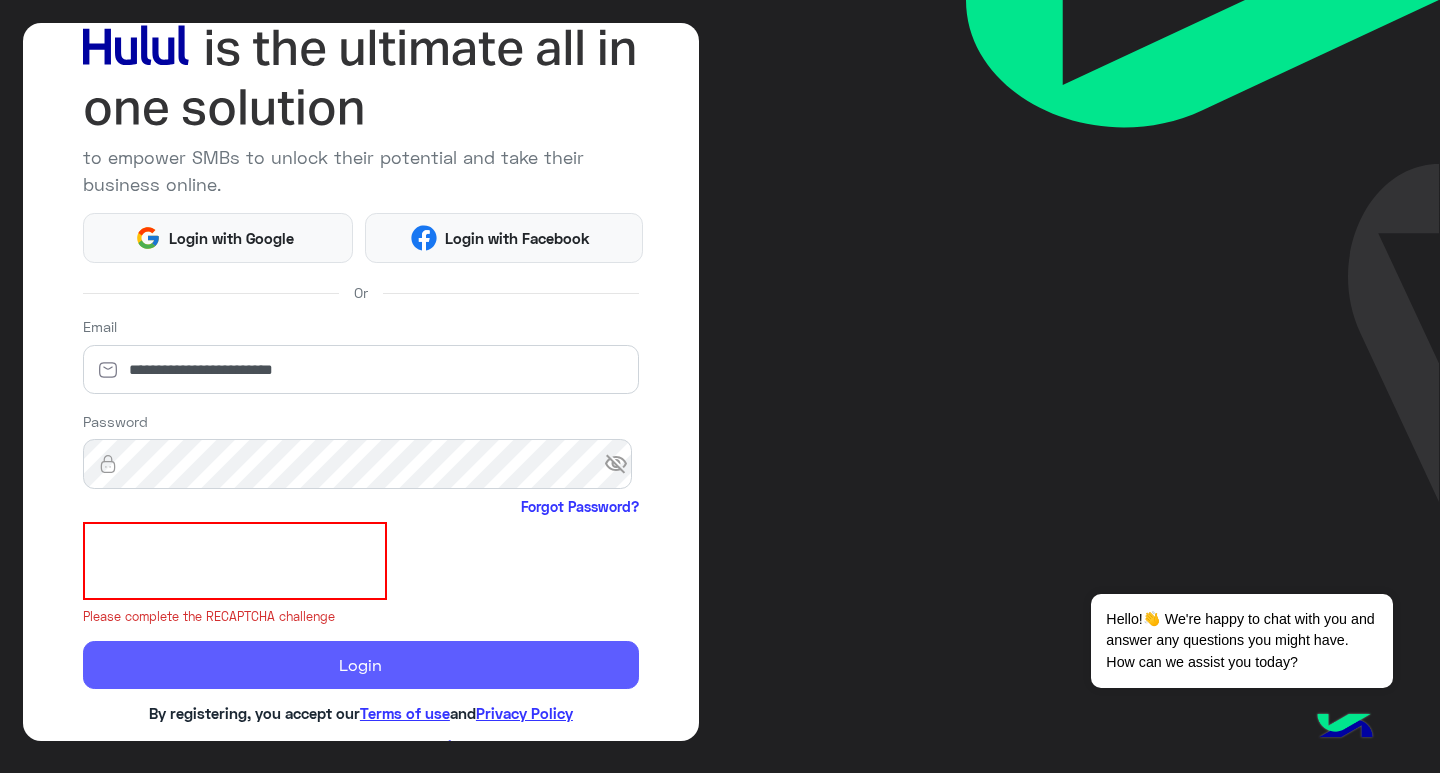 click on "Login" 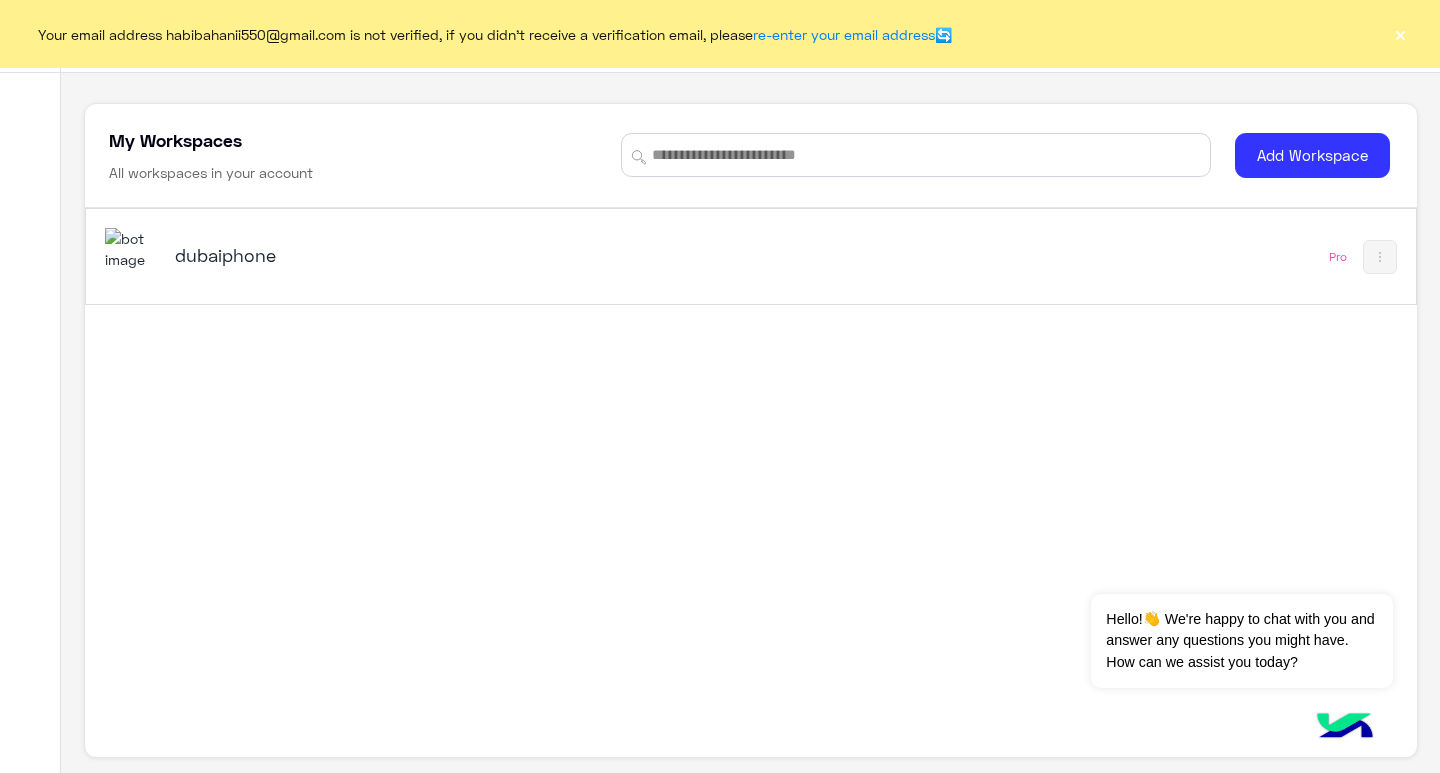 click on "×" 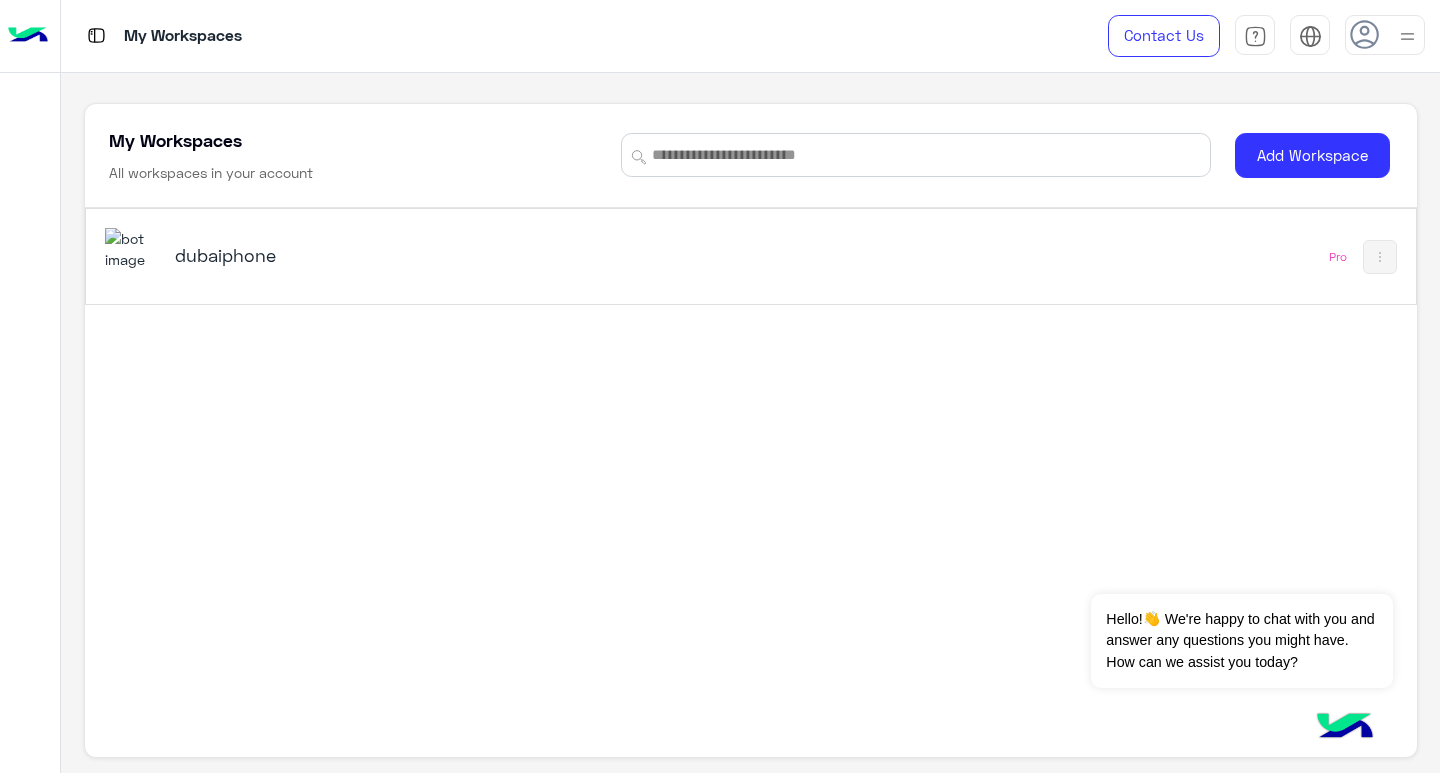 click on "dubaiphone   Pro" 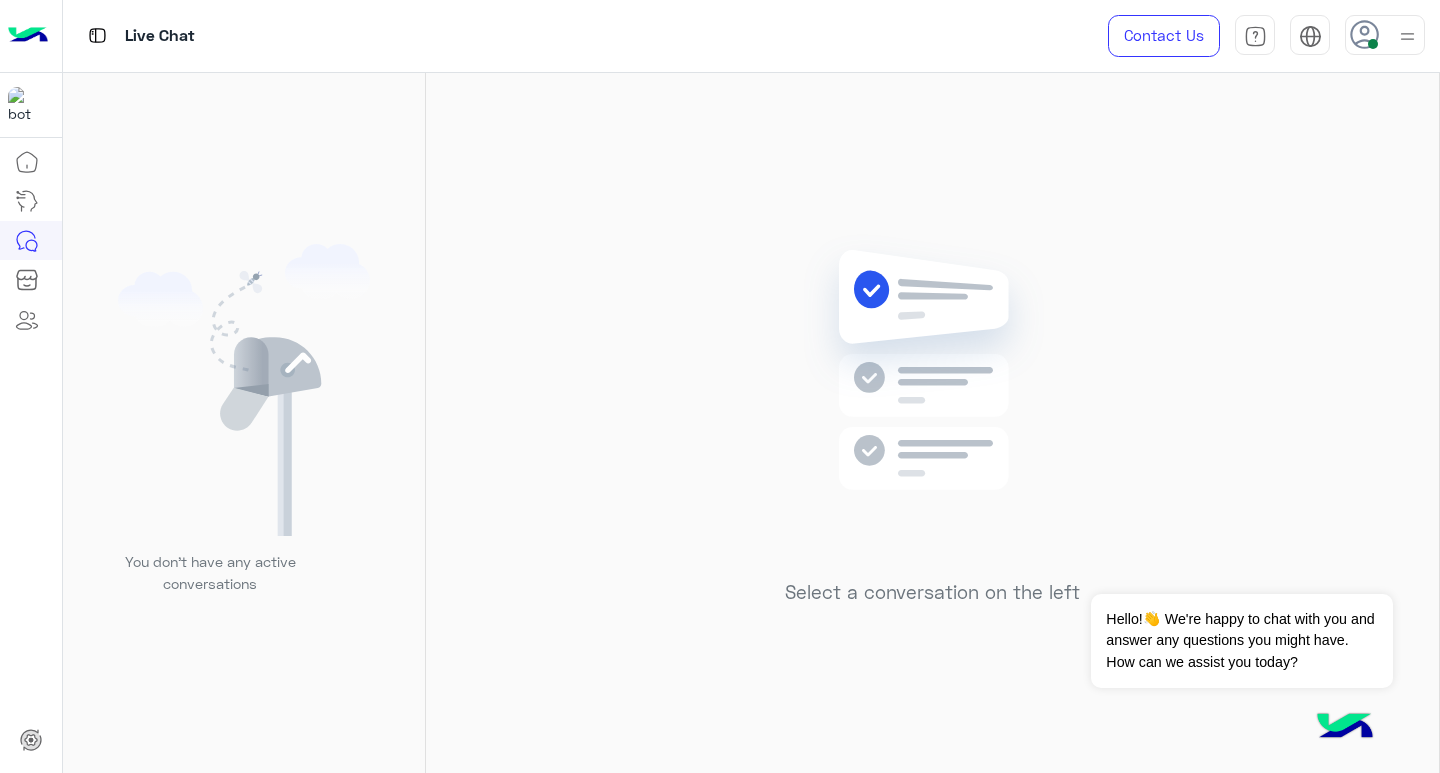 click at bounding box center (1407, 36) 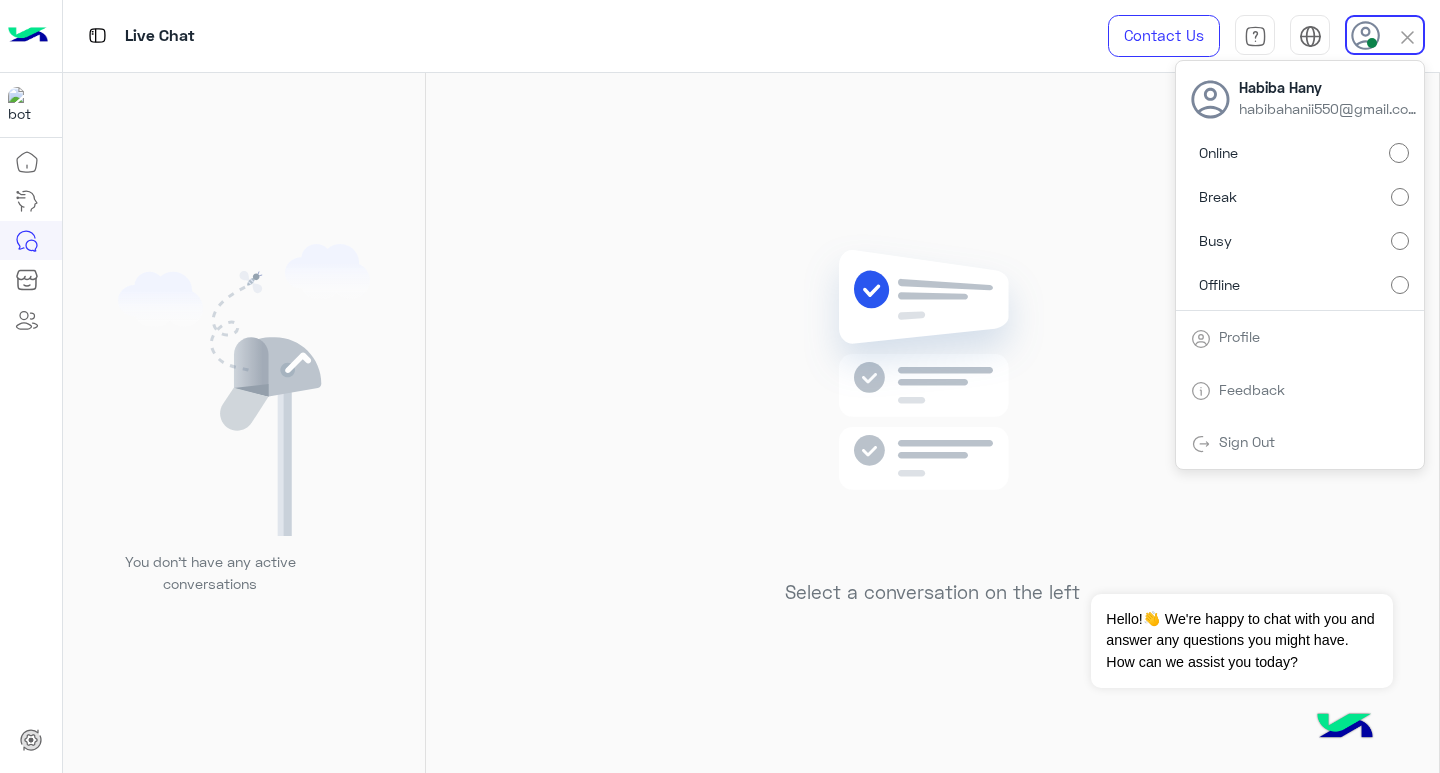 click on "Select a conversation on the left" 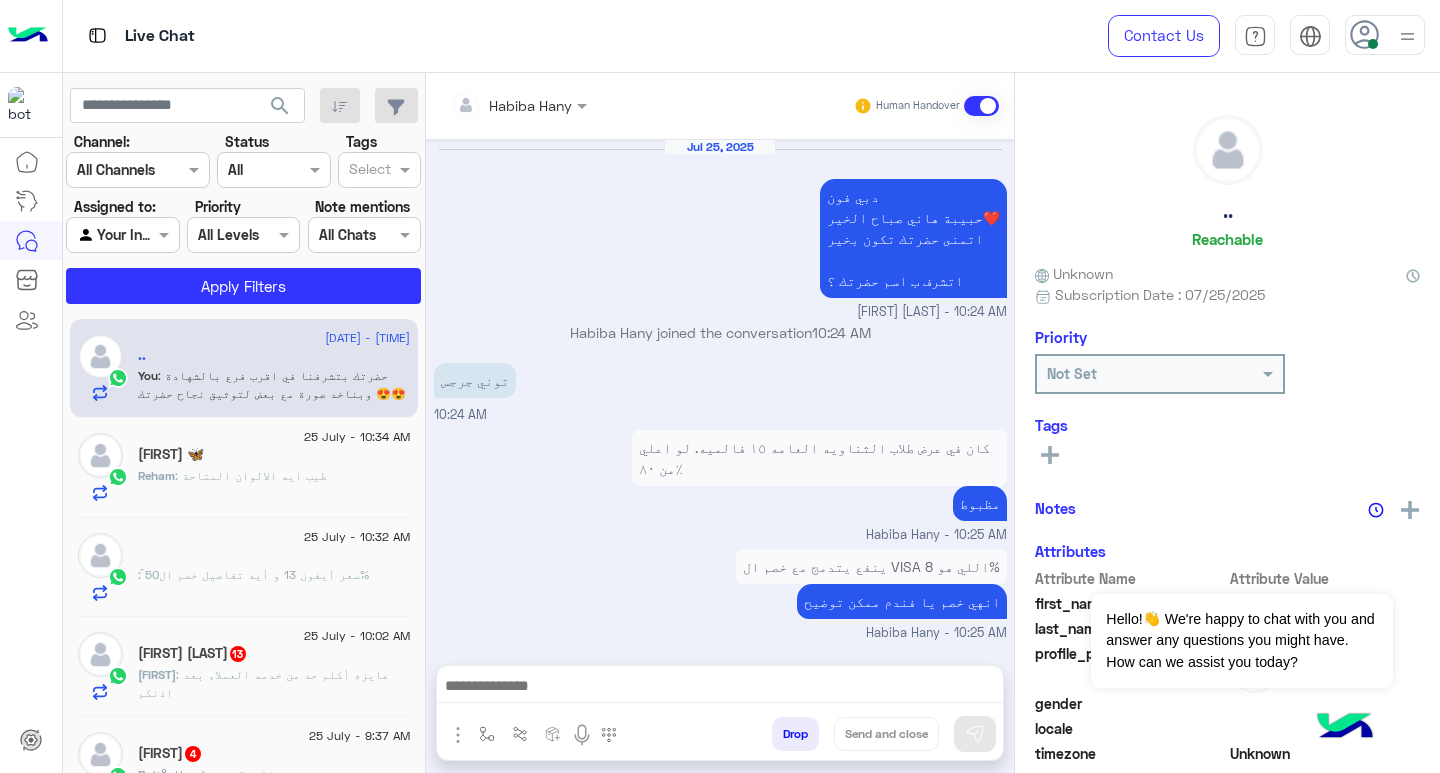 scroll, scrollTop: 1444, scrollLeft: 0, axis: vertical 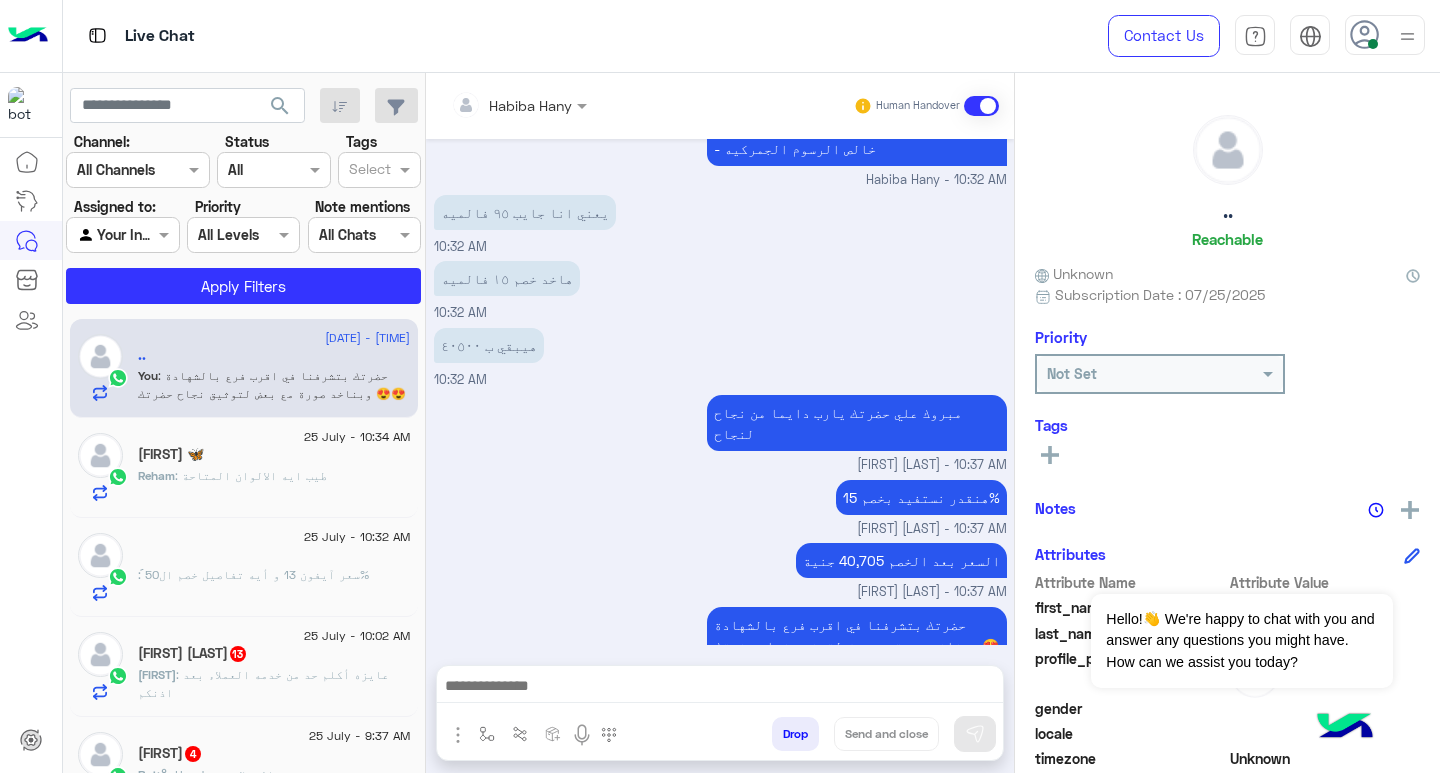 drag, startPoint x: 544, startPoint y: 662, endPoint x: 578, endPoint y: 683, distance: 39.962482 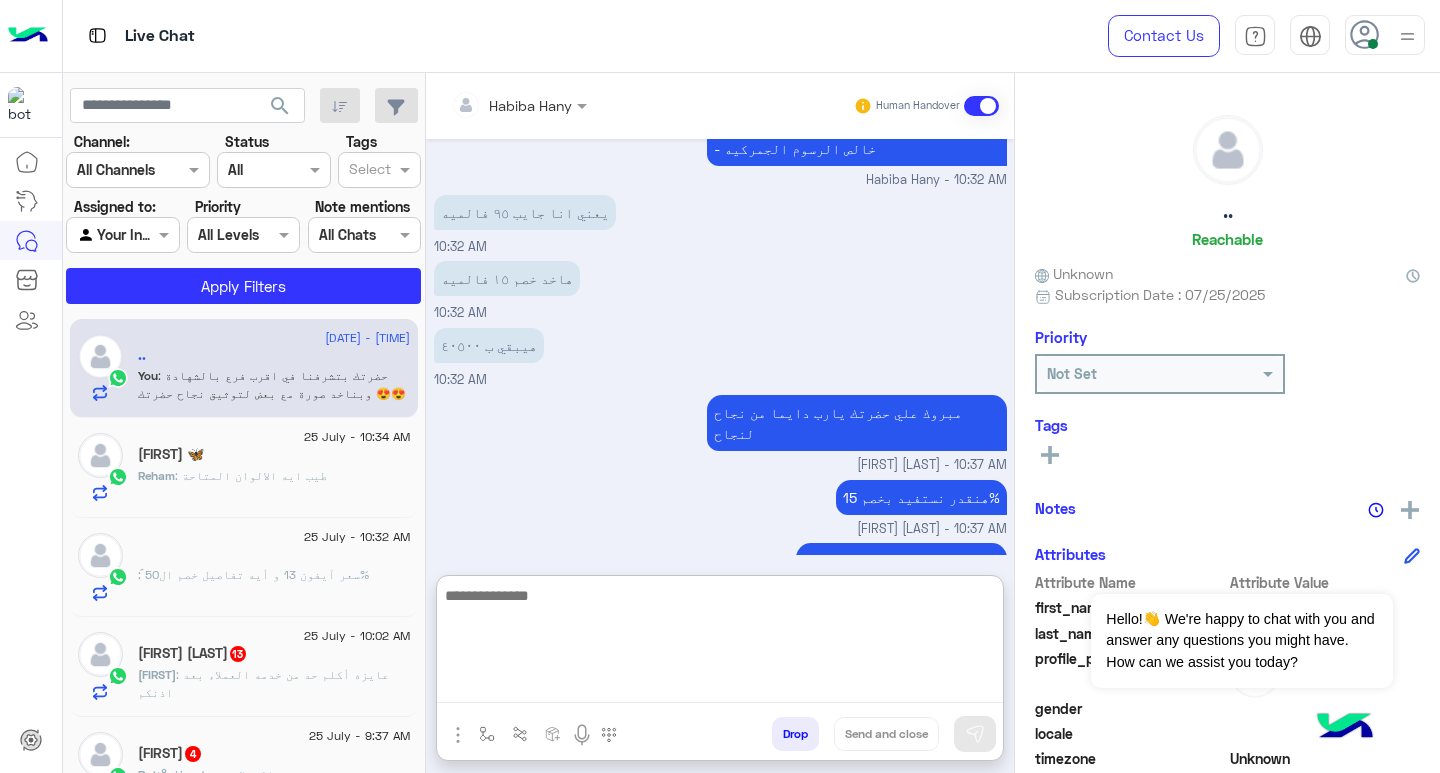 click at bounding box center (720, 643) 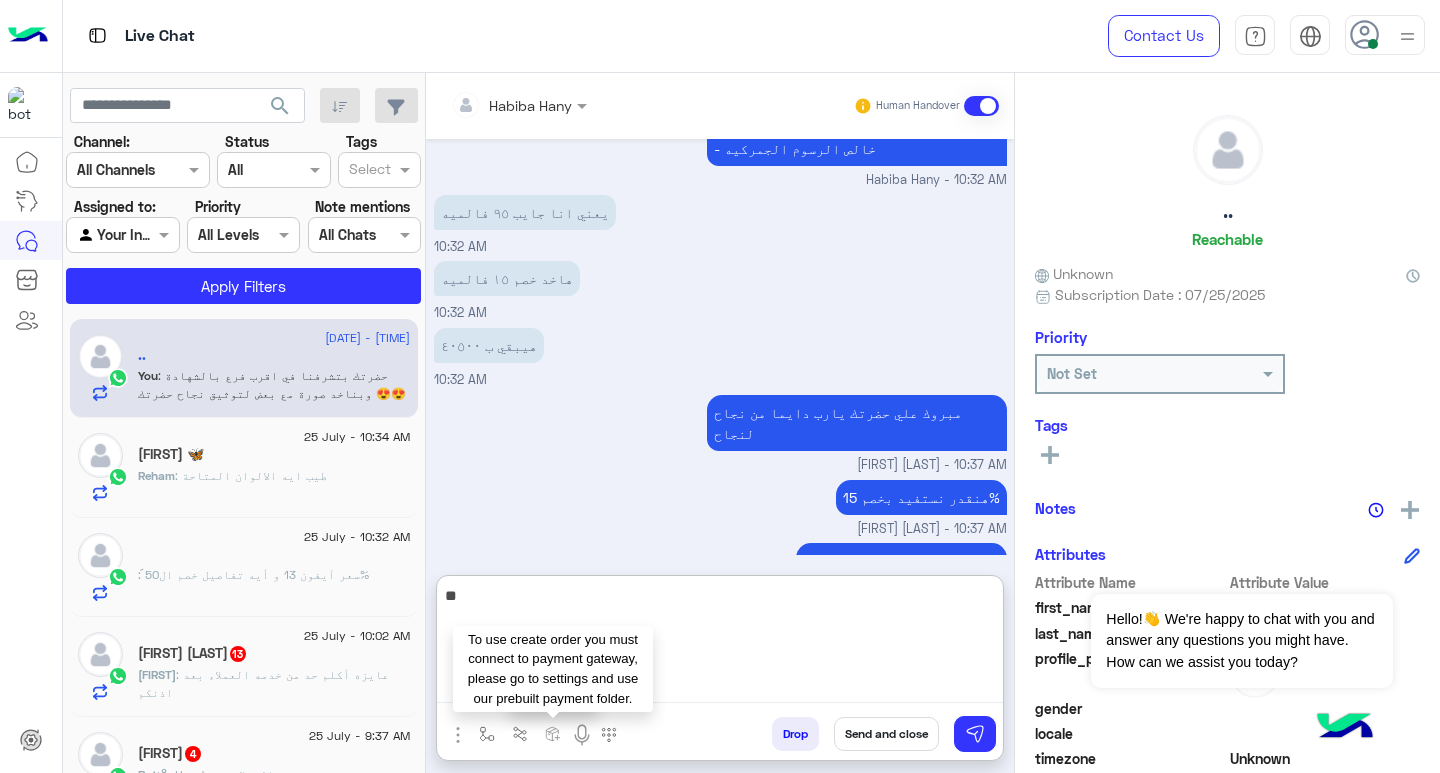 type on "*" 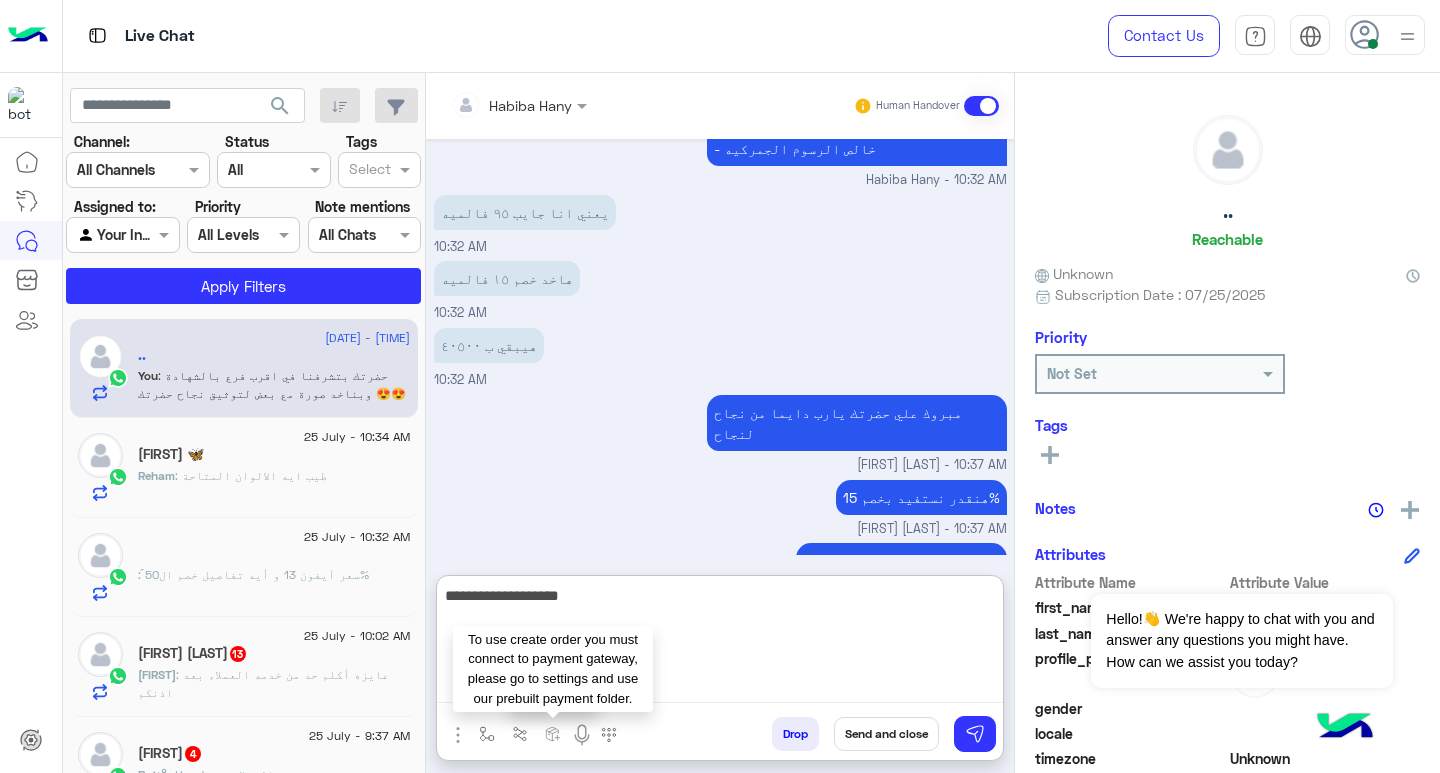 type on "**********" 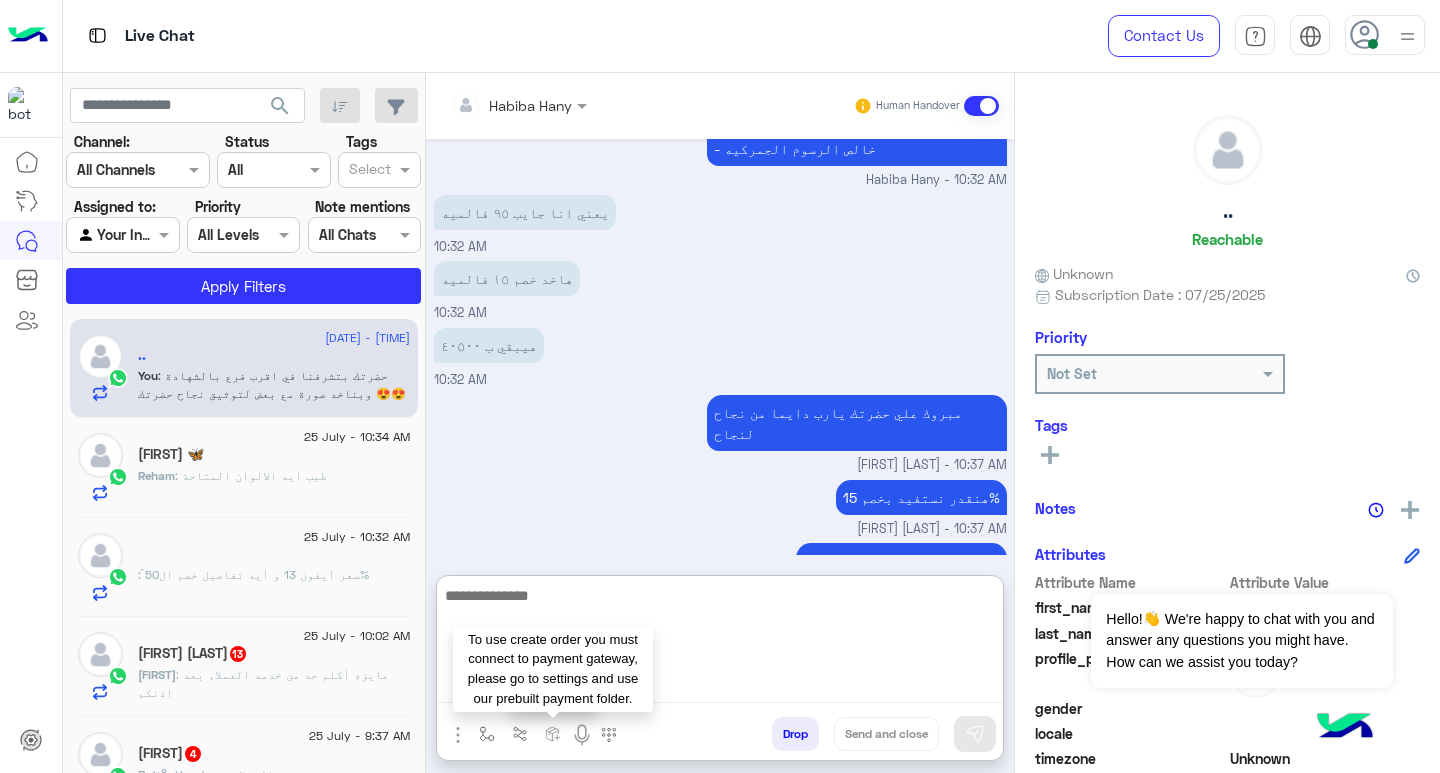 scroll, scrollTop: 1598, scrollLeft: 0, axis: vertical 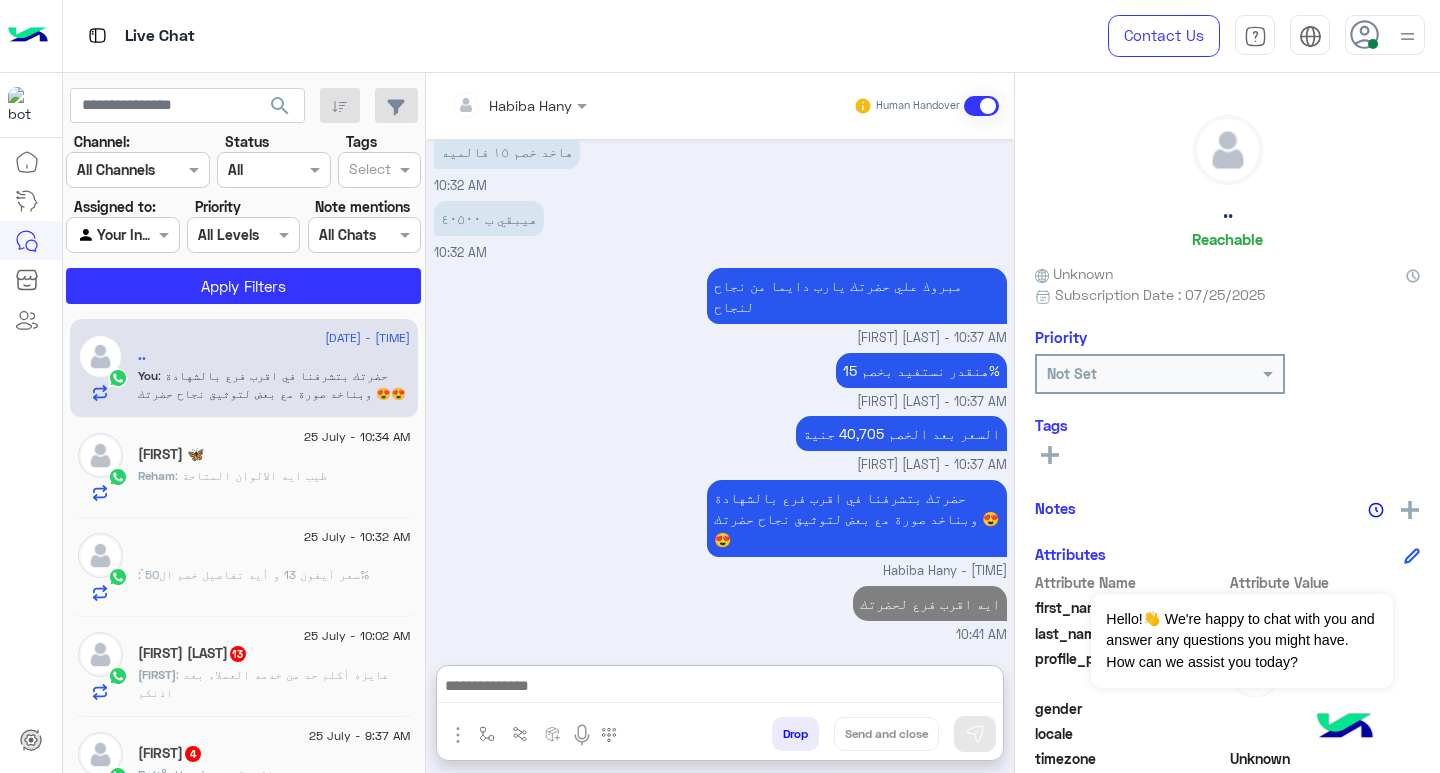 click on ": طيب ايه الالوان المتاحة" 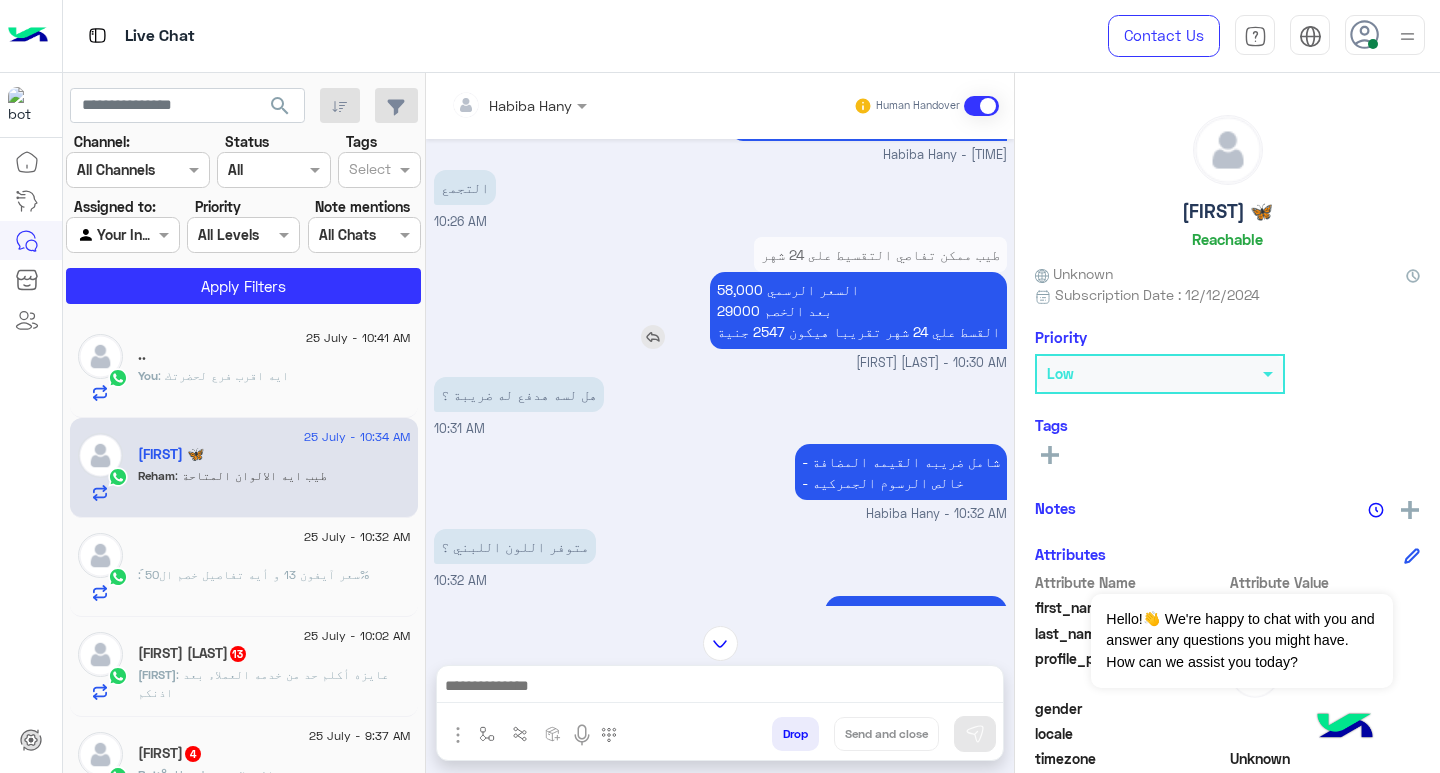 scroll, scrollTop: 1029, scrollLeft: 0, axis: vertical 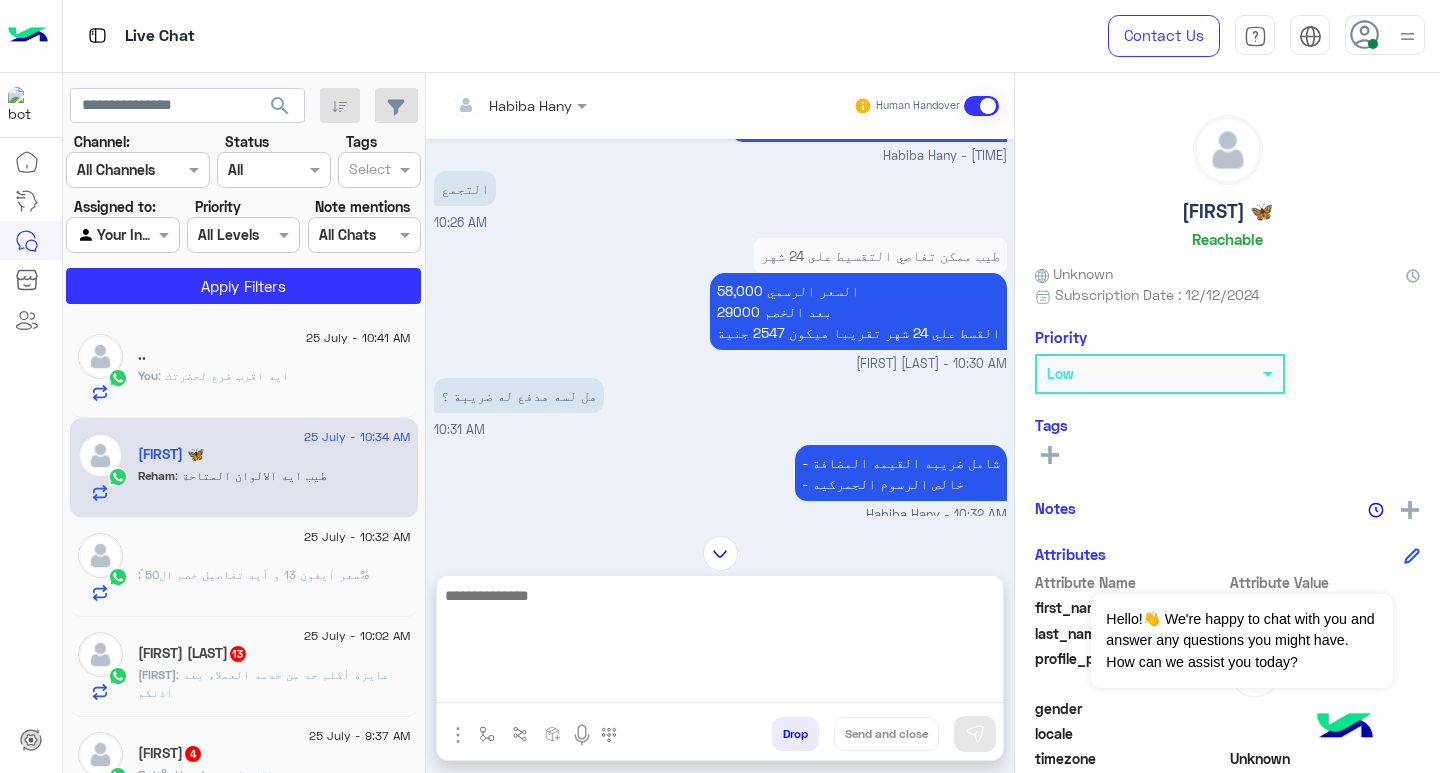 click at bounding box center (720, 643) 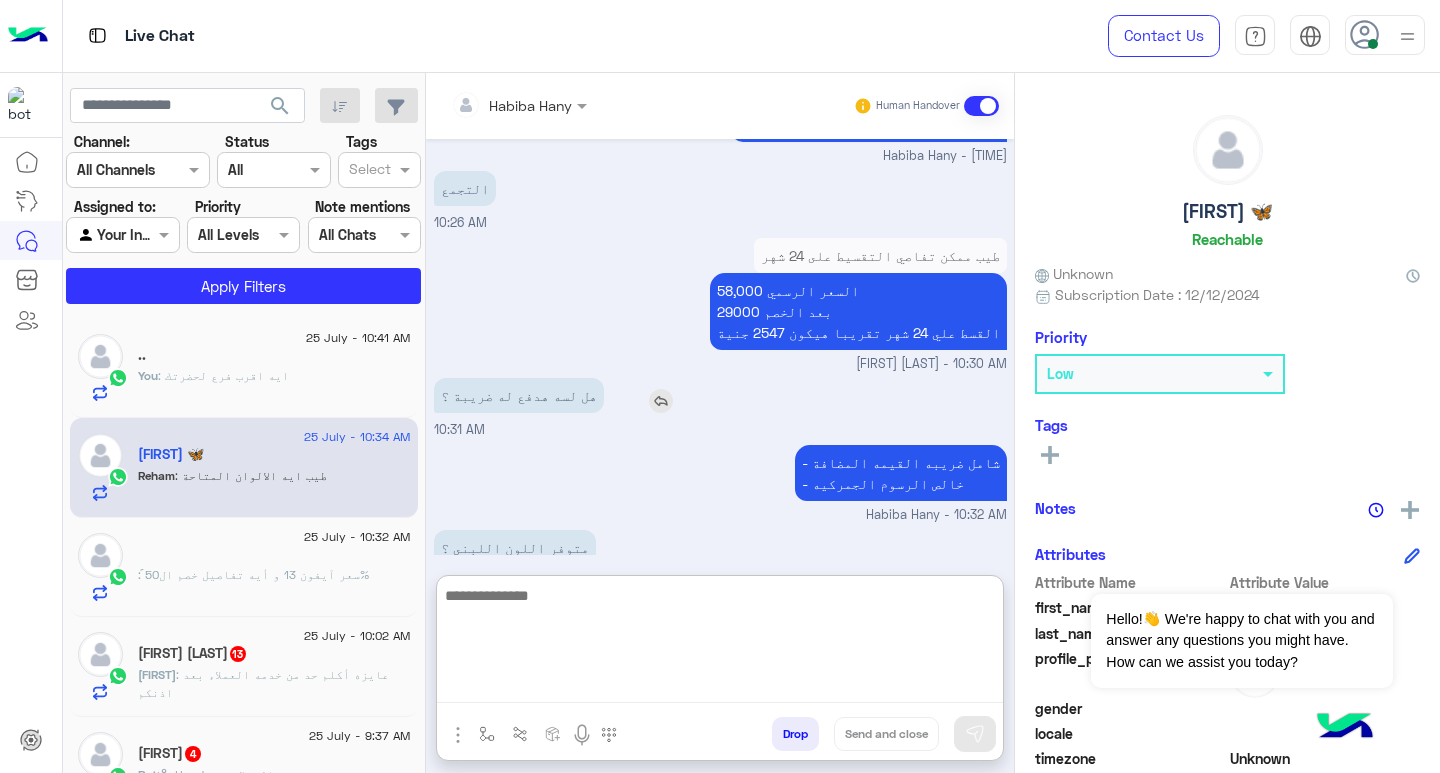 scroll, scrollTop: 1351, scrollLeft: 0, axis: vertical 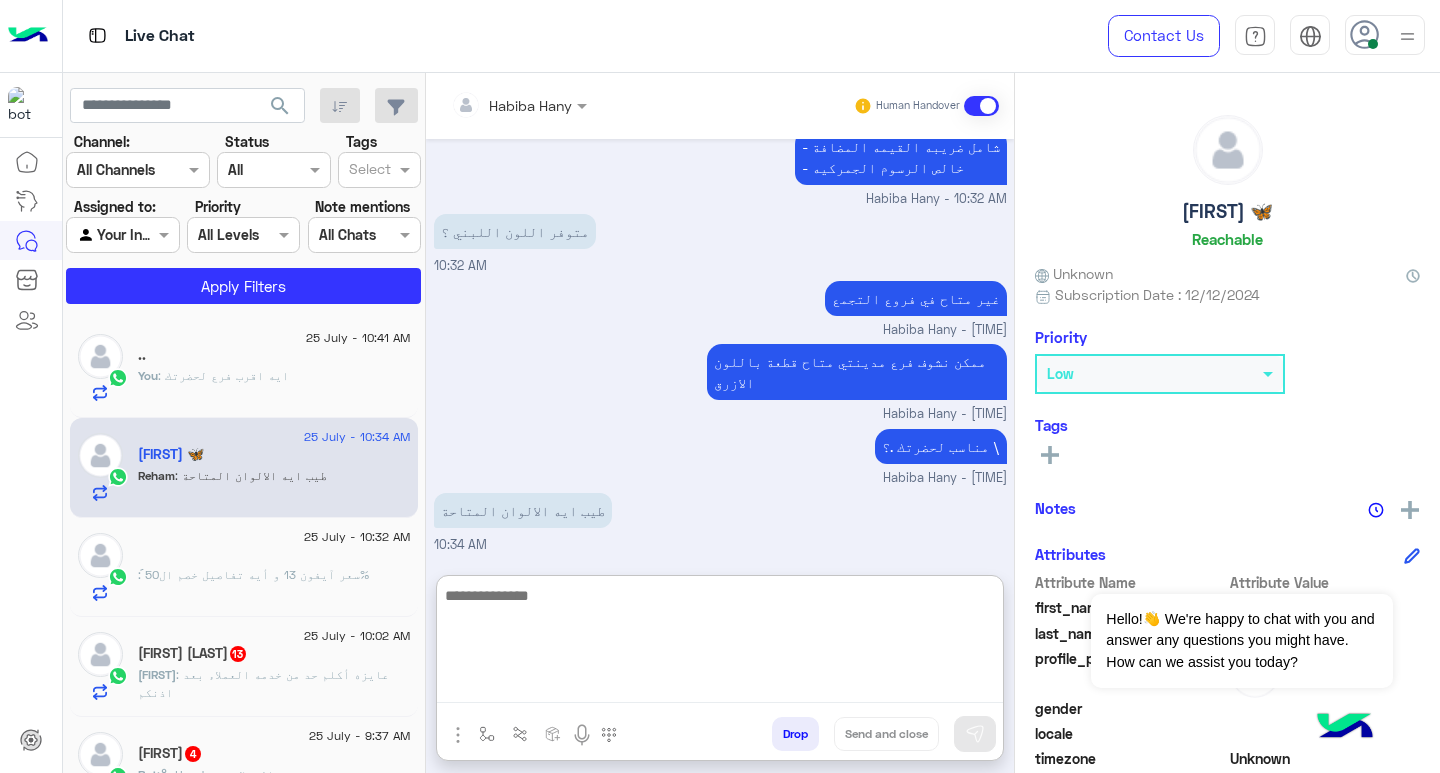 type on "*" 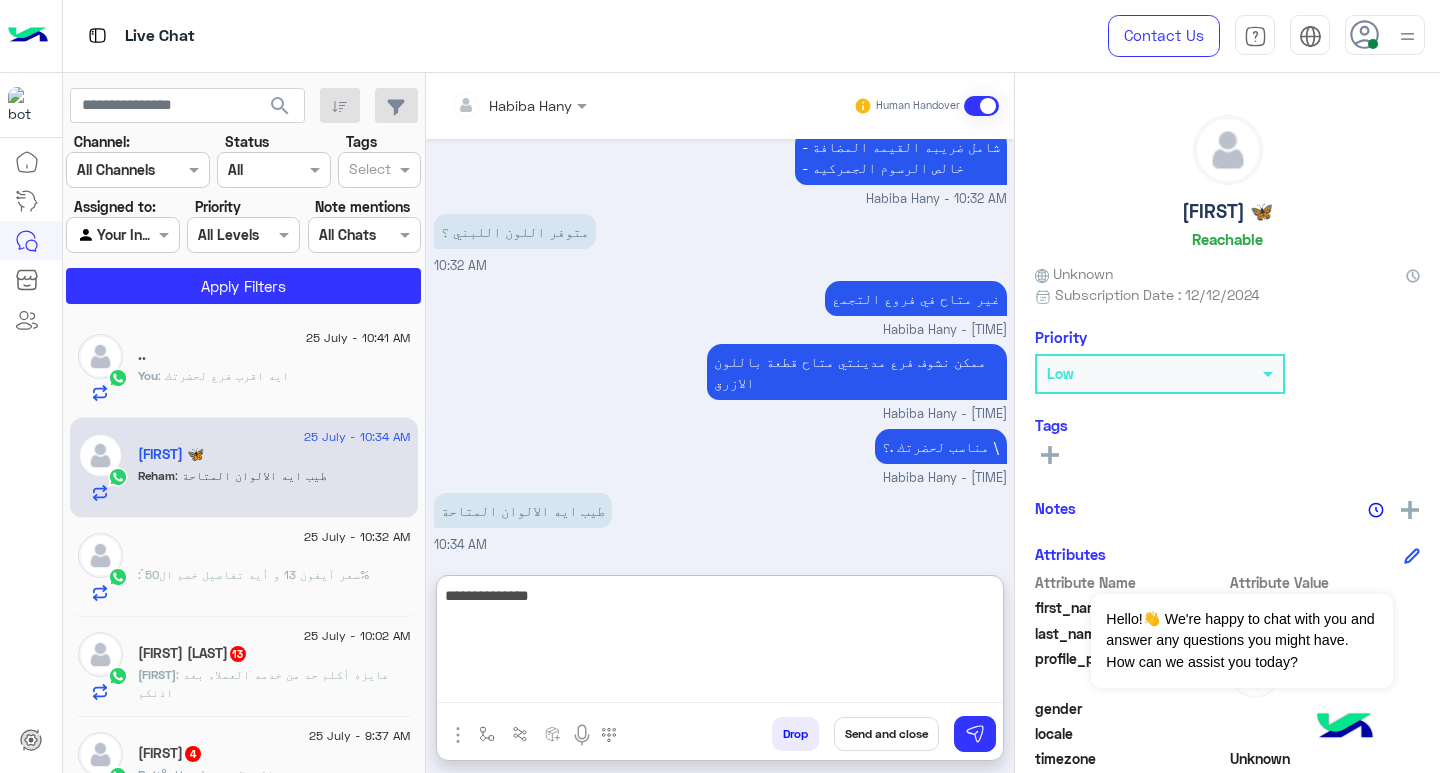 type on "**********" 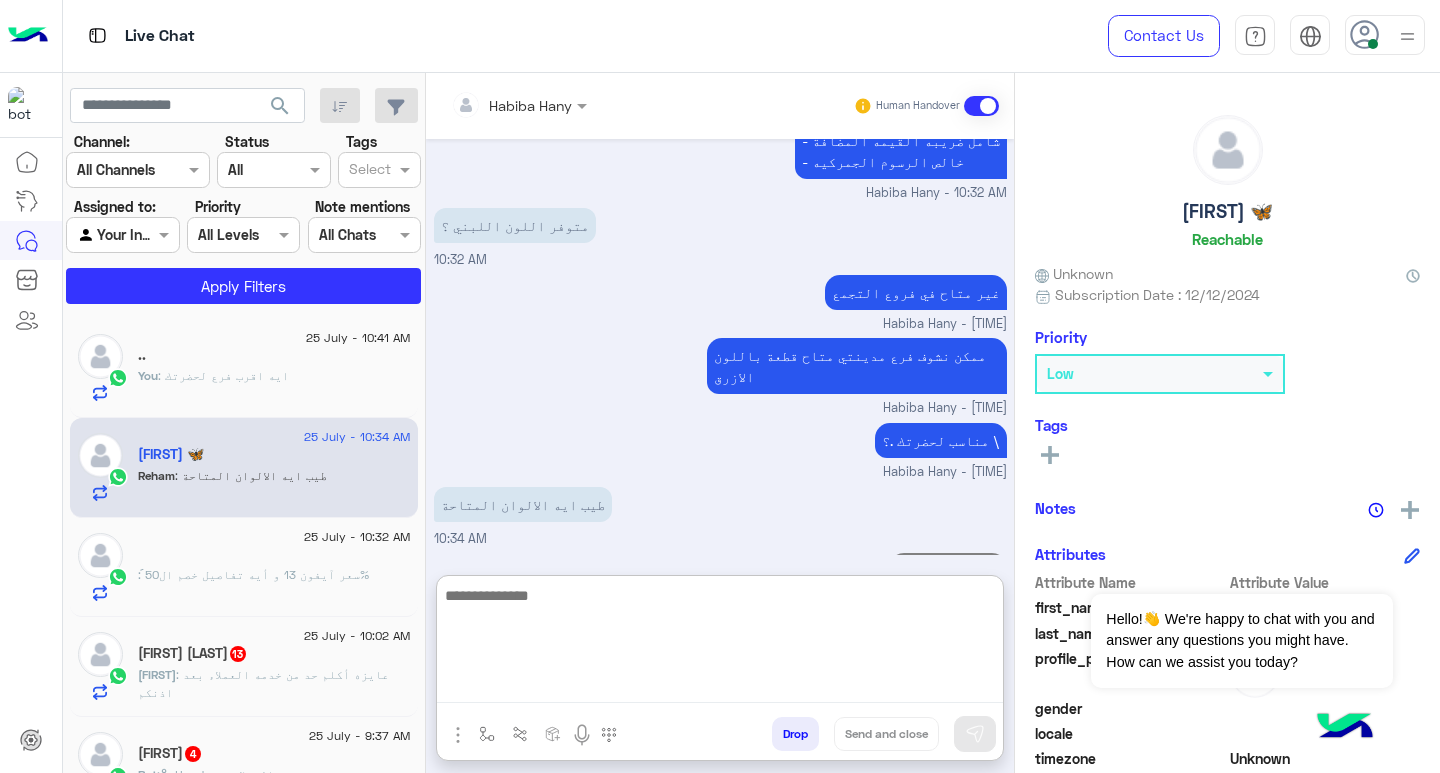 scroll, scrollTop: 1416, scrollLeft: 0, axis: vertical 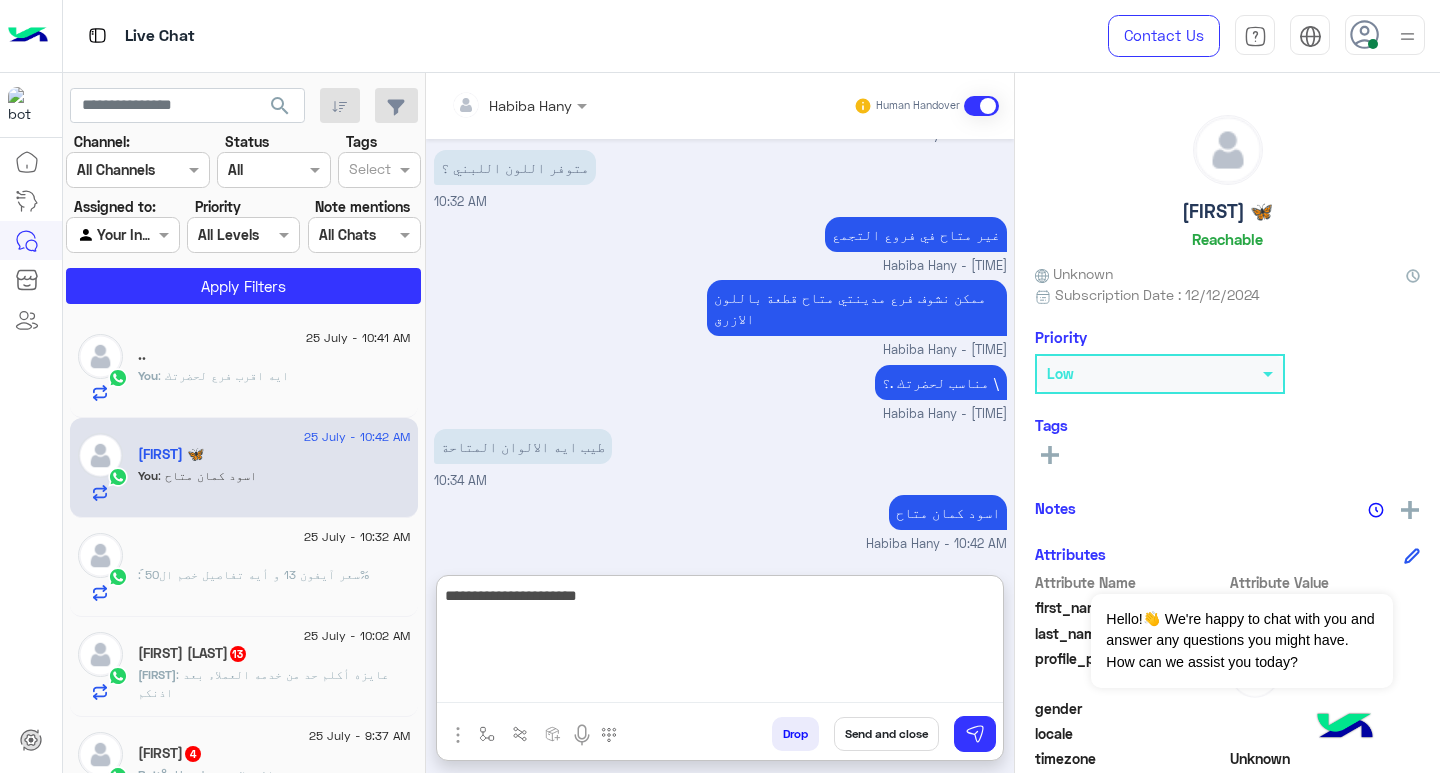 type on "**********" 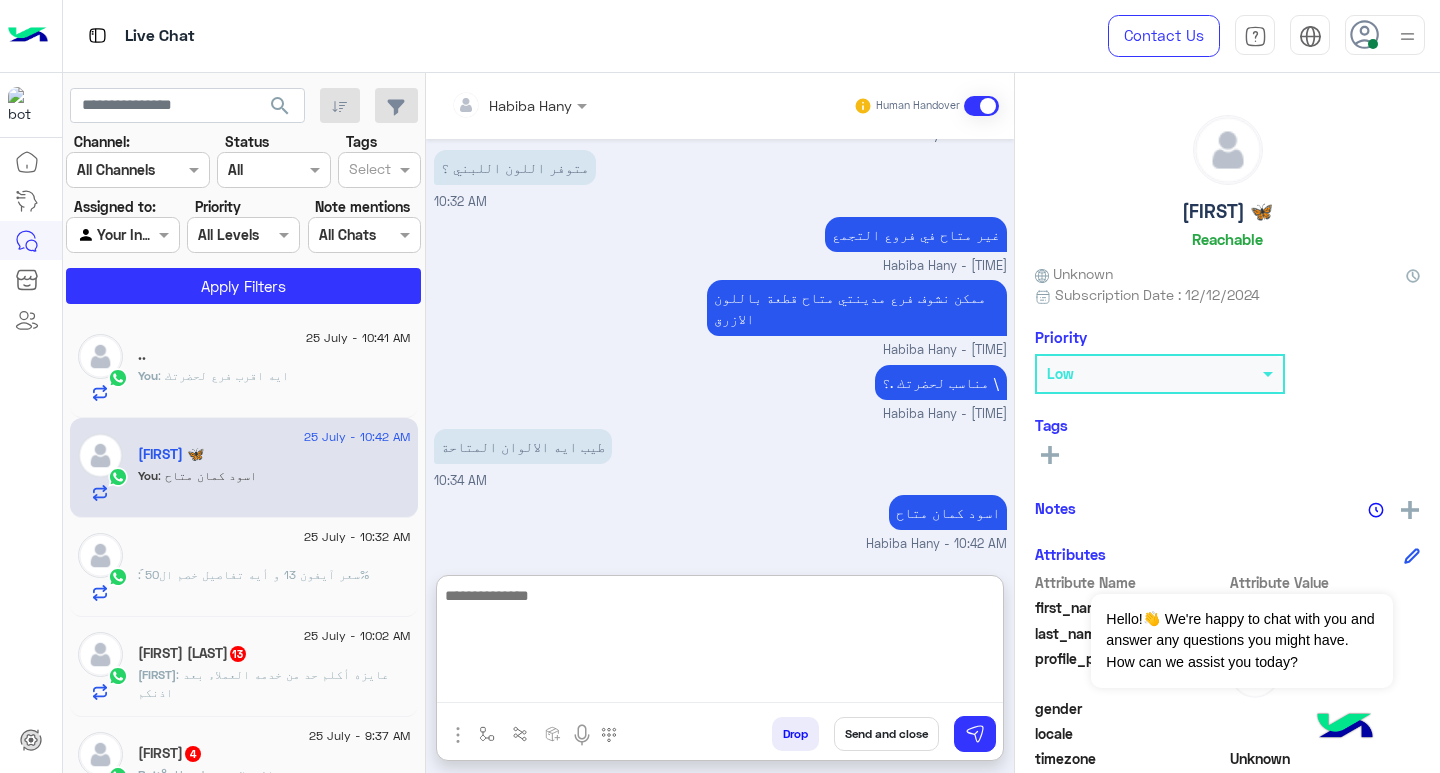 scroll, scrollTop: 1479, scrollLeft: 0, axis: vertical 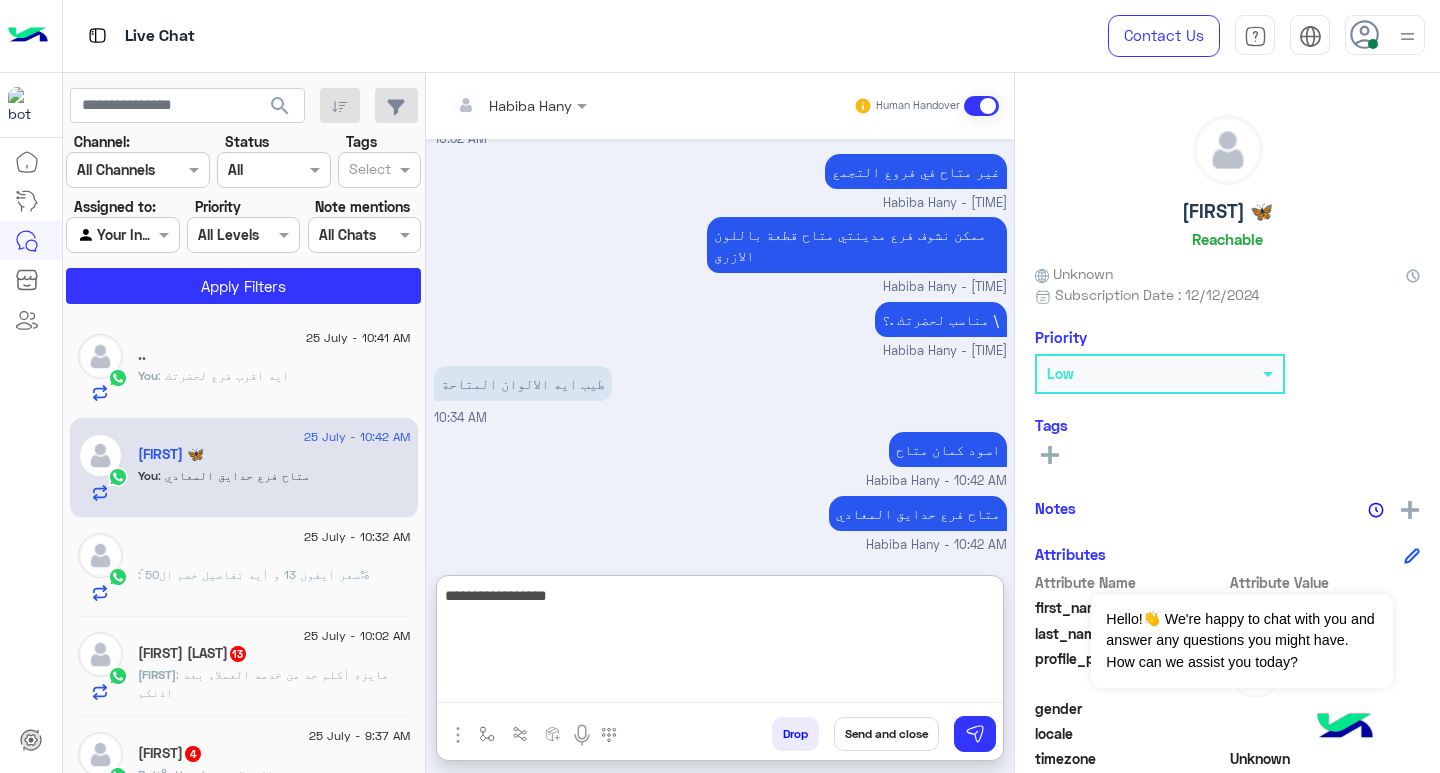 type on "**********" 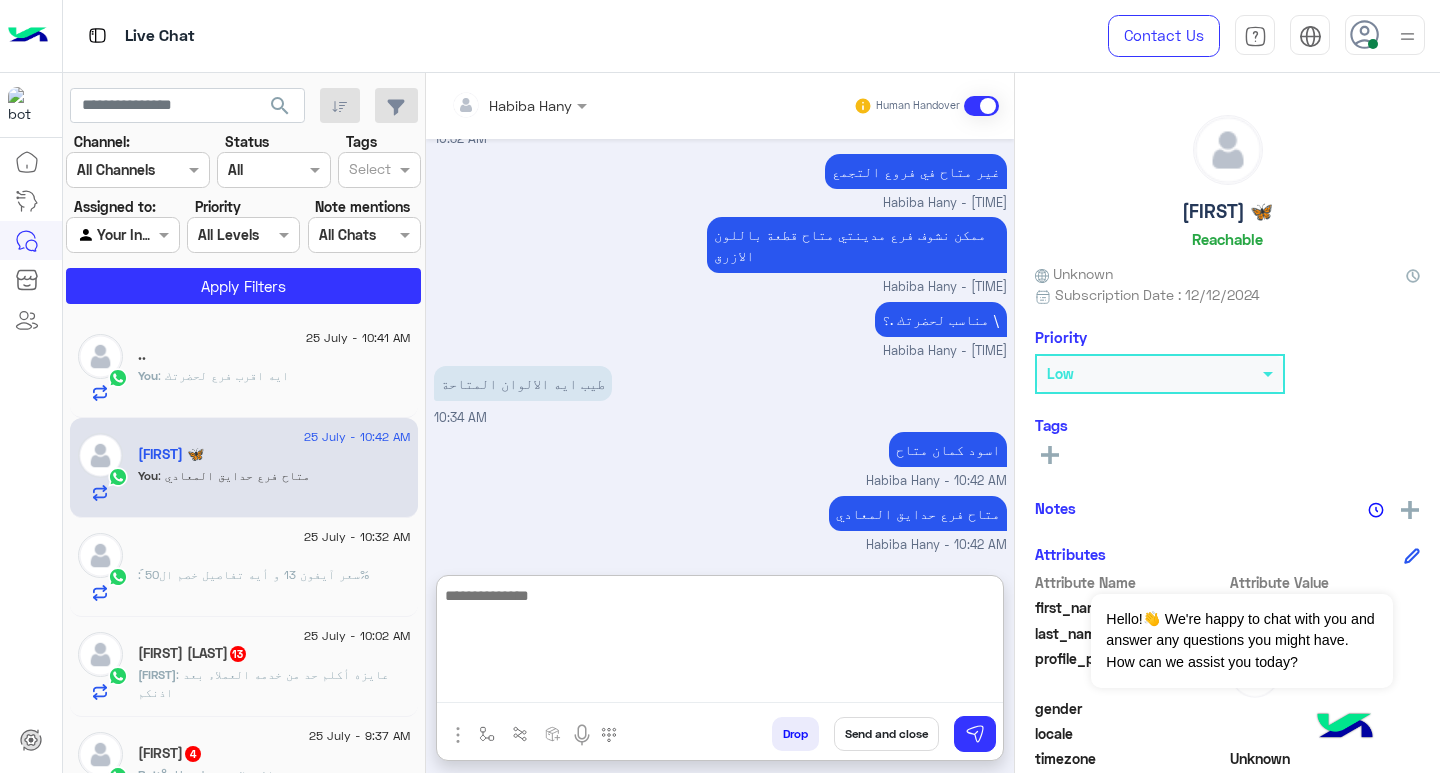 scroll, scrollTop: 1543, scrollLeft: 0, axis: vertical 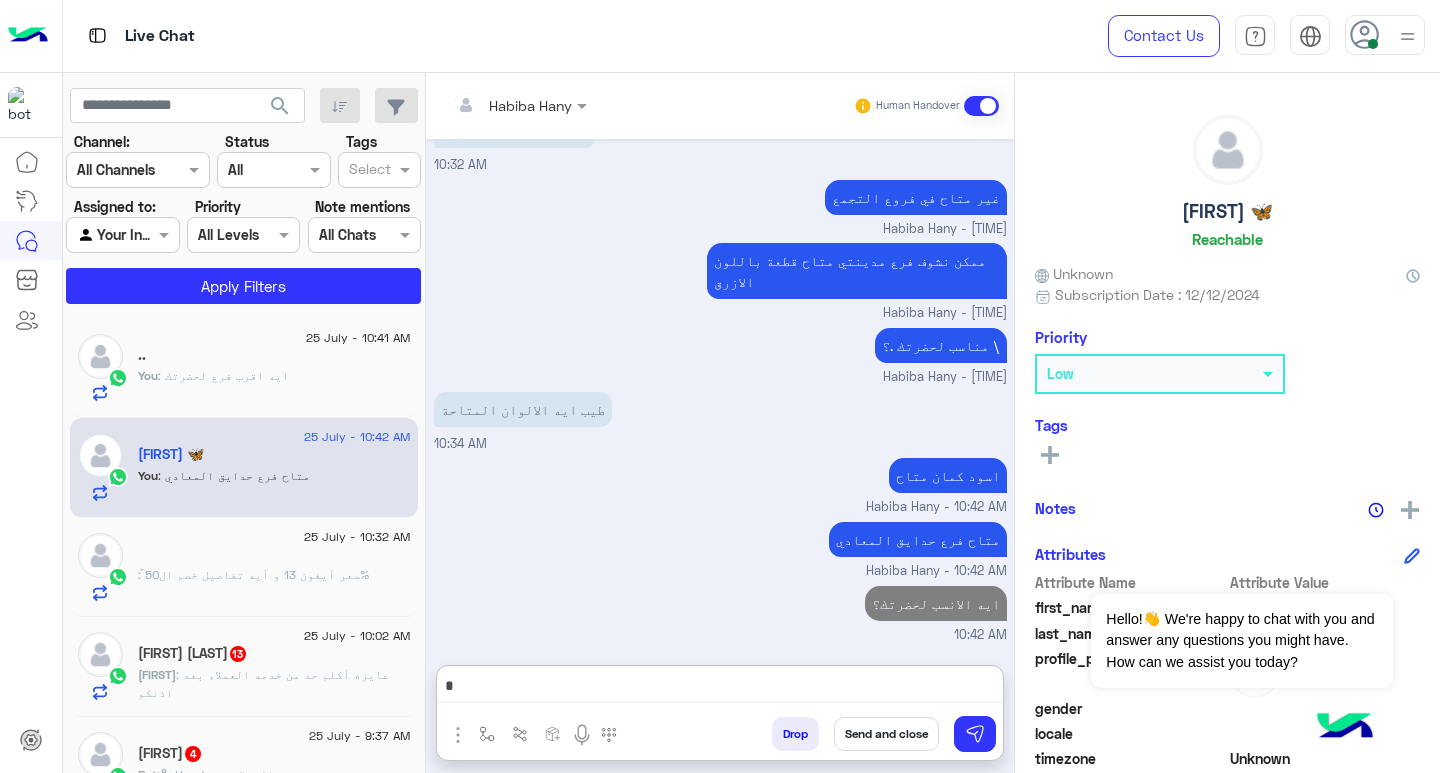 click on "You  : ايه اقرب فرع لحضرتك" 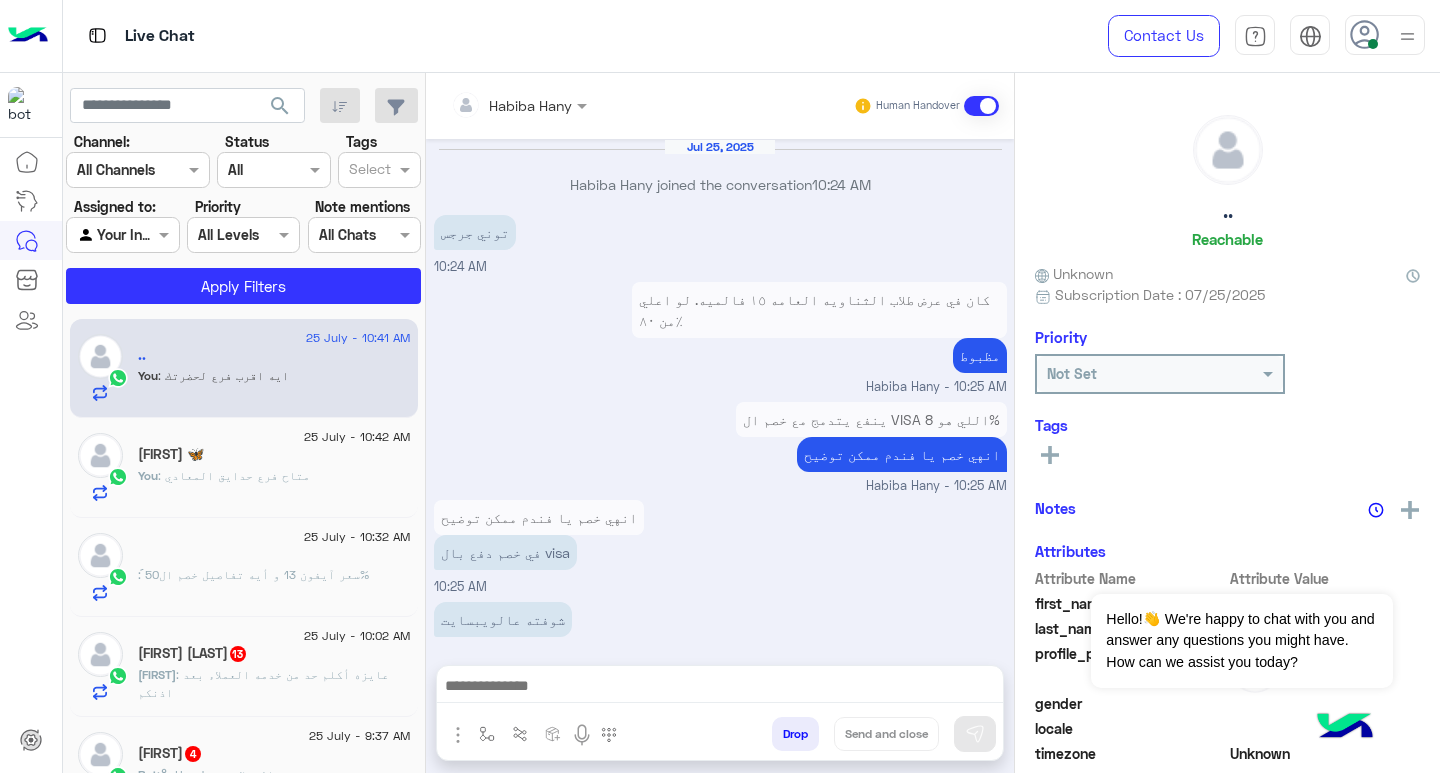 scroll, scrollTop: 1360, scrollLeft: 0, axis: vertical 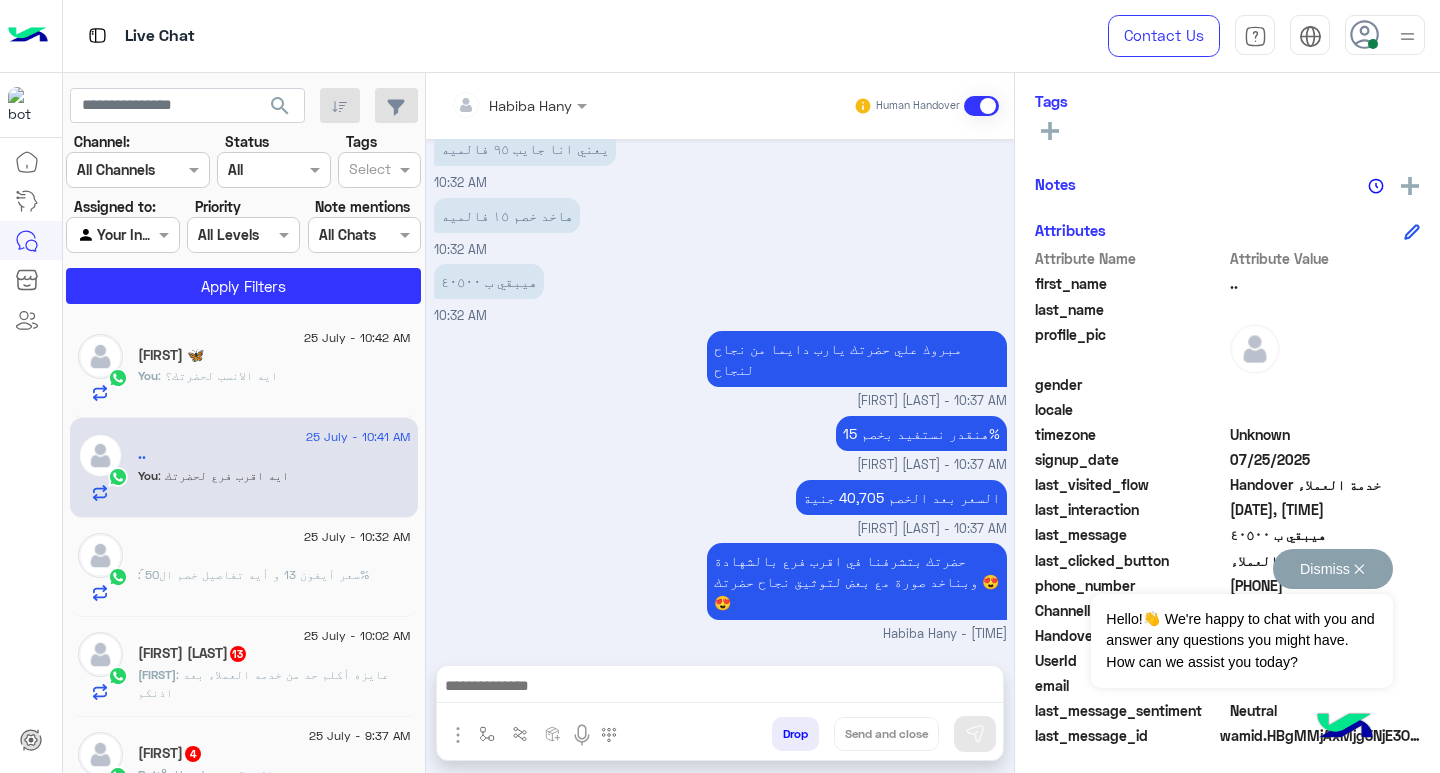 click on "Dismiss ✕" at bounding box center (1333, 569) 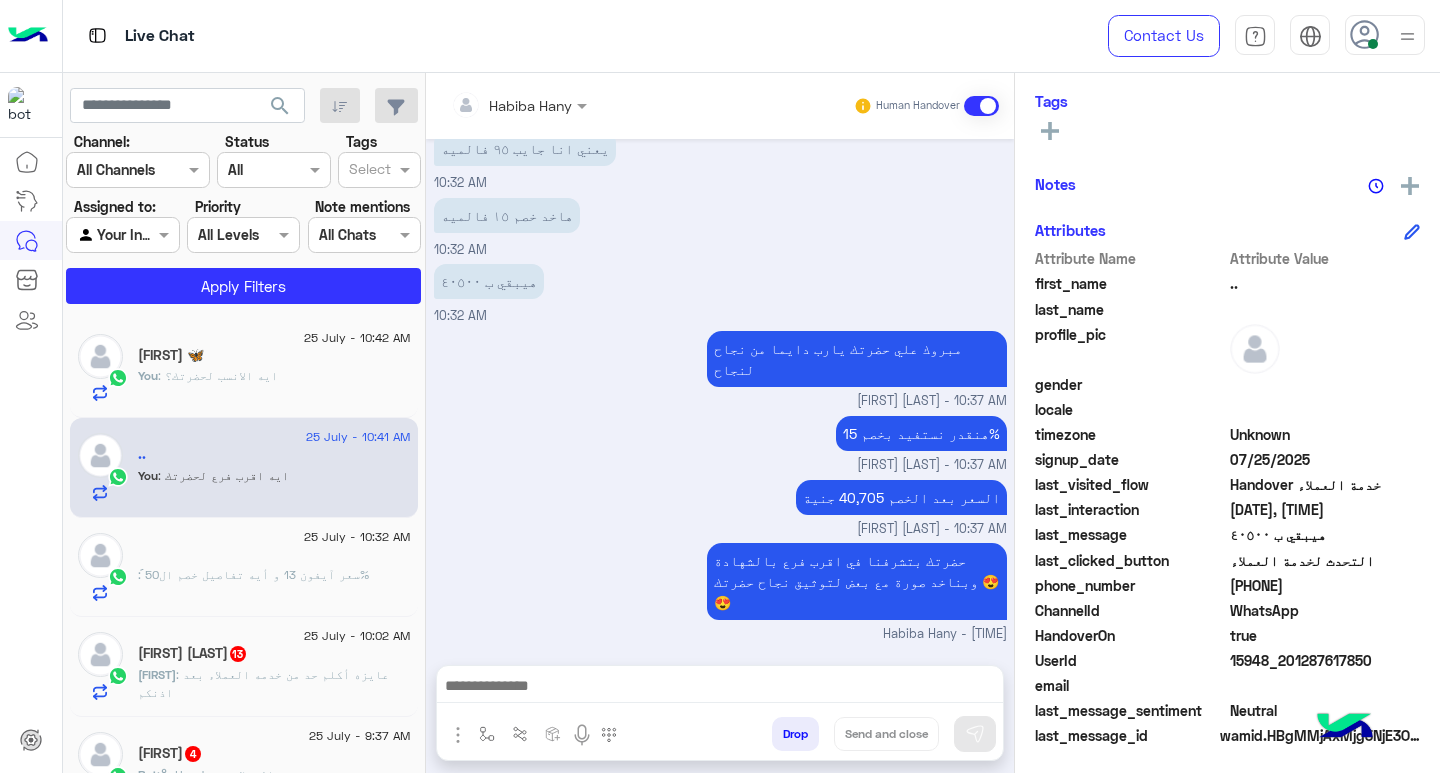 click on "[PHONE]" 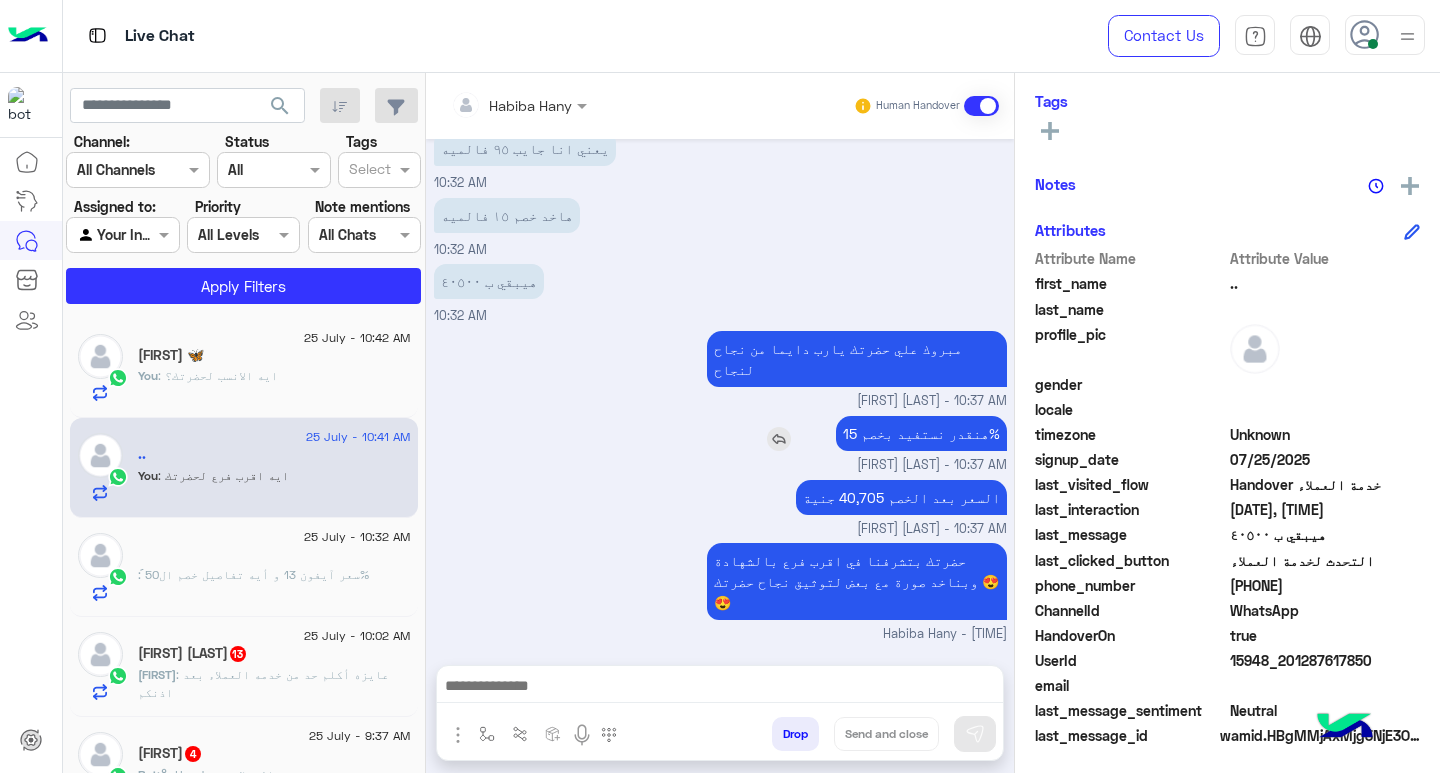 copy on "[PHONE]" 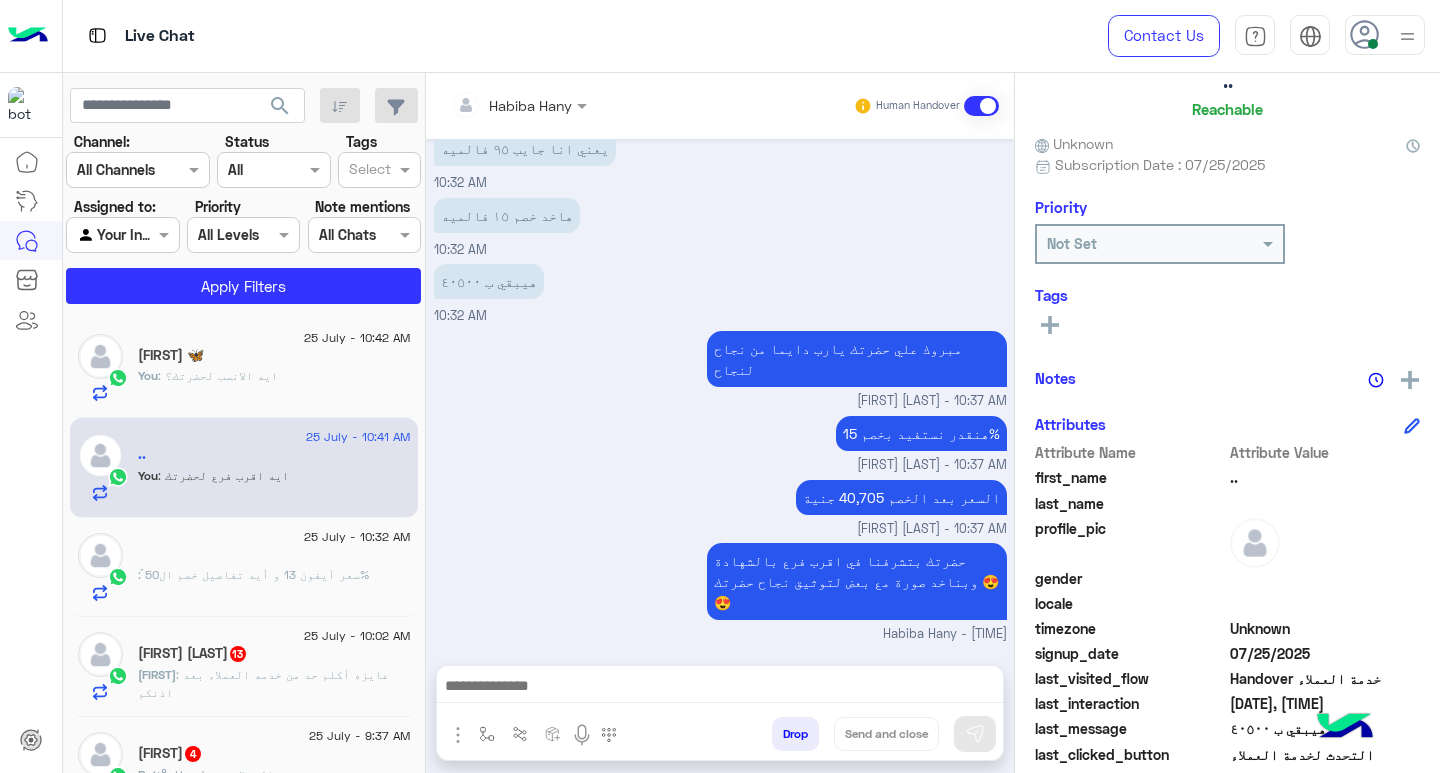 scroll, scrollTop: 0, scrollLeft: 0, axis: both 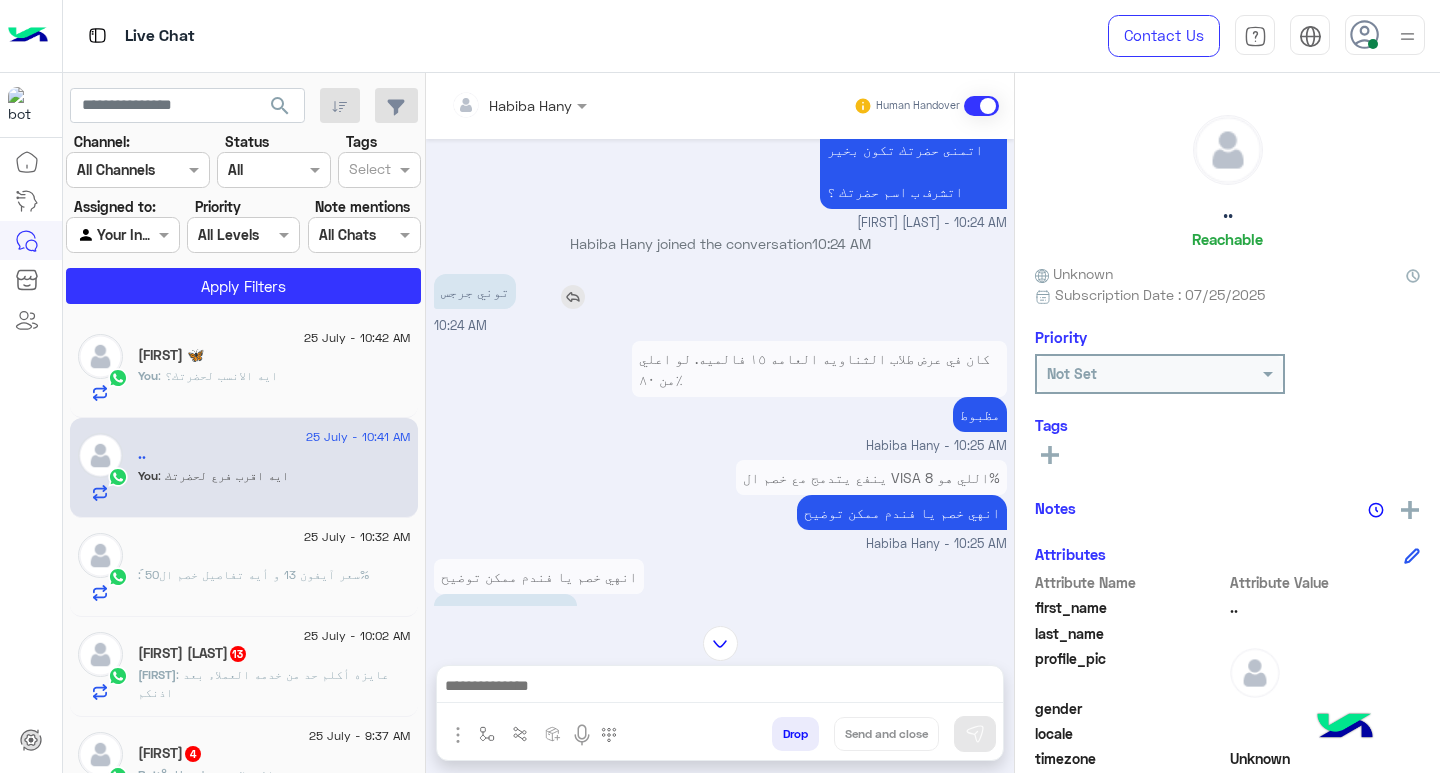 click on "[FIRST] [LAST]" at bounding box center (488, 291) 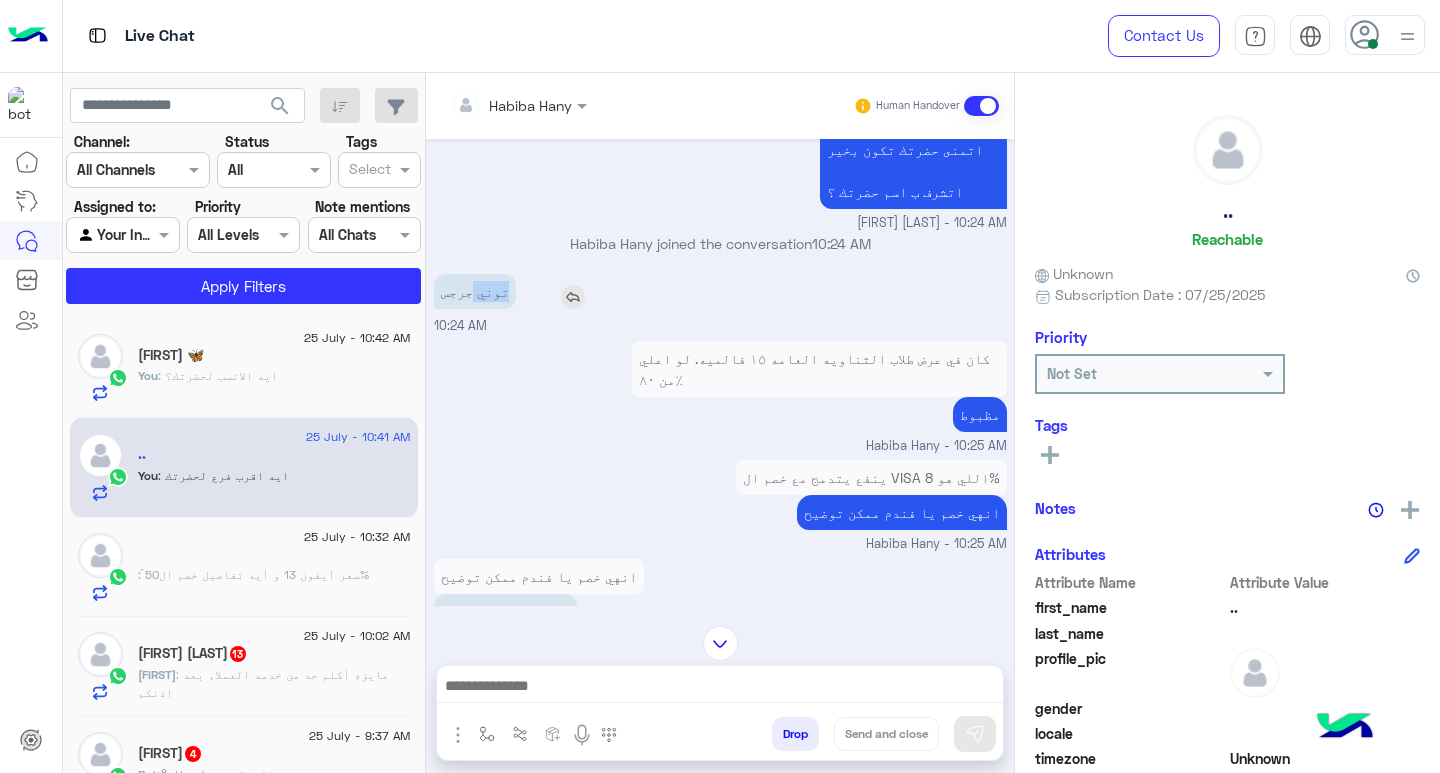 click on "[FIRST] [LAST]" at bounding box center [488, 291] 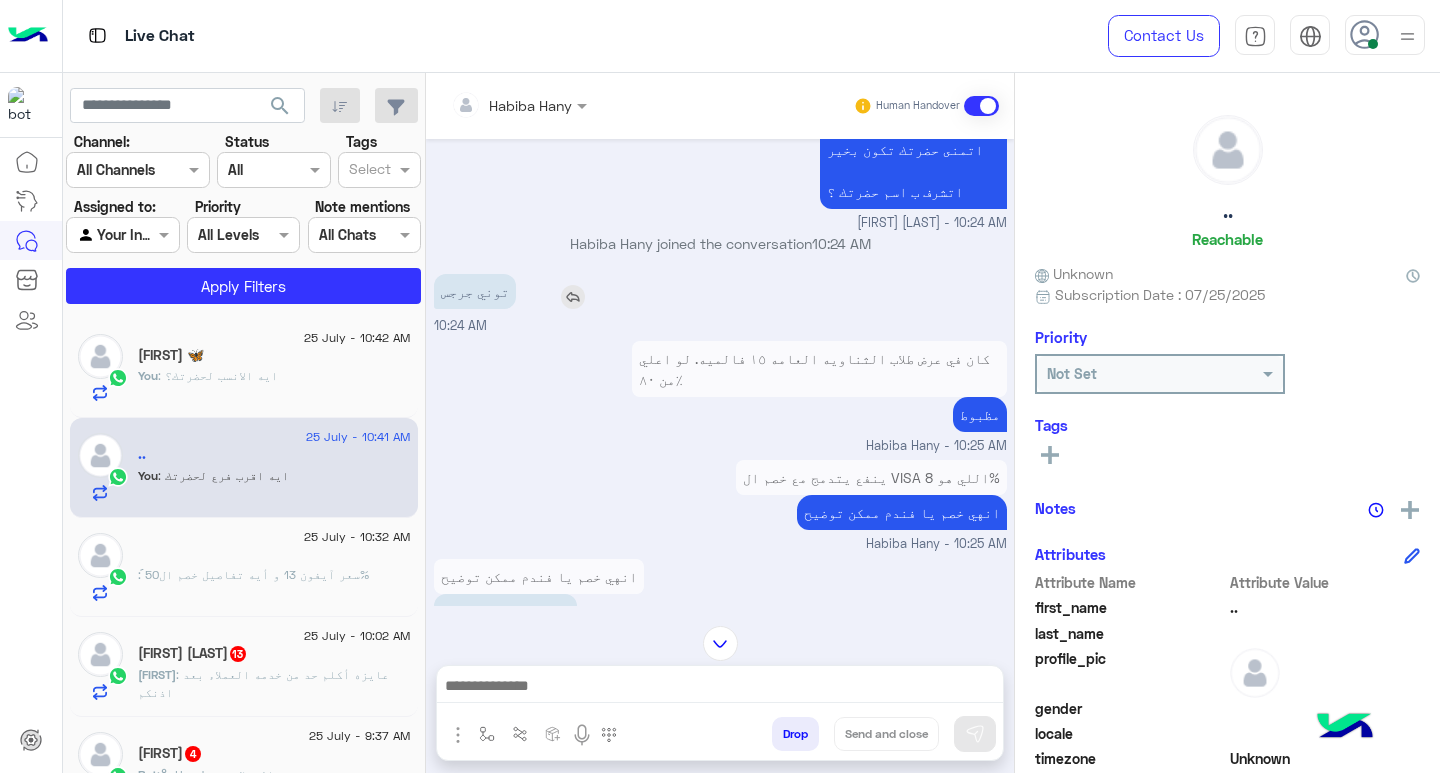 click on "[FIRST] [LAST]" at bounding box center (488, 291) 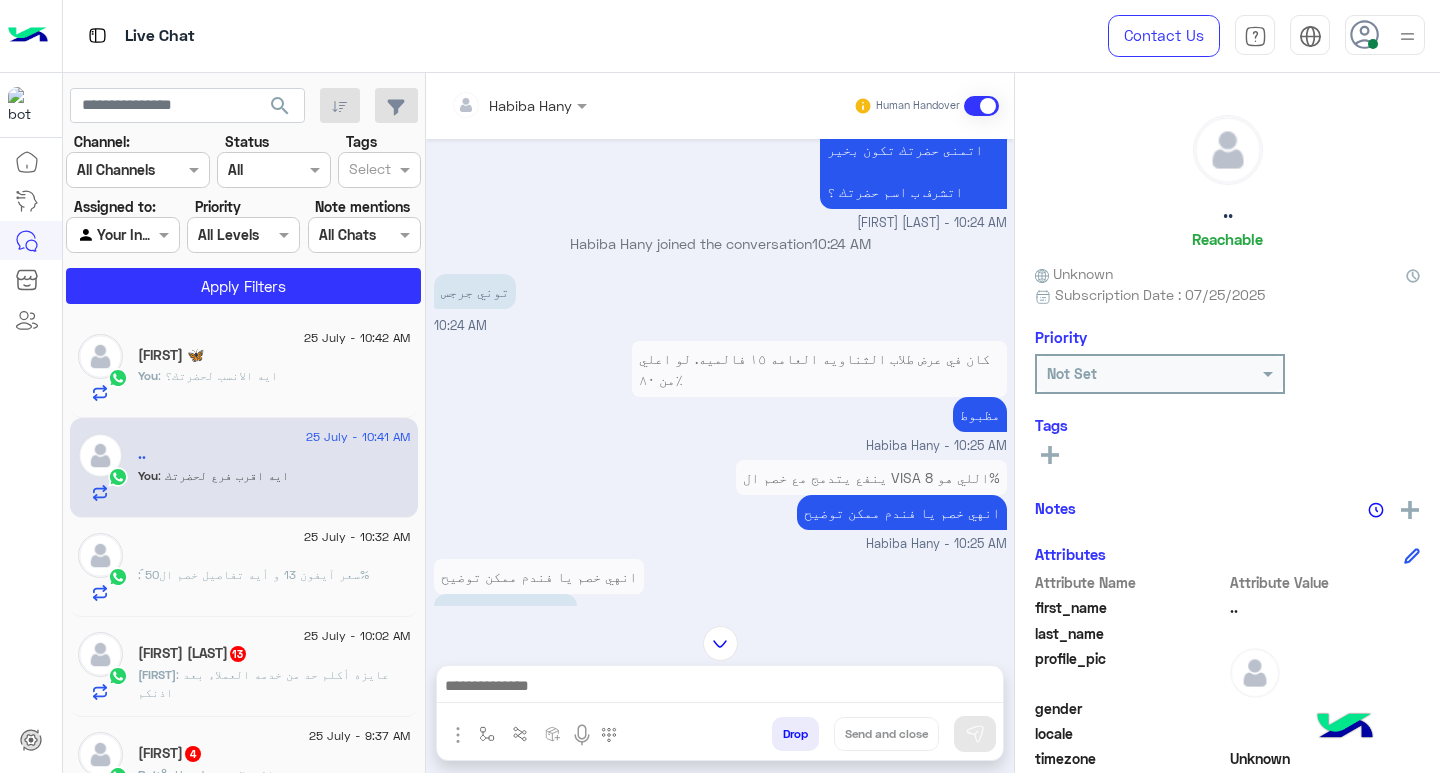 copy 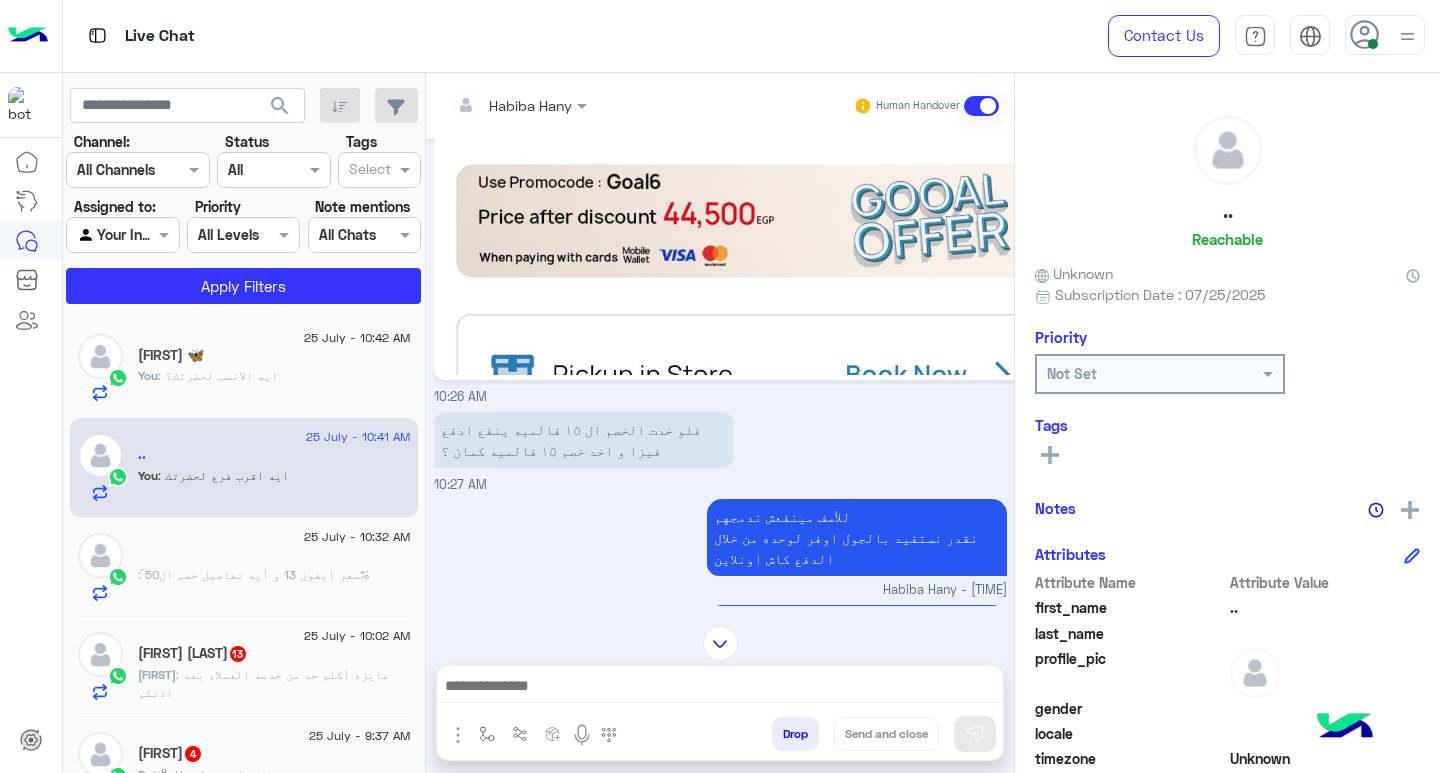 scroll, scrollTop: 3527, scrollLeft: 0, axis: vertical 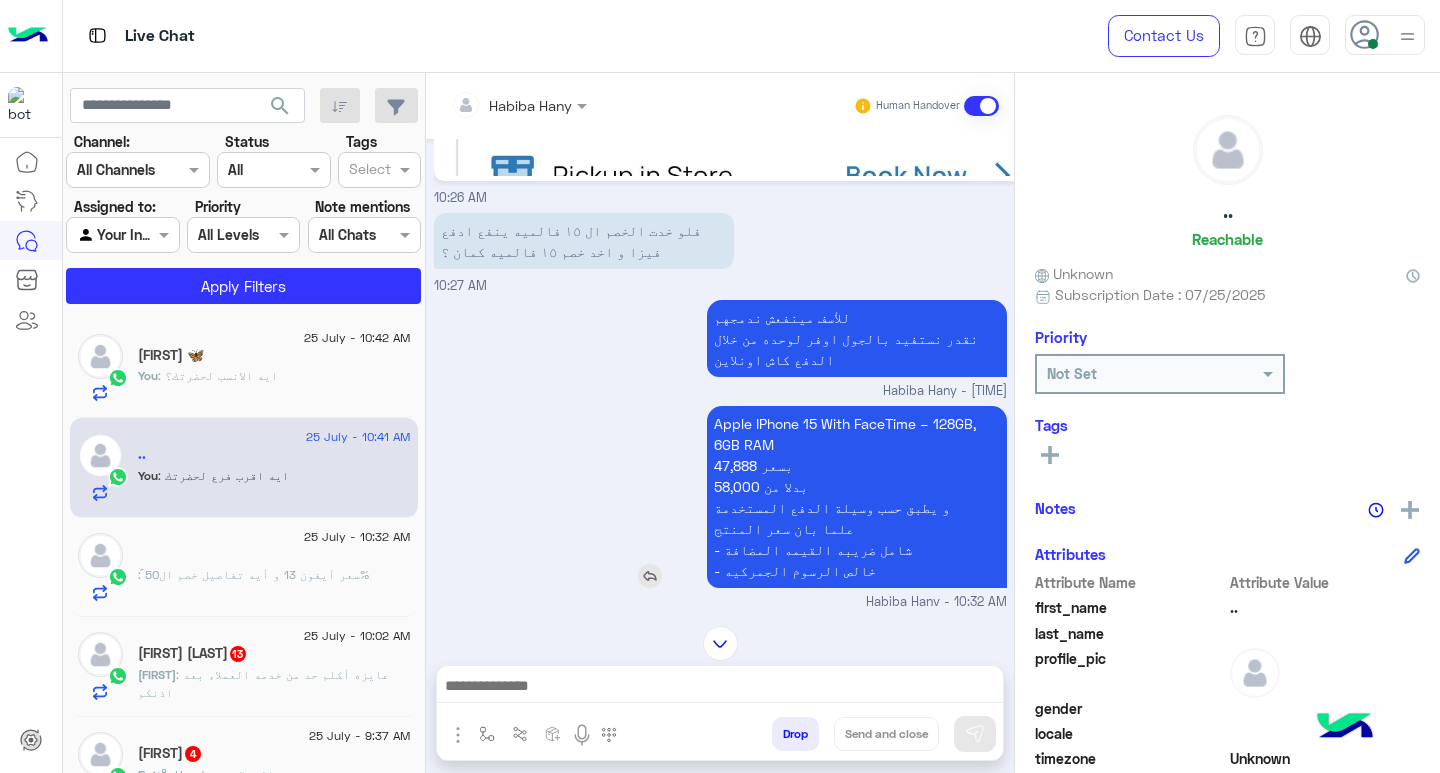 click on "Apple IPhone 15 With FaceTime – 128GB, 6GB RAM 47,888 بسعر 58,000 بدلا من و يطبق حسب وسيلة الدفع المستخدمة علما بان سعر المنتج - شامل ضريبه القيمه المضافة - خالص الرسوم الجمركيه" at bounding box center (857, 497) 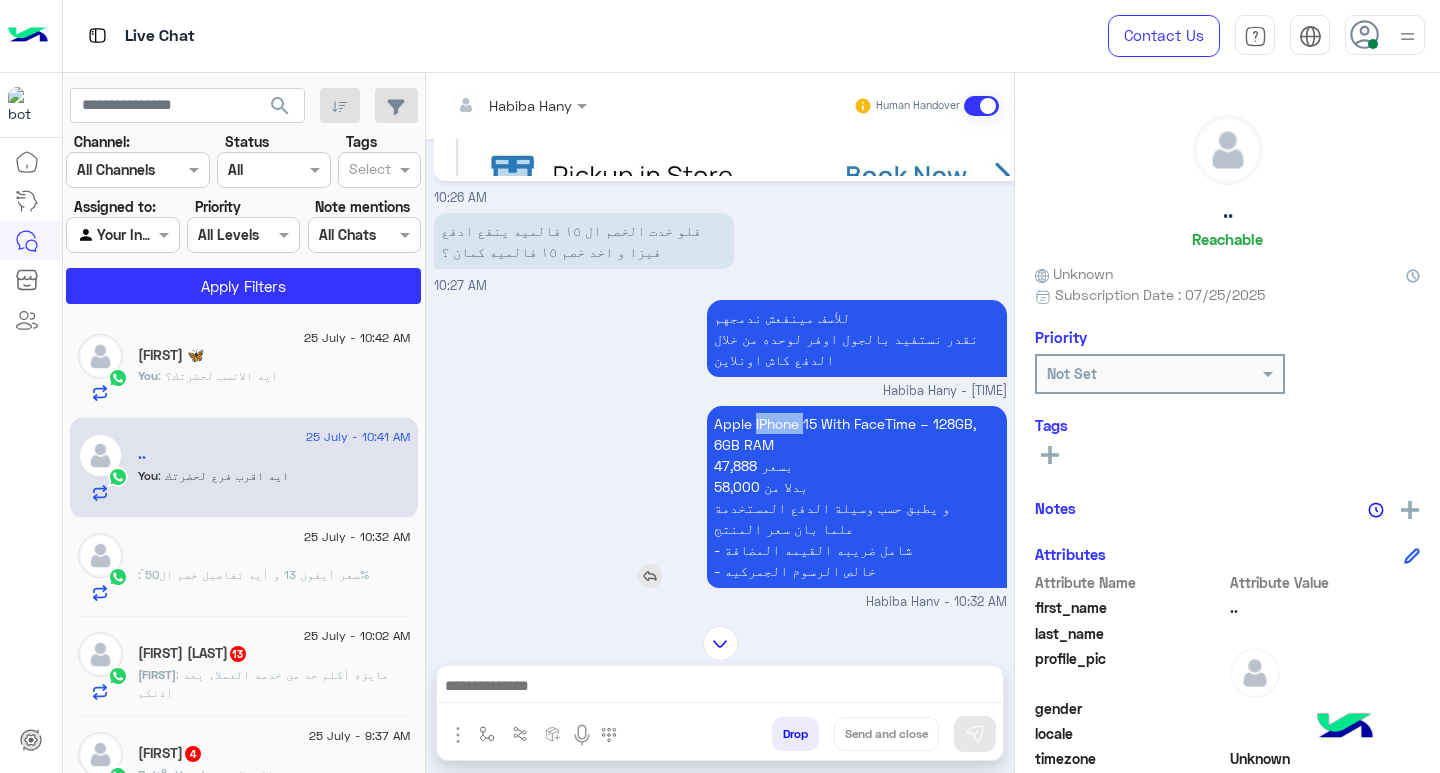 click on "Apple IPhone 15 With FaceTime – 128GB, 6GB RAM 47,888 بسعر 58,000 بدلا من و يطبق حسب وسيلة الدفع المستخدمة علما بان سعر المنتج - شامل ضريبه القيمه المضافة - خالص الرسوم الجمركيه" at bounding box center (857, 497) 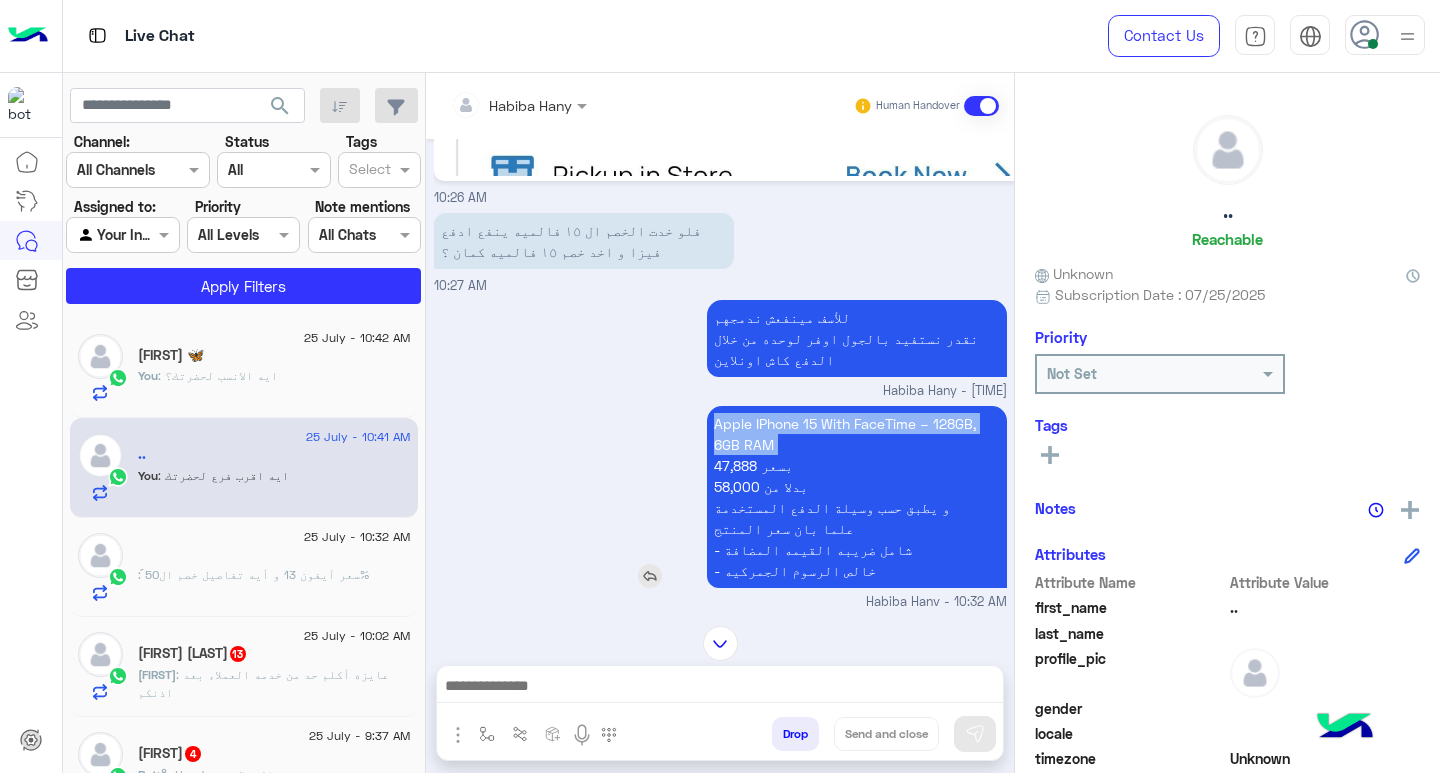 click on "Apple IPhone 15 With FaceTime – 128GB, 6GB RAM 47,888 بسعر 58,000 بدلا من و يطبق حسب وسيلة الدفع المستخدمة علما بان سعر المنتج - شامل ضريبه القيمه المضافة - خالص الرسوم الجمركيه" at bounding box center (857, 497) 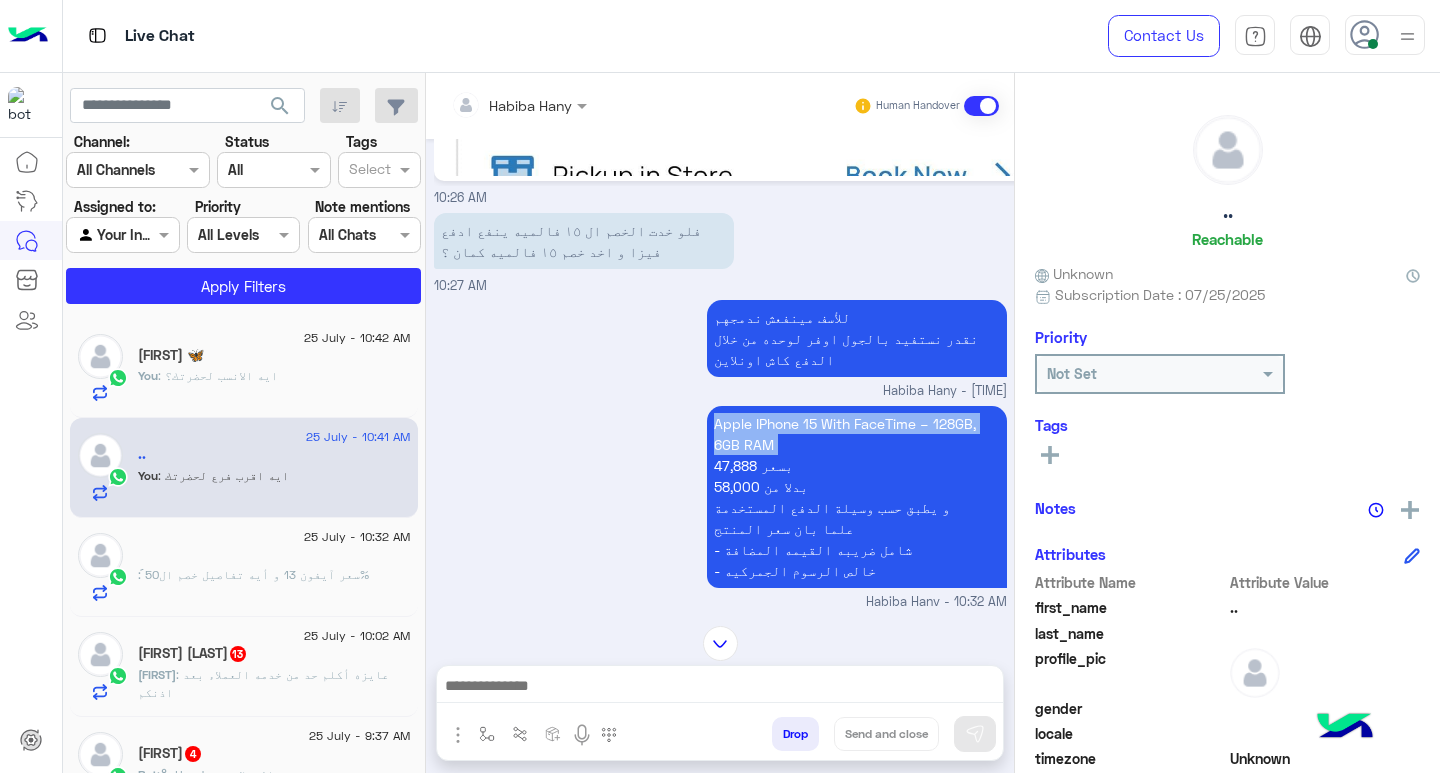 copy on "Apple IPhone 15 With FaceTime – 128GB, 6GB RAM" 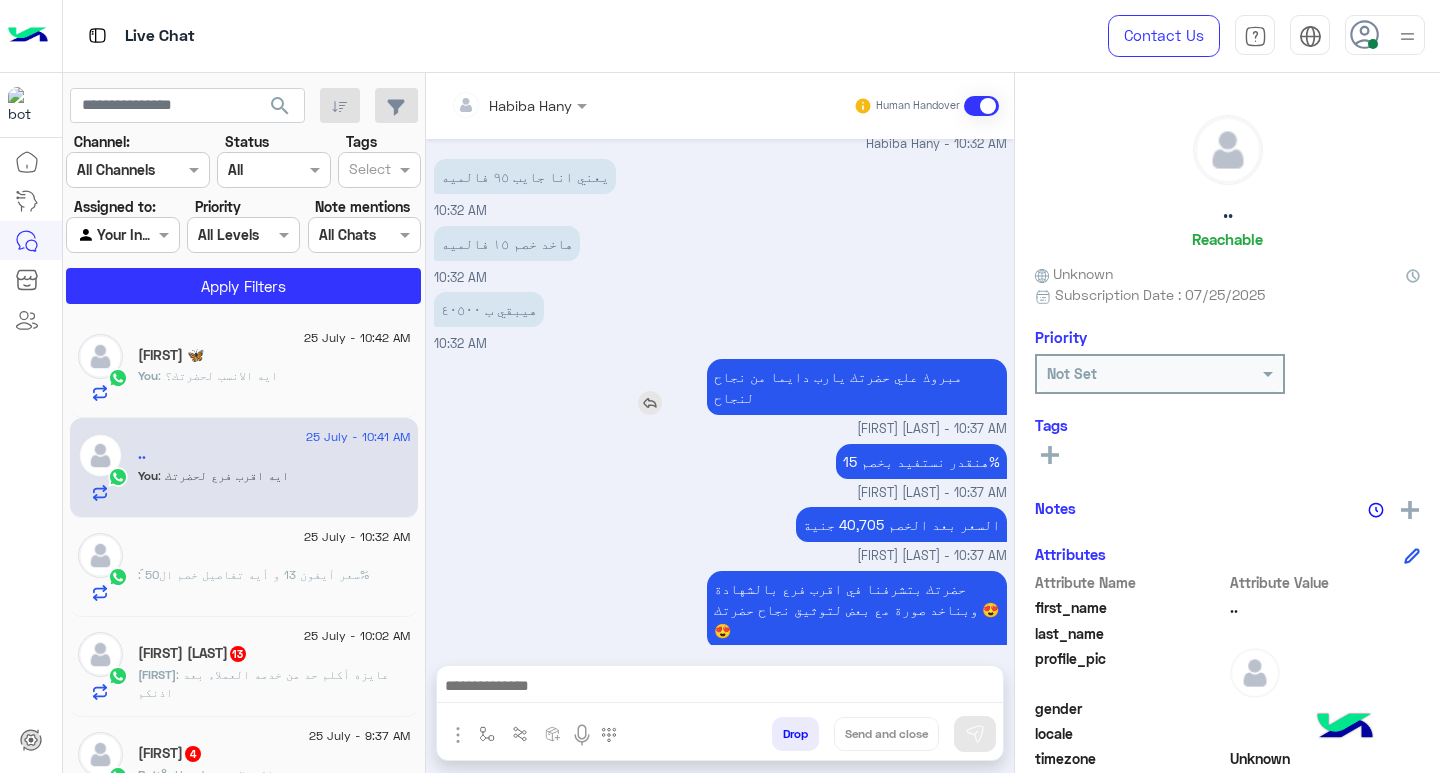 scroll, scrollTop: 3998, scrollLeft: 0, axis: vertical 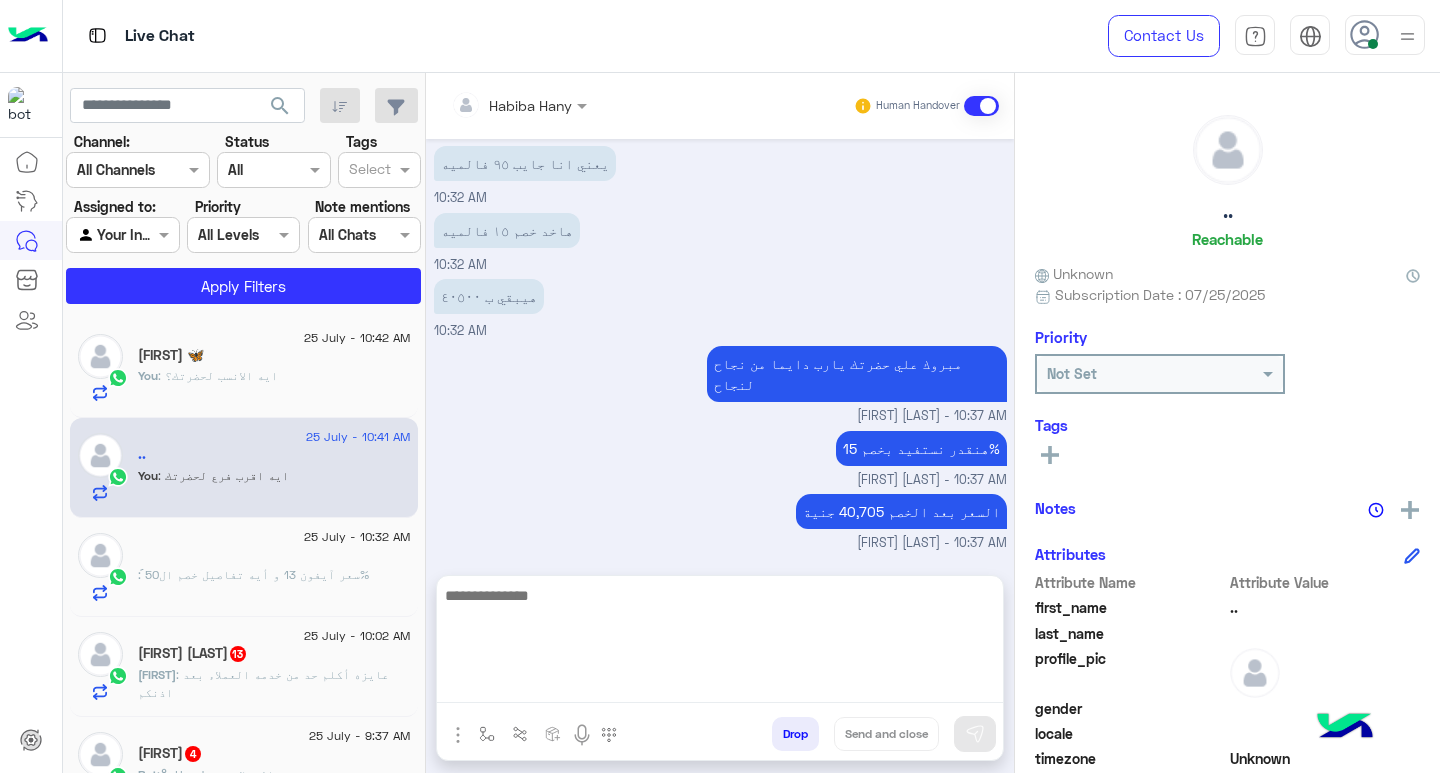 click at bounding box center [720, 643] 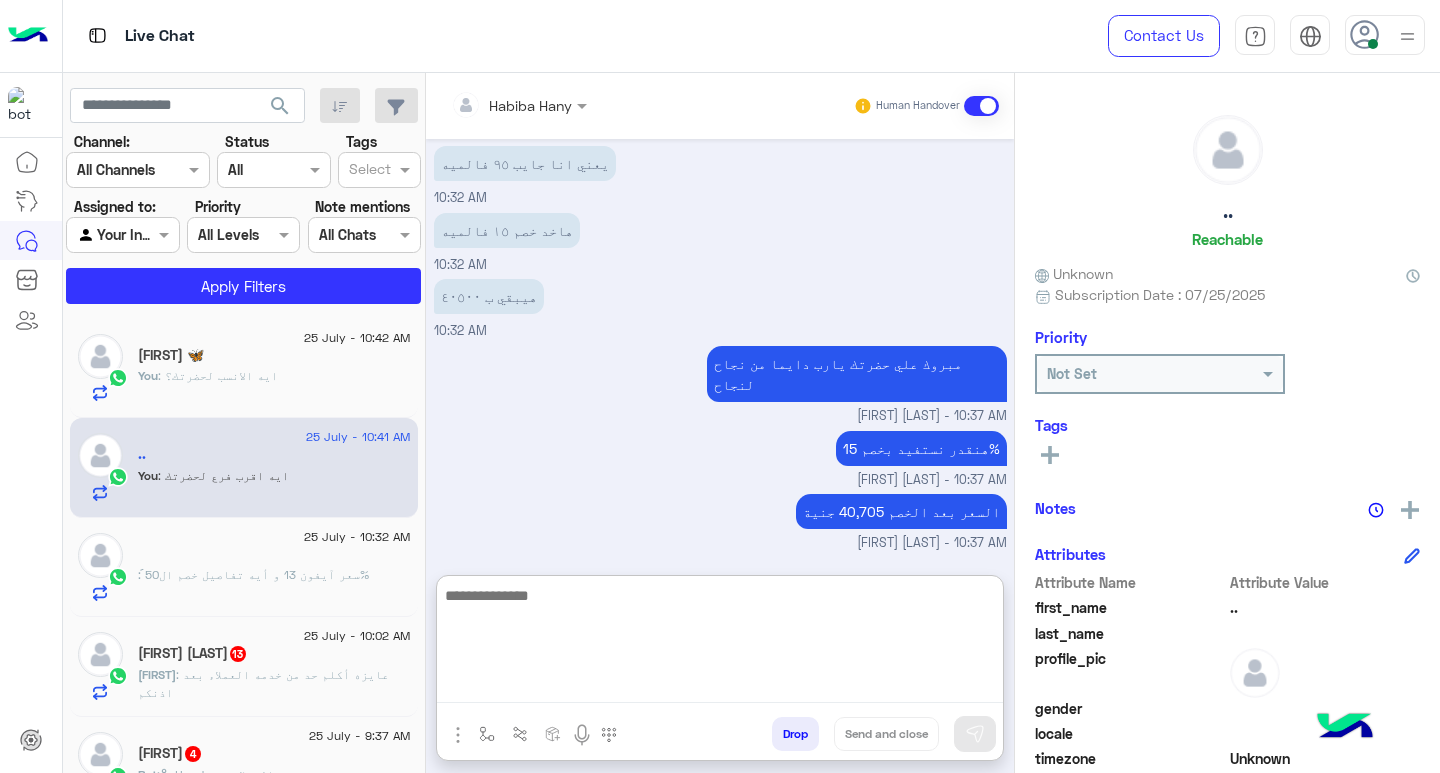 paste on "**********" 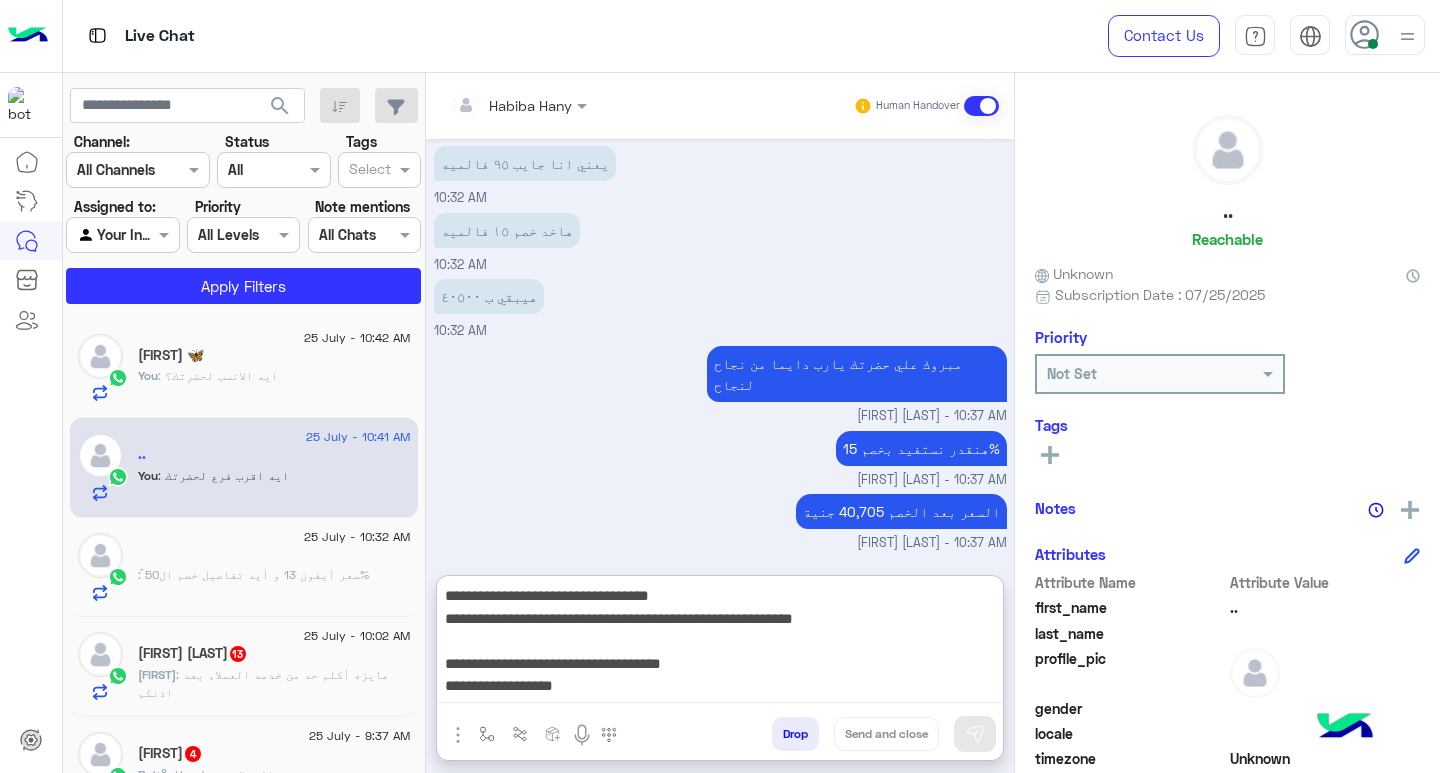 scroll, scrollTop: 133, scrollLeft: 0, axis: vertical 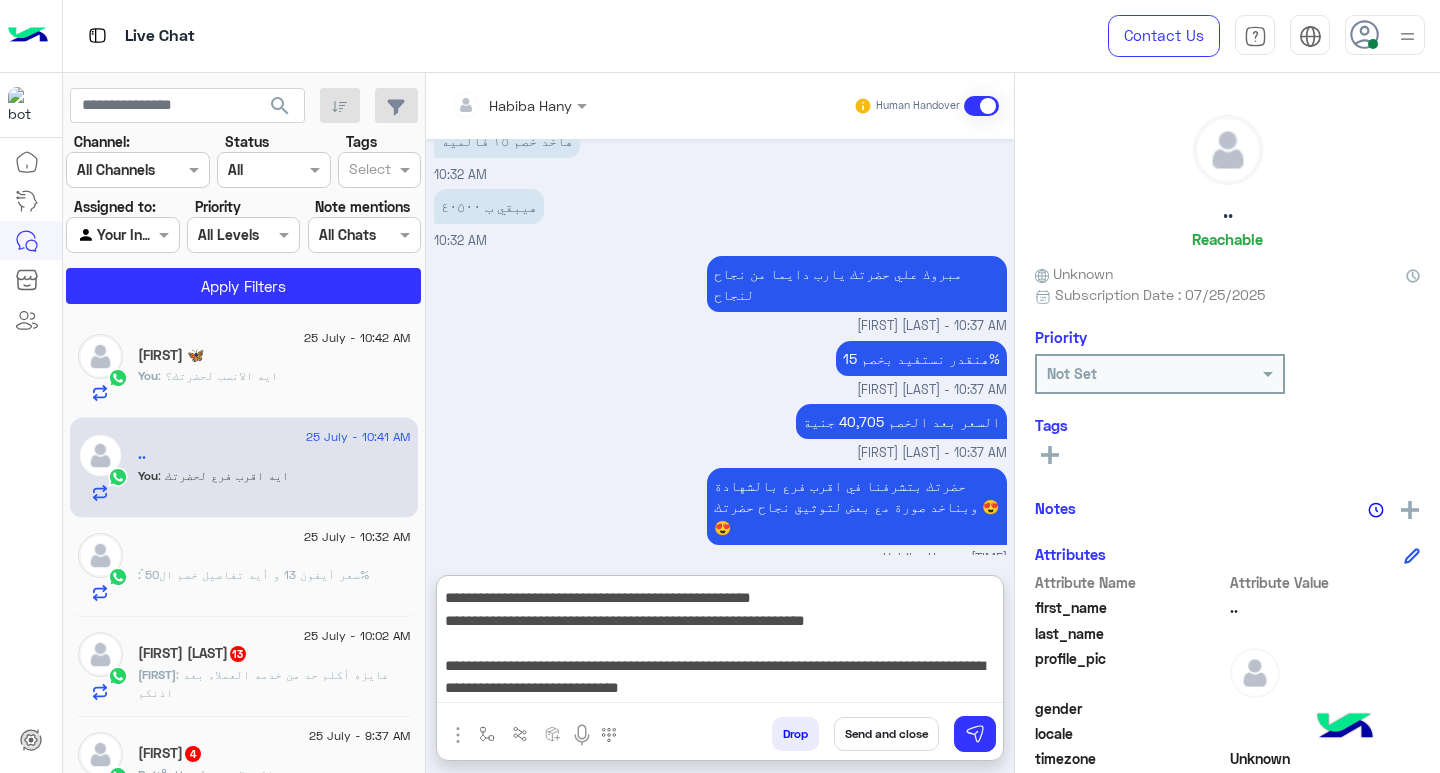 type on "**********" 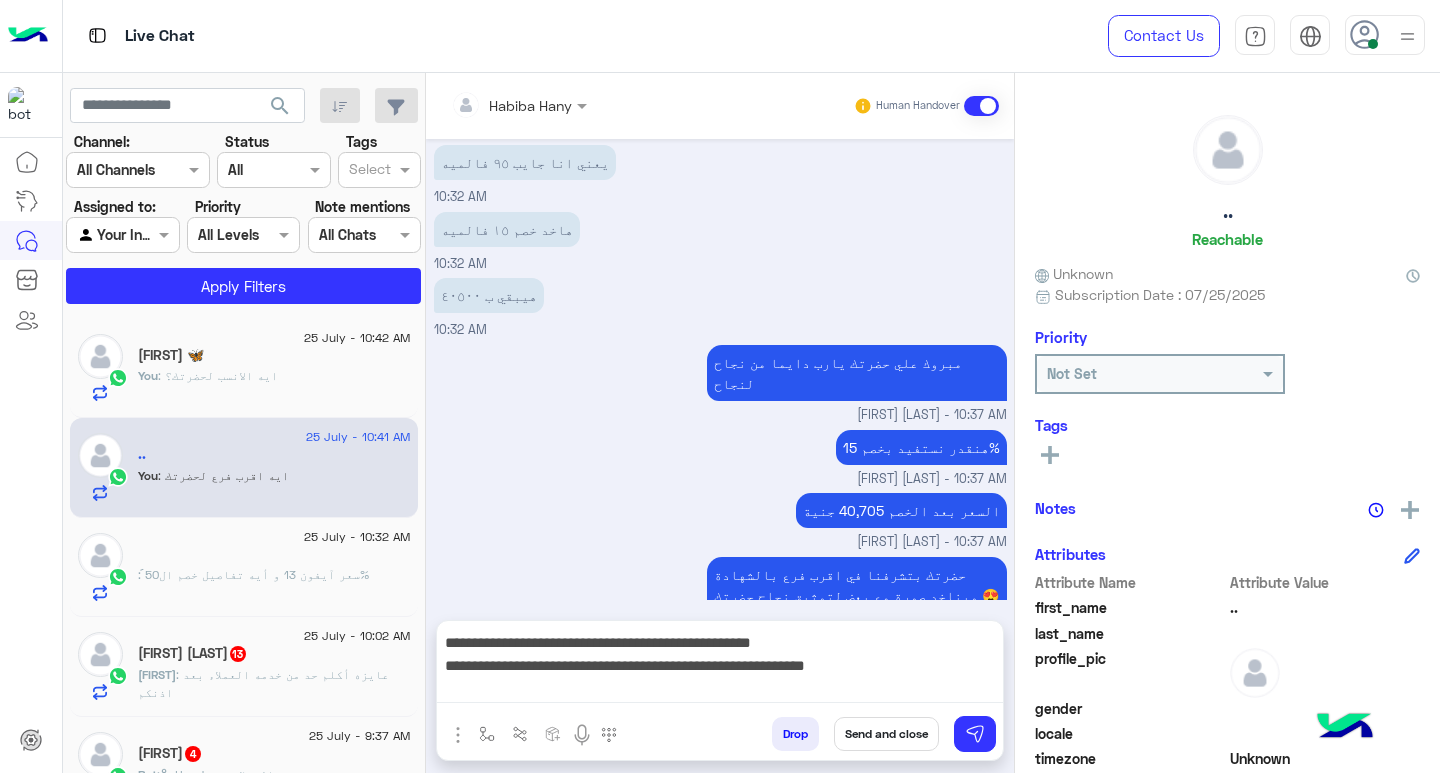 scroll, scrollTop: 3999, scrollLeft: 0, axis: vertical 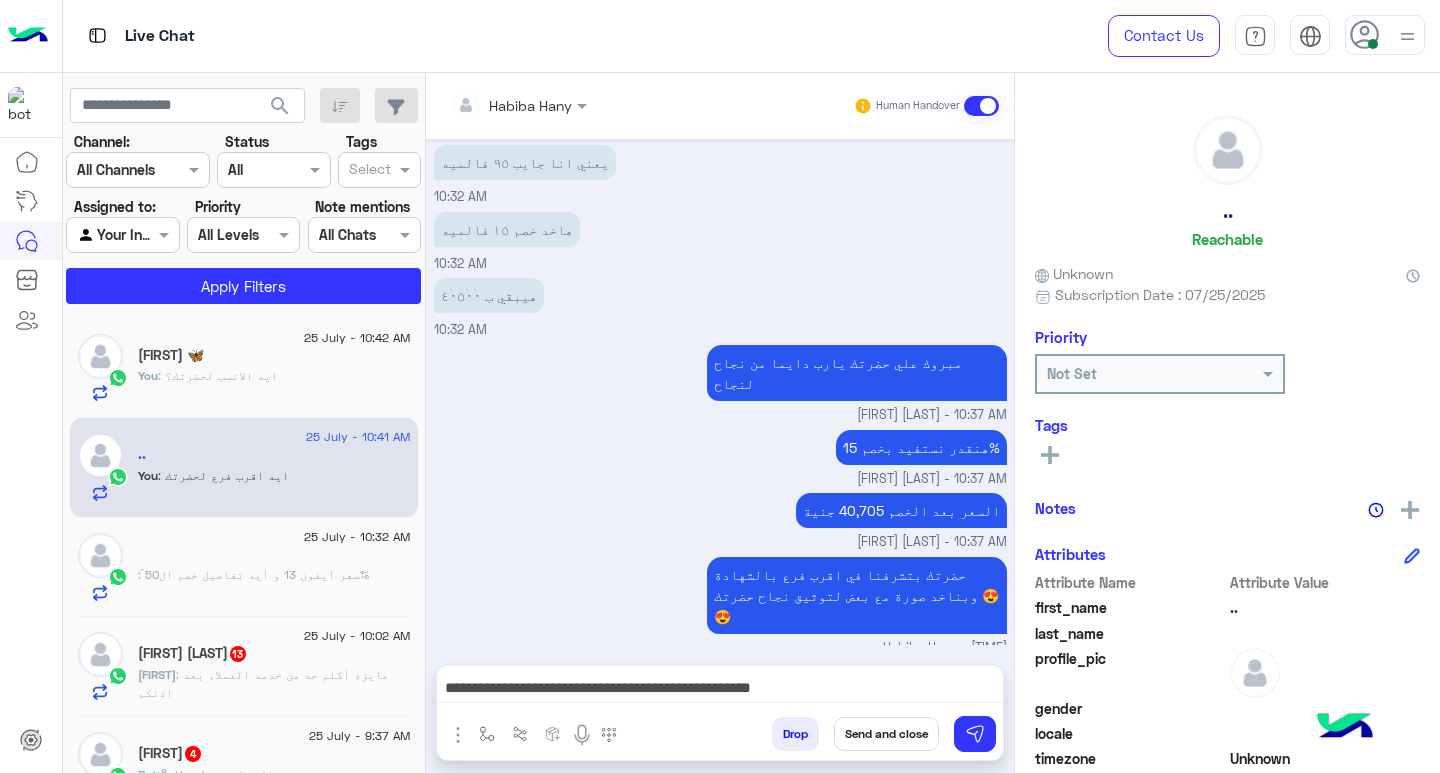 drag, startPoint x: 817, startPoint y: 716, endPoint x: 565, endPoint y: 371, distance: 427.23413 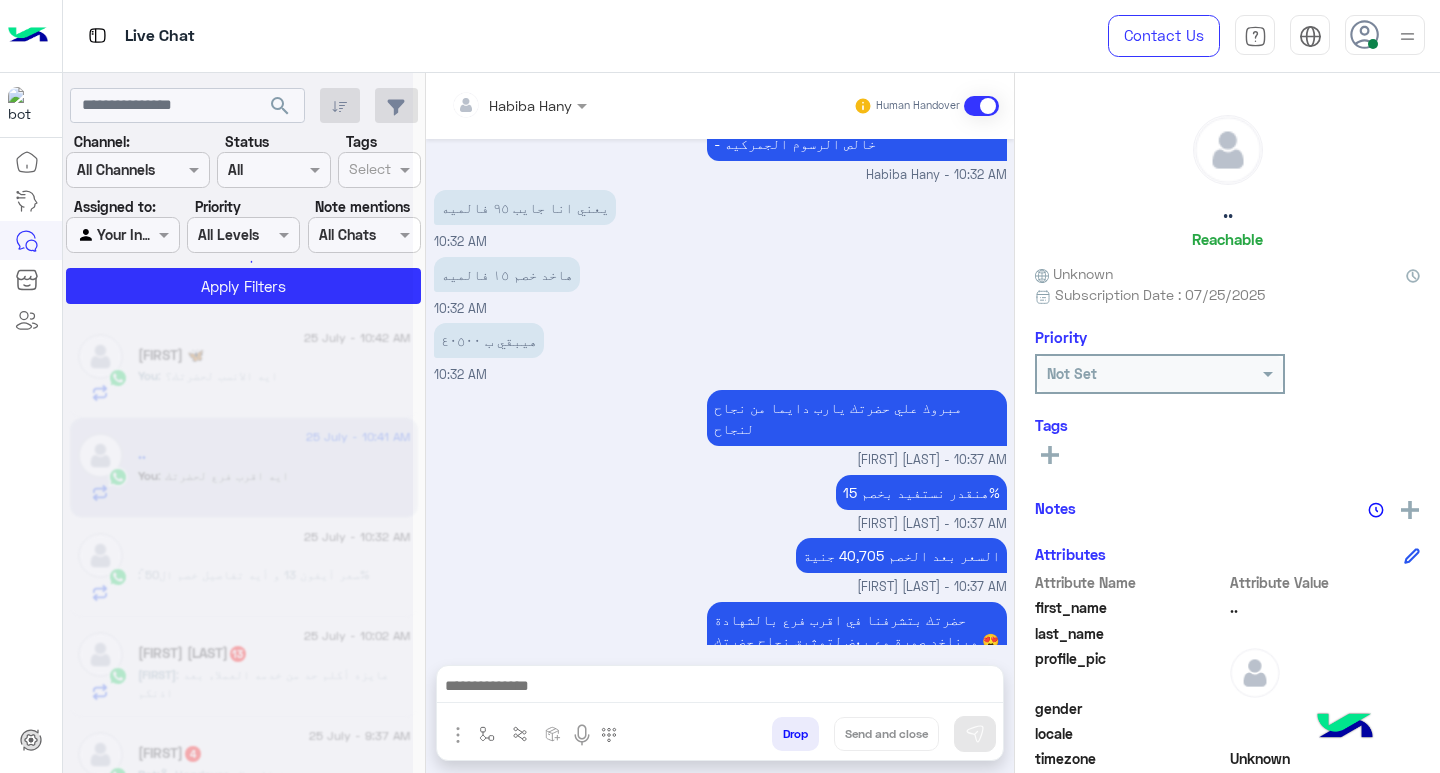scroll, scrollTop: 0, scrollLeft: 0, axis: both 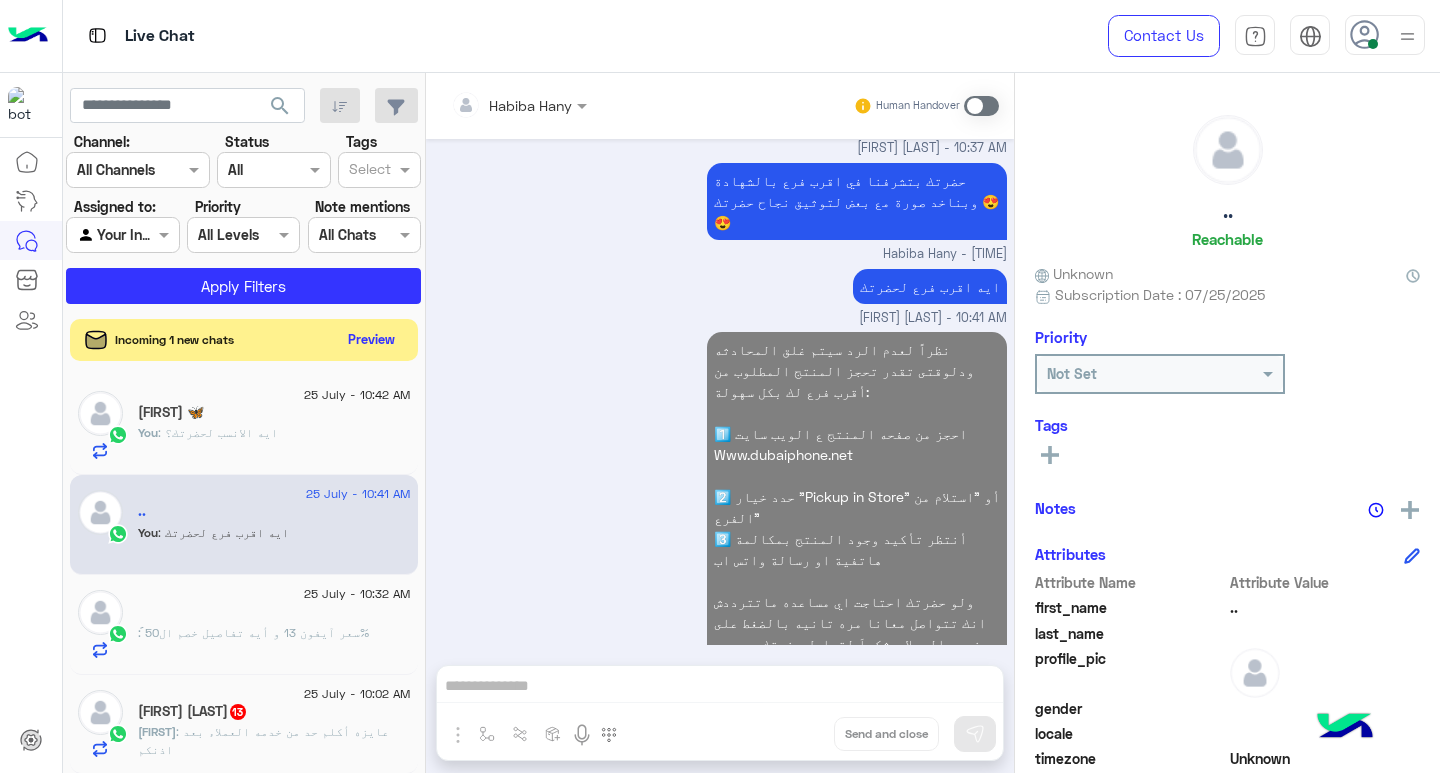 click on "Preview" 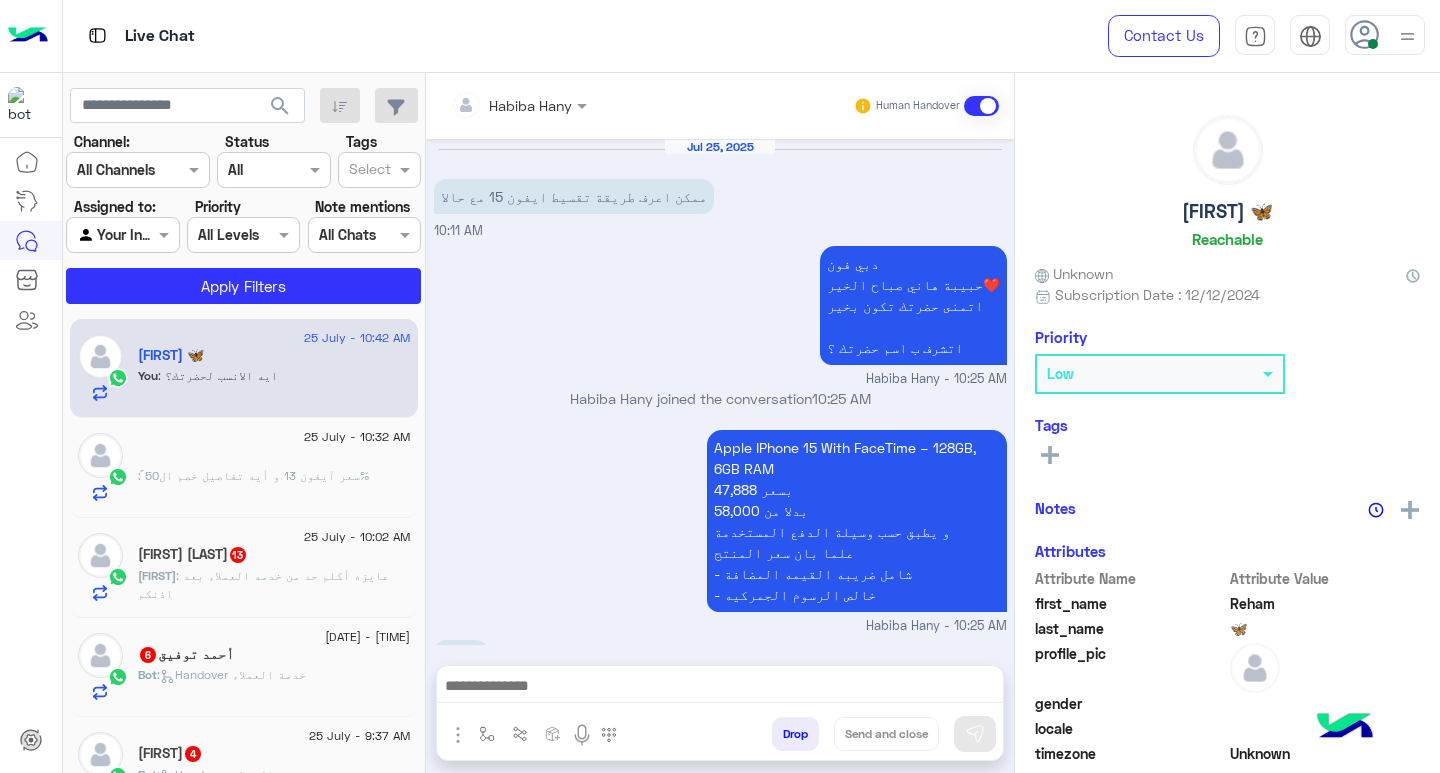 scroll, scrollTop: 1273, scrollLeft: 0, axis: vertical 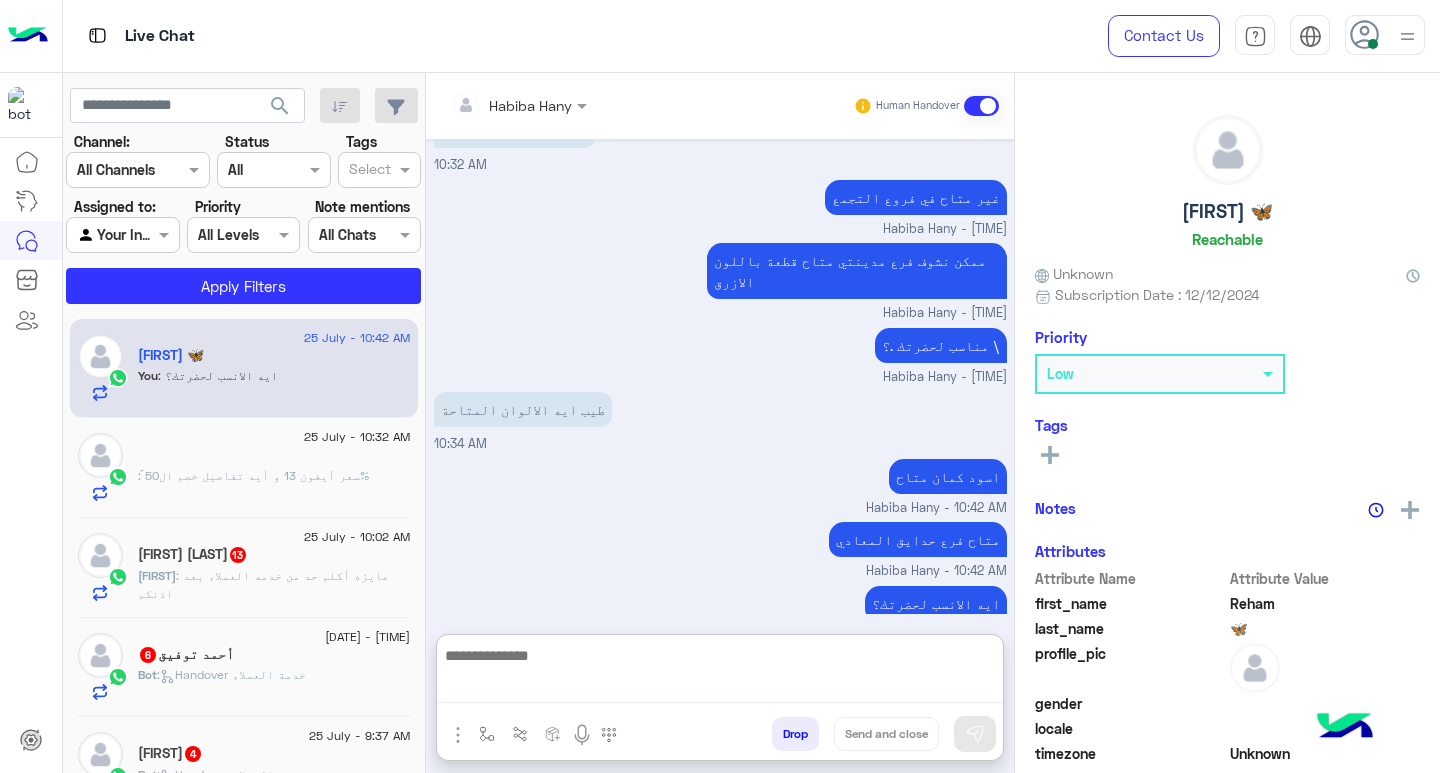 click at bounding box center (720, 673) 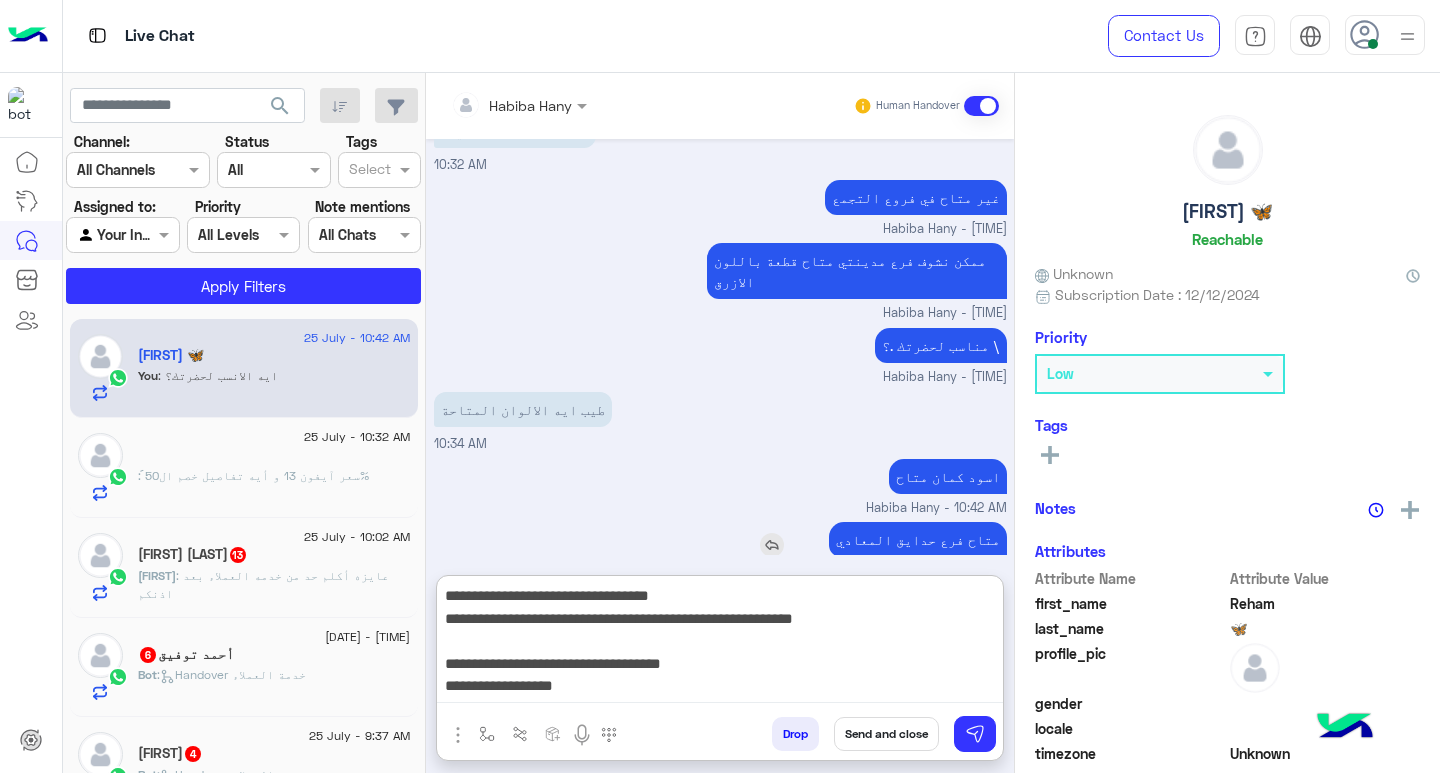 scroll, scrollTop: 133, scrollLeft: 0, axis: vertical 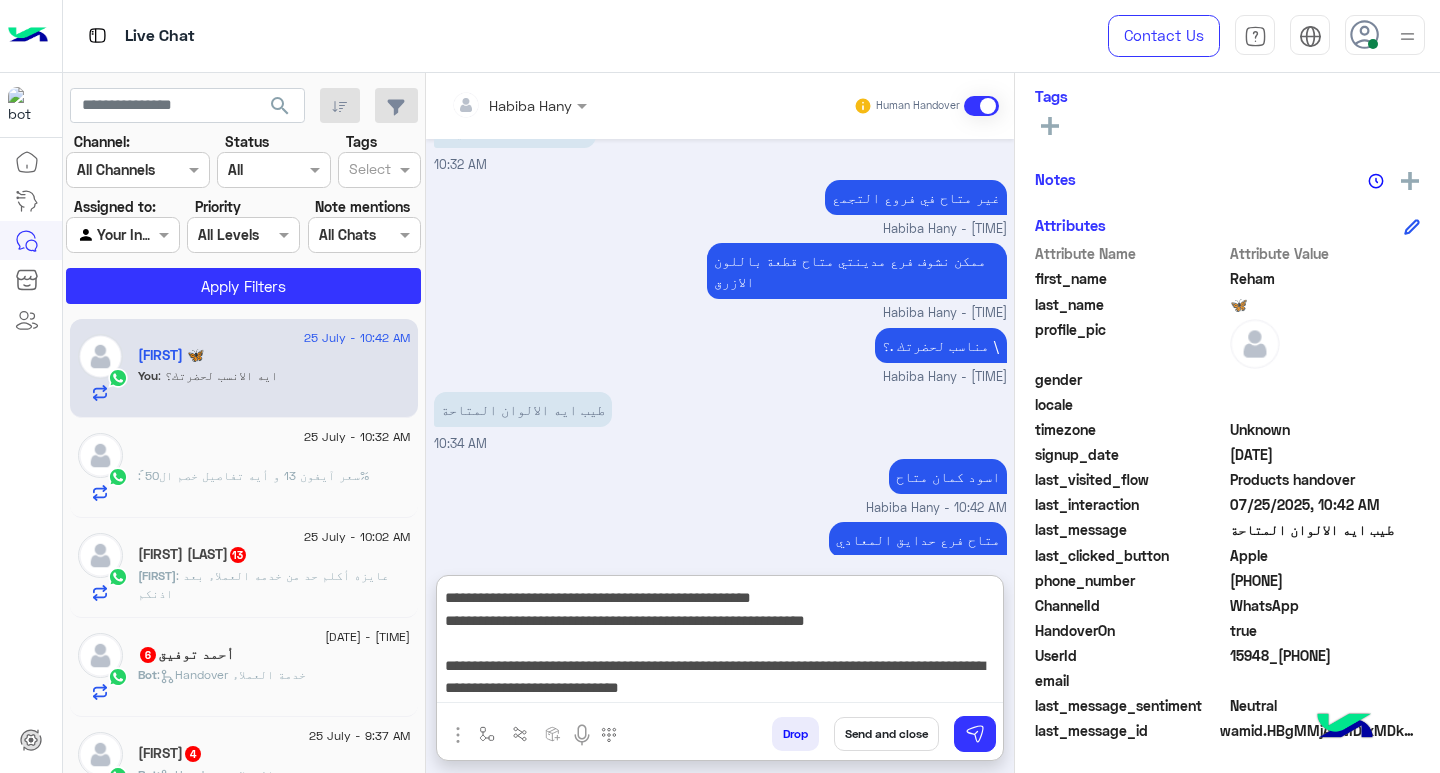 type on "**********" 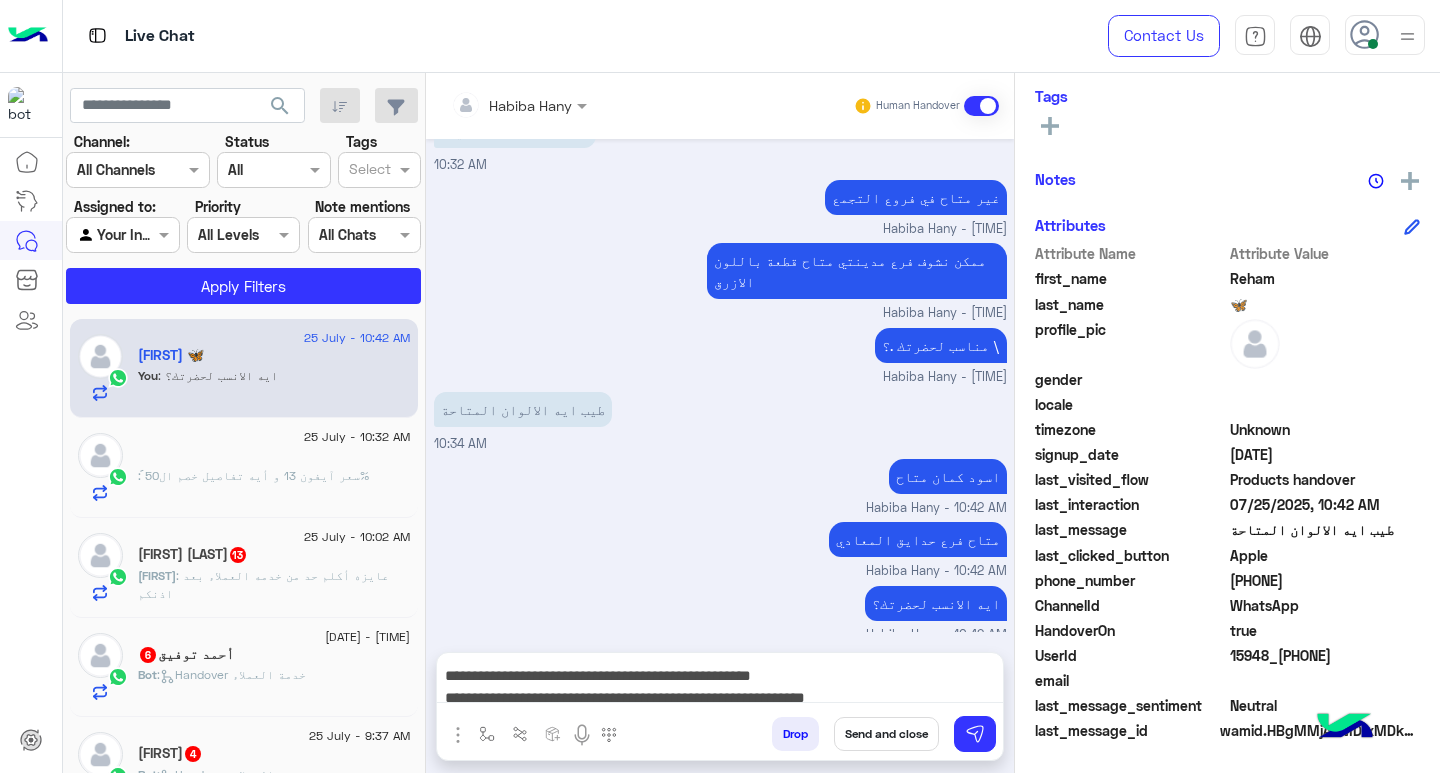 click on "[ID]" 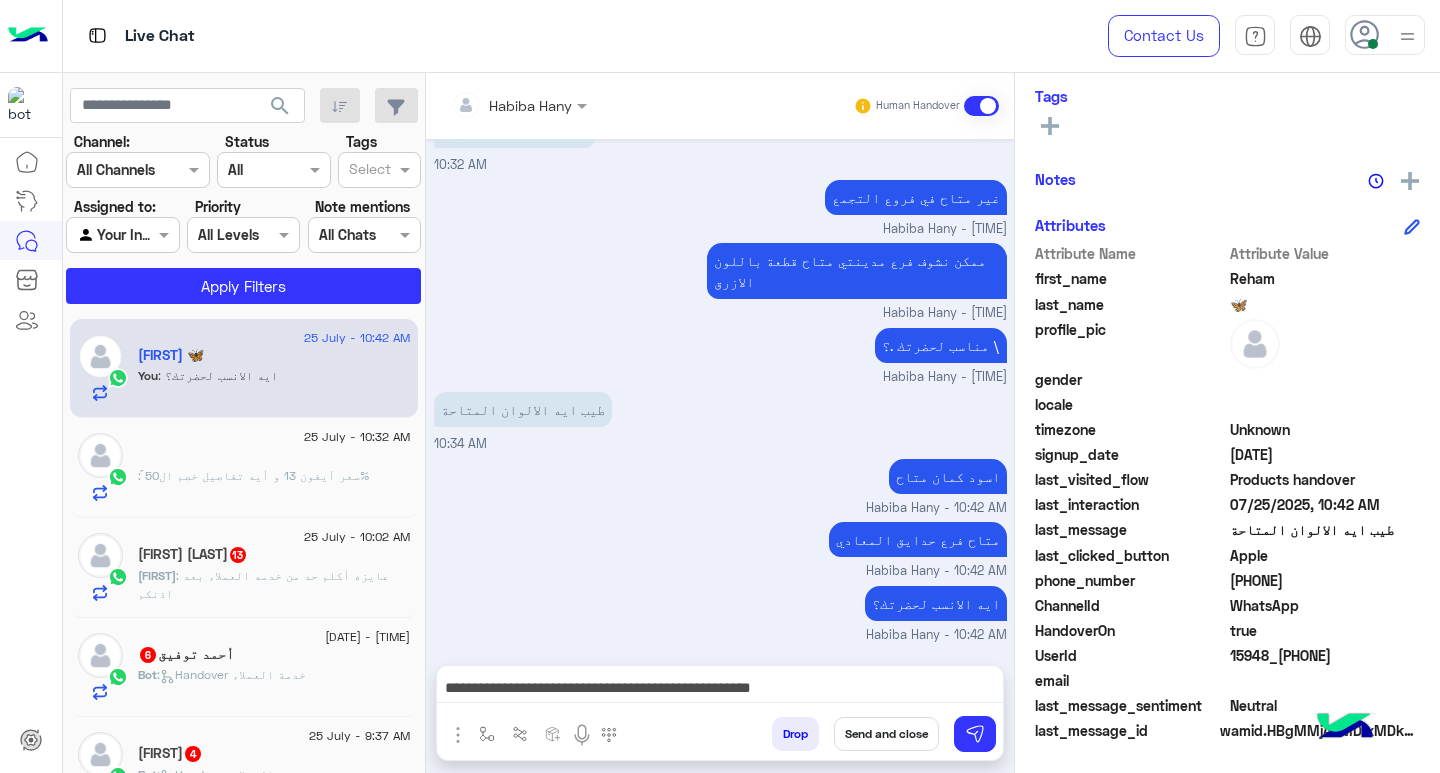 copy on "[ID]" 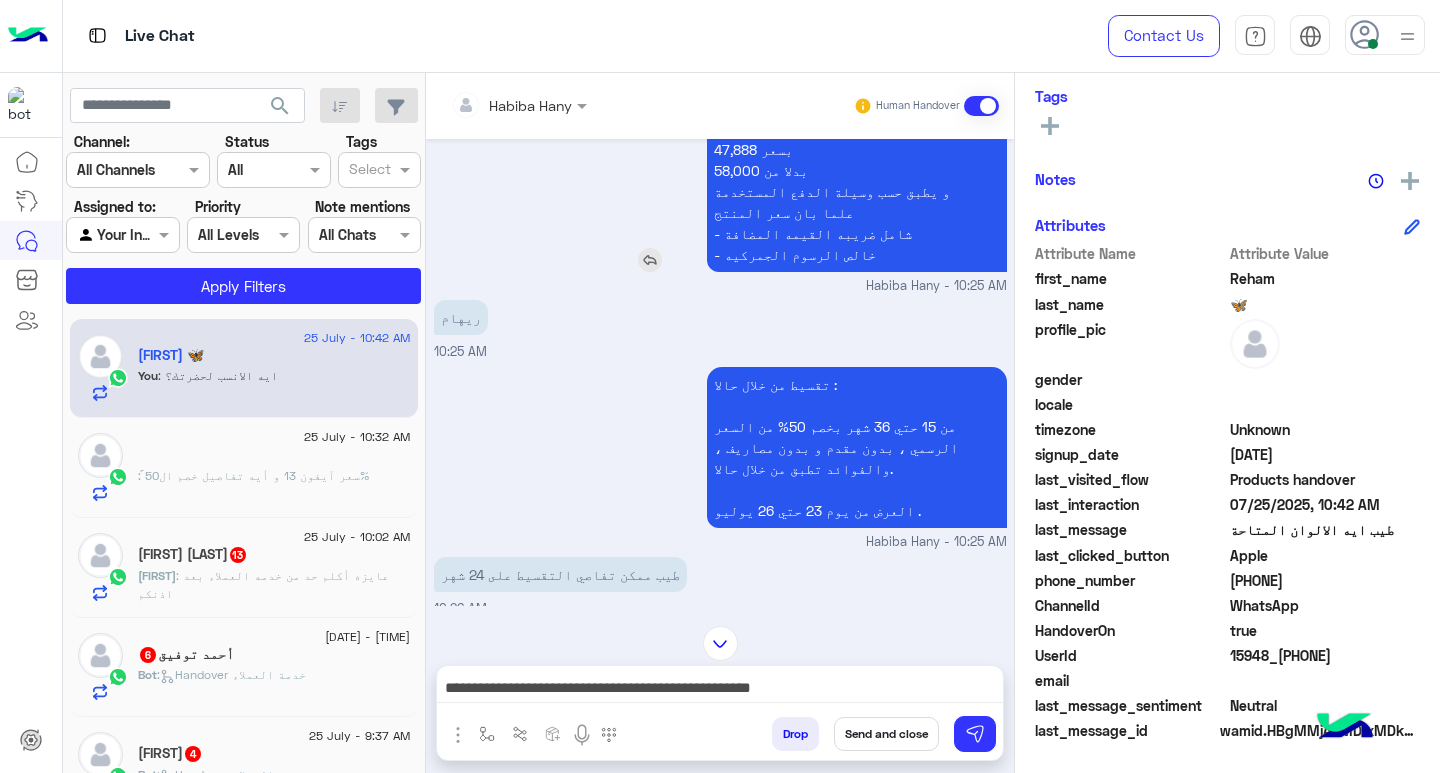 scroll, scrollTop: 106, scrollLeft: 0, axis: vertical 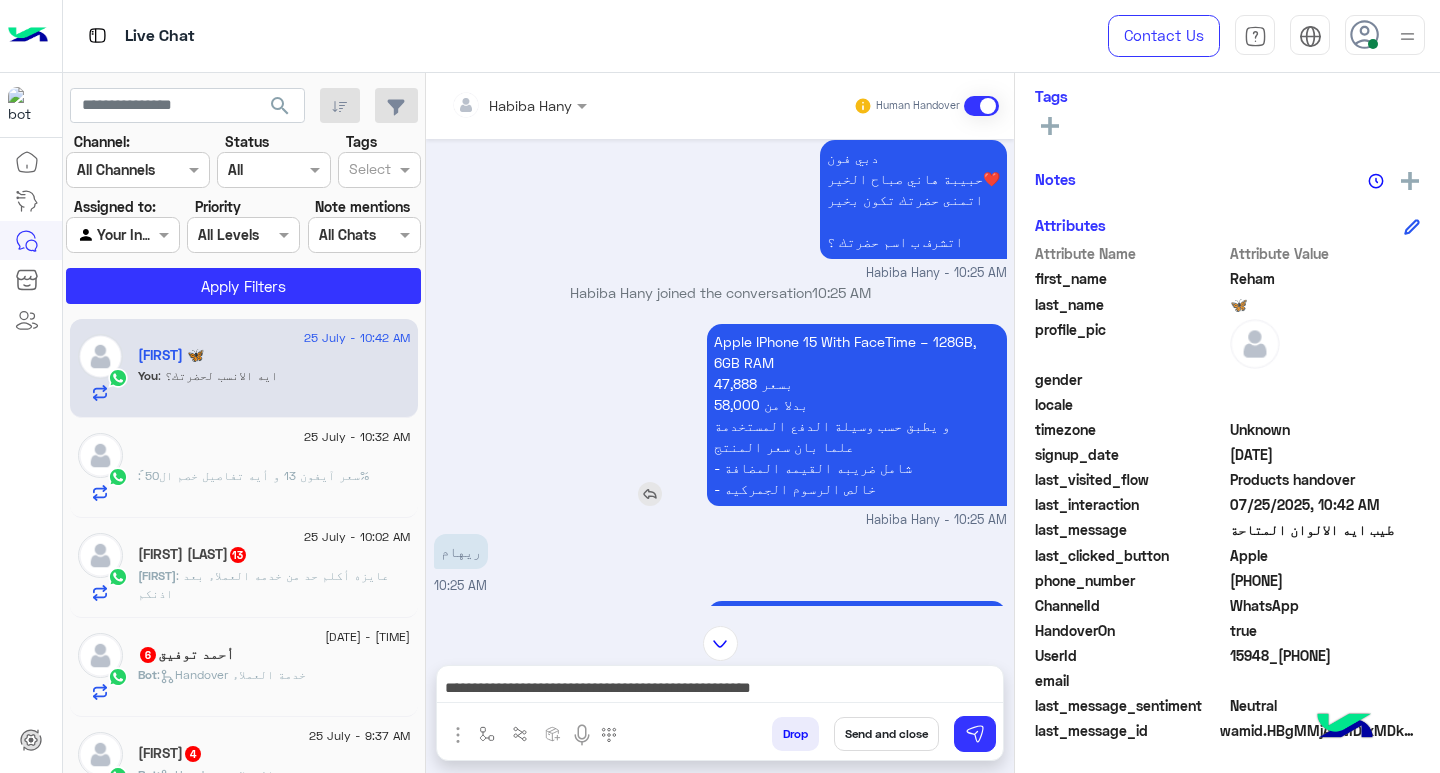 click on "Apple IPhone 15 With FaceTime – 128GB, 6GB RAM [PRICE] بسعر  [PRICE] بدلا من  و يطبق حسب وسيلة الدفع المستخدمة علما بان سعر المنتج - شامل ضريبه القيمه المضافة - خالص الرسوم الجمركيه" at bounding box center (857, 415) 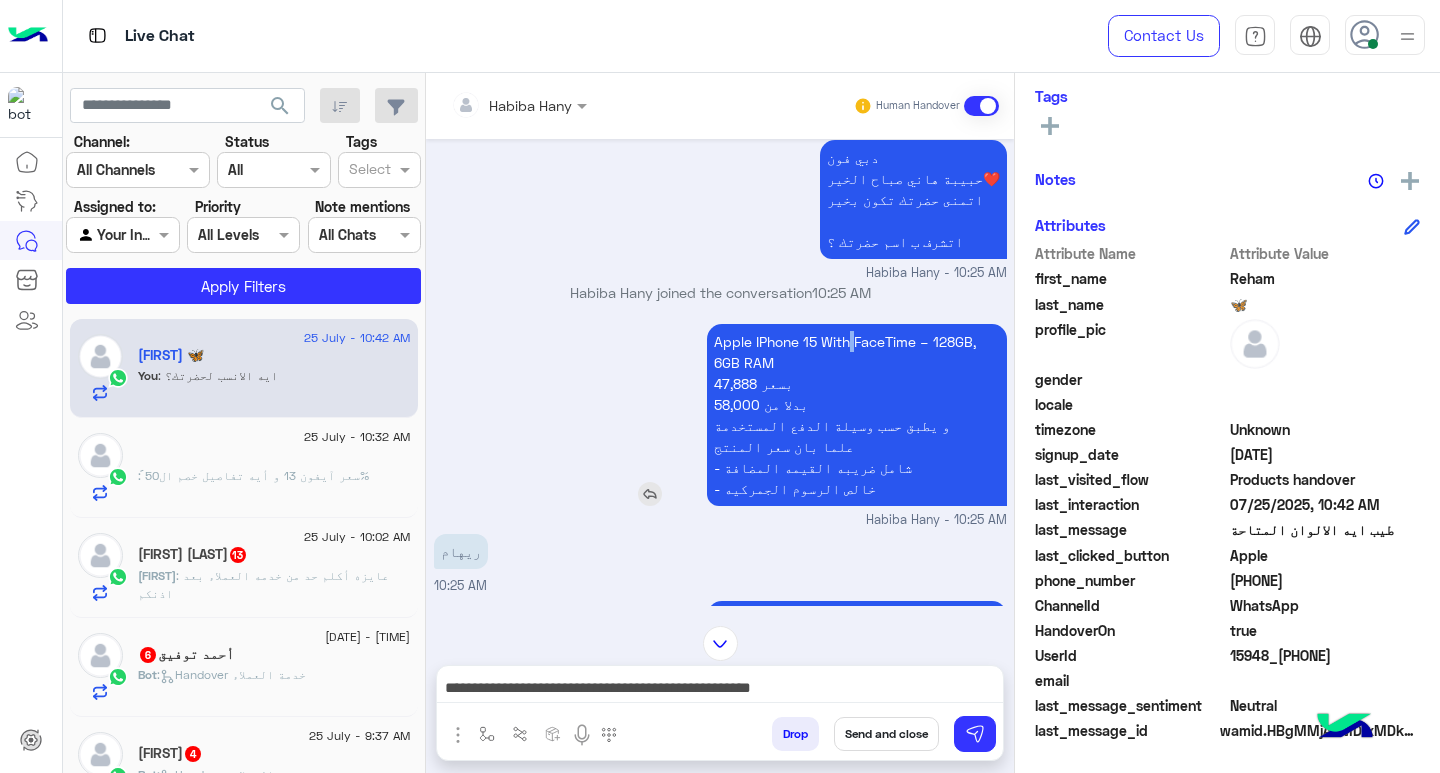 click on "Apple IPhone 15 With FaceTime – 128GB, 6GB RAM [PRICE] بسعر  [PRICE] بدلا من  و يطبق حسب وسيلة الدفع المستخدمة علما بان سعر المنتج - شامل ضريبه القيمه المضافة - خالص الرسوم الجمركيه" at bounding box center (857, 415) 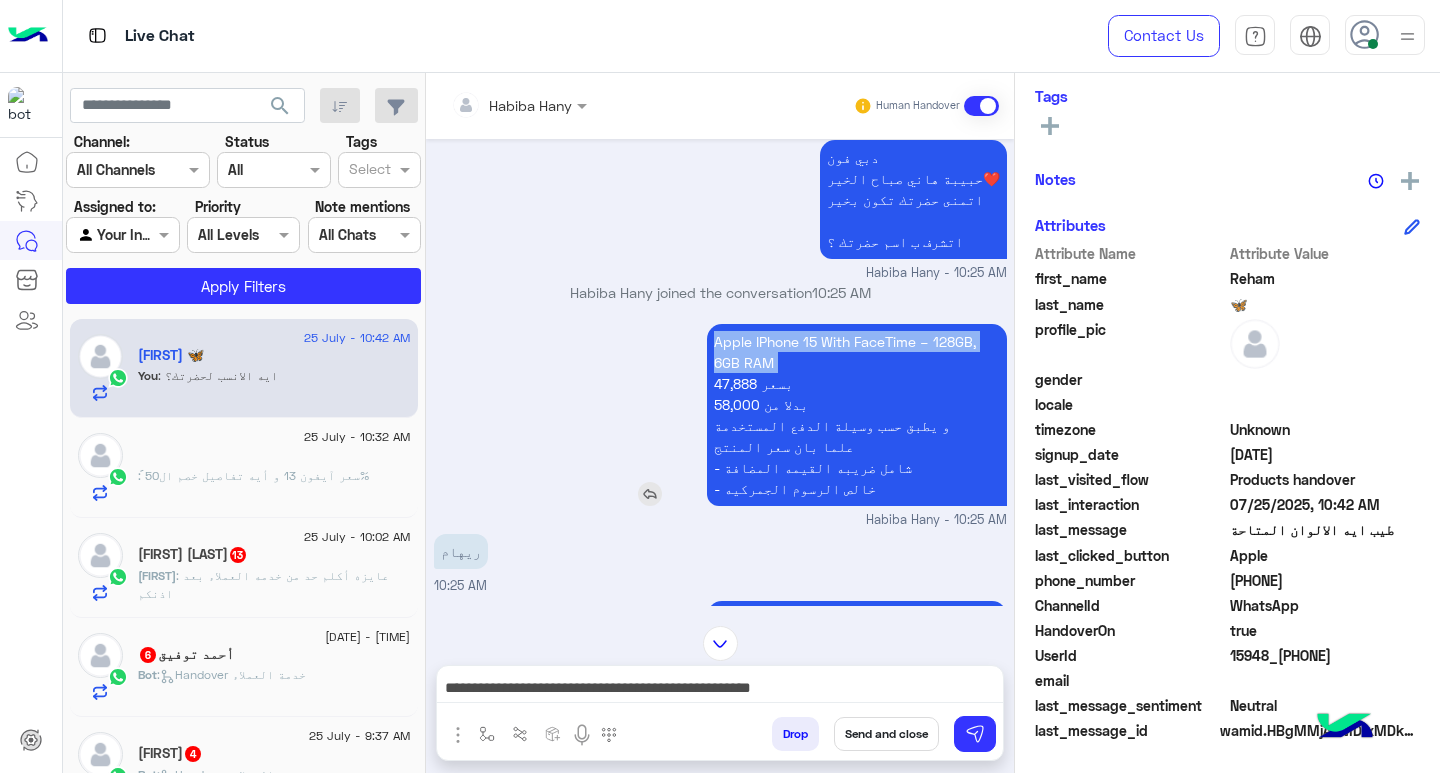 click on "Apple IPhone 15 With FaceTime – 128GB, 6GB RAM [PRICE] بسعر  [PRICE] بدلا من  و يطبق حسب وسيلة الدفع المستخدمة علما بان سعر المنتج - شامل ضريبه القيمه المضافة - خالص الرسوم الجمركيه" at bounding box center [857, 415] 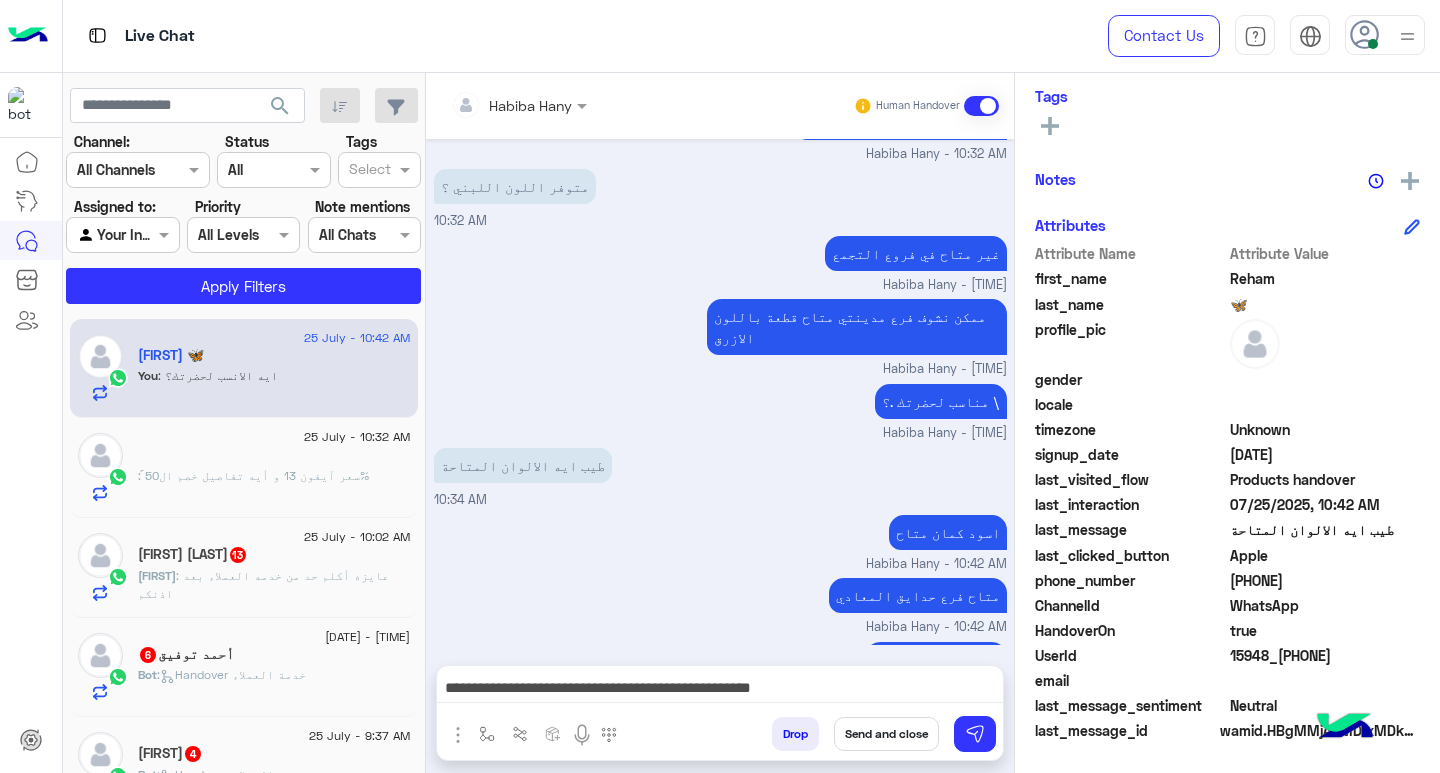 scroll, scrollTop: 1273, scrollLeft: 0, axis: vertical 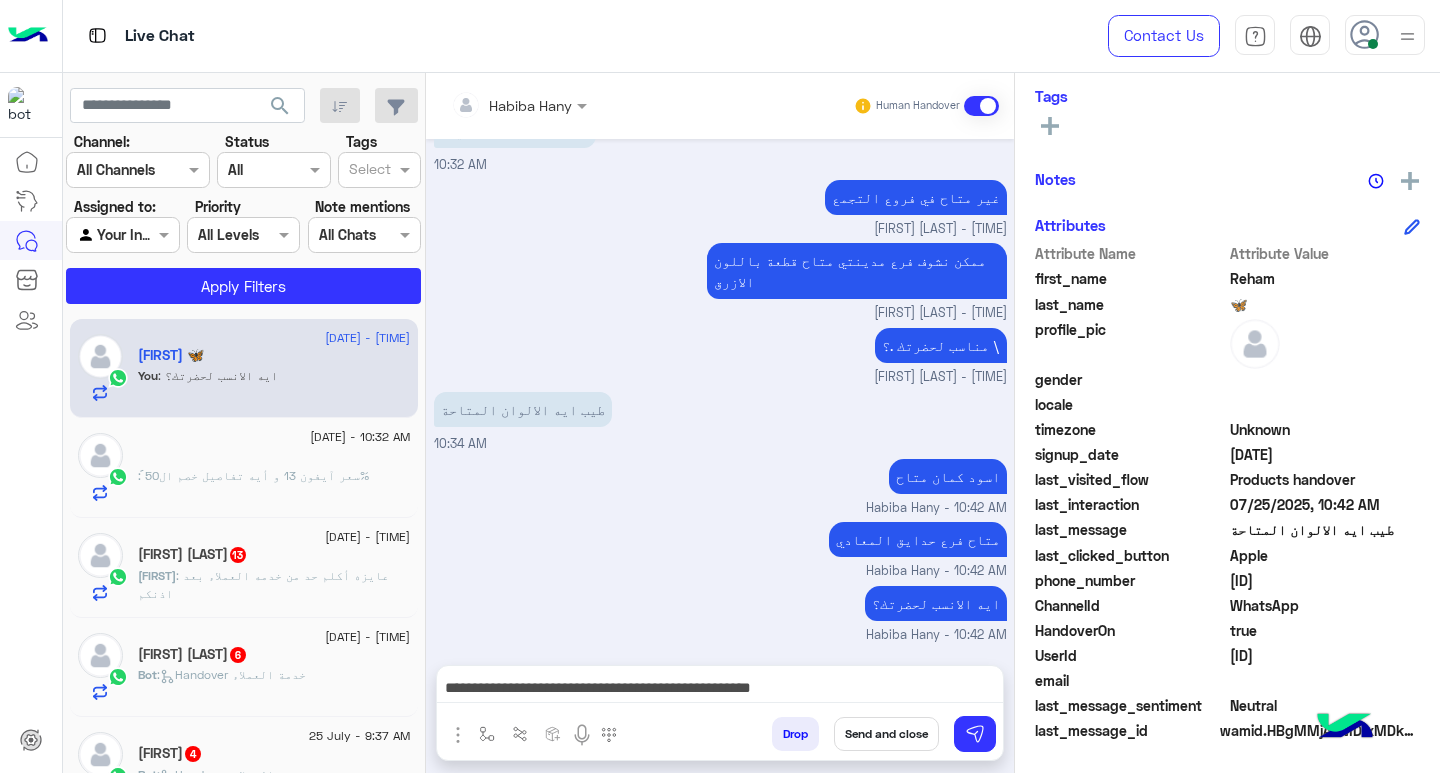 click on "Send and close" at bounding box center (886, 734) 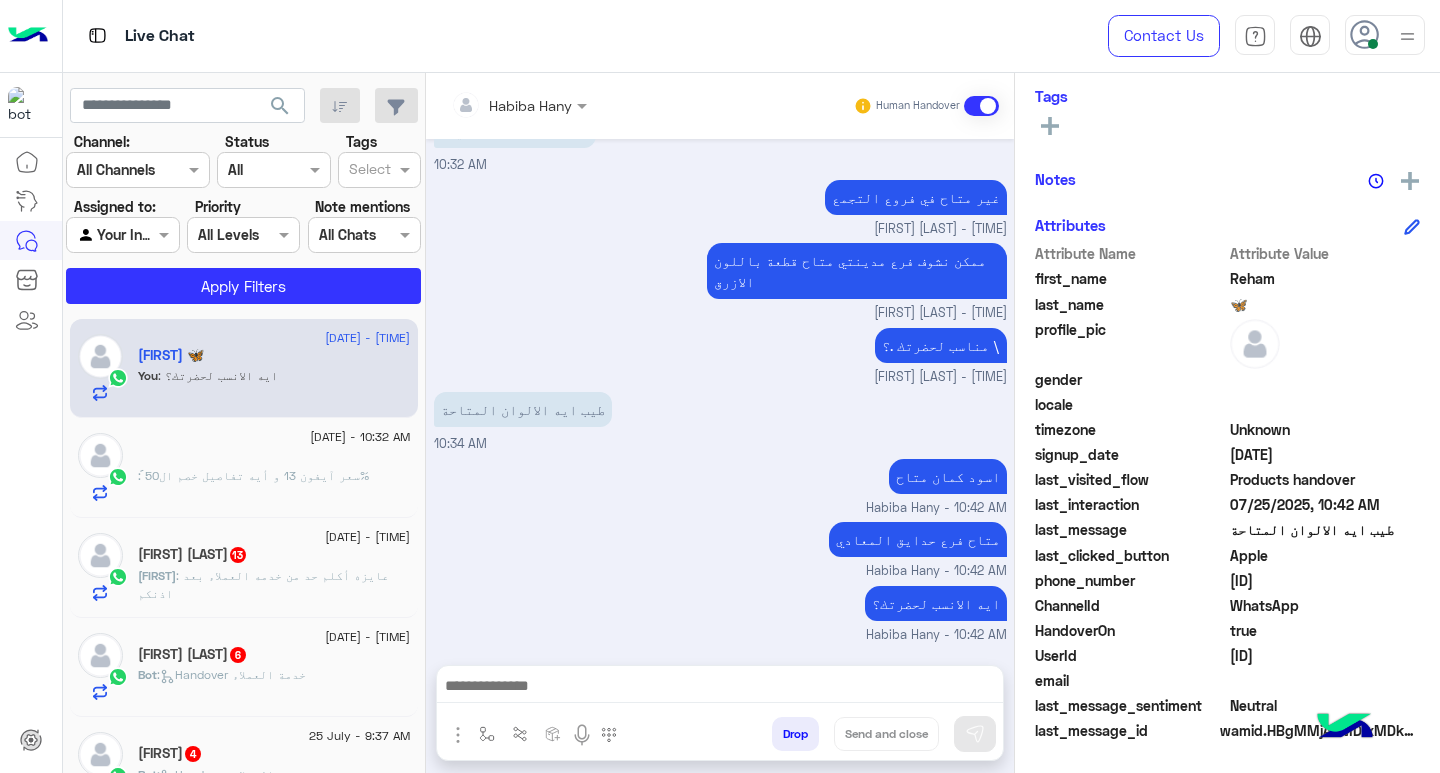 scroll, scrollTop: 0, scrollLeft: 0, axis: both 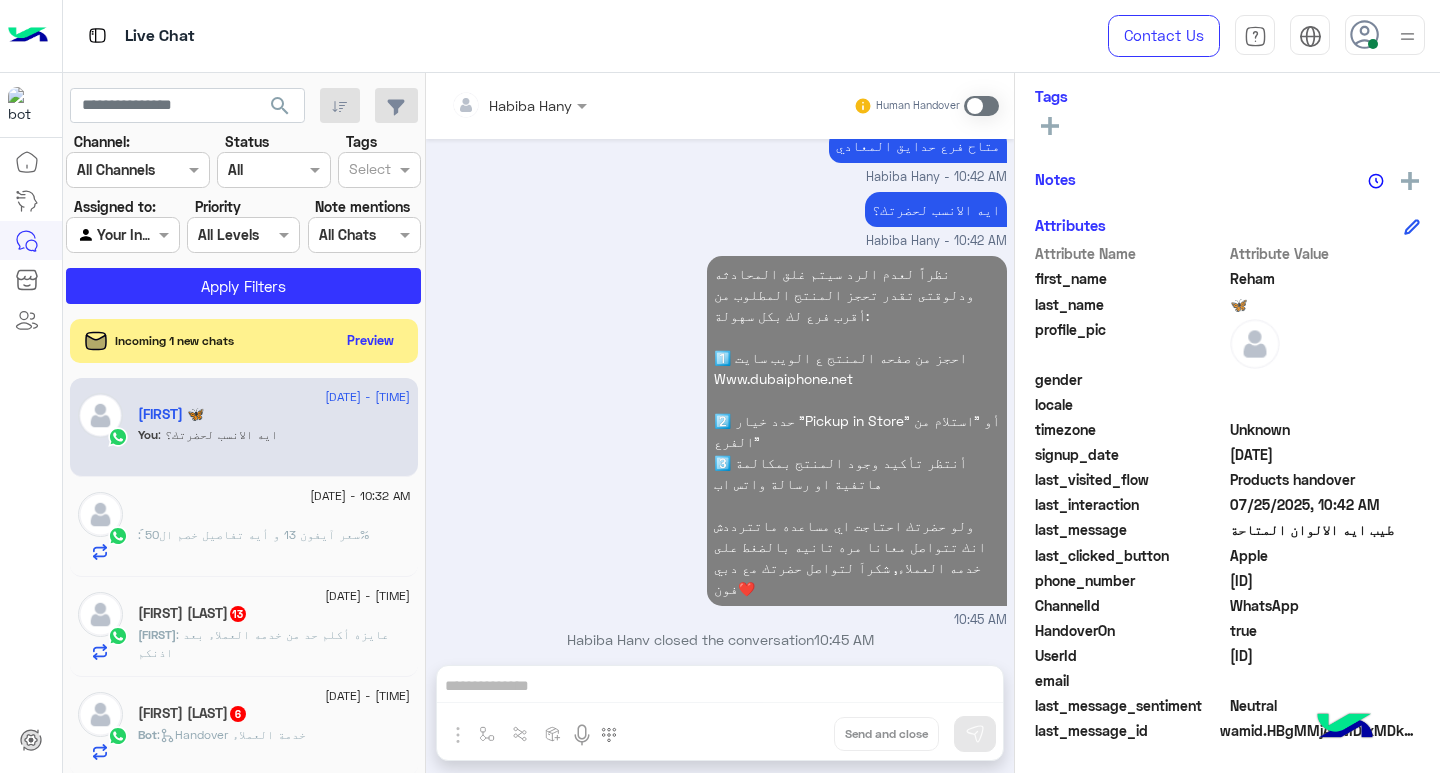 click on "search" 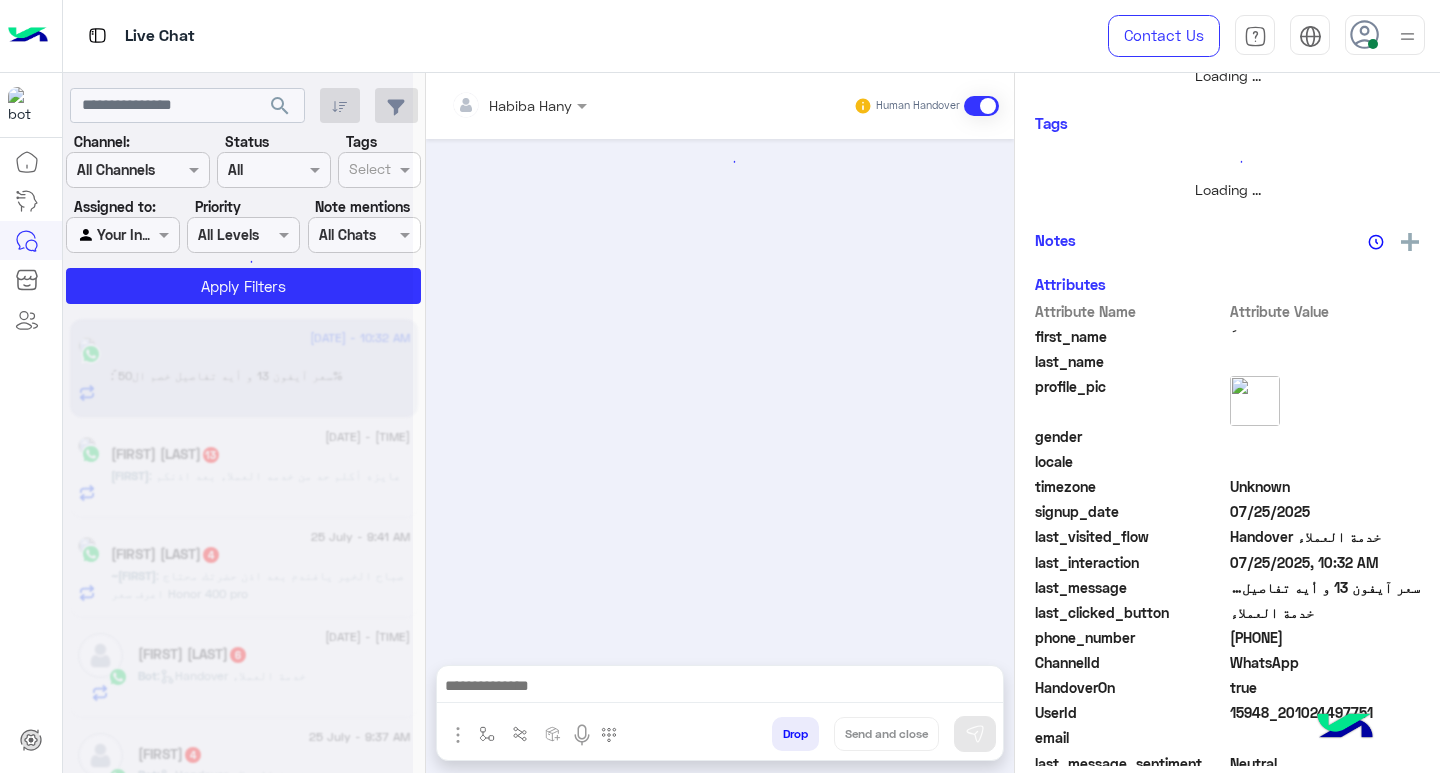 scroll, scrollTop: 355, scrollLeft: 0, axis: vertical 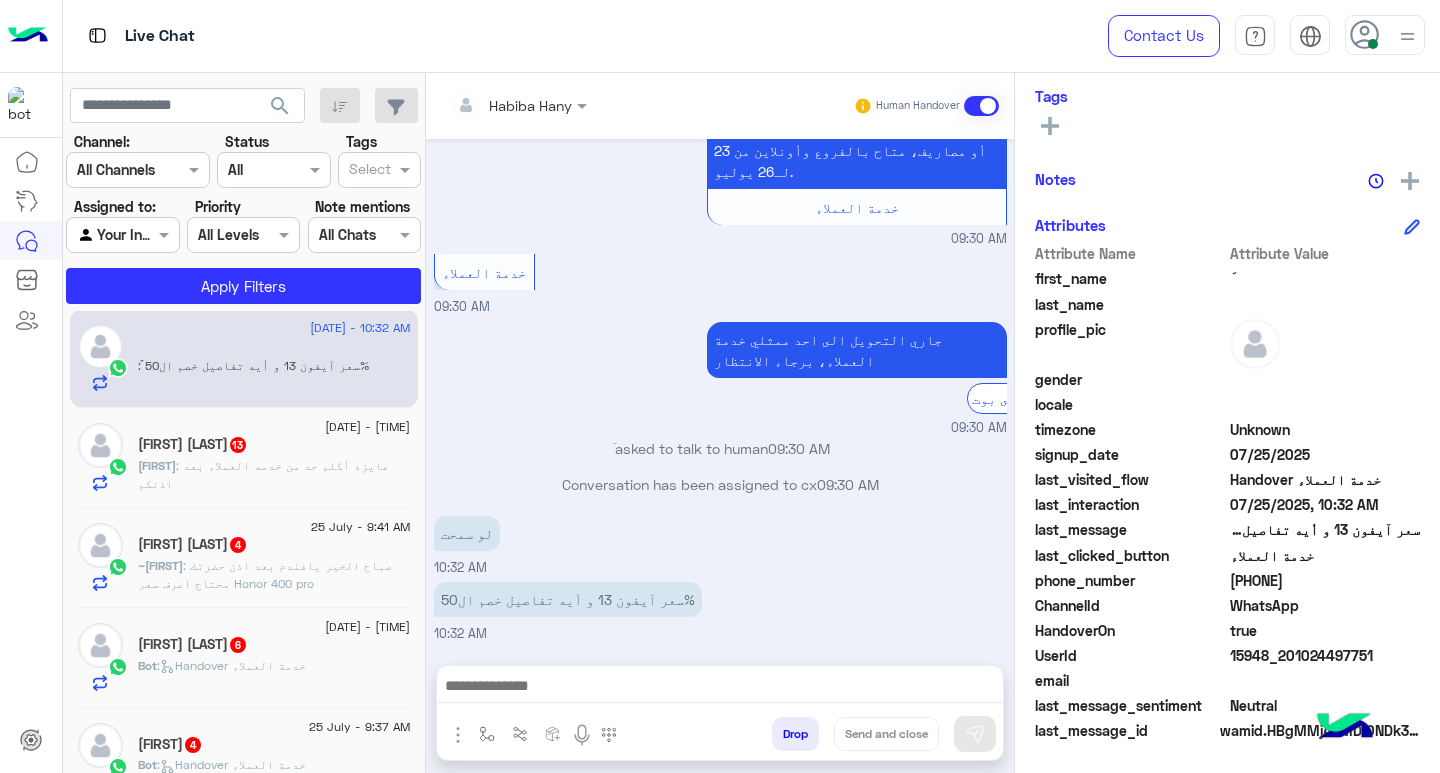 drag, startPoint x: 1401, startPoint y: 41, endPoint x: 1387, endPoint y: 49, distance: 16.124516 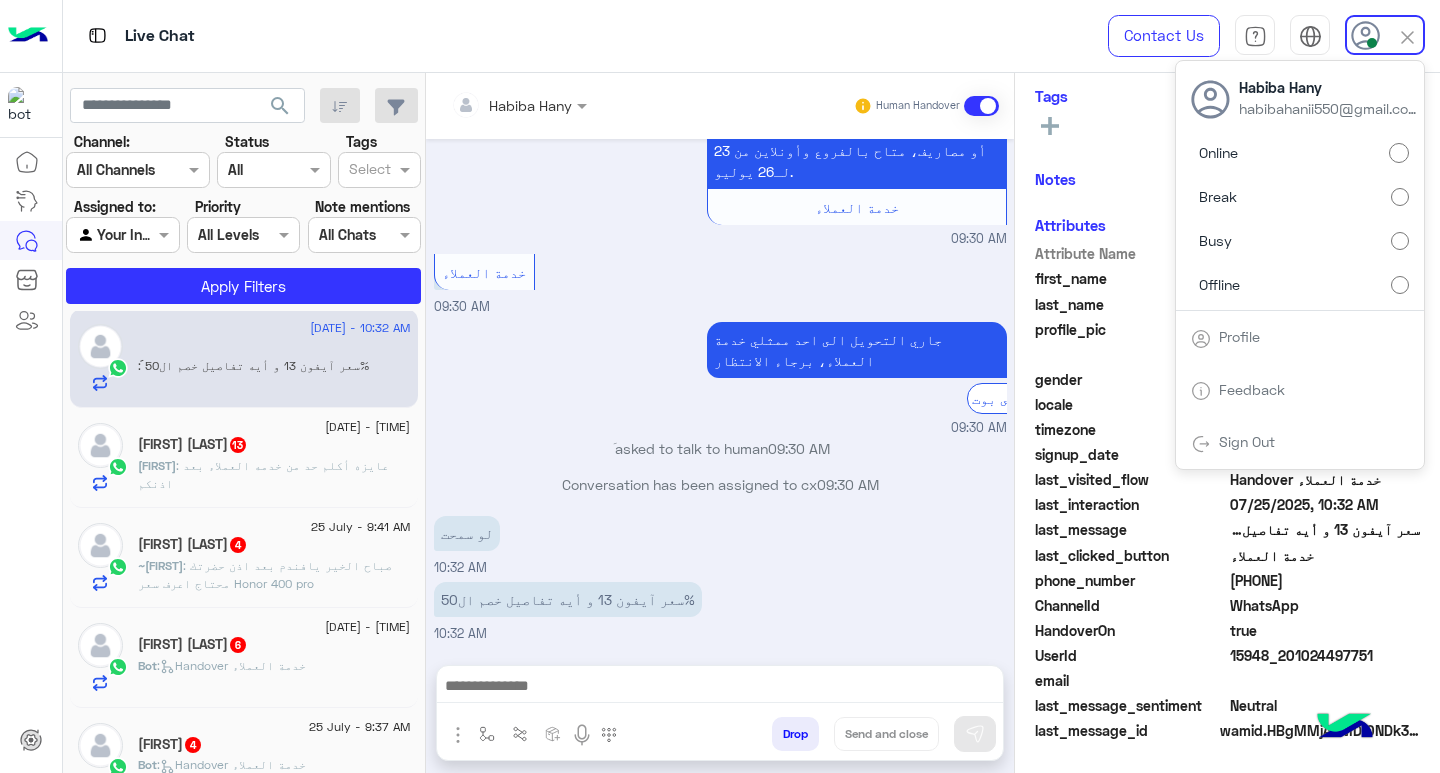 click on "Busy" at bounding box center [1300, 241] 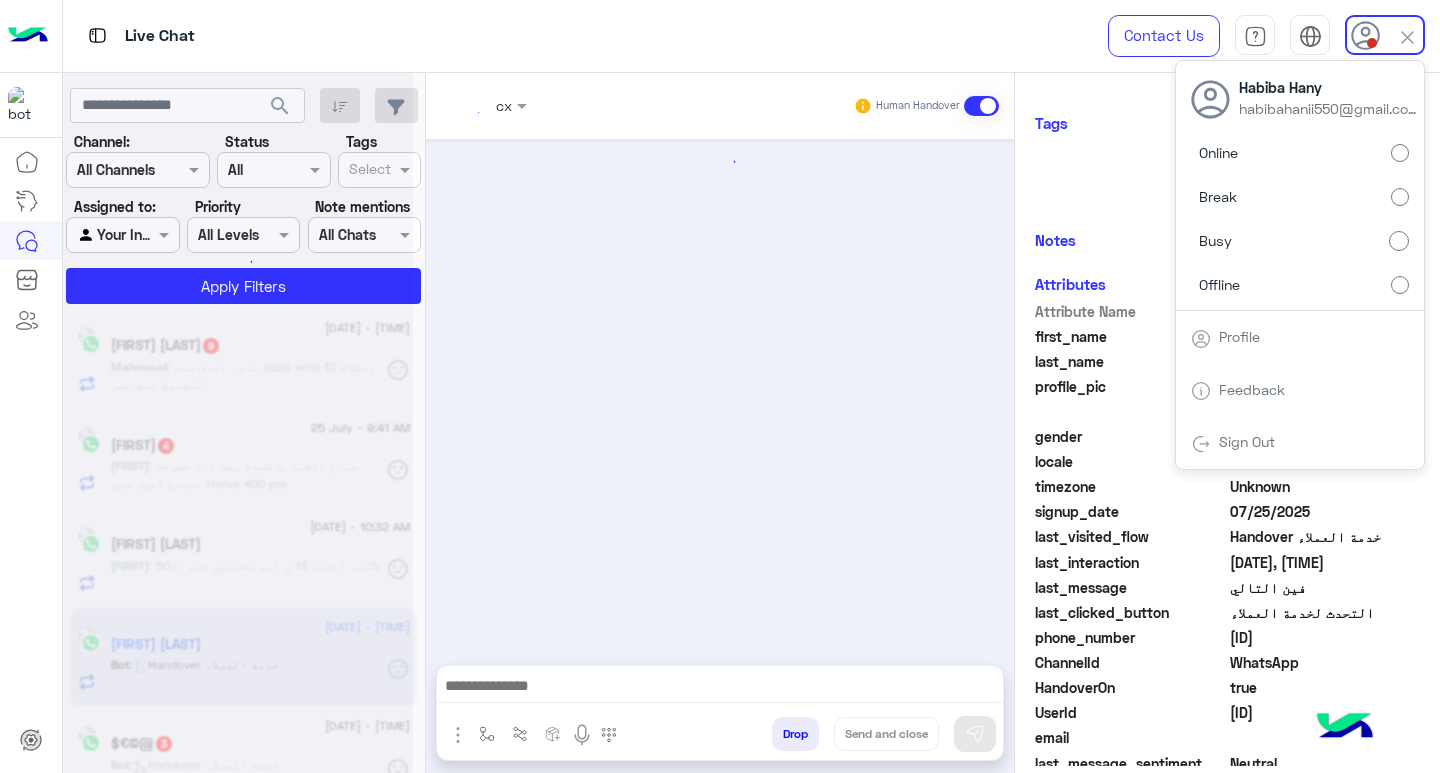 scroll, scrollTop: 286, scrollLeft: 0, axis: vertical 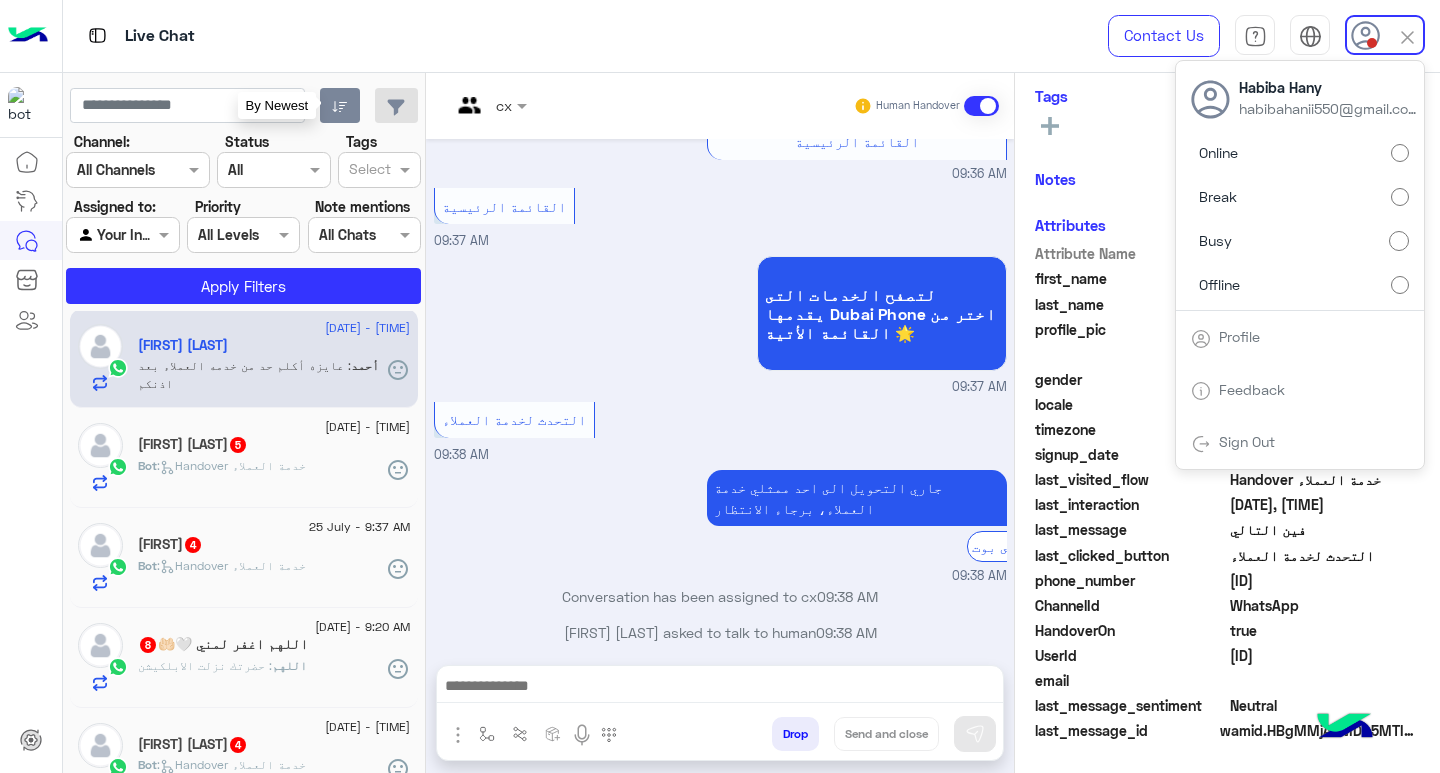 click 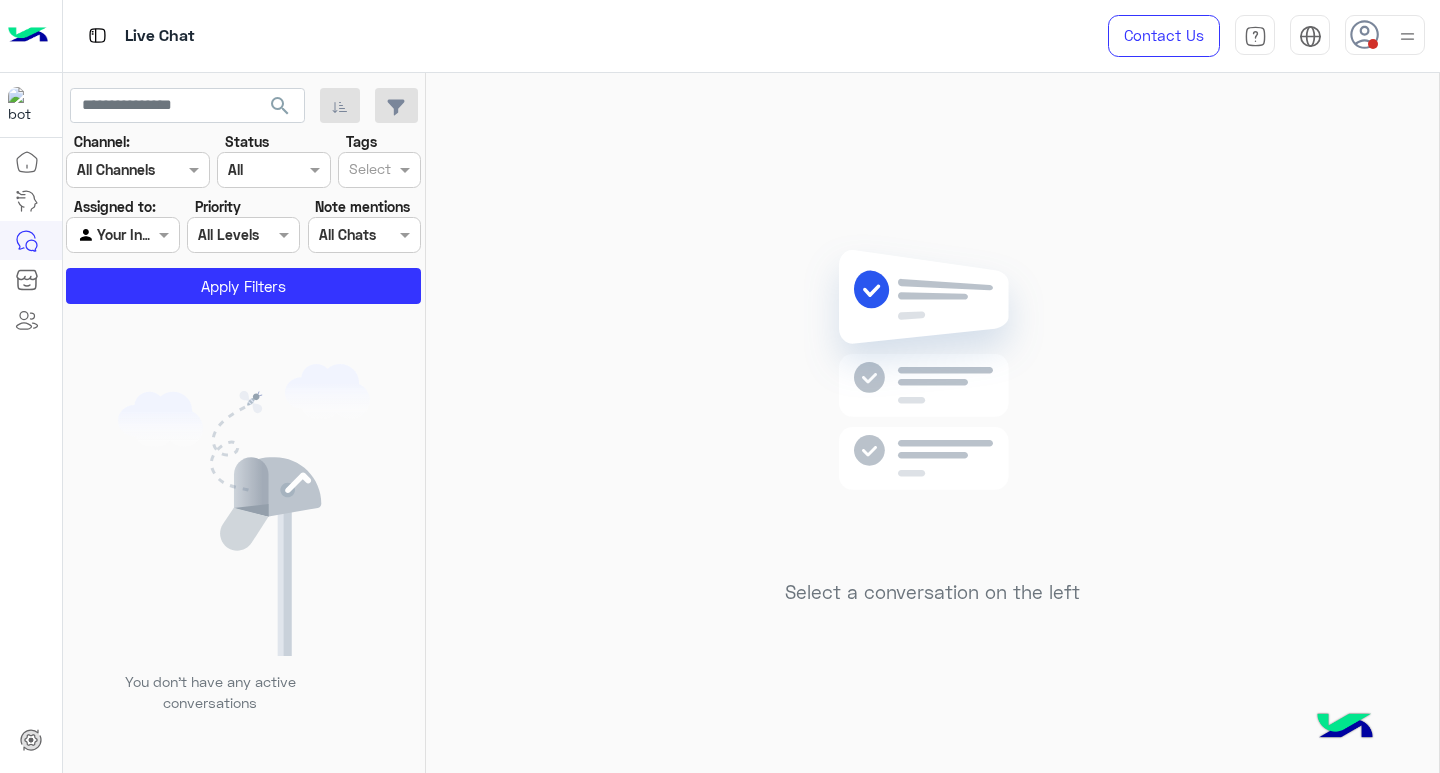 click on "search" 